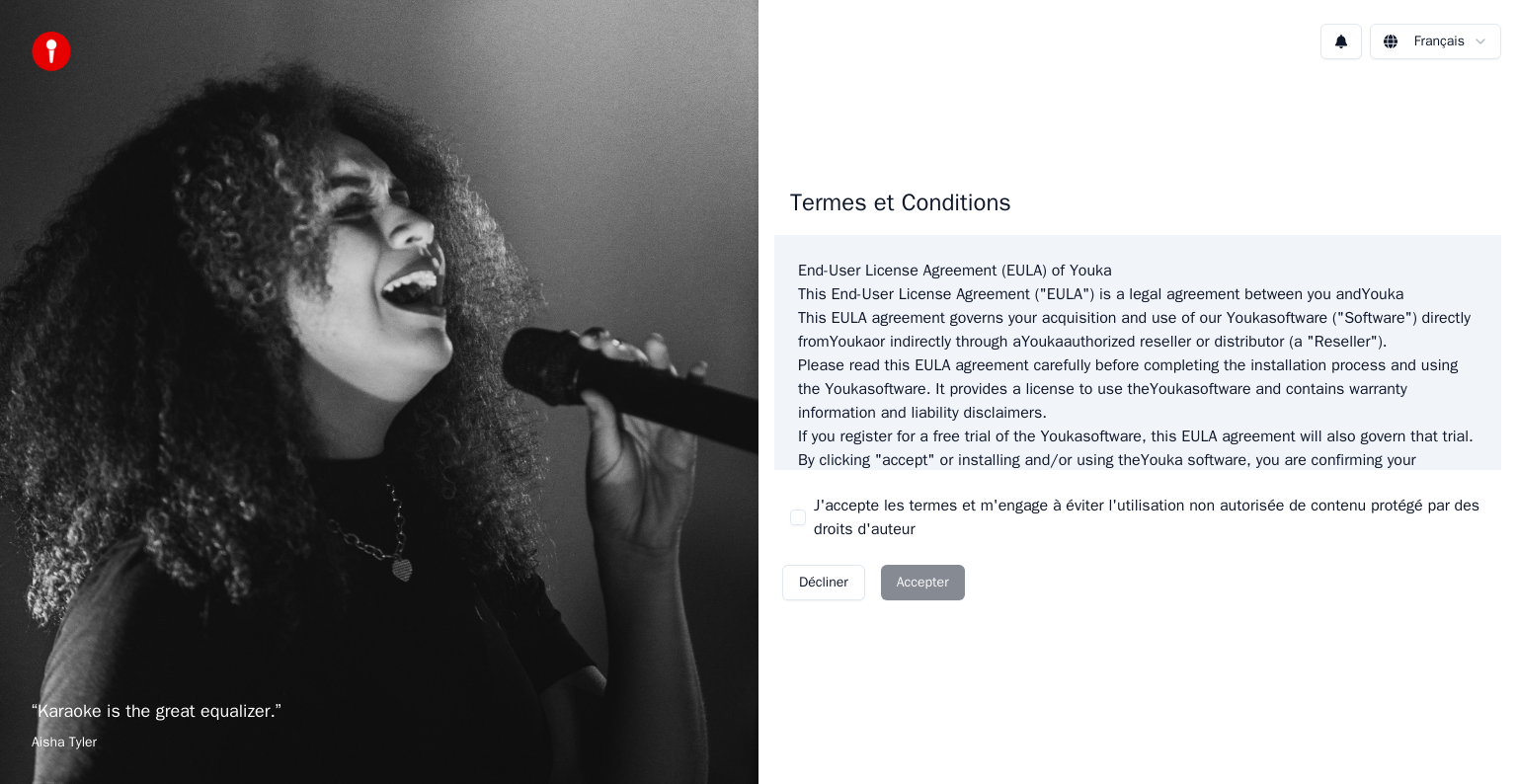 scroll, scrollTop: 0, scrollLeft: 0, axis: both 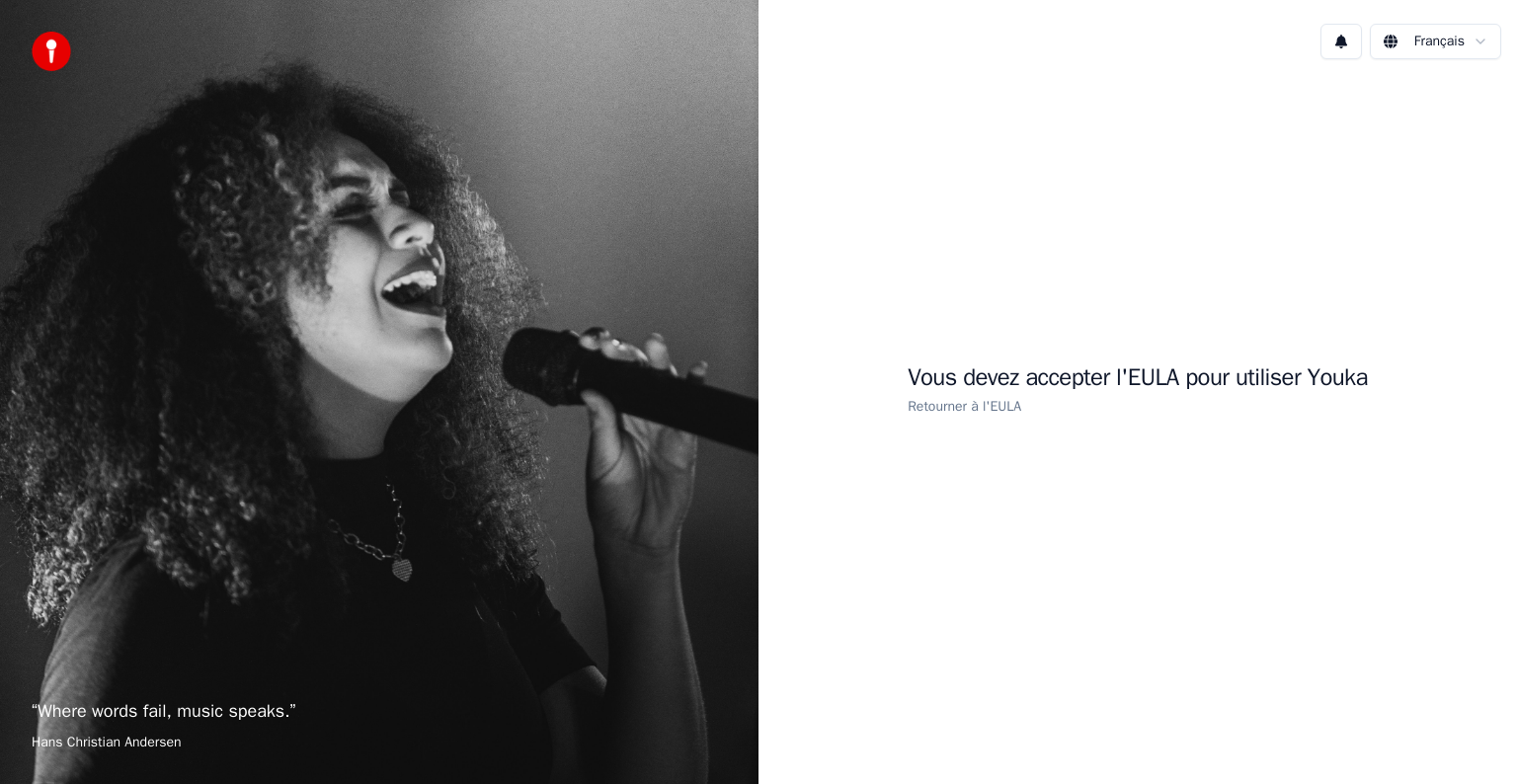 click on "Retourner à l'EULA" at bounding box center (964, 406) 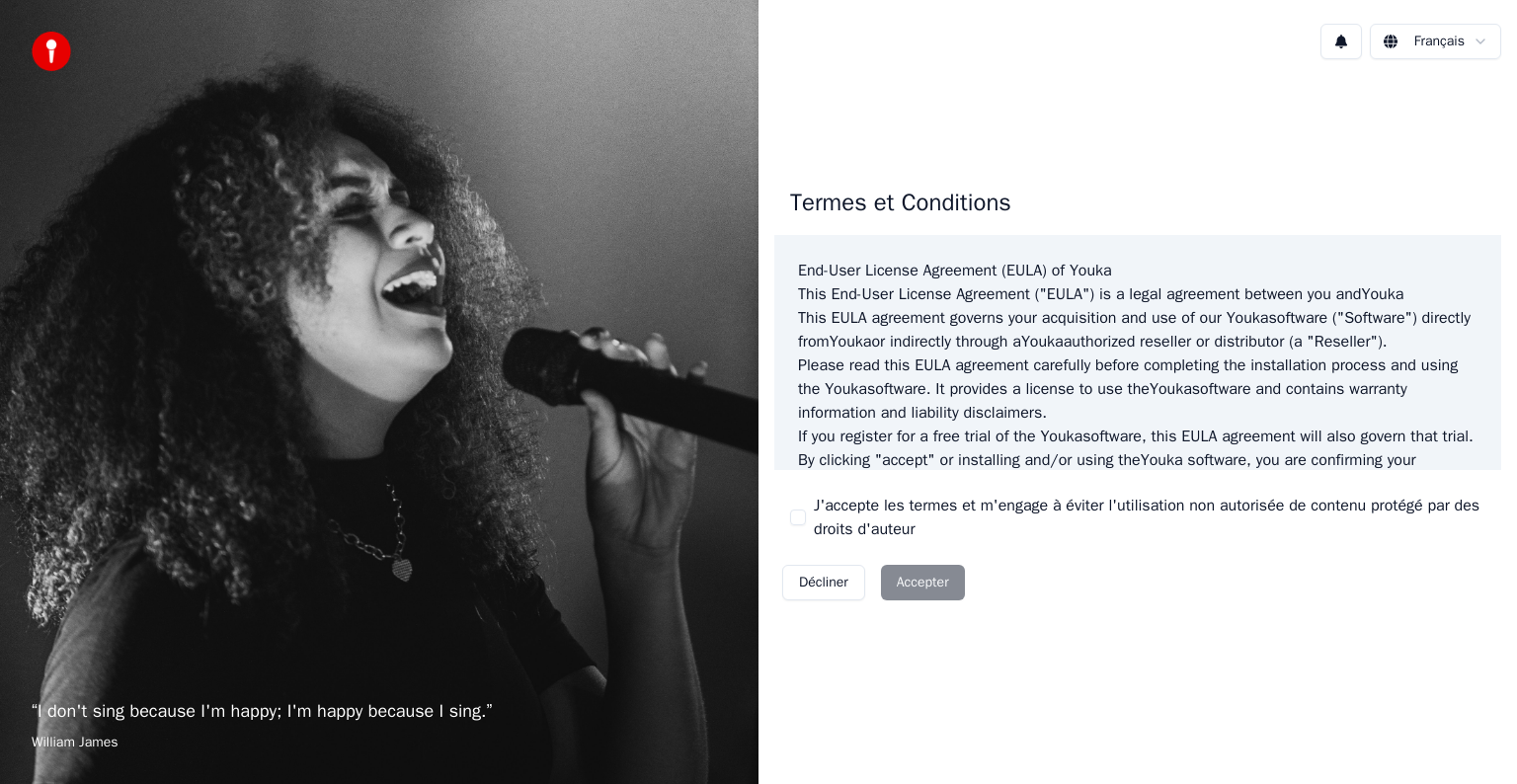 click on "Décliner Accepter" at bounding box center (873, 583) 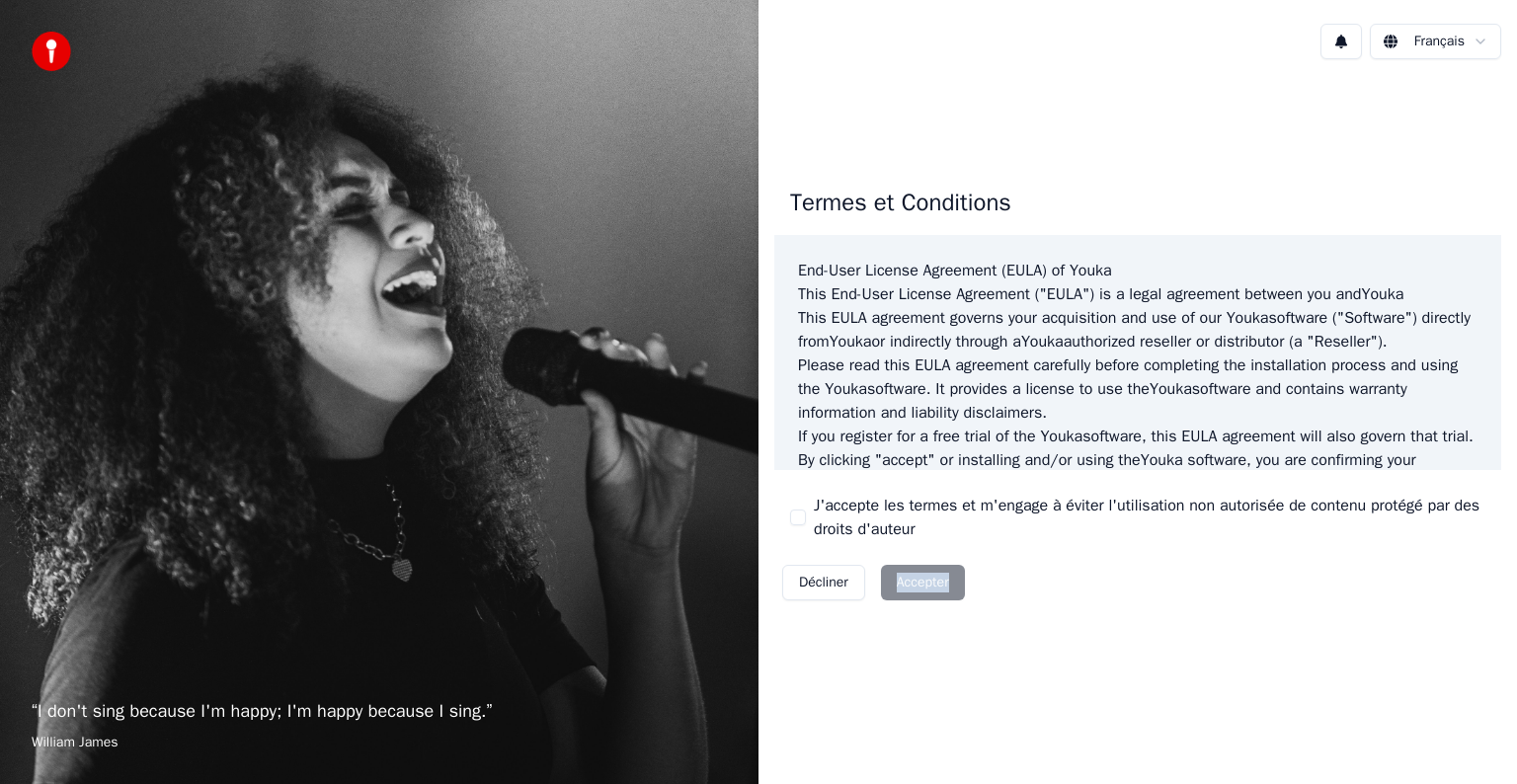 click on "Décliner Accepter" at bounding box center [873, 583] 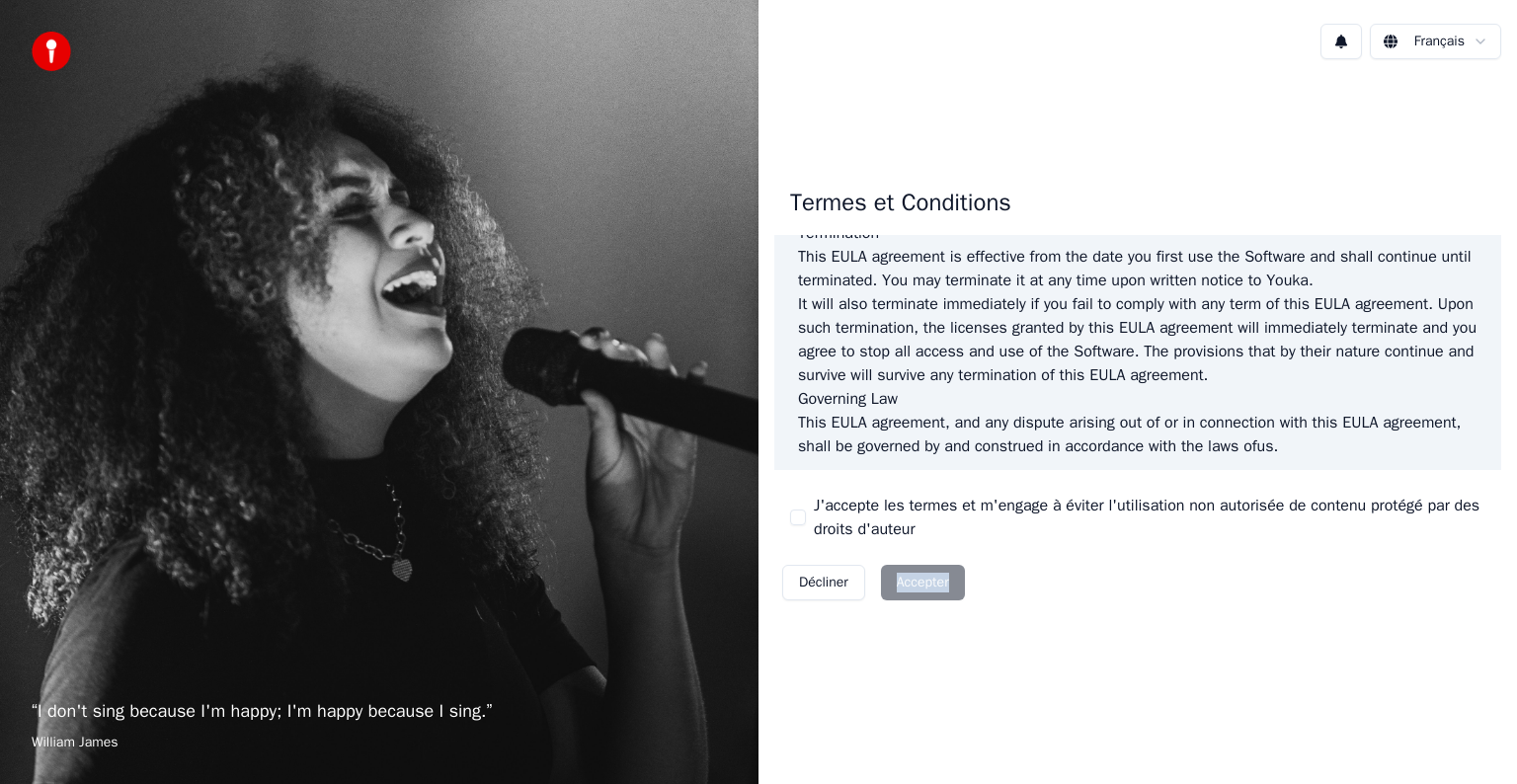 scroll, scrollTop: 1067, scrollLeft: 0, axis: vertical 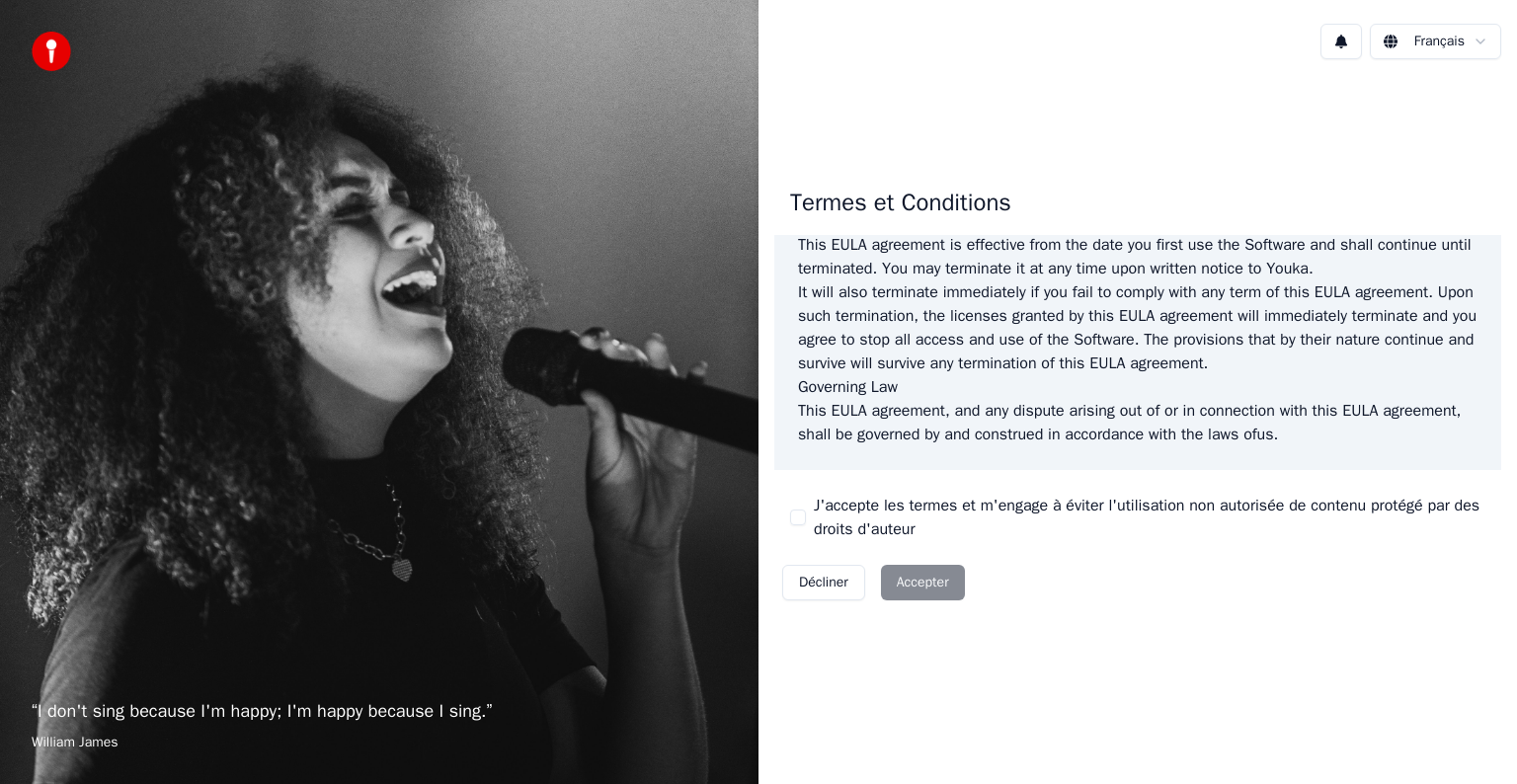 click on "J'accepte les termes et m'engage à éviter l'utilisation non autorisée de contenu protégé par des droits d'auteur" at bounding box center (1138, 517) 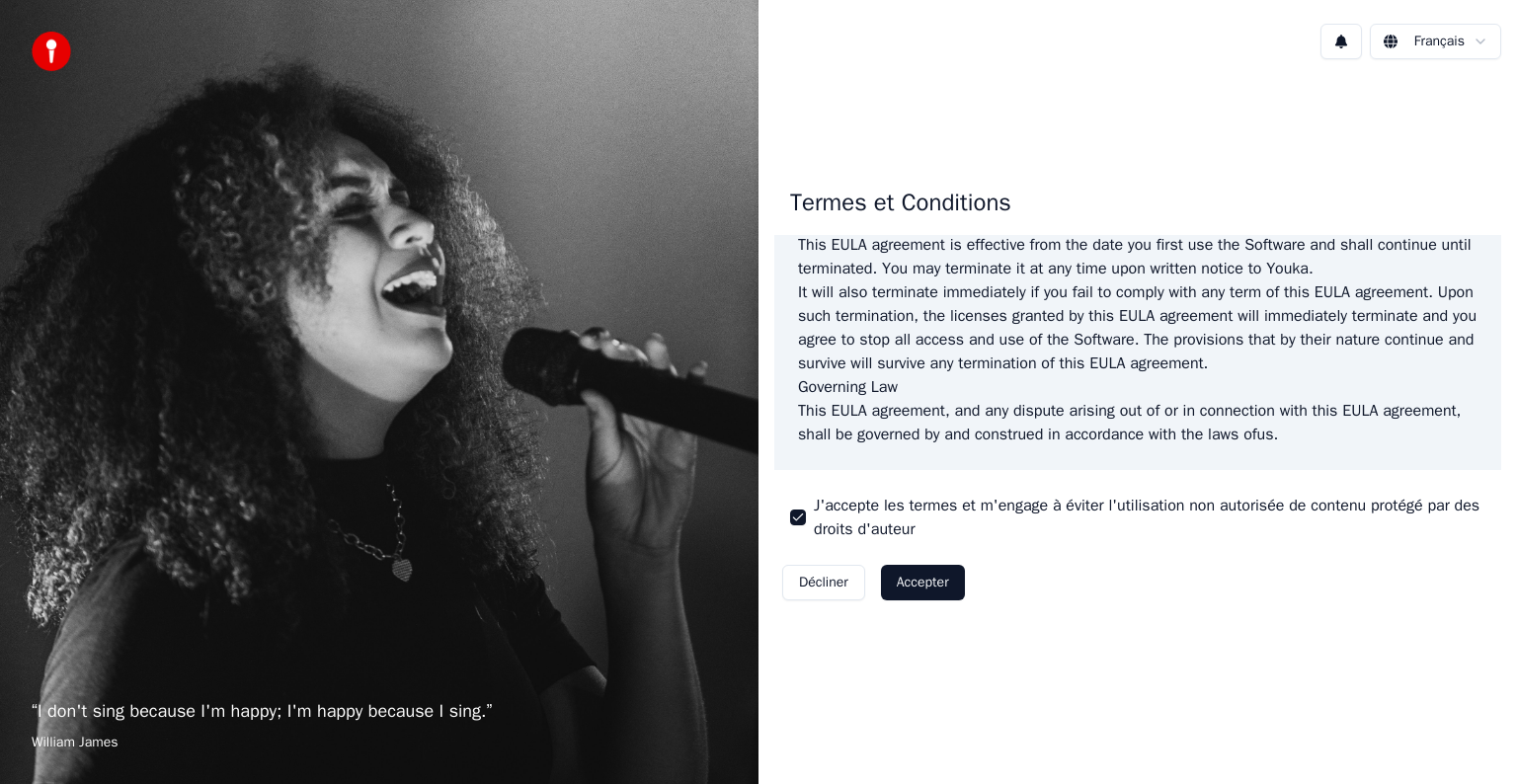 click on "Accepter" at bounding box center [922, 583] 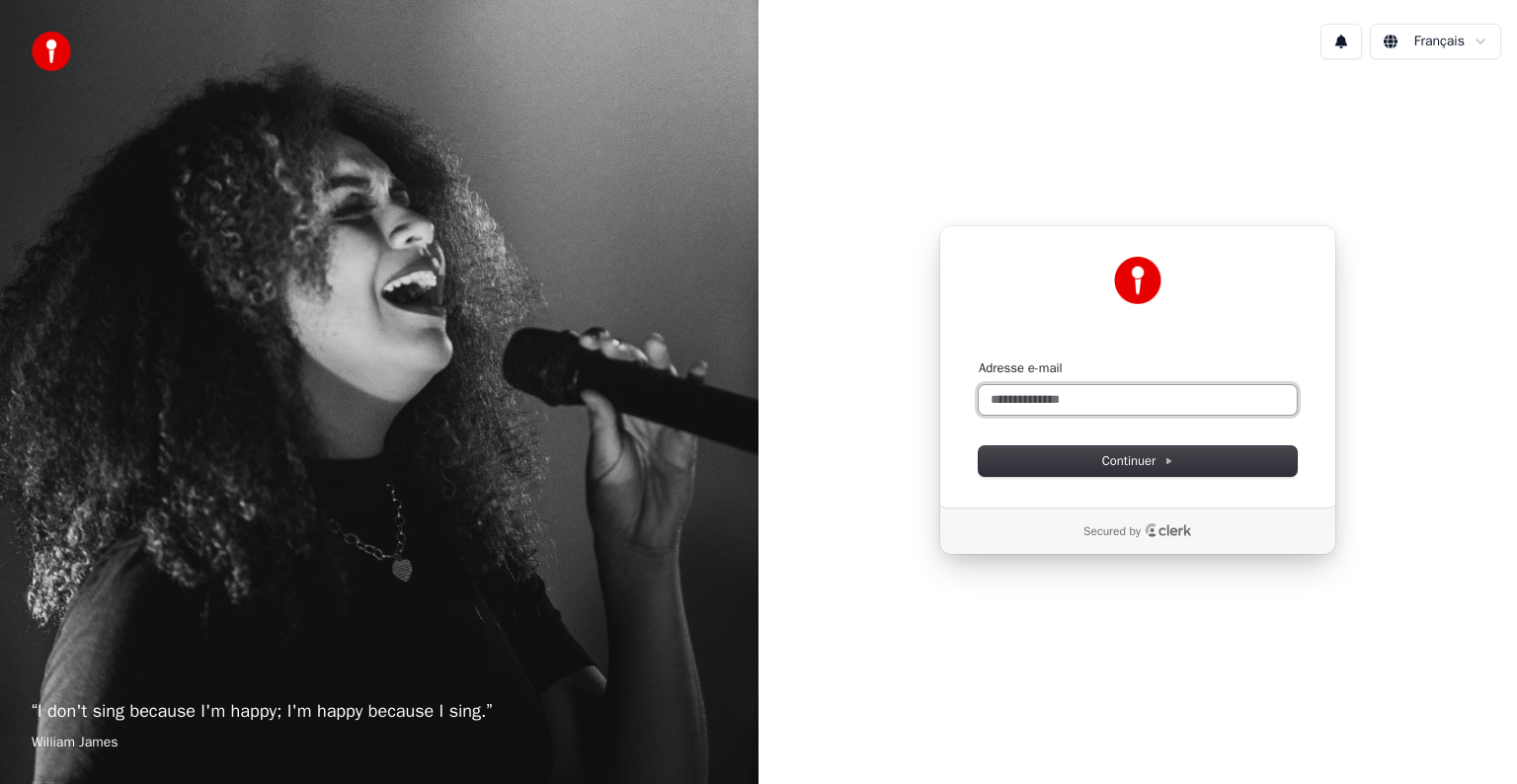 click on "Adresse e-mail" at bounding box center (1138, 400) 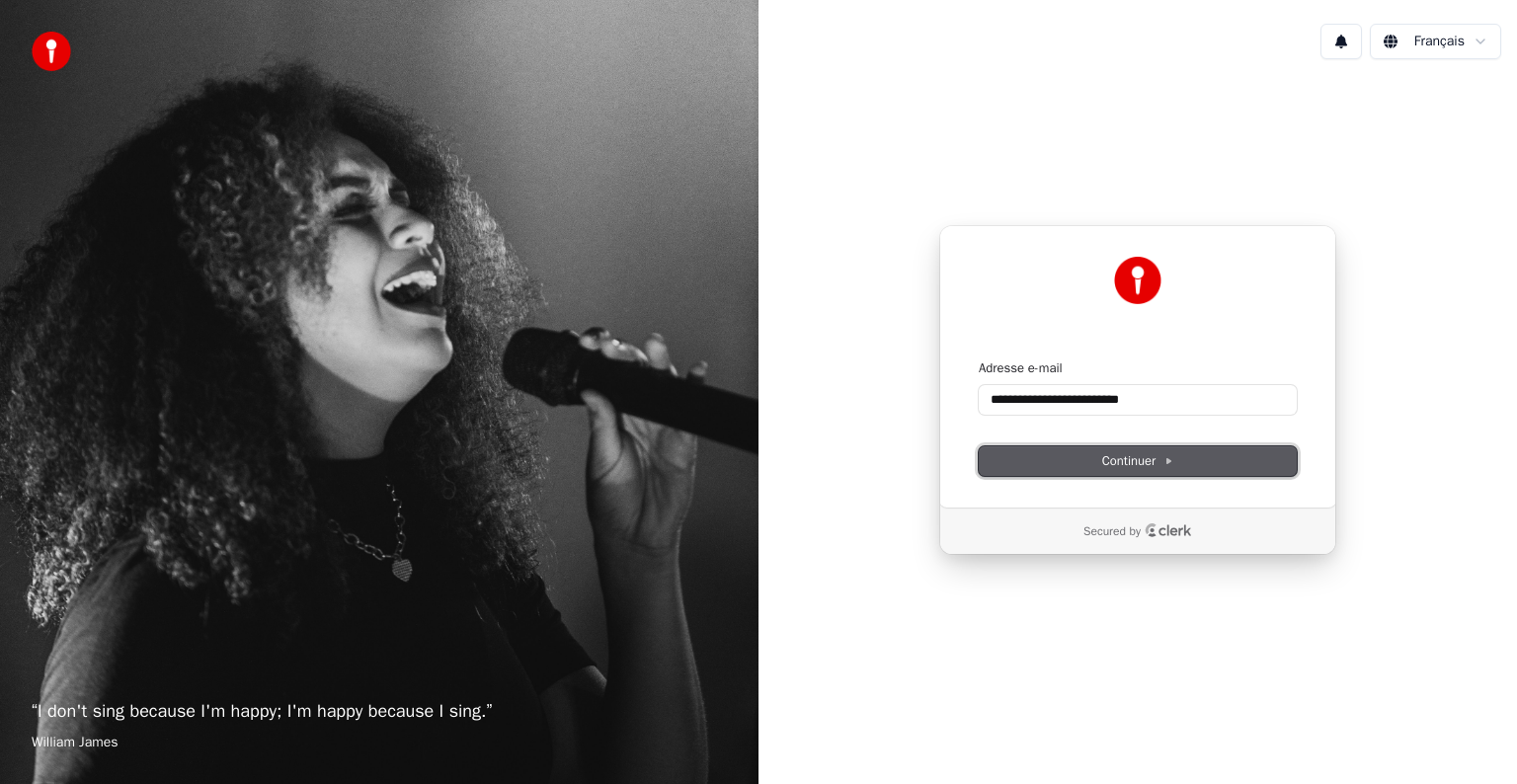 click on "Continuer" at bounding box center (1138, 461) 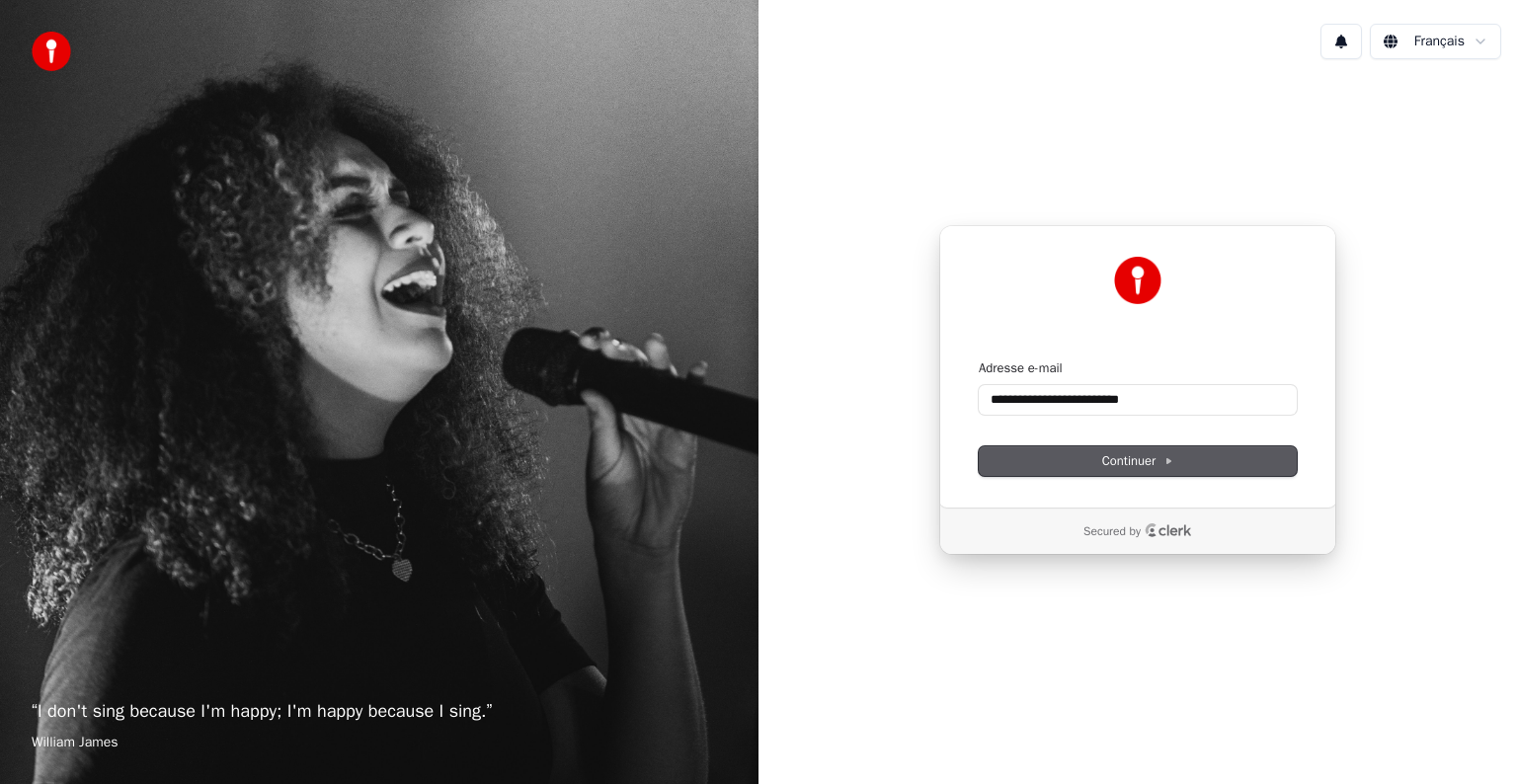 type on "**********" 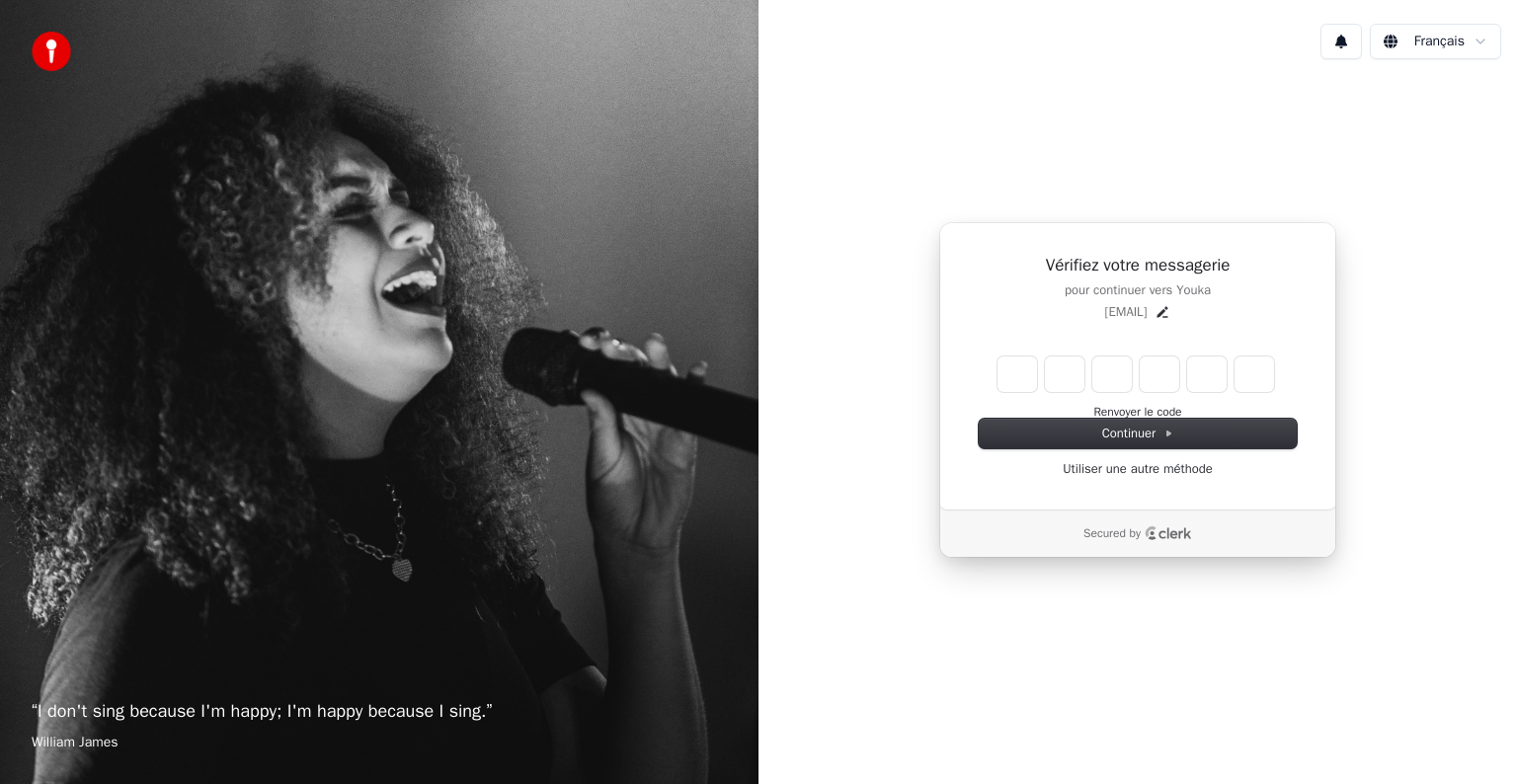 type on "*" 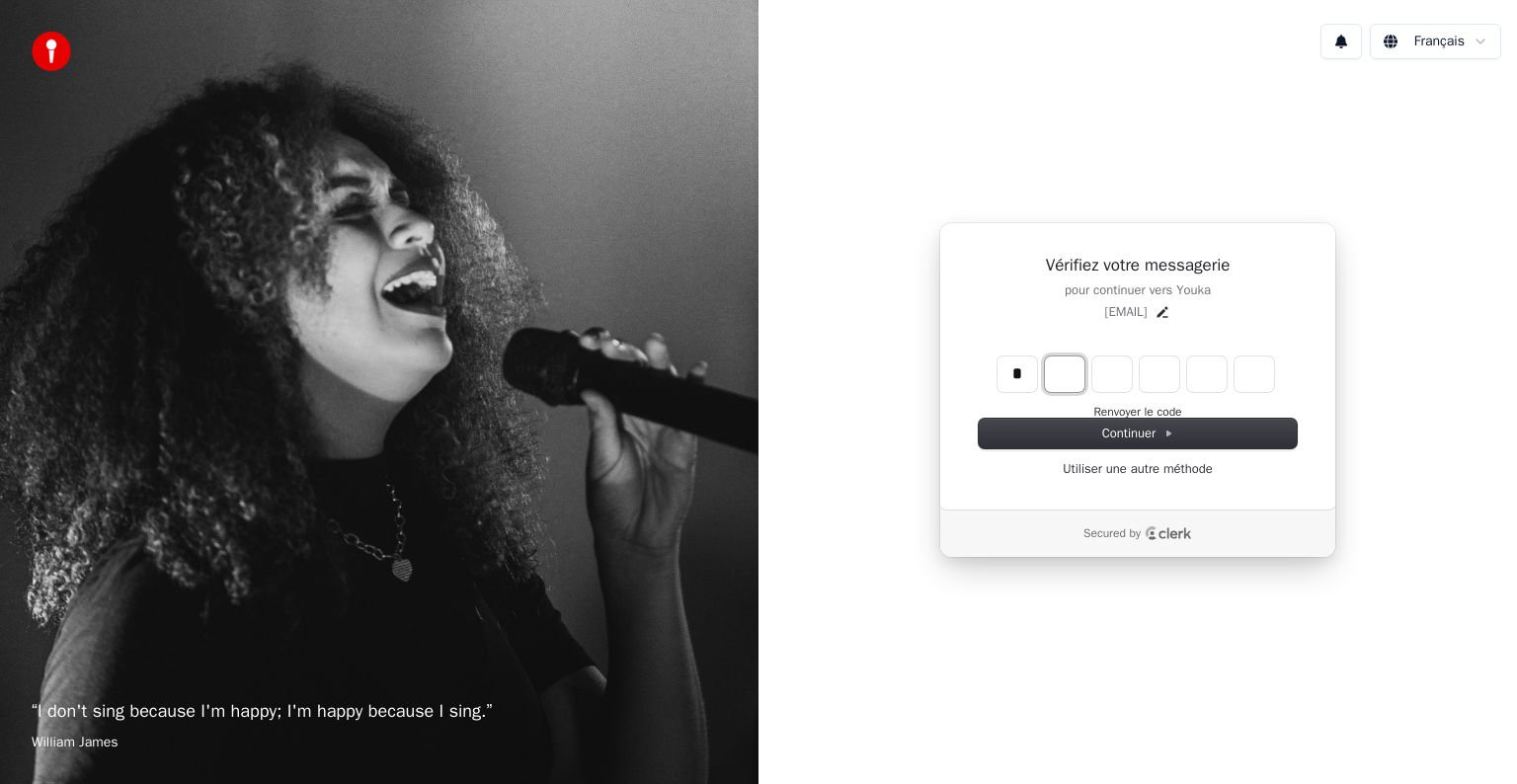 type on "*" 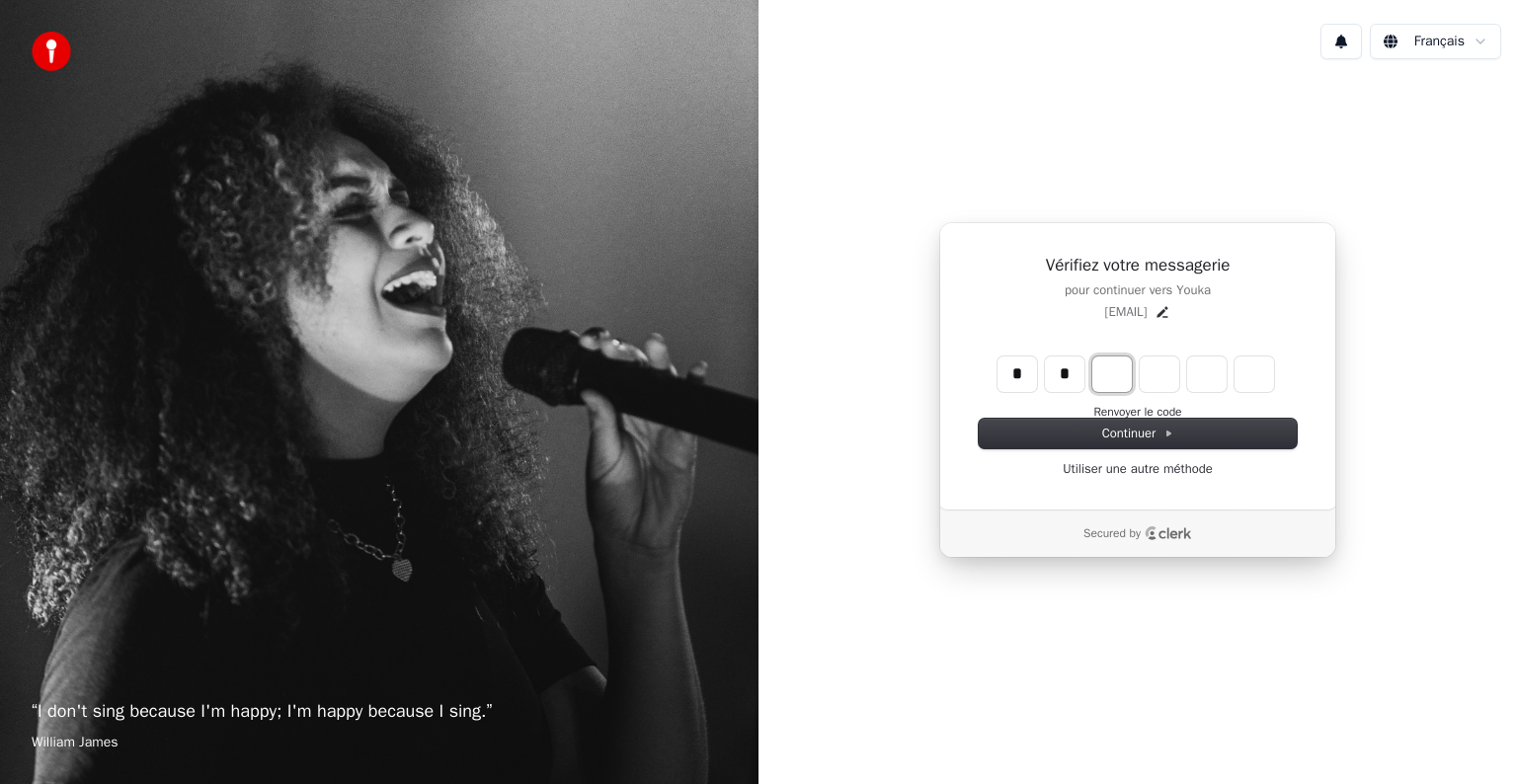 type on "**" 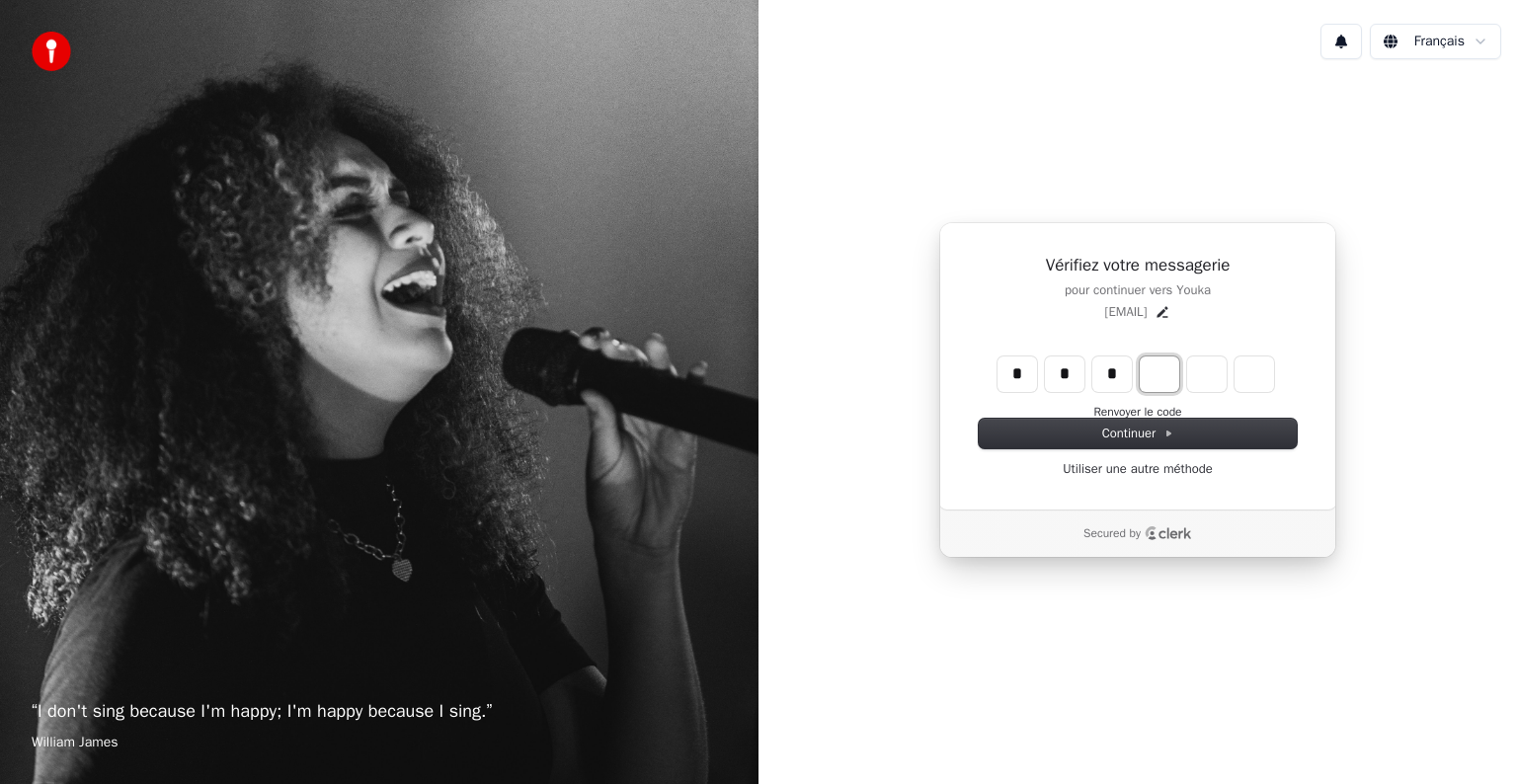type on "***" 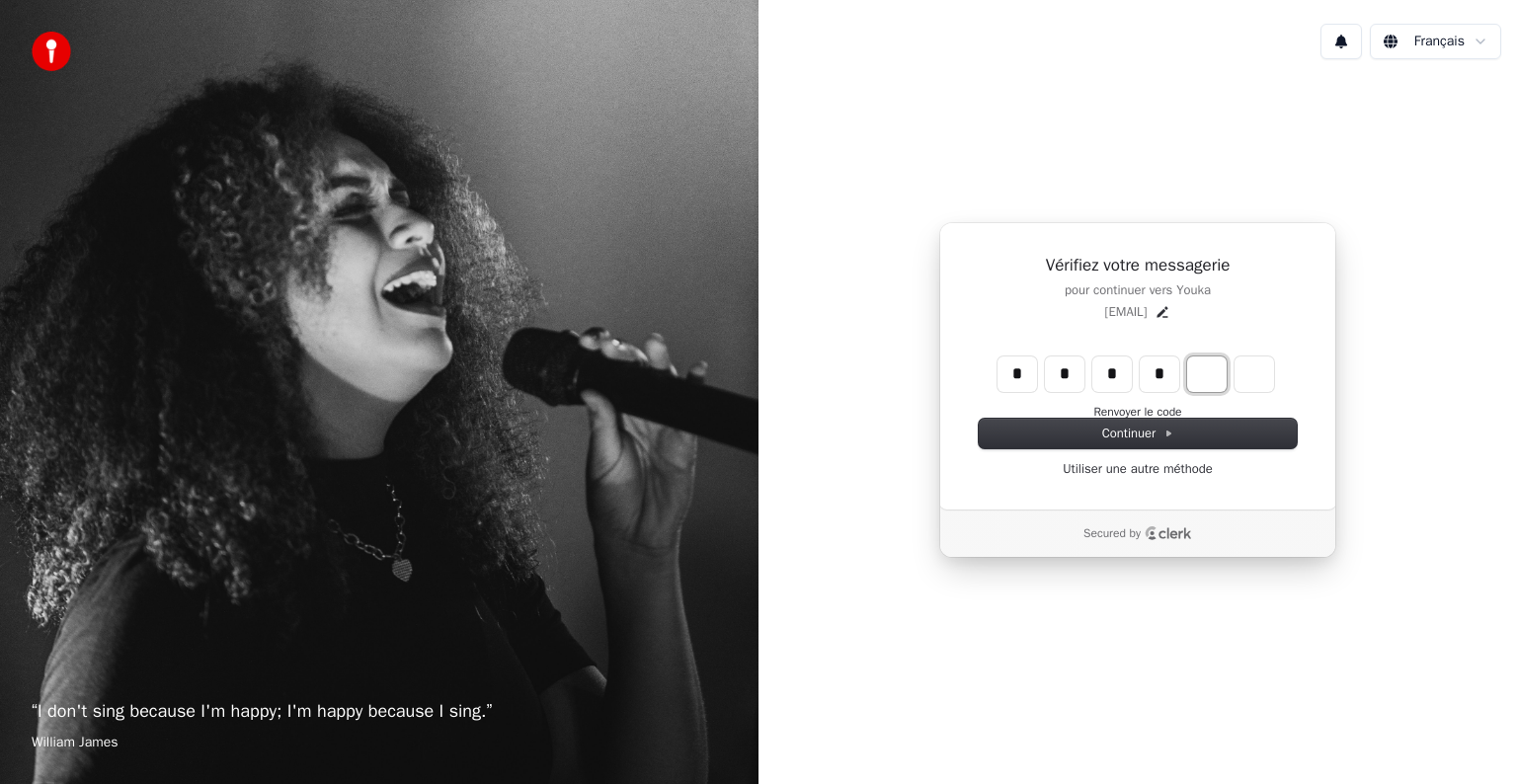 type on "****" 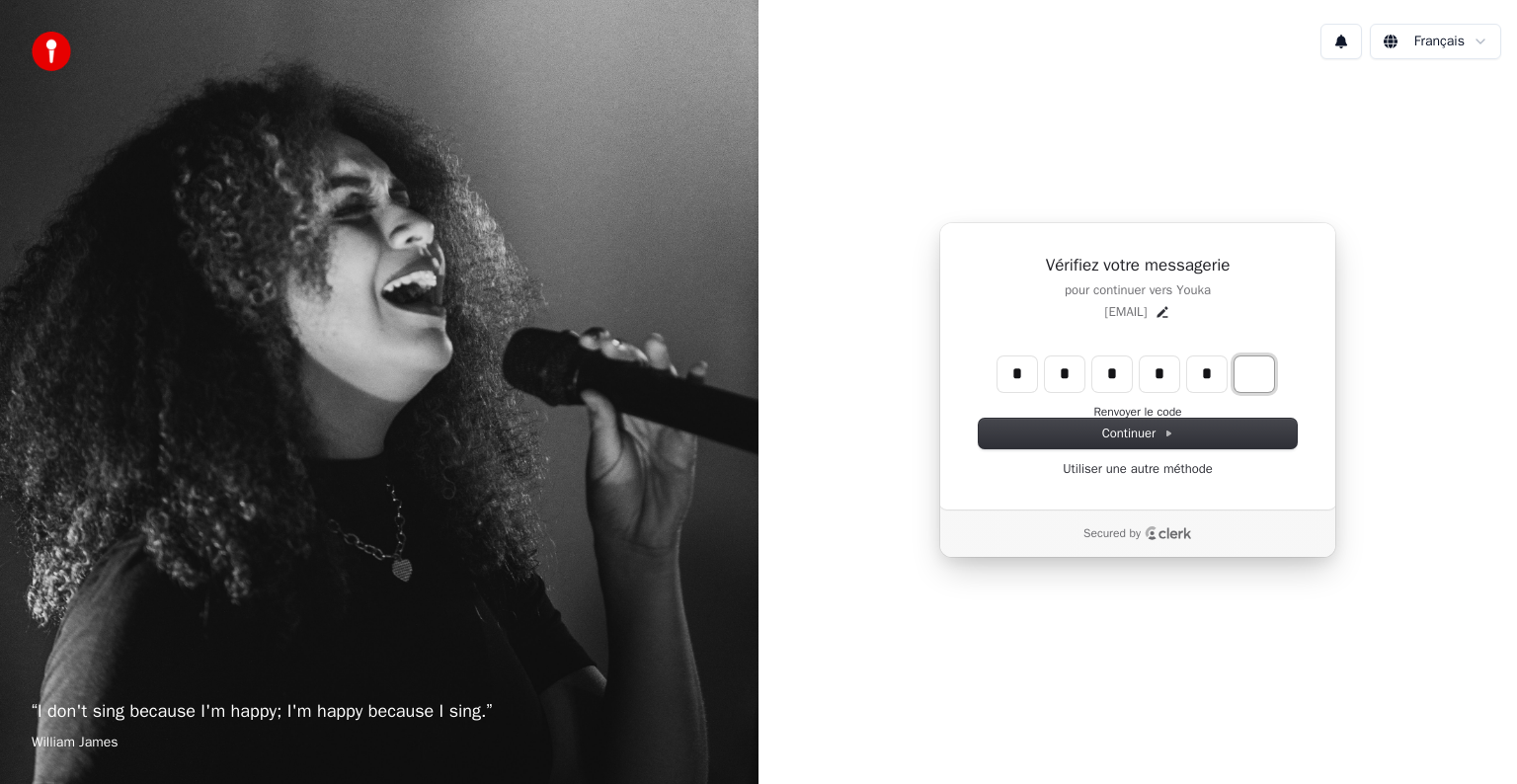 type on "******" 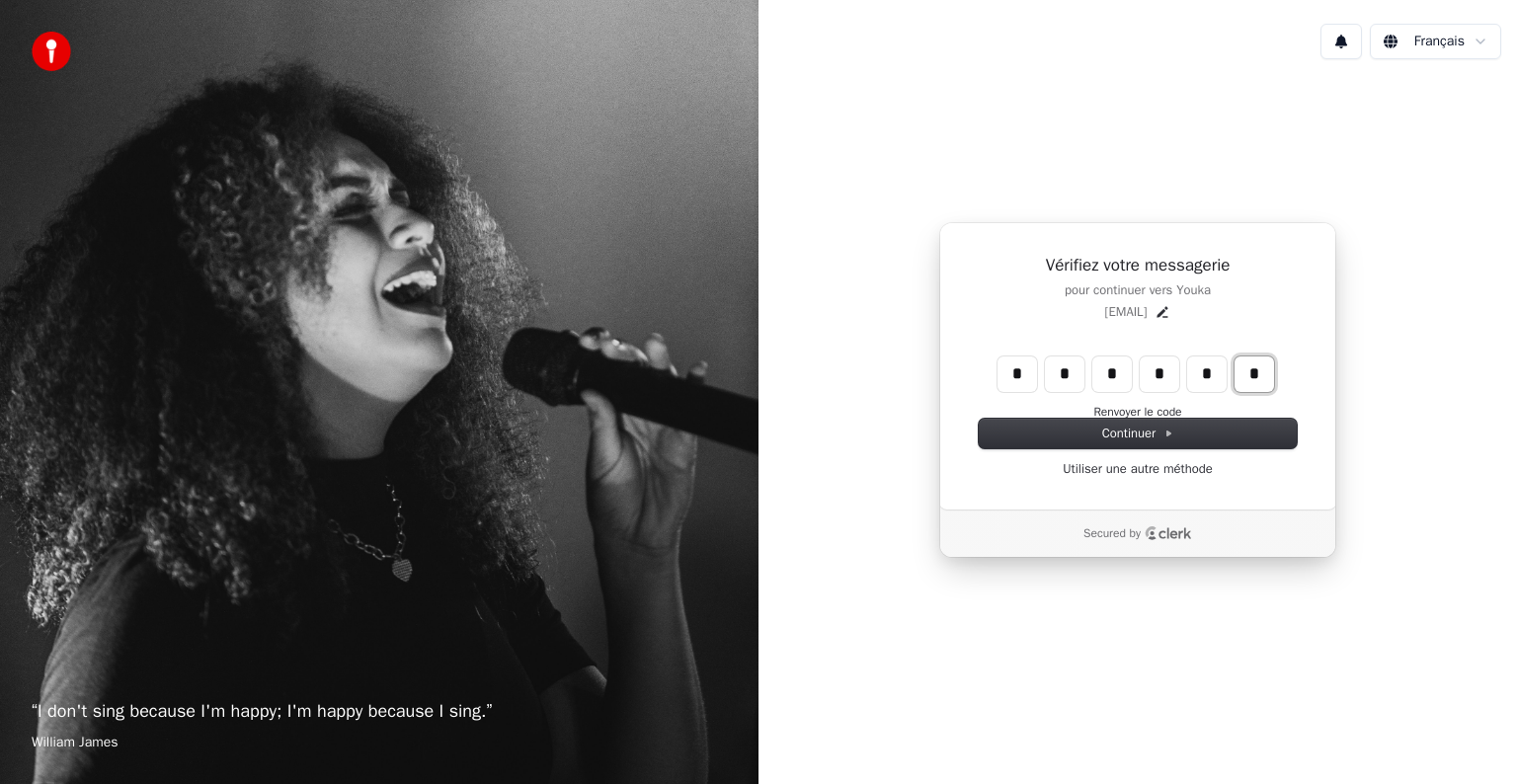 type on "*" 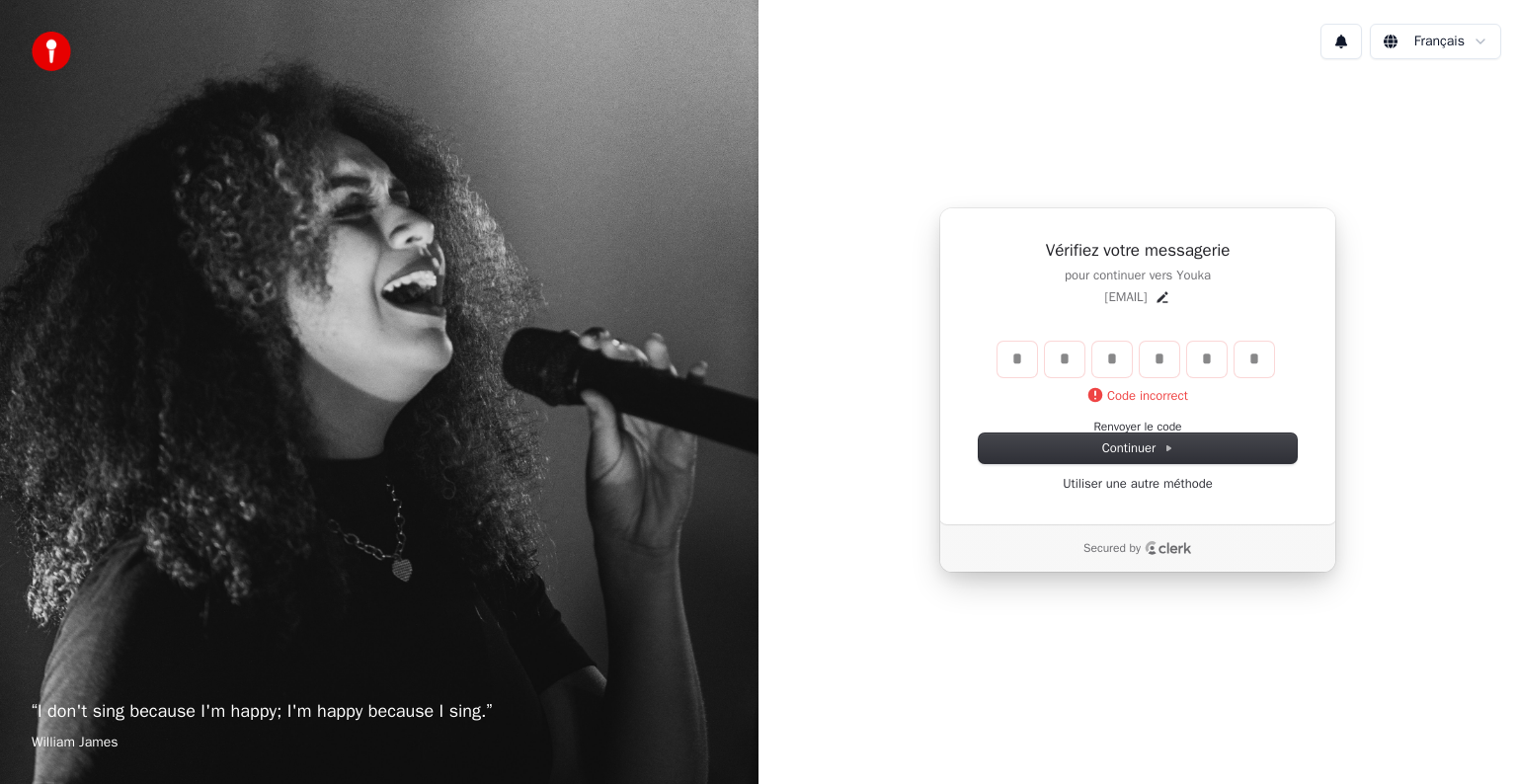 type 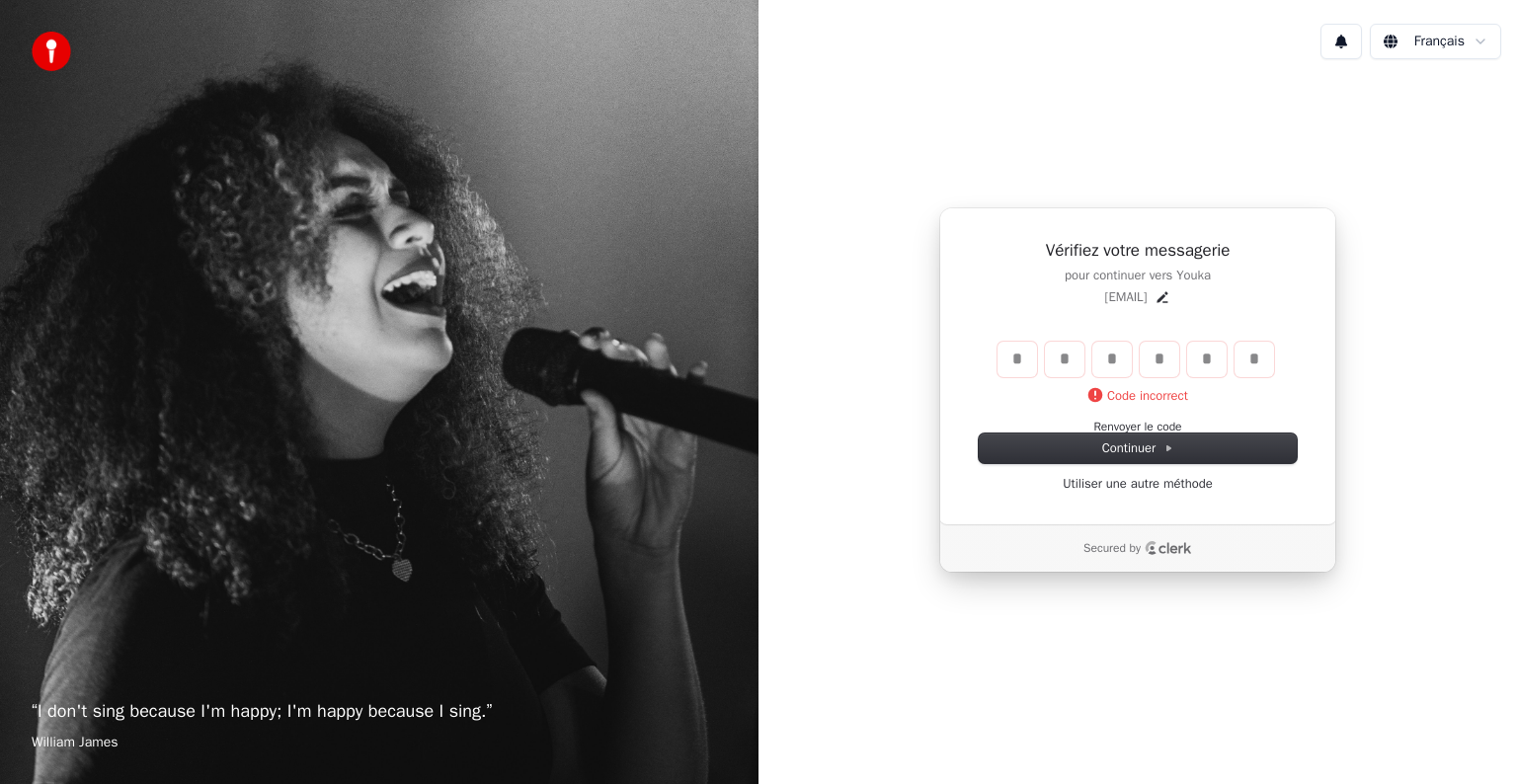 type 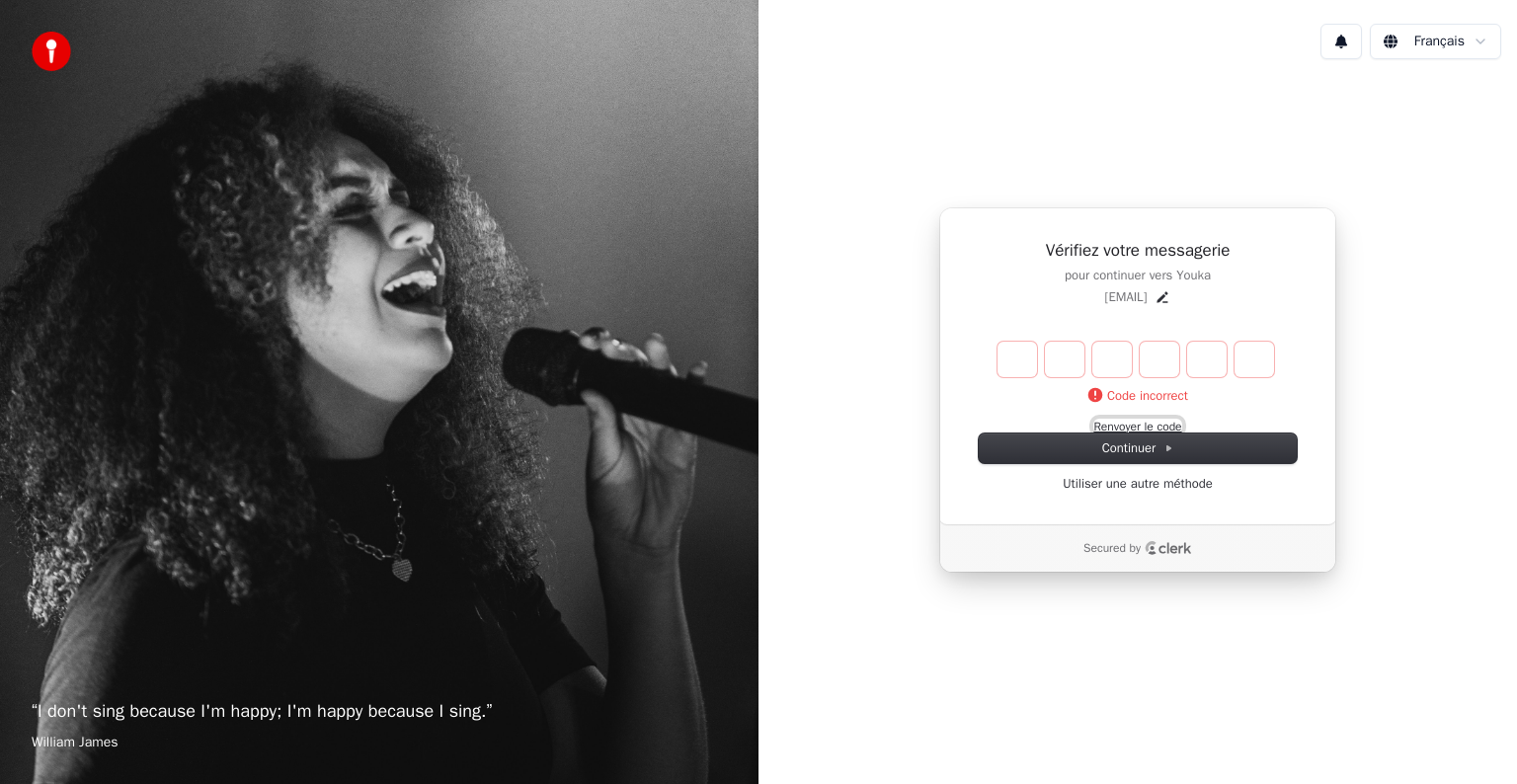 click on "Renvoyer le code" at bounding box center [1137, 427] 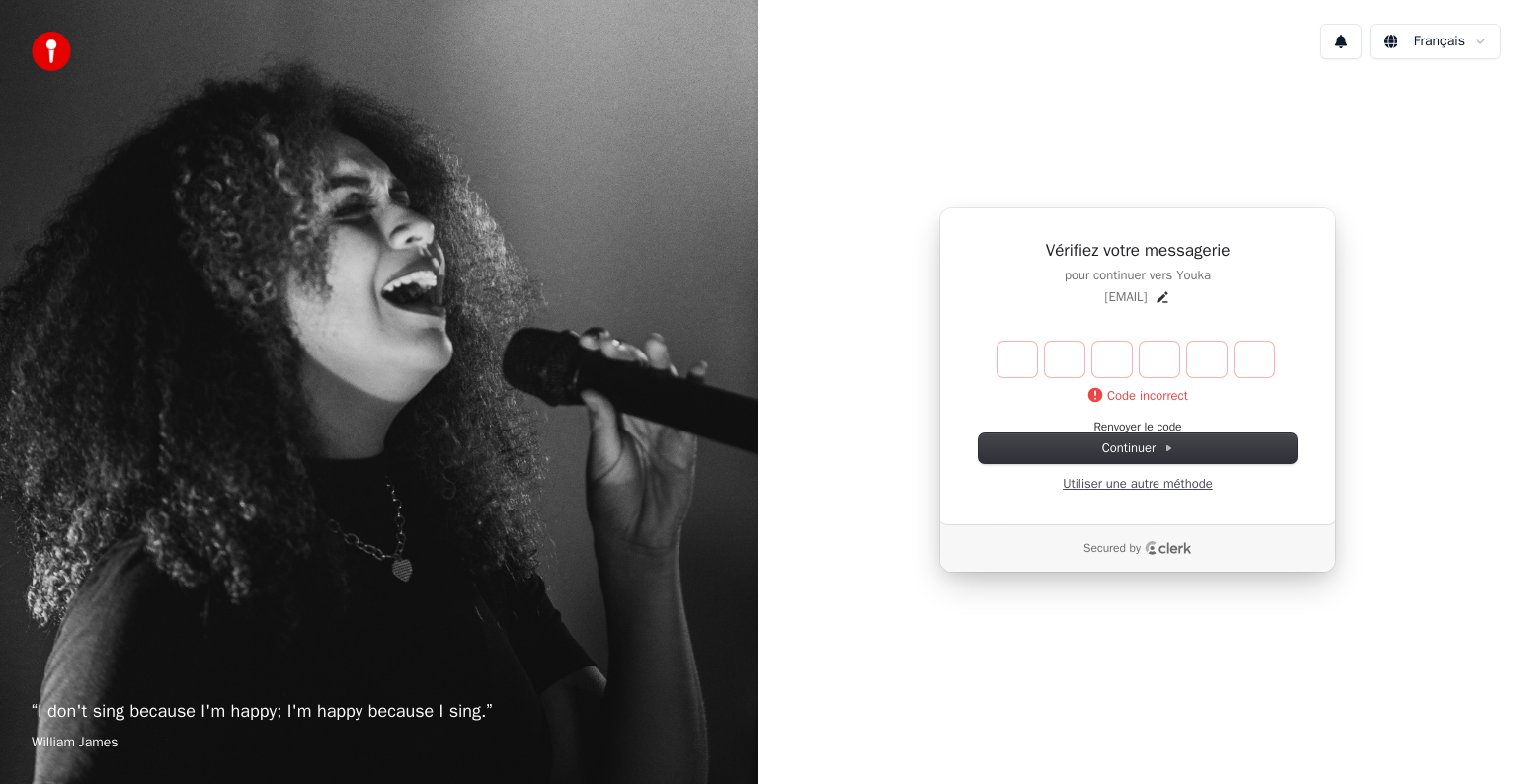 click on "Utiliser une autre méthode" at bounding box center [1138, 484] 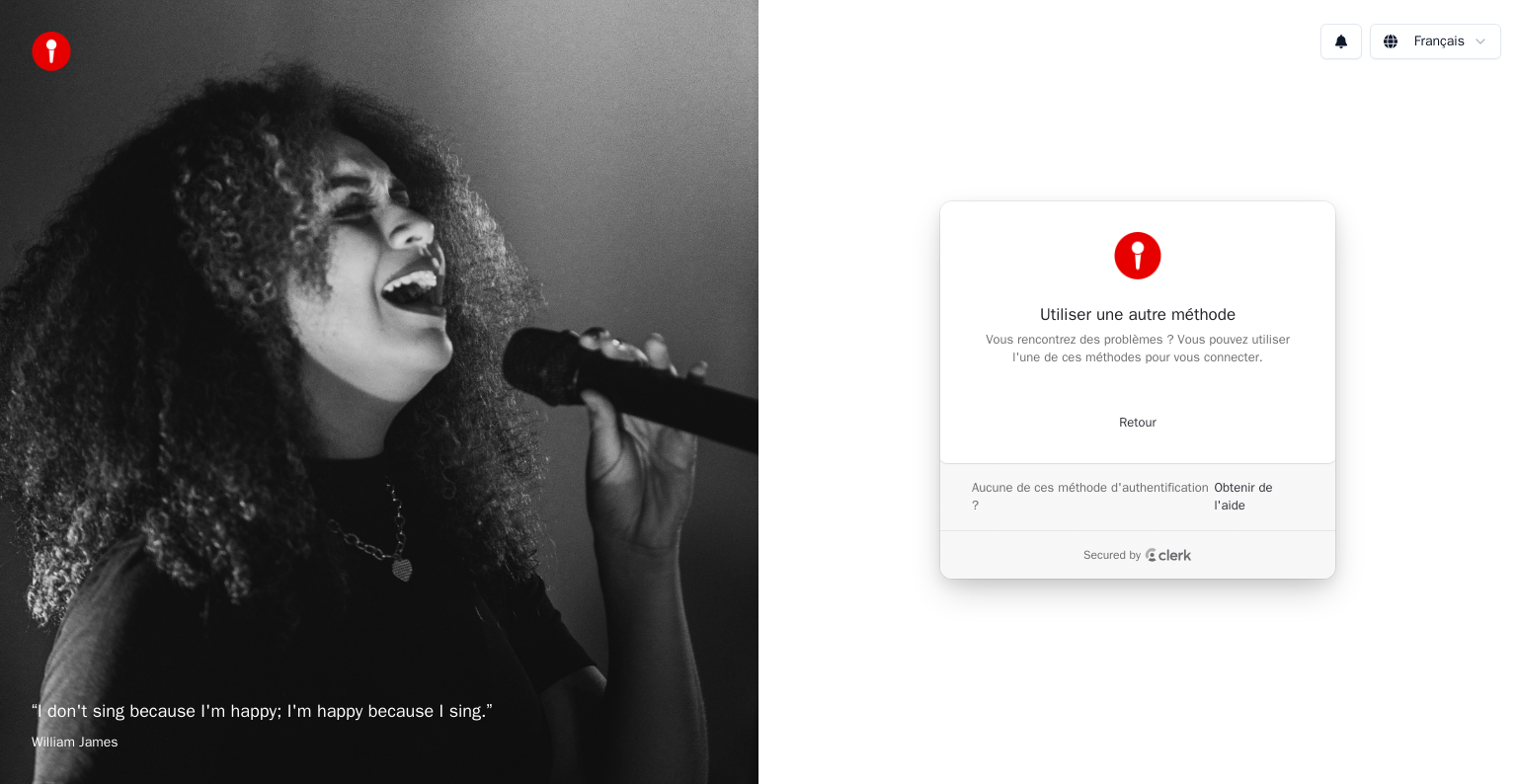 click on "Aucune de ces méthode d'authentification ?" at bounding box center (1091, 497) 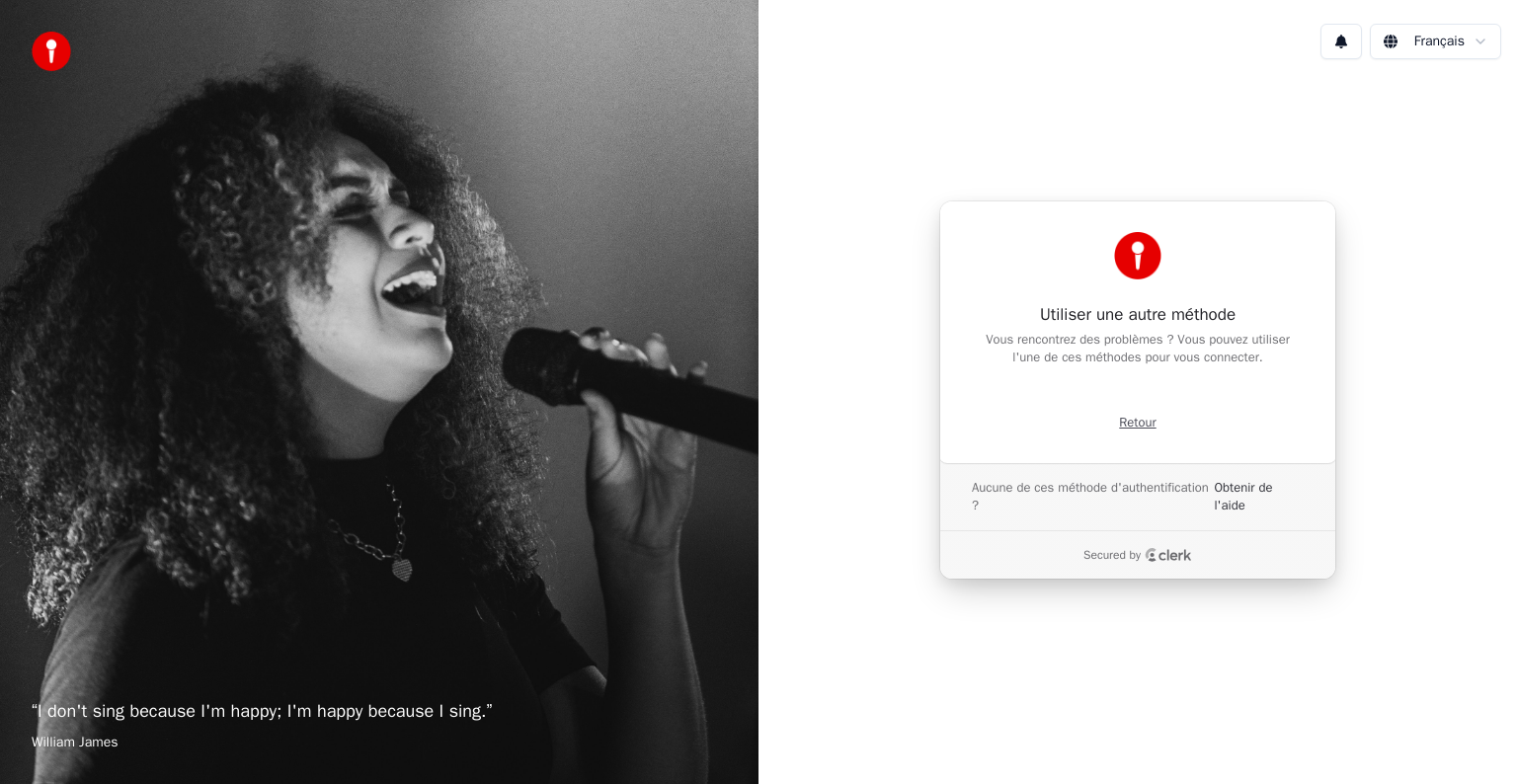 click on "Retour" at bounding box center (1137, 423) 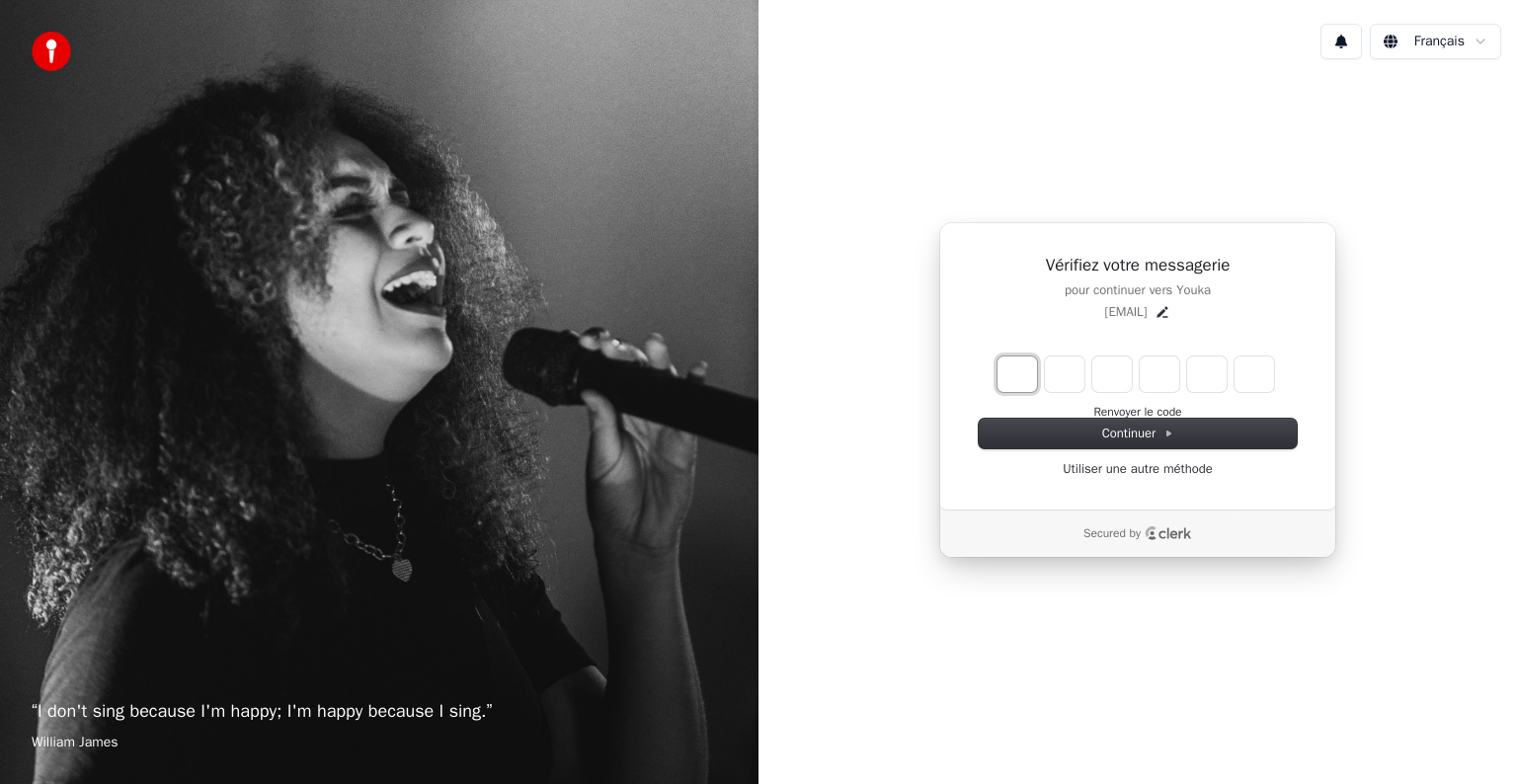 click at bounding box center (1017, 374) 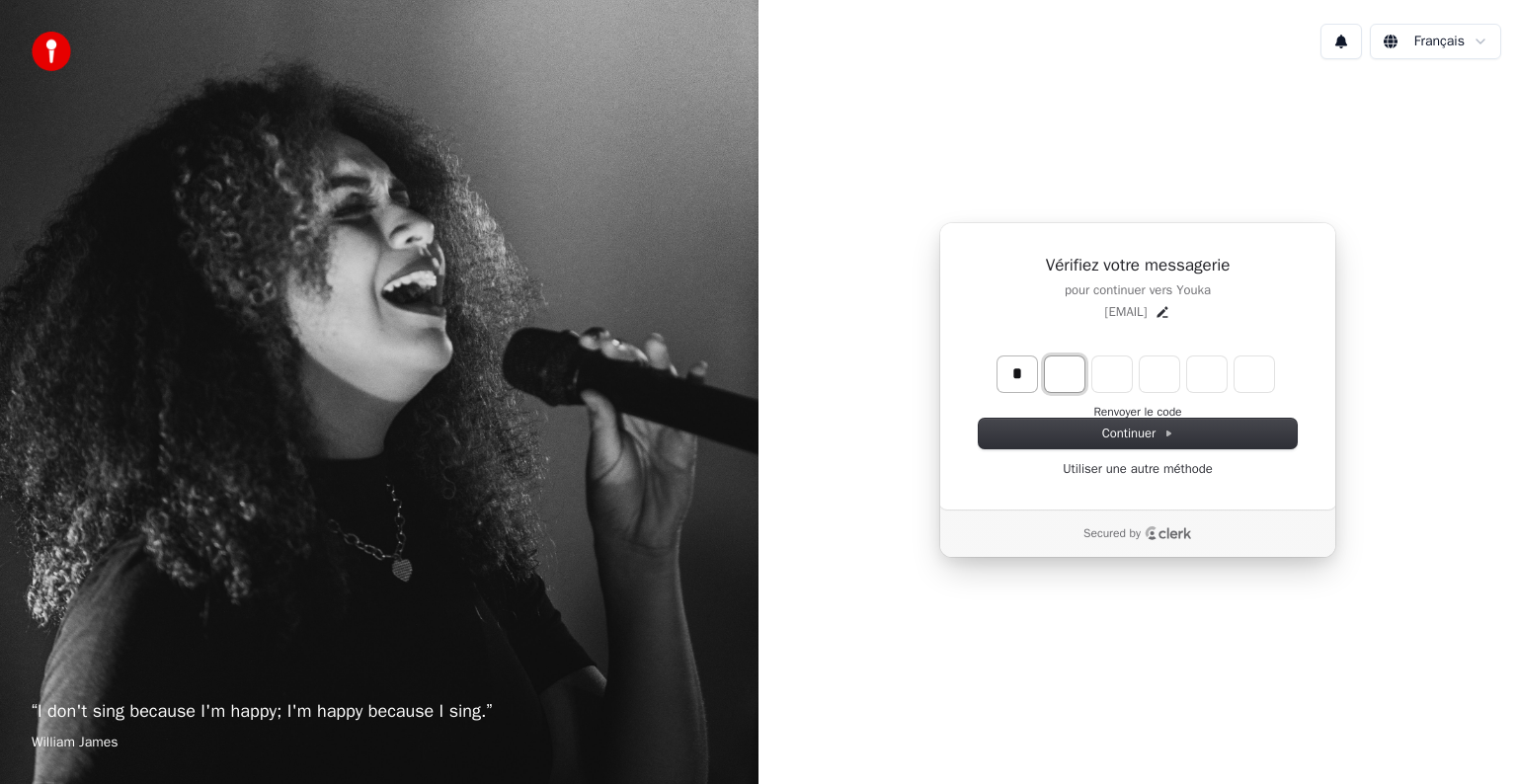 type on "*" 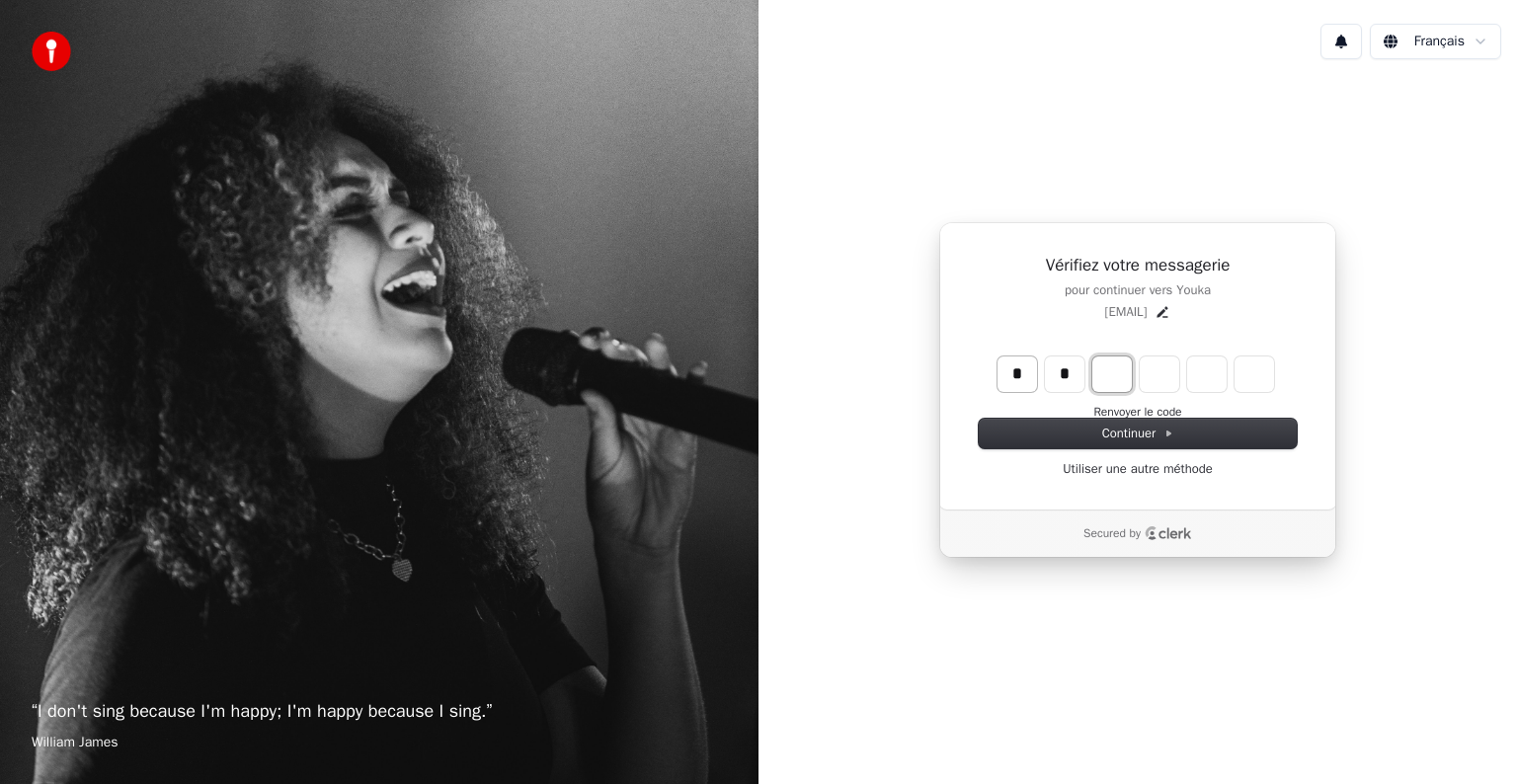 type on "**" 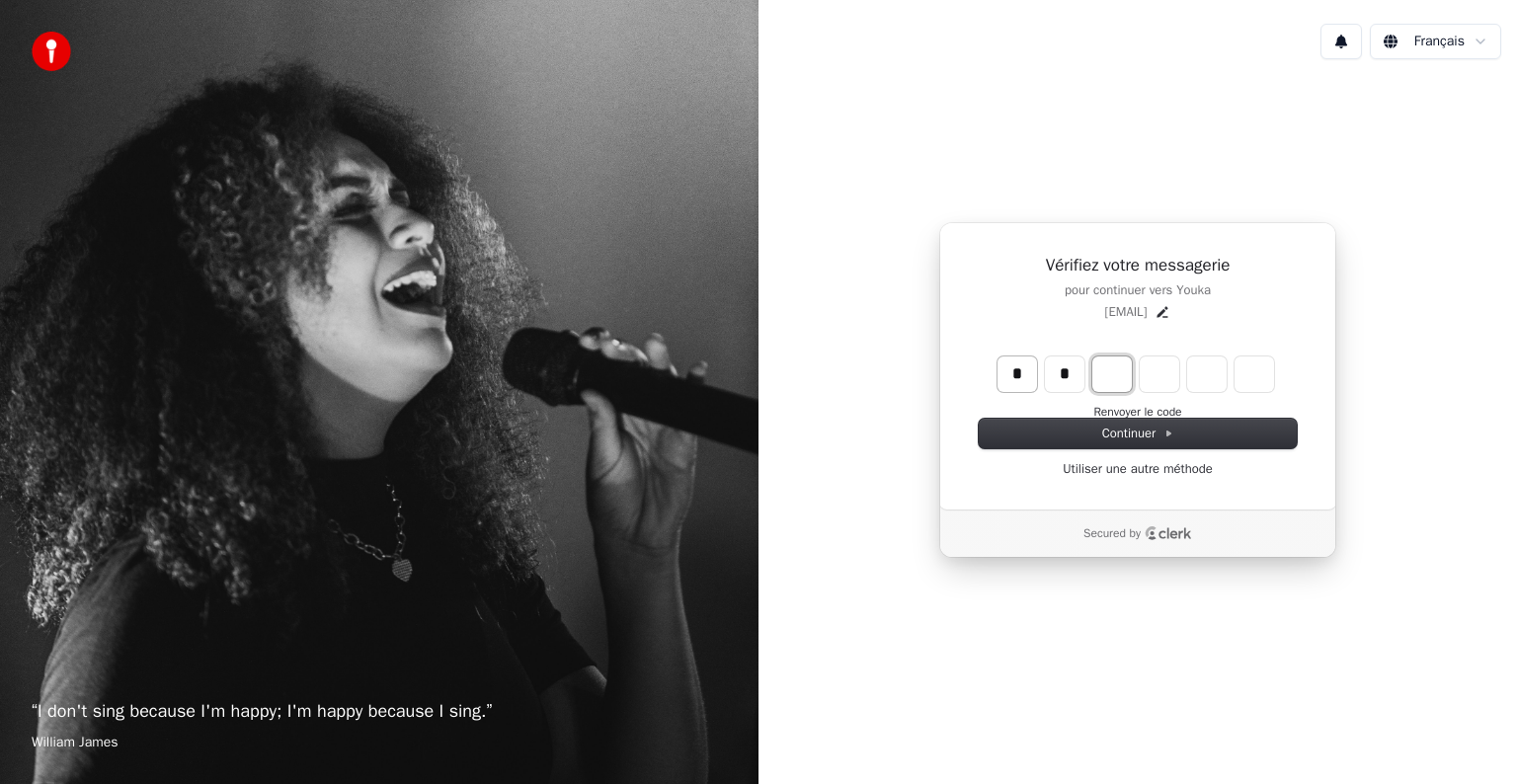 type on "*" 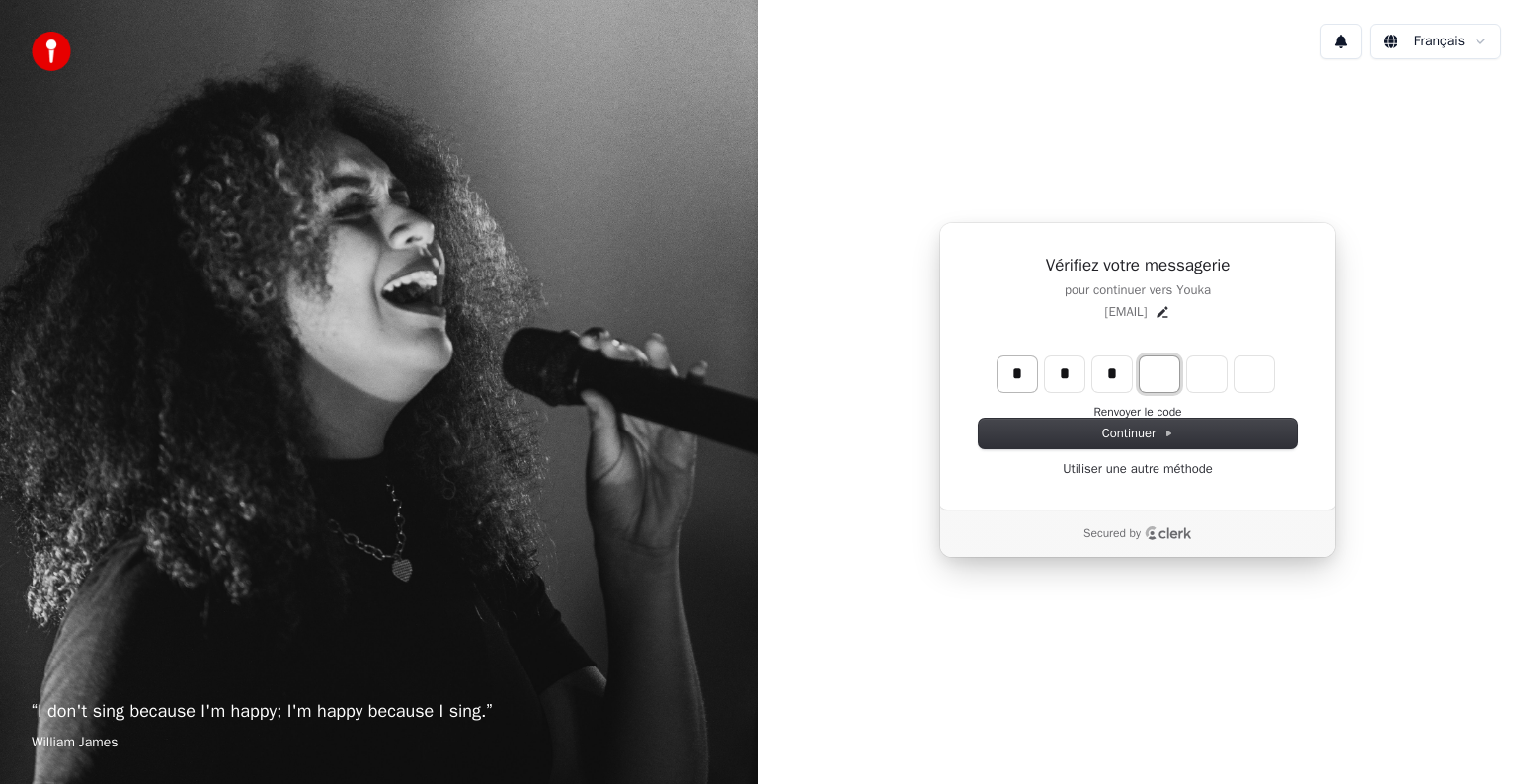 type on "***" 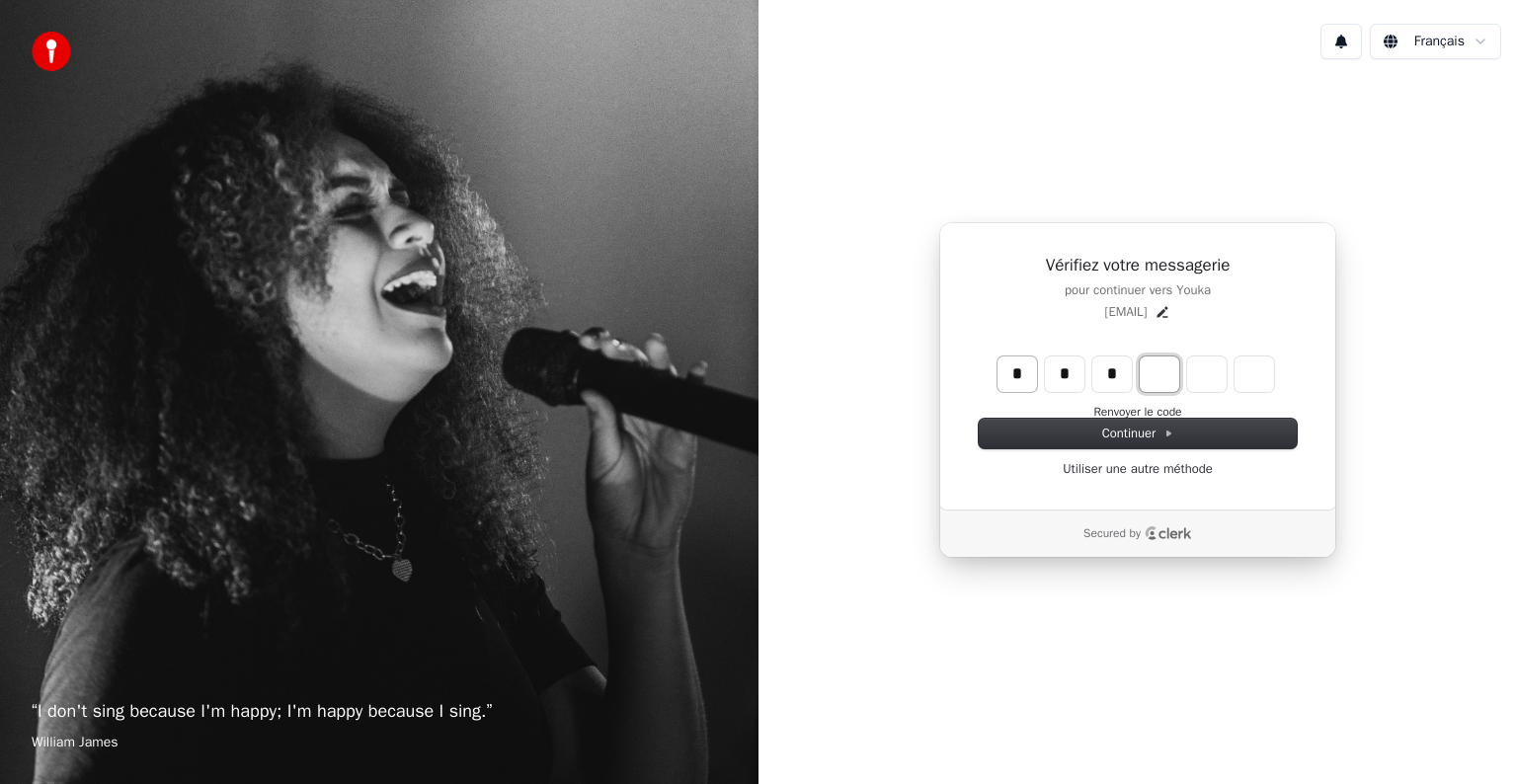 type on "*" 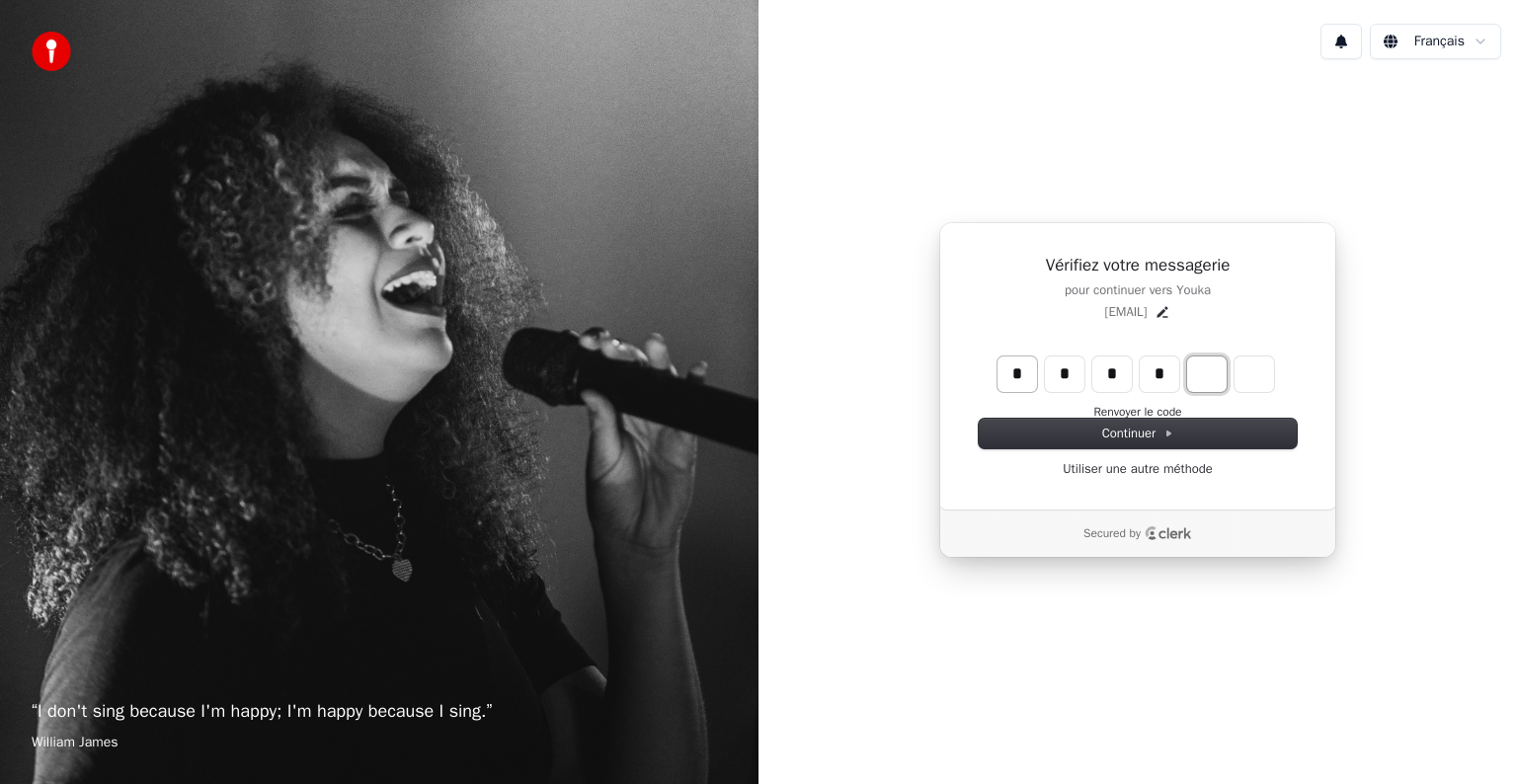 type on "****" 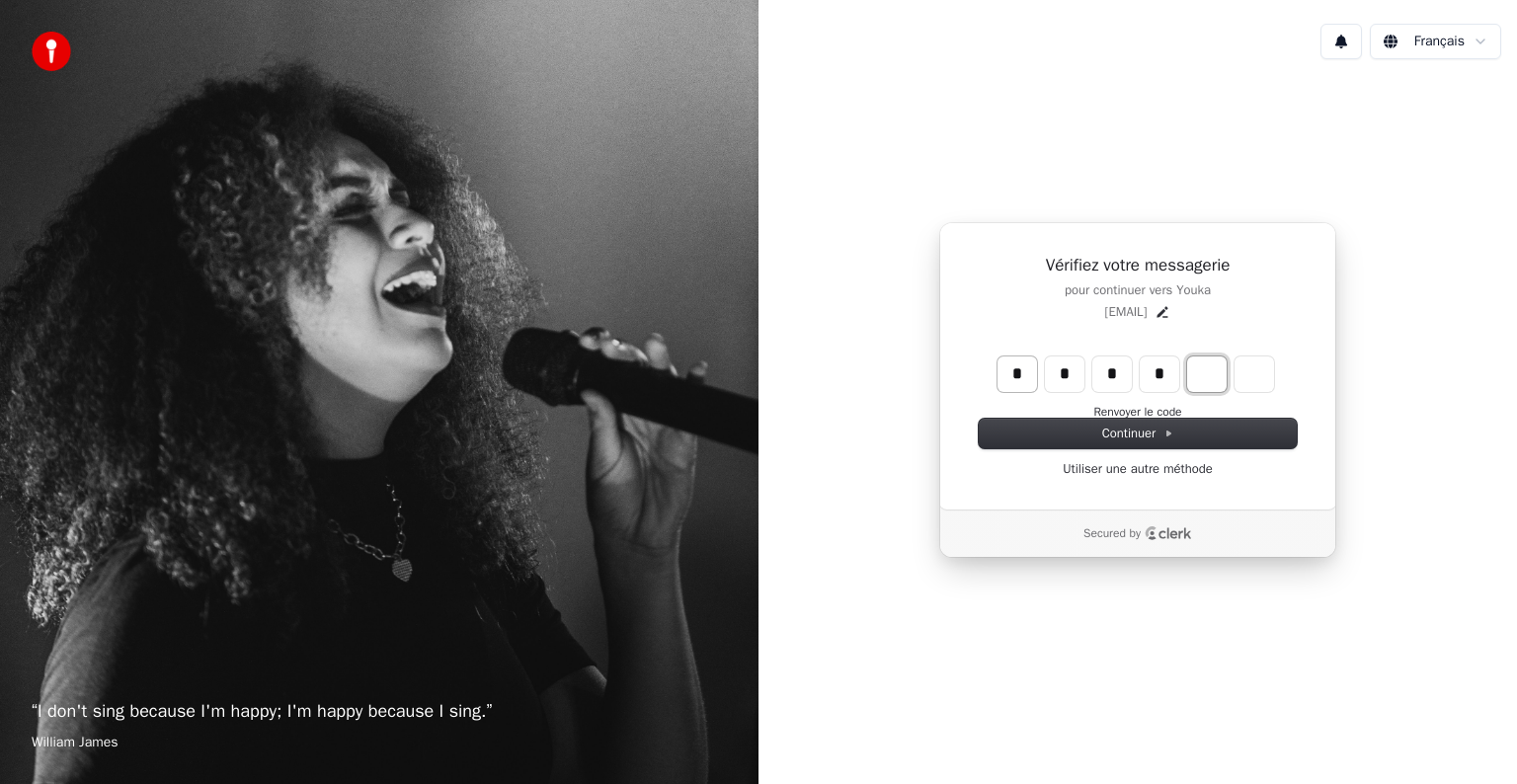 type on "*" 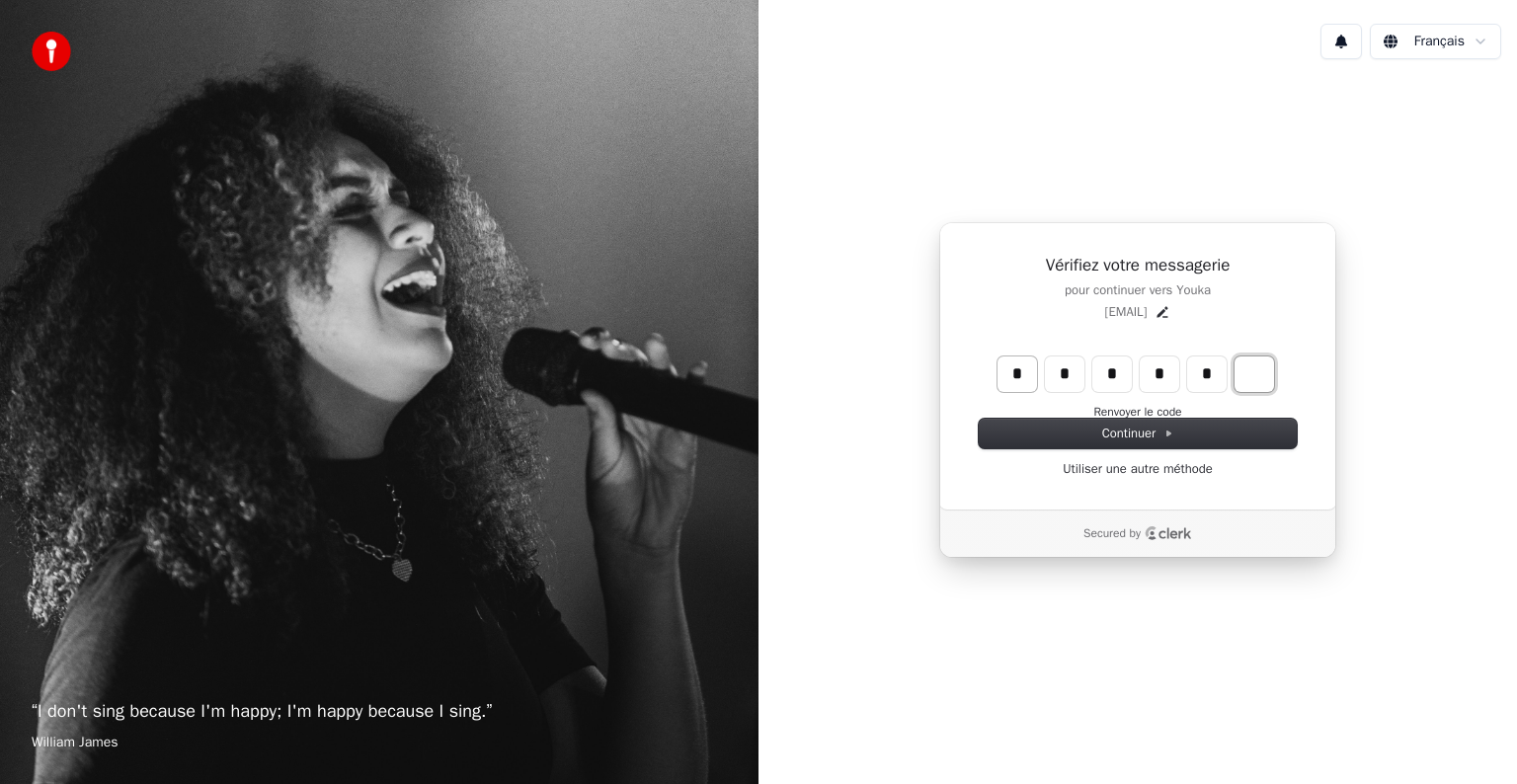 type on "******" 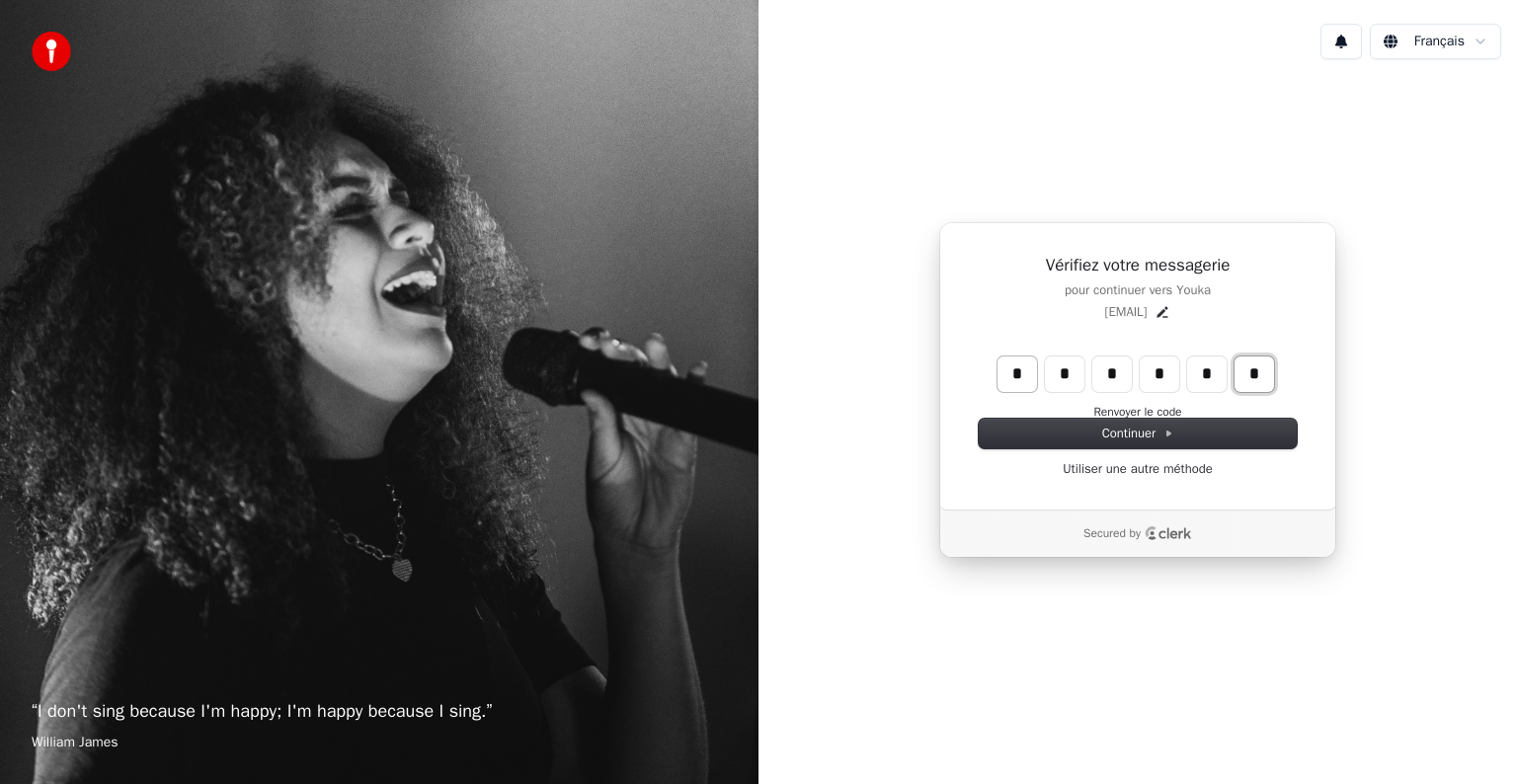 type on "*" 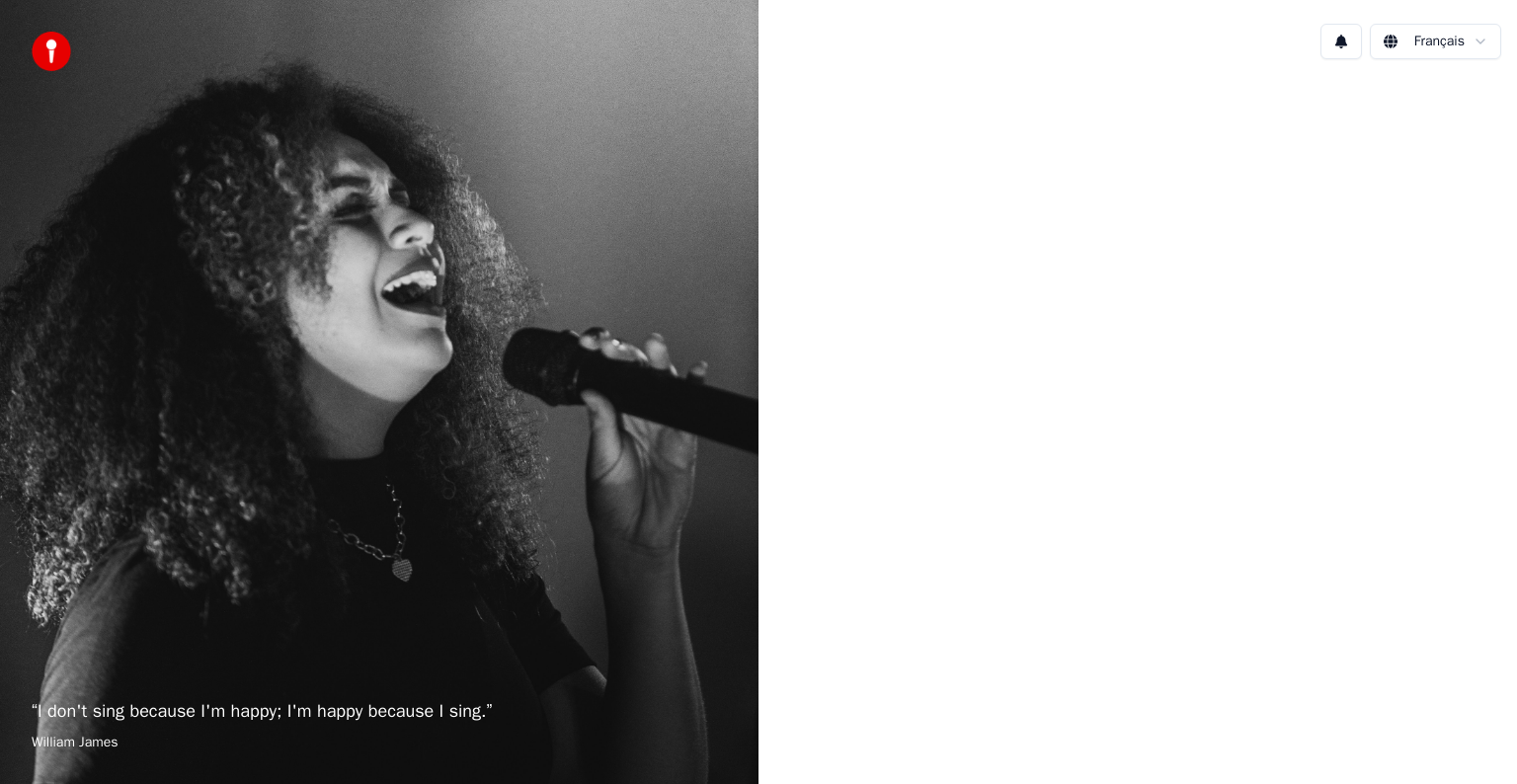 scroll, scrollTop: 0, scrollLeft: 0, axis: both 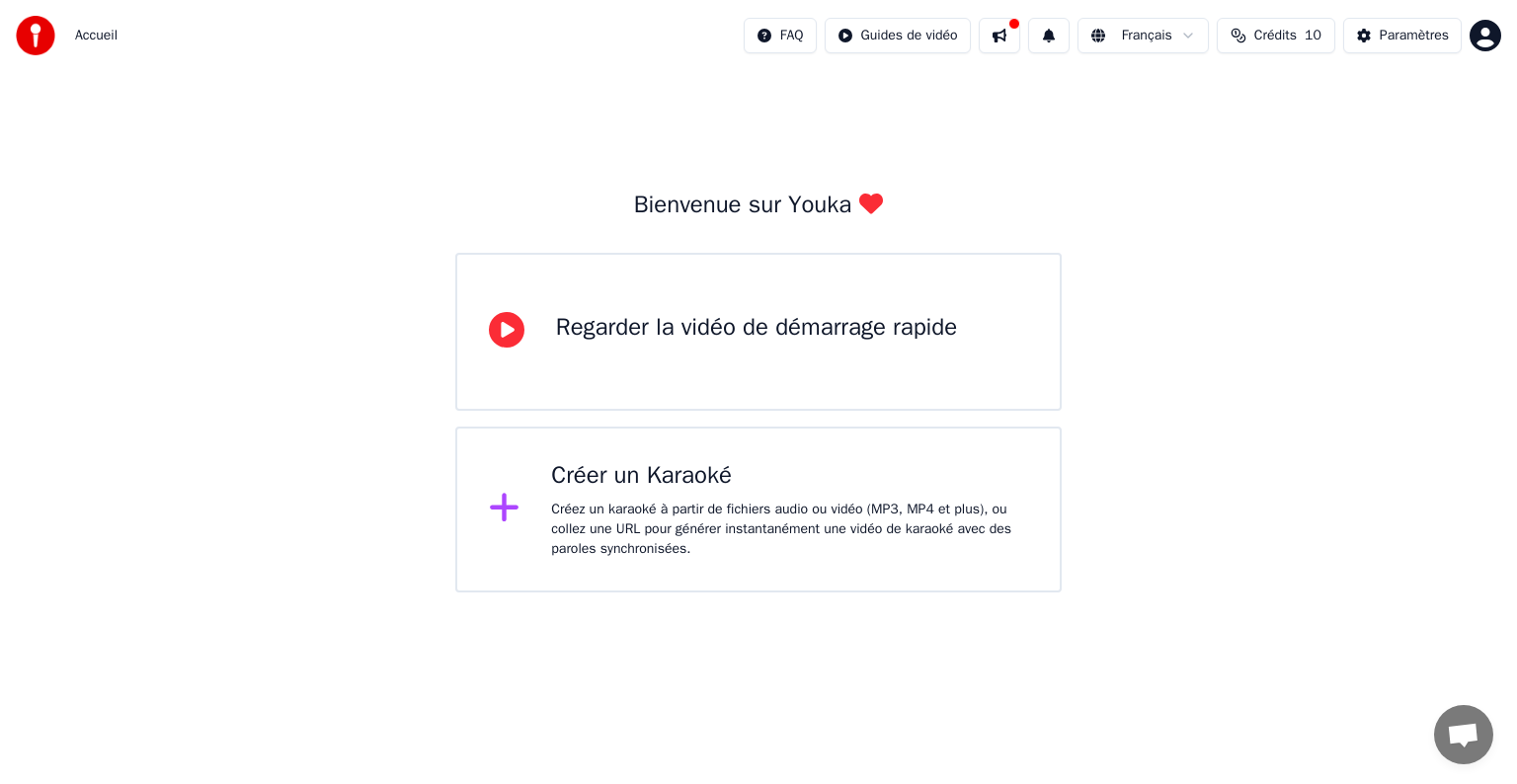 click on "Regarder la vidéo de démarrage rapide" at bounding box center [757, 328] 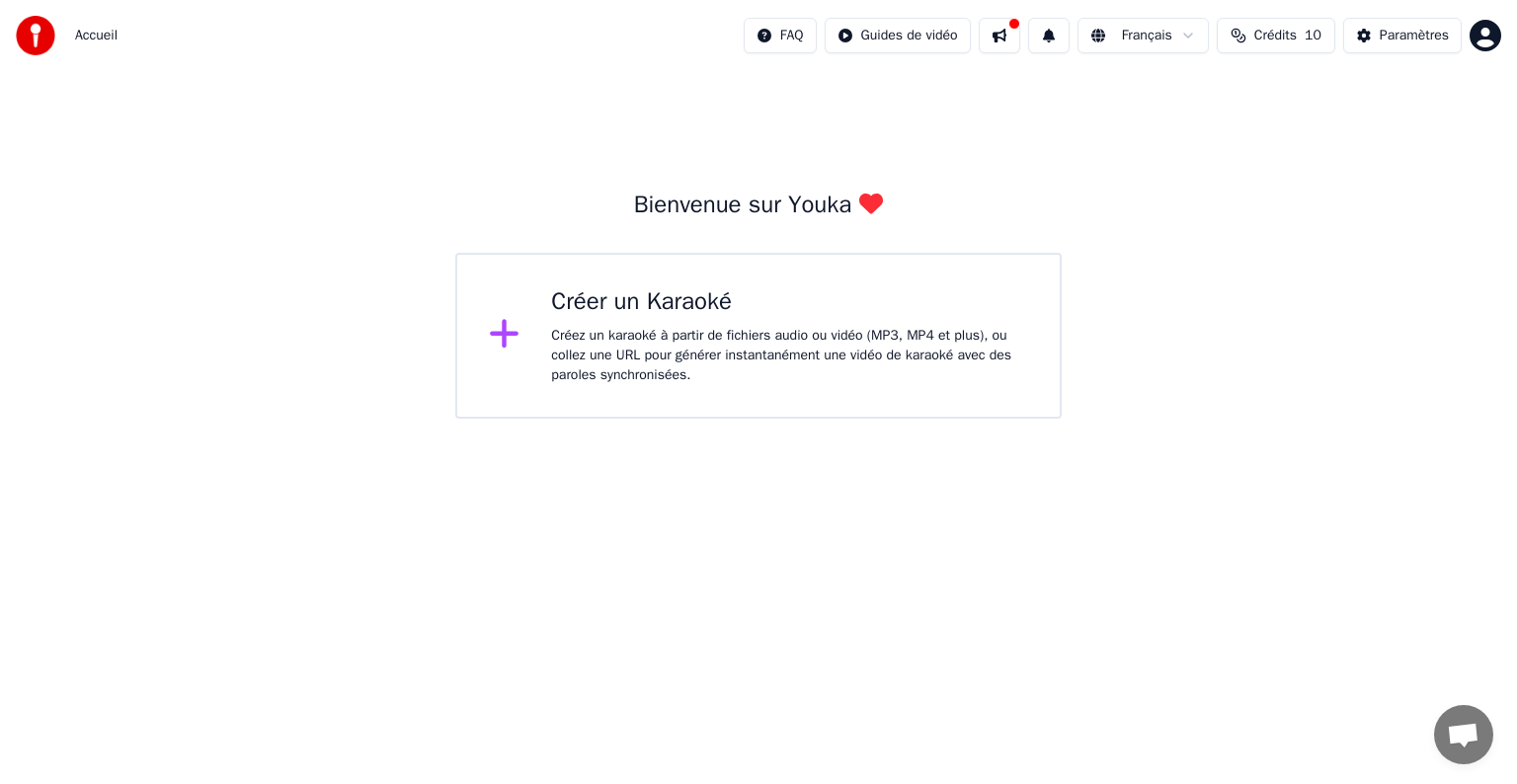 click on "Créer un Karaoké" at bounding box center (789, 302) 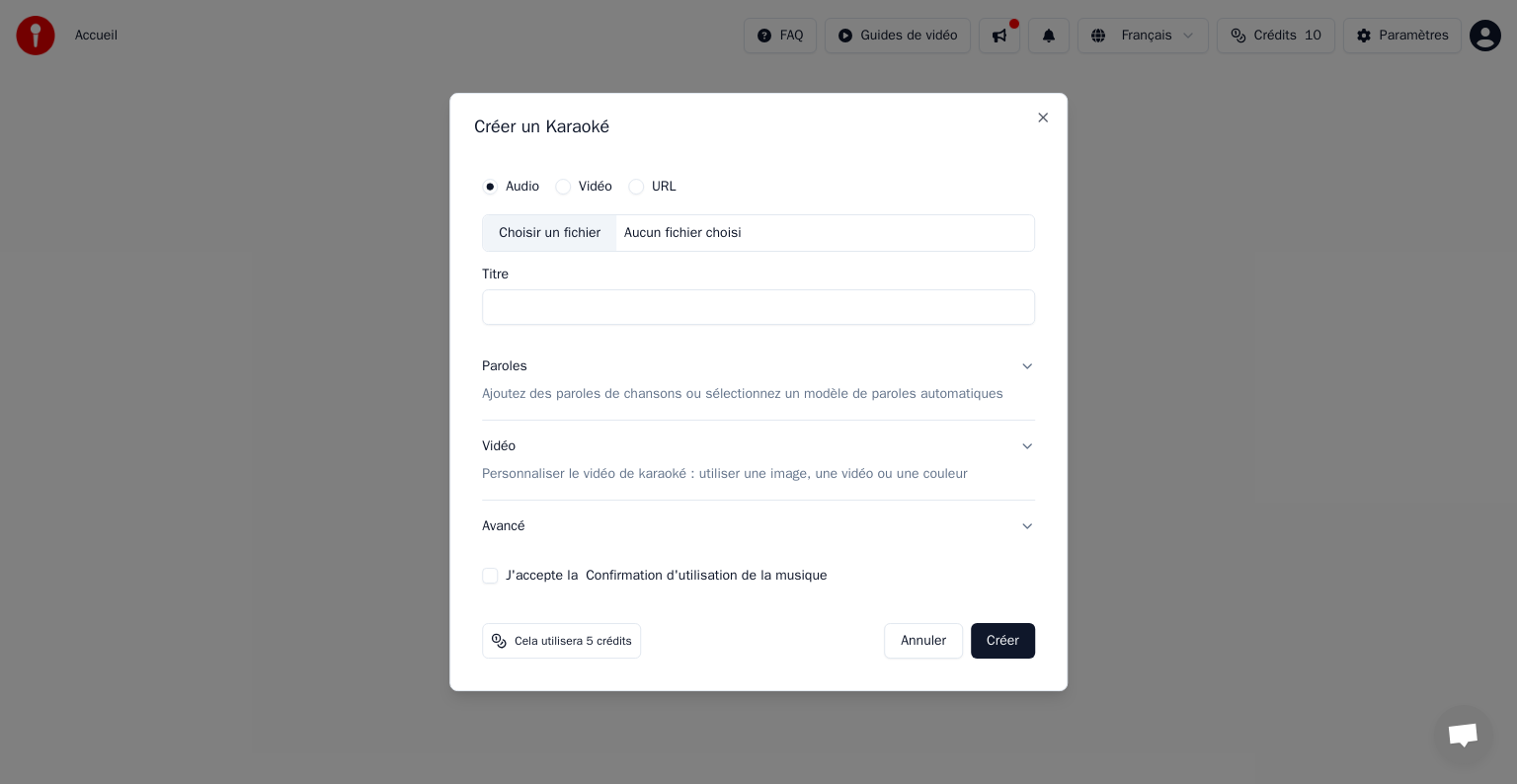 click on "Vidéo" at bounding box center [596, 187] 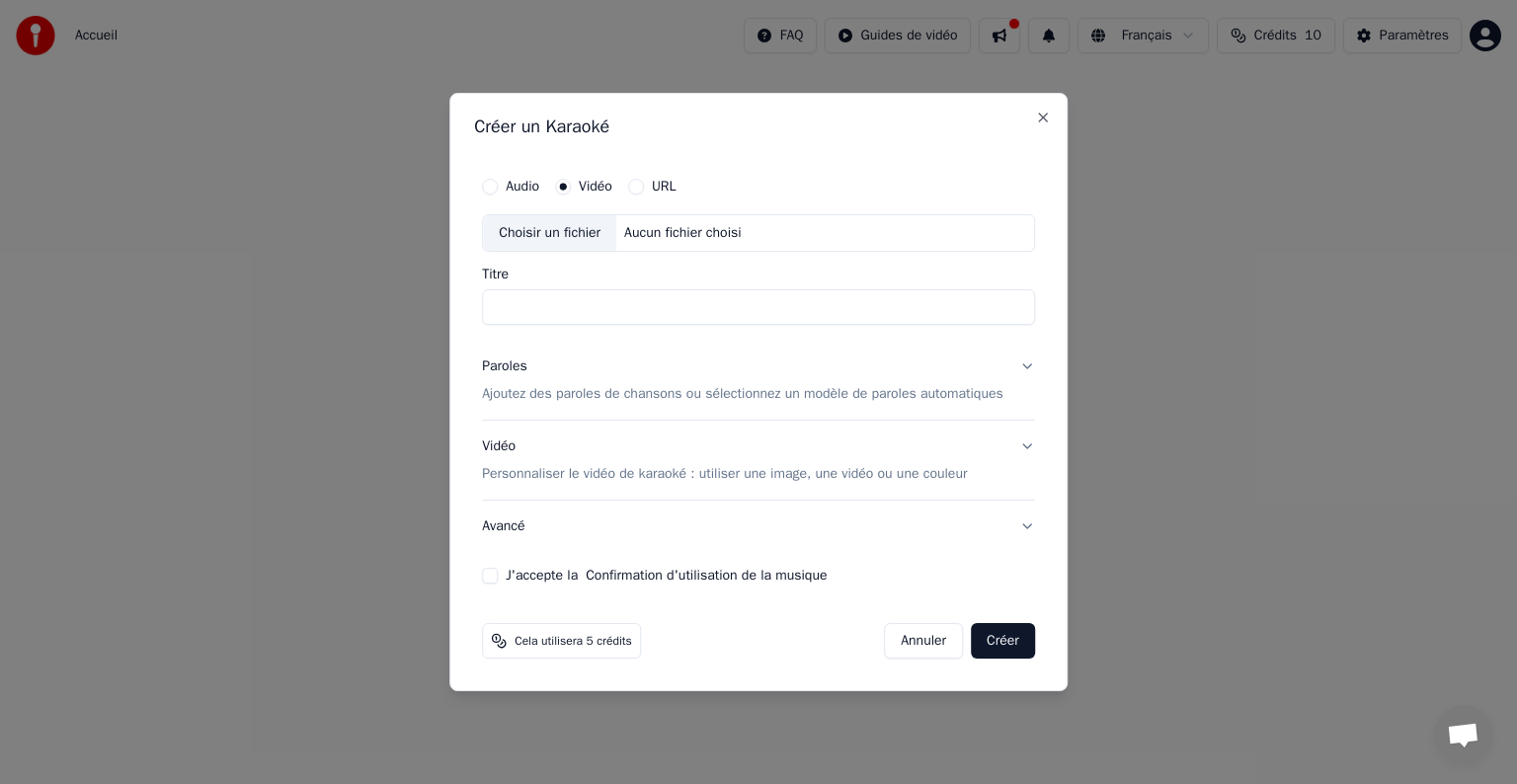 click on "Aucun fichier choisi" at bounding box center [682, 233] 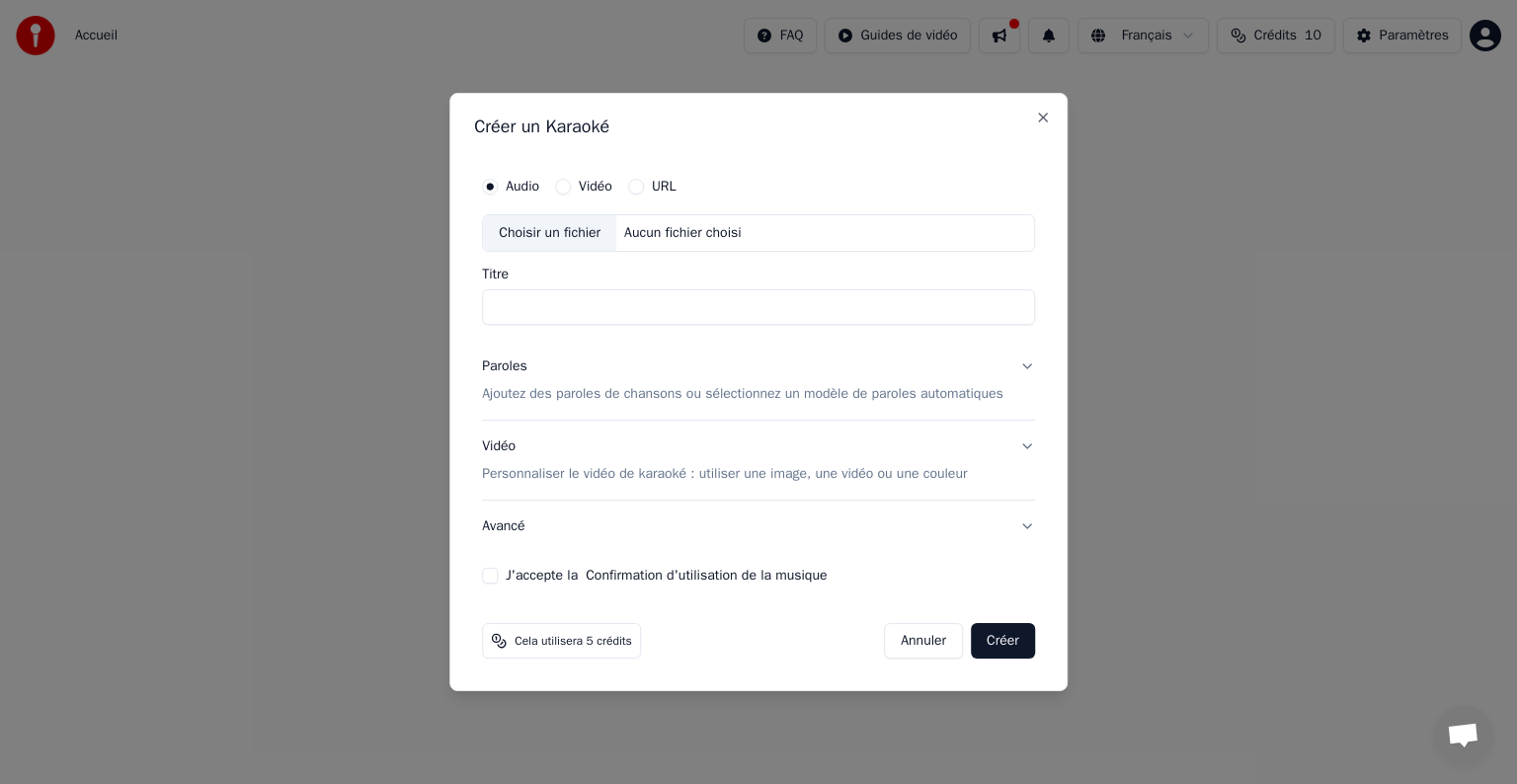 click on "Aucun fichier choisi" at bounding box center [682, 233] 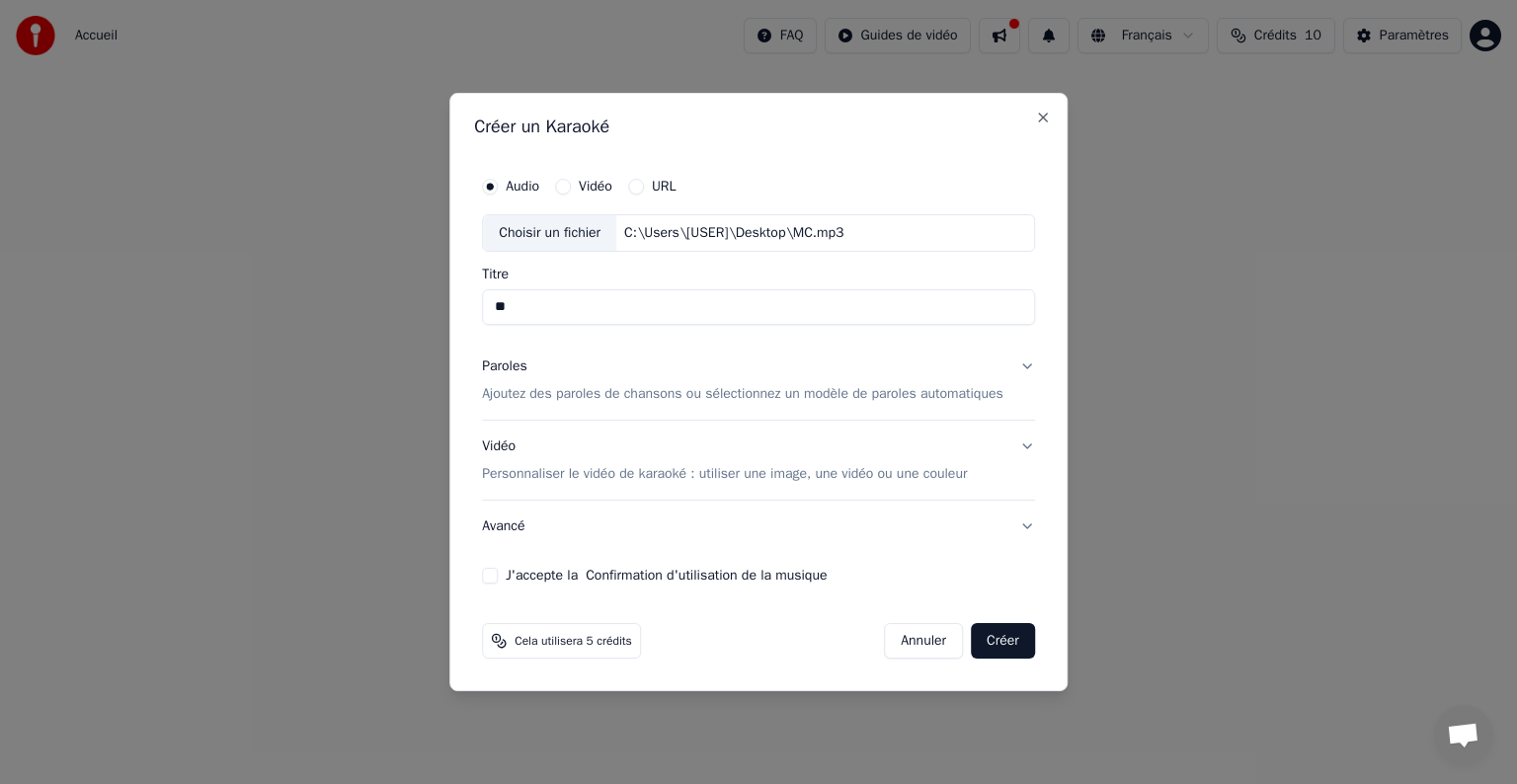 click on "**" at bounding box center (758, 307) 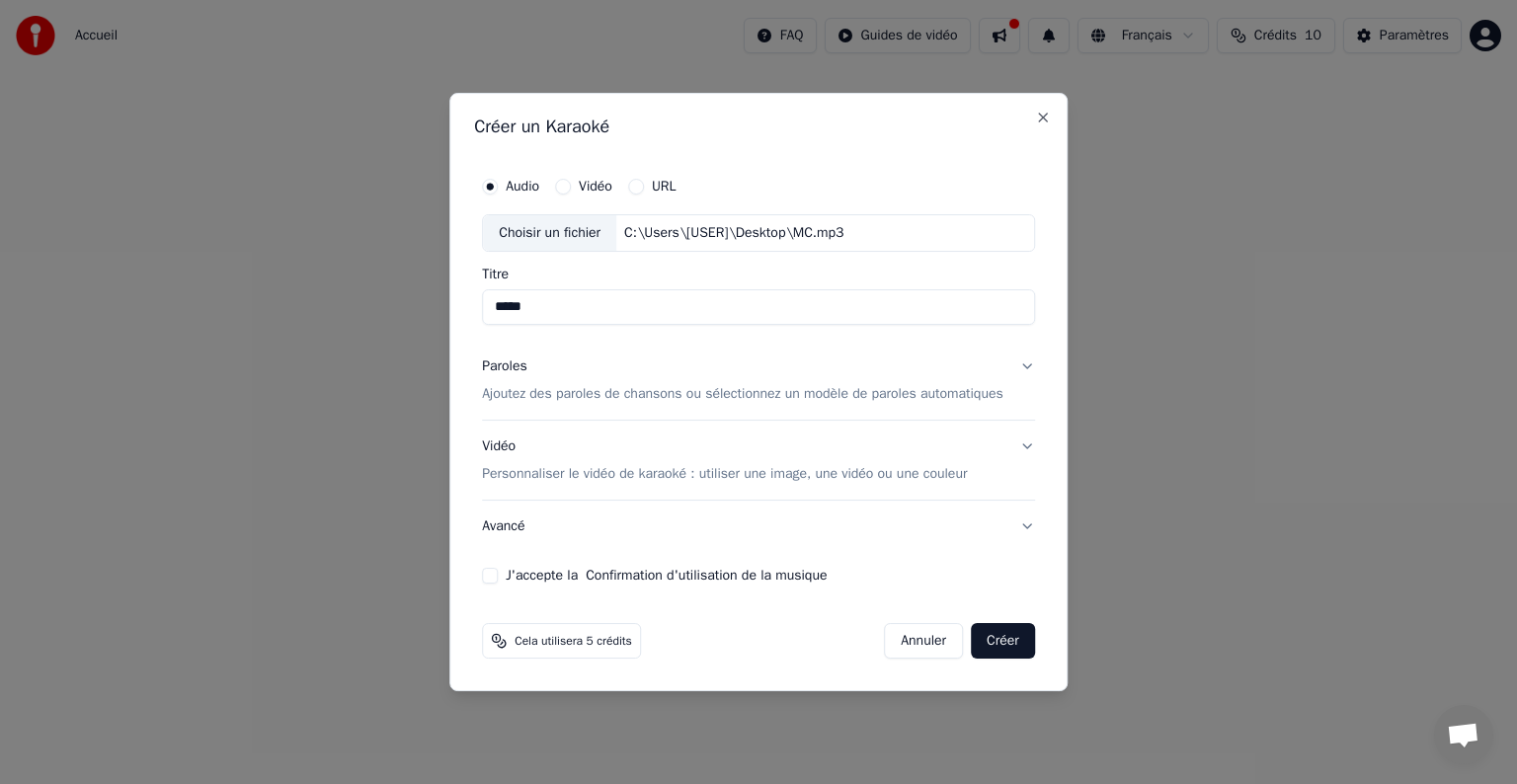 type on "*****" 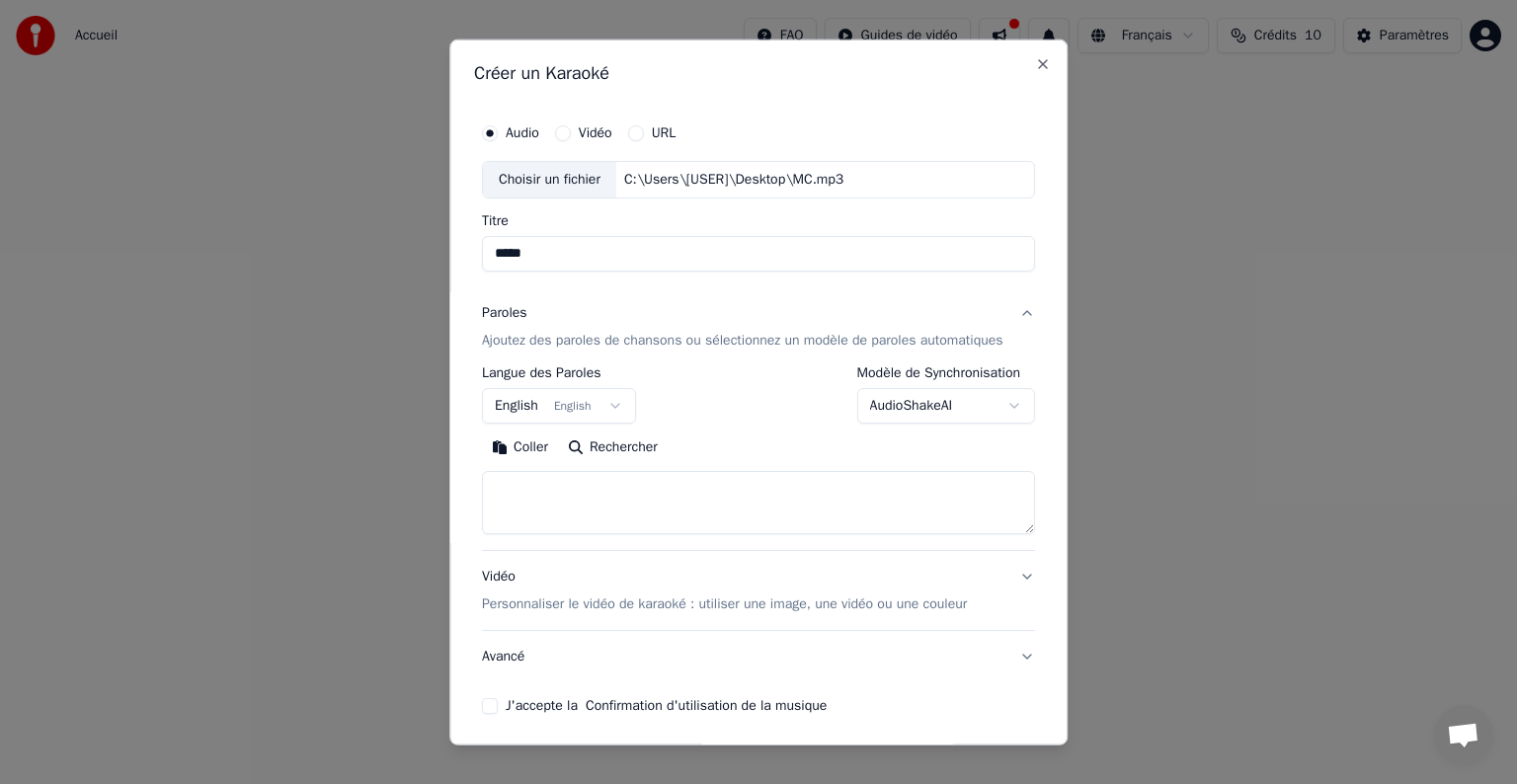 click on "English English" at bounding box center [559, 406] 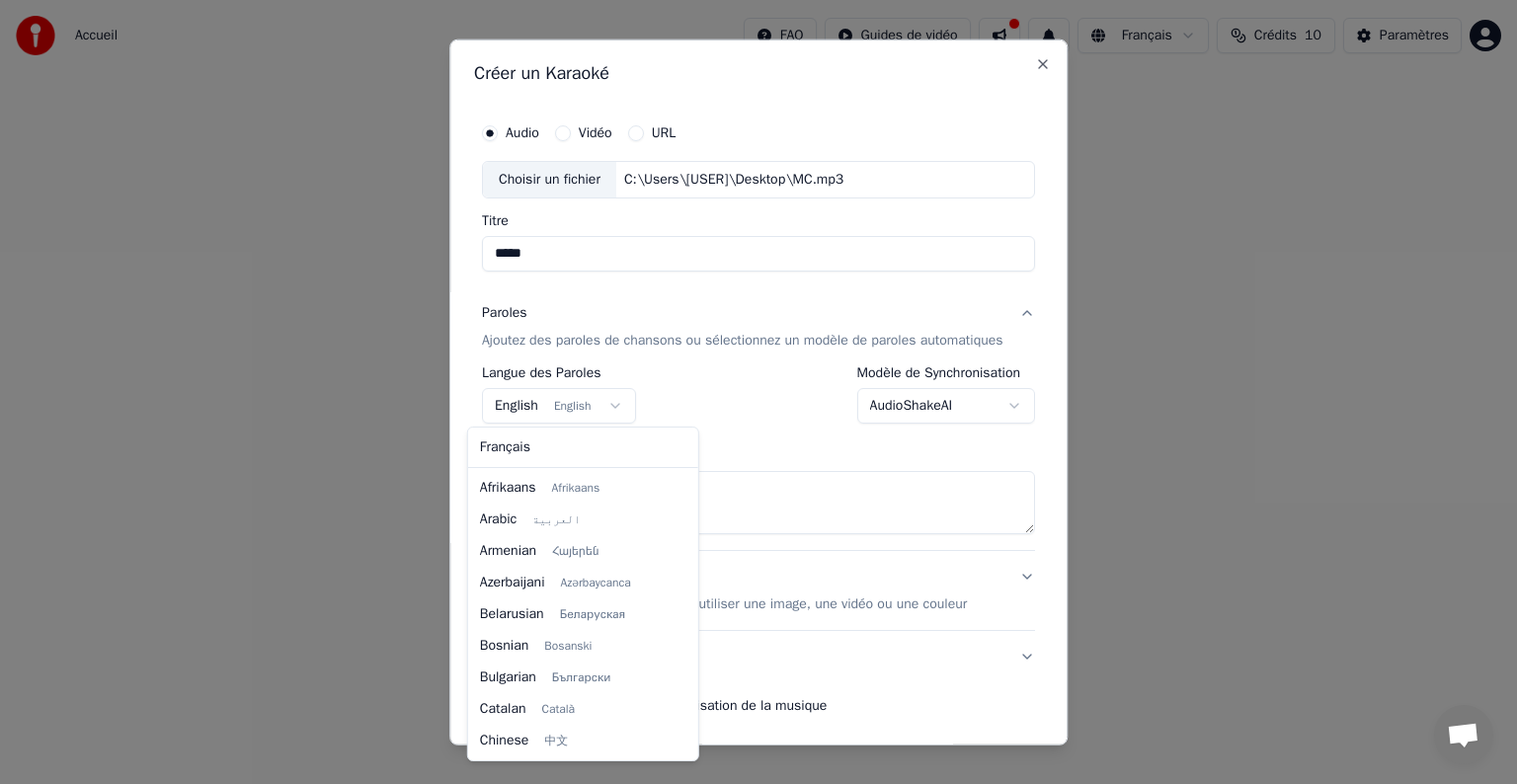 scroll, scrollTop: 158, scrollLeft: 0, axis: vertical 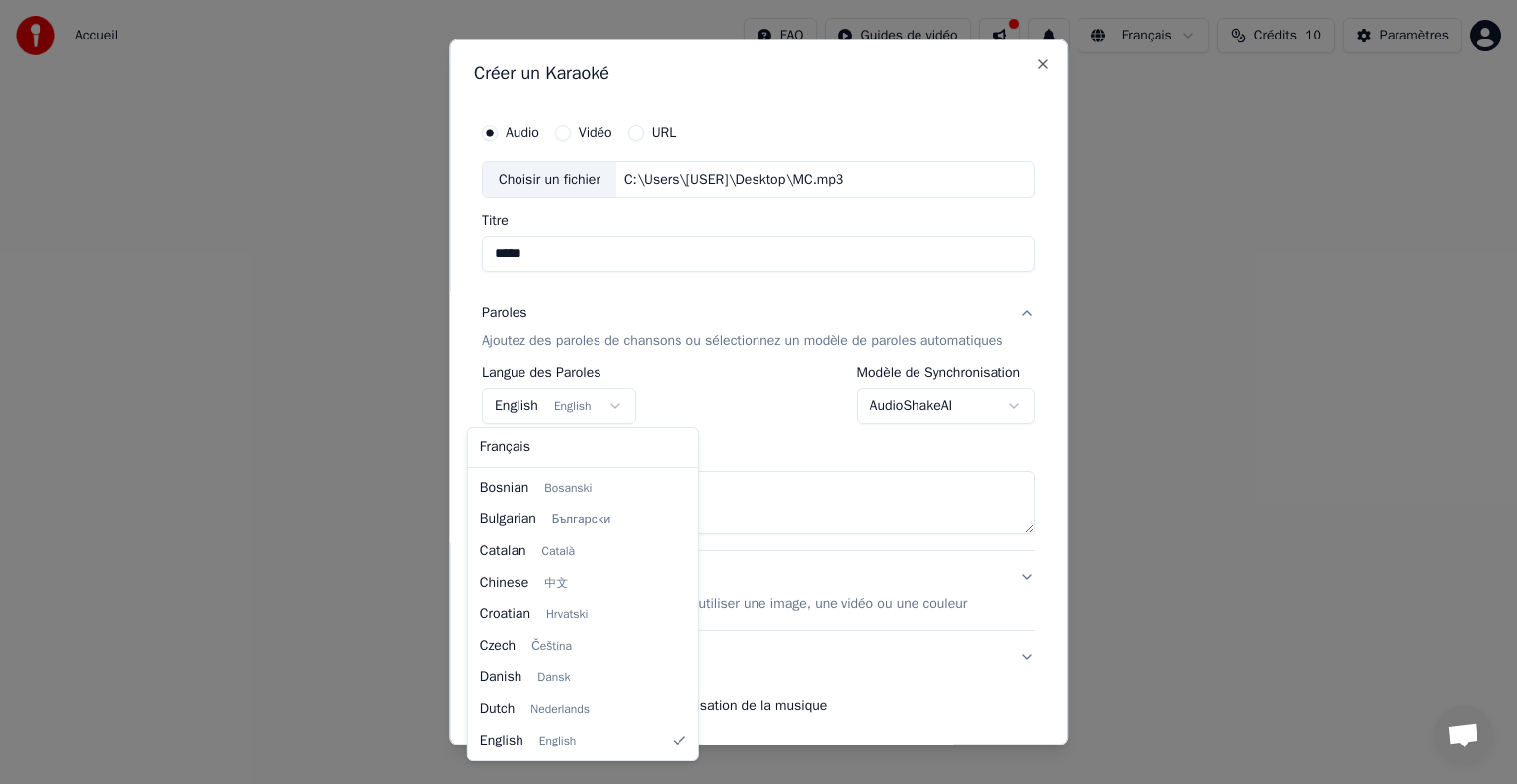 select on "**" 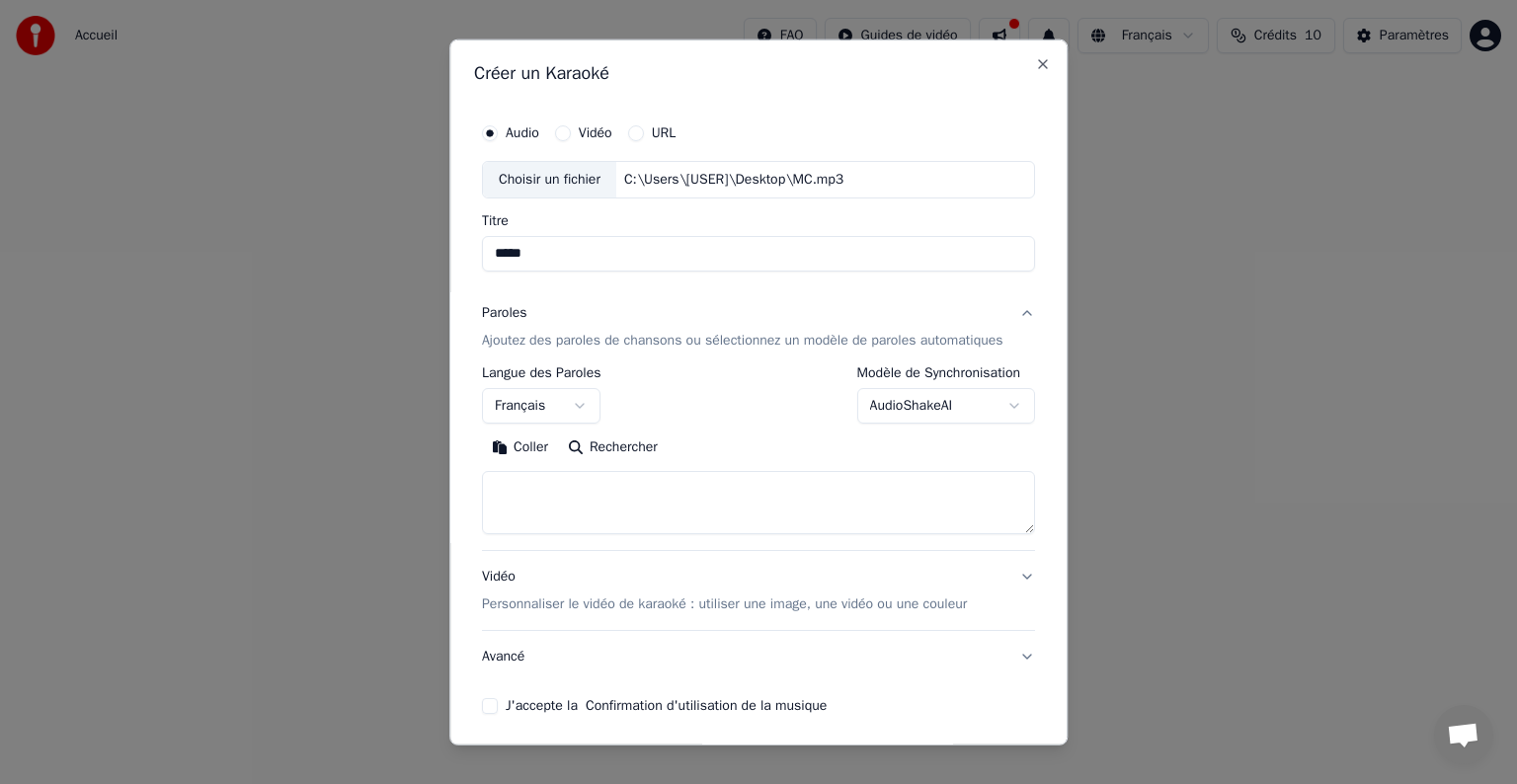 click on "AudioShakeAI" at bounding box center (946, 406) 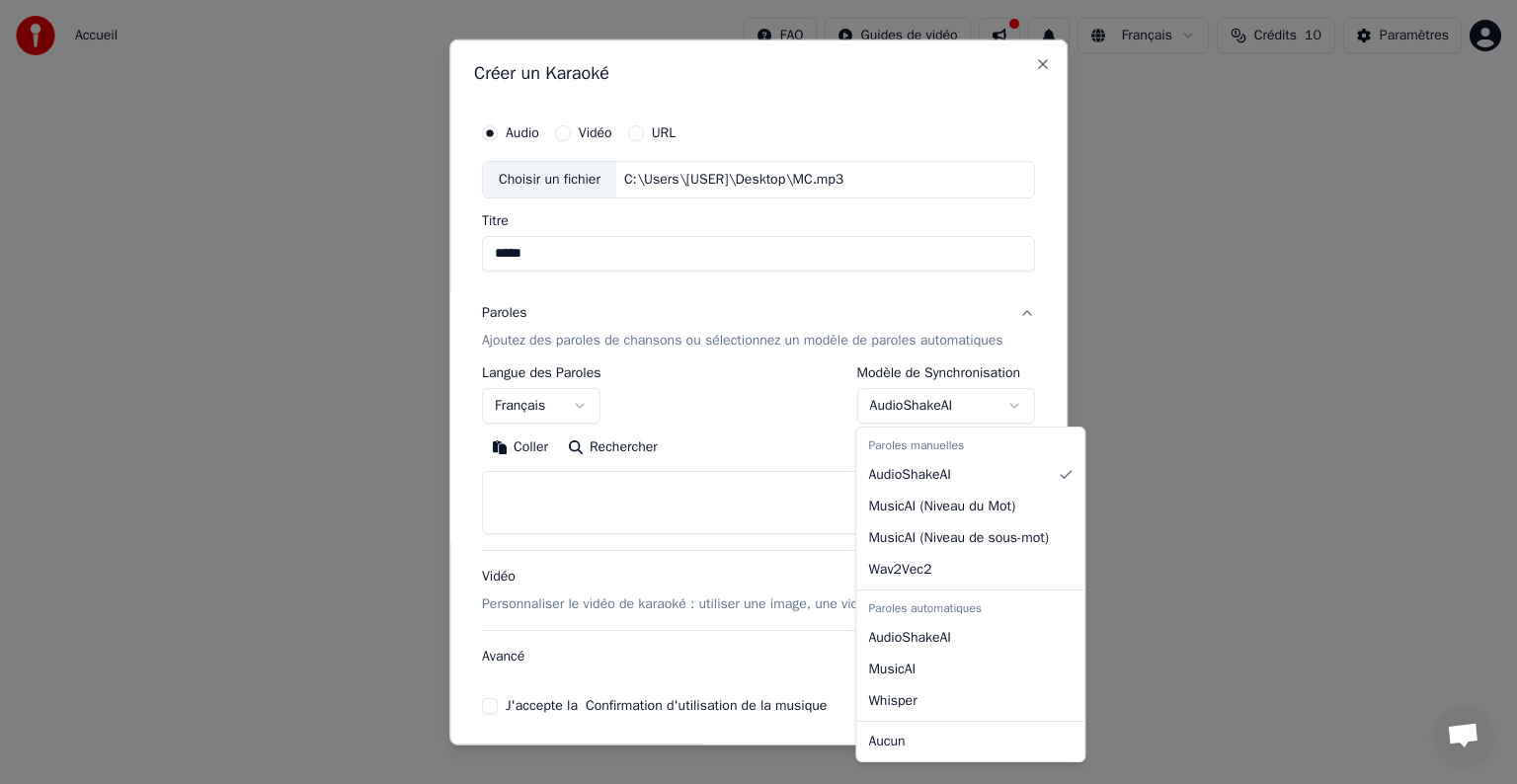 click at bounding box center [758, 392] 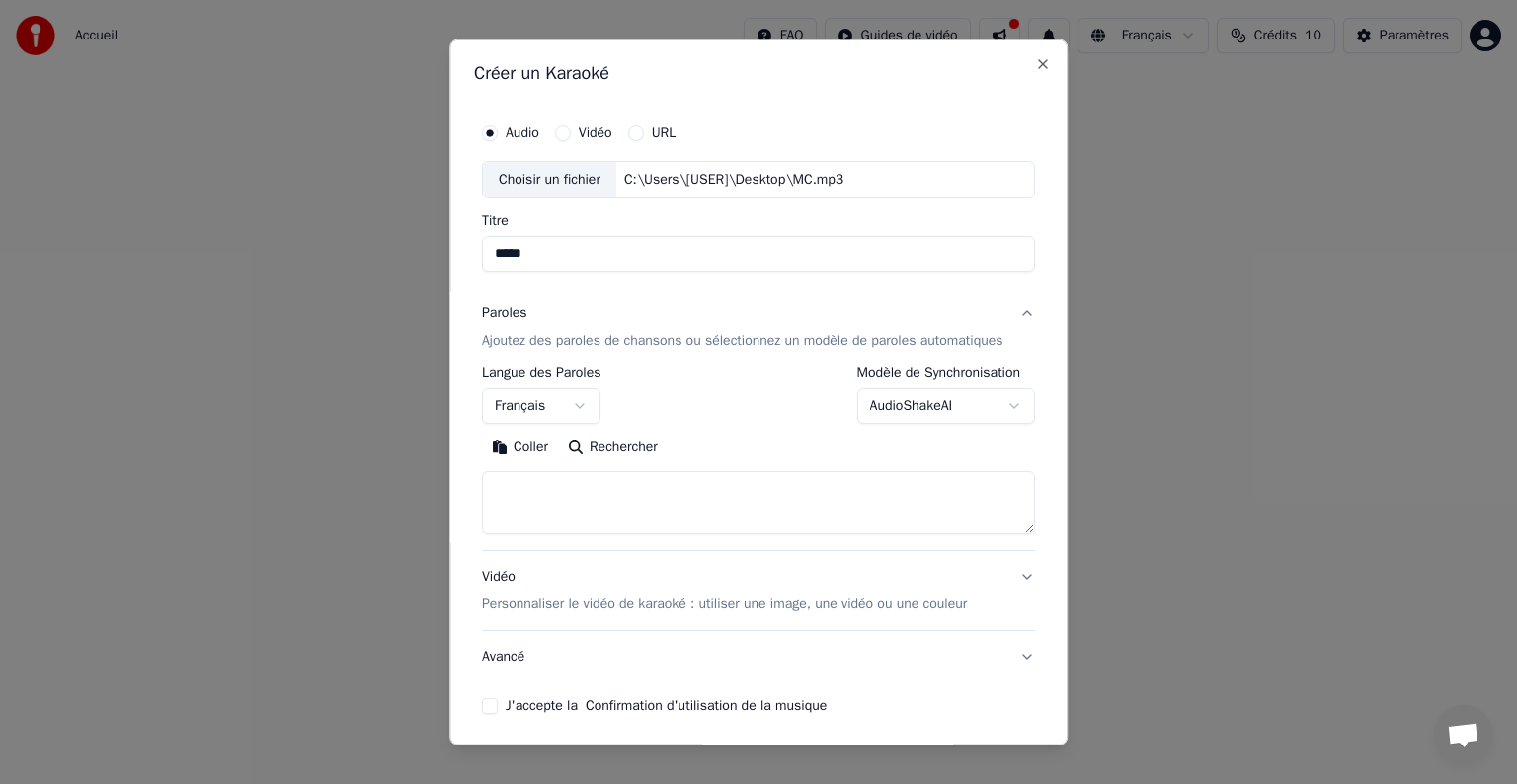click at bounding box center (758, 503) 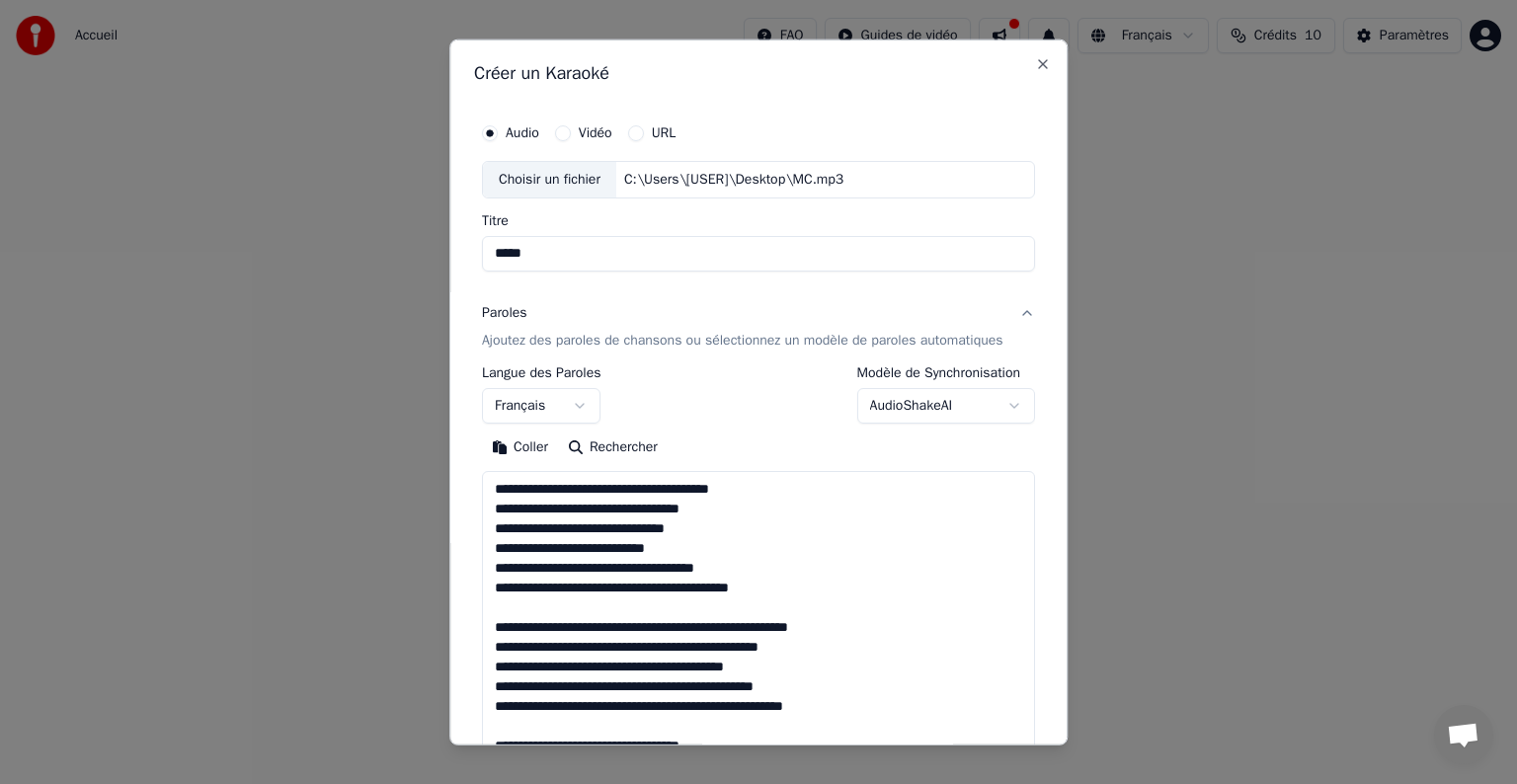 scroll, scrollTop: 1031, scrollLeft: 0, axis: vertical 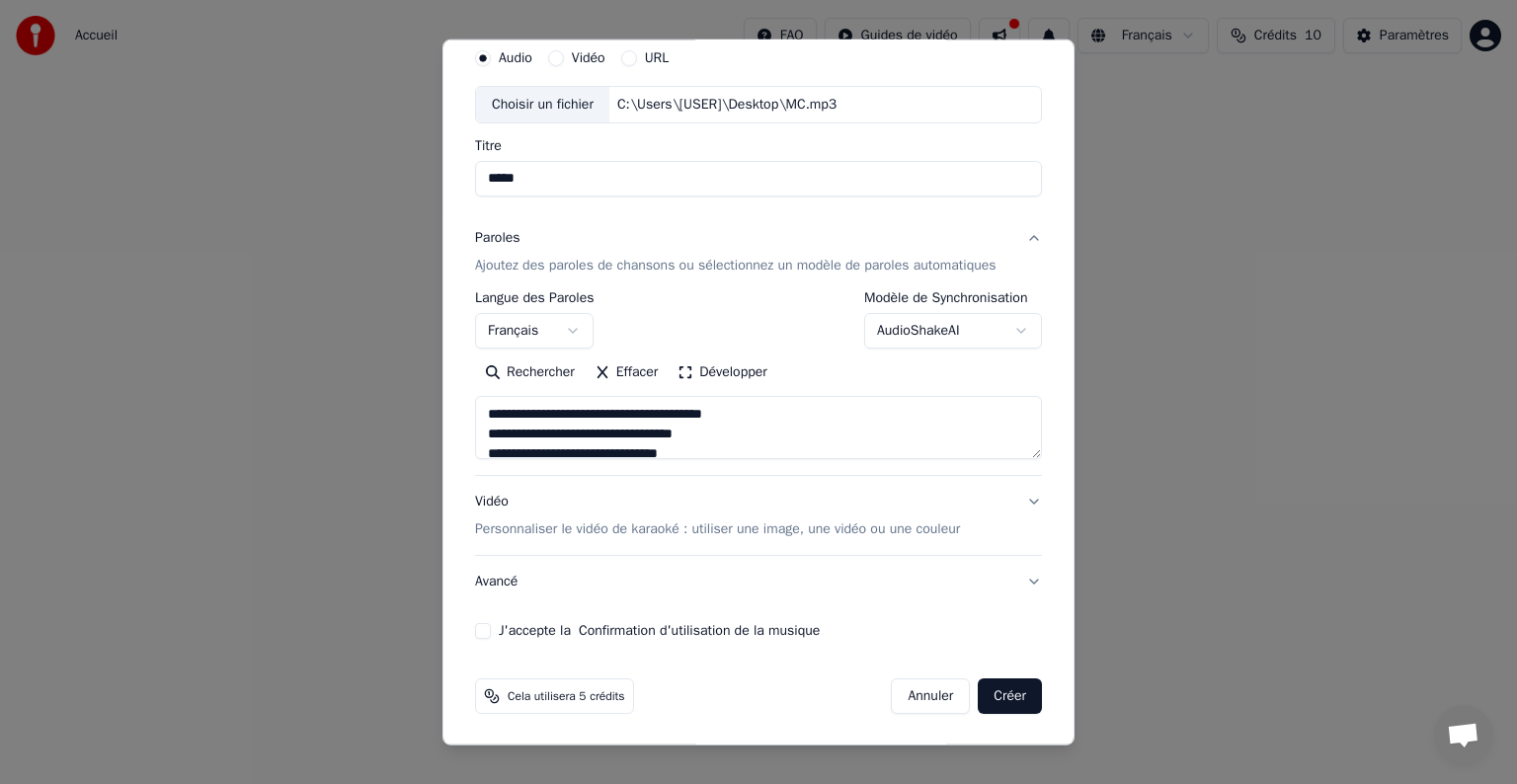 type on "**********" 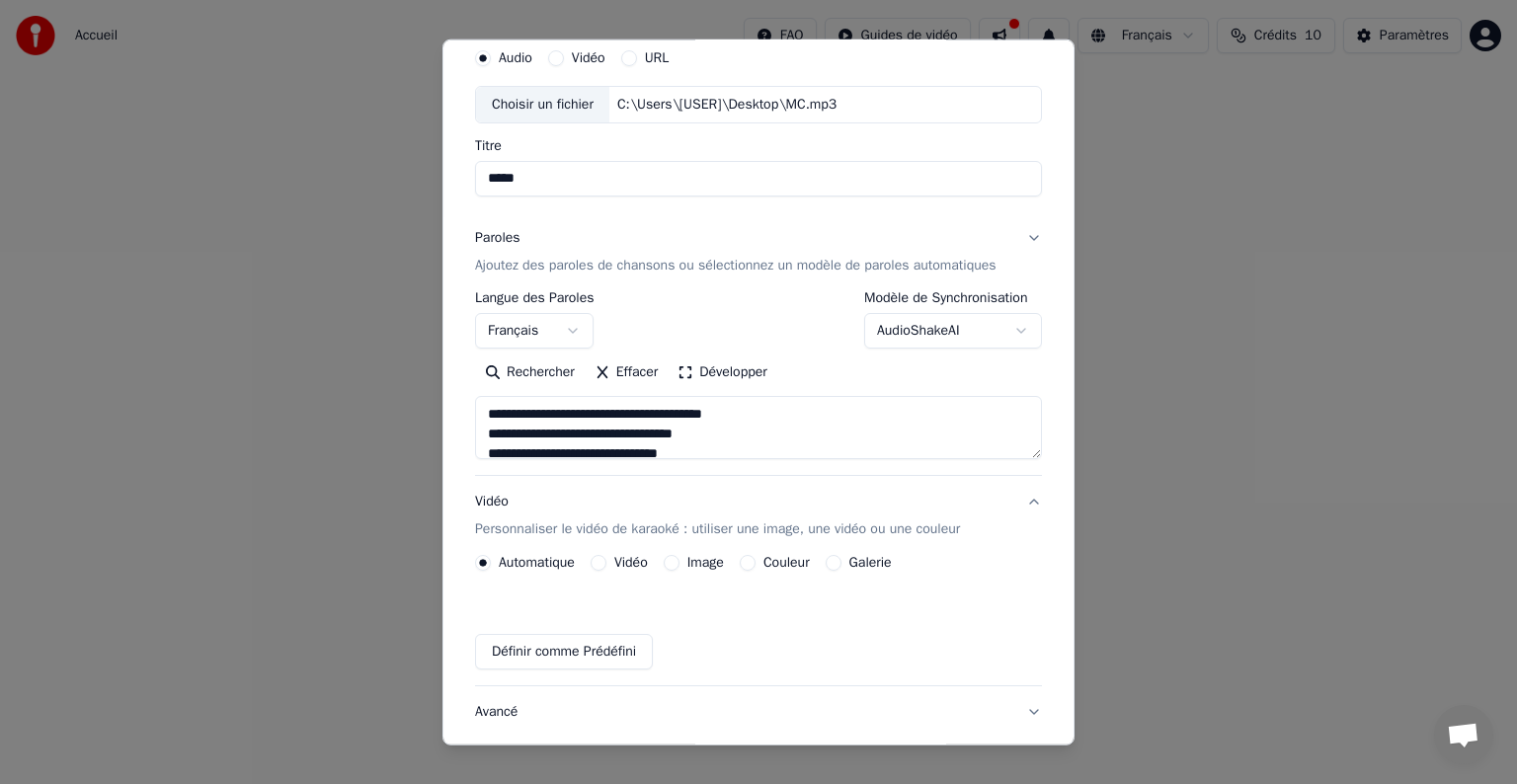 scroll, scrollTop: 22, scrollLeft: 0, axis: vertical 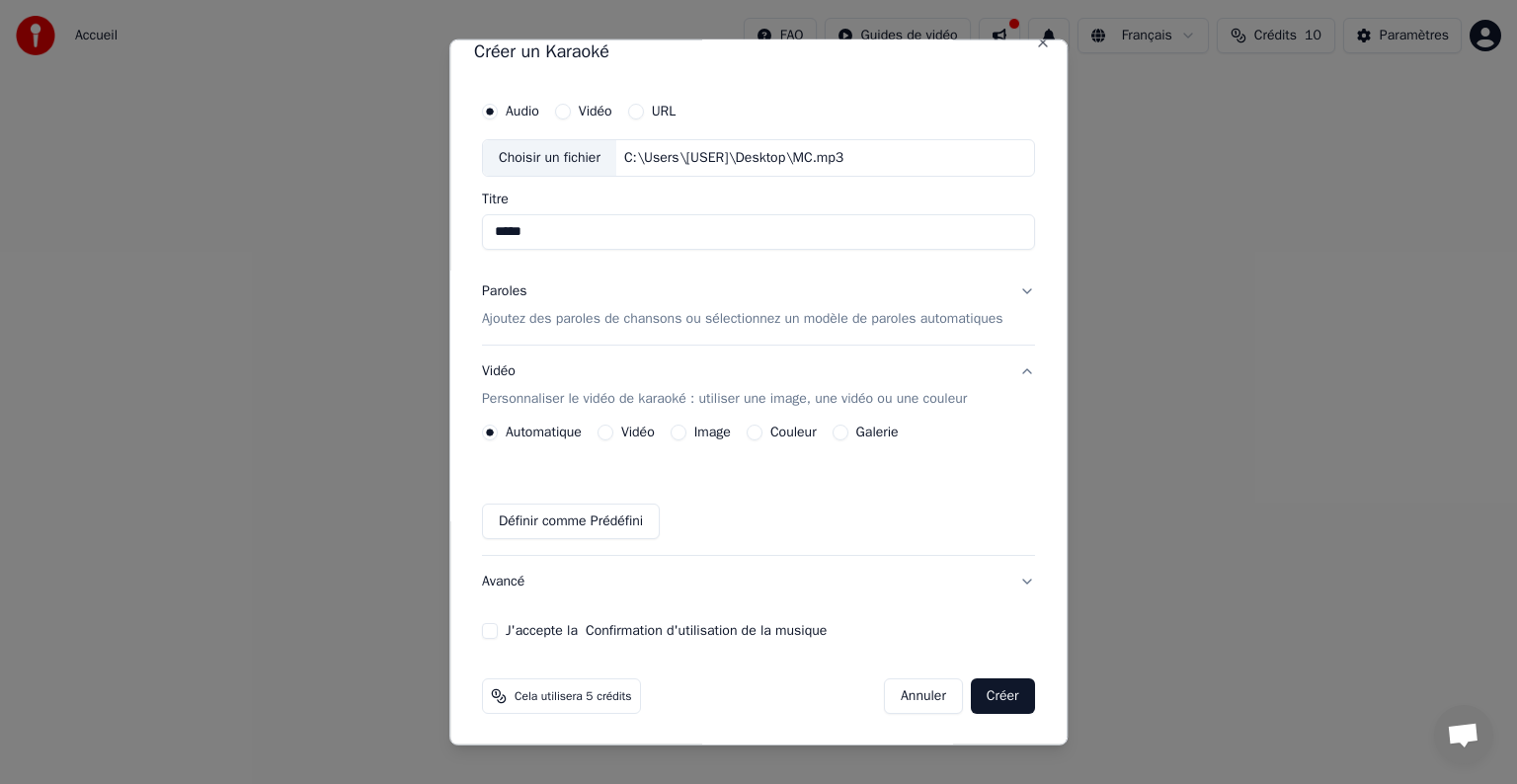 click on "Image" at bounding box center [712, 432] 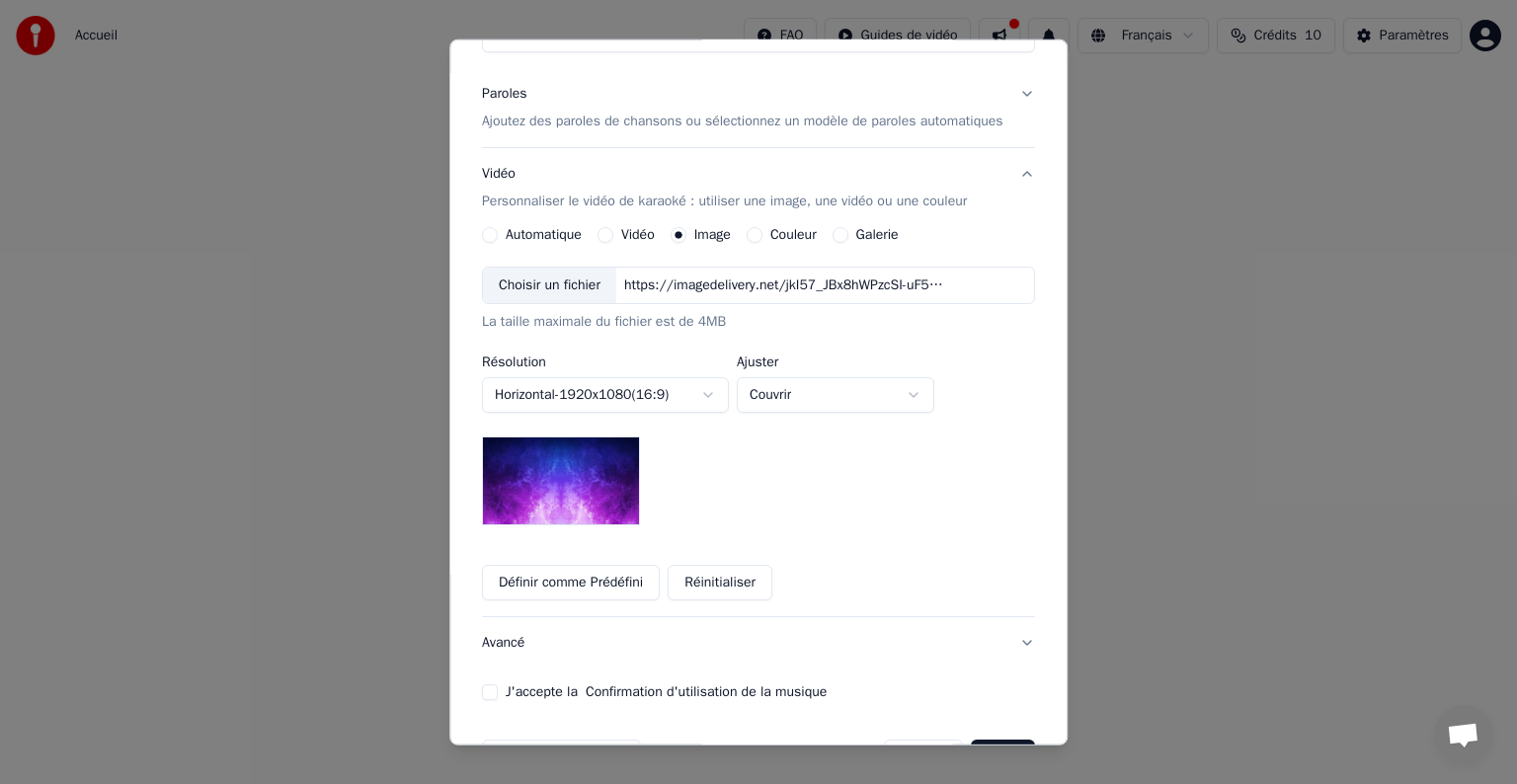 scroll, scrollTop: 120, scrollLeft: 0, axis: vertical 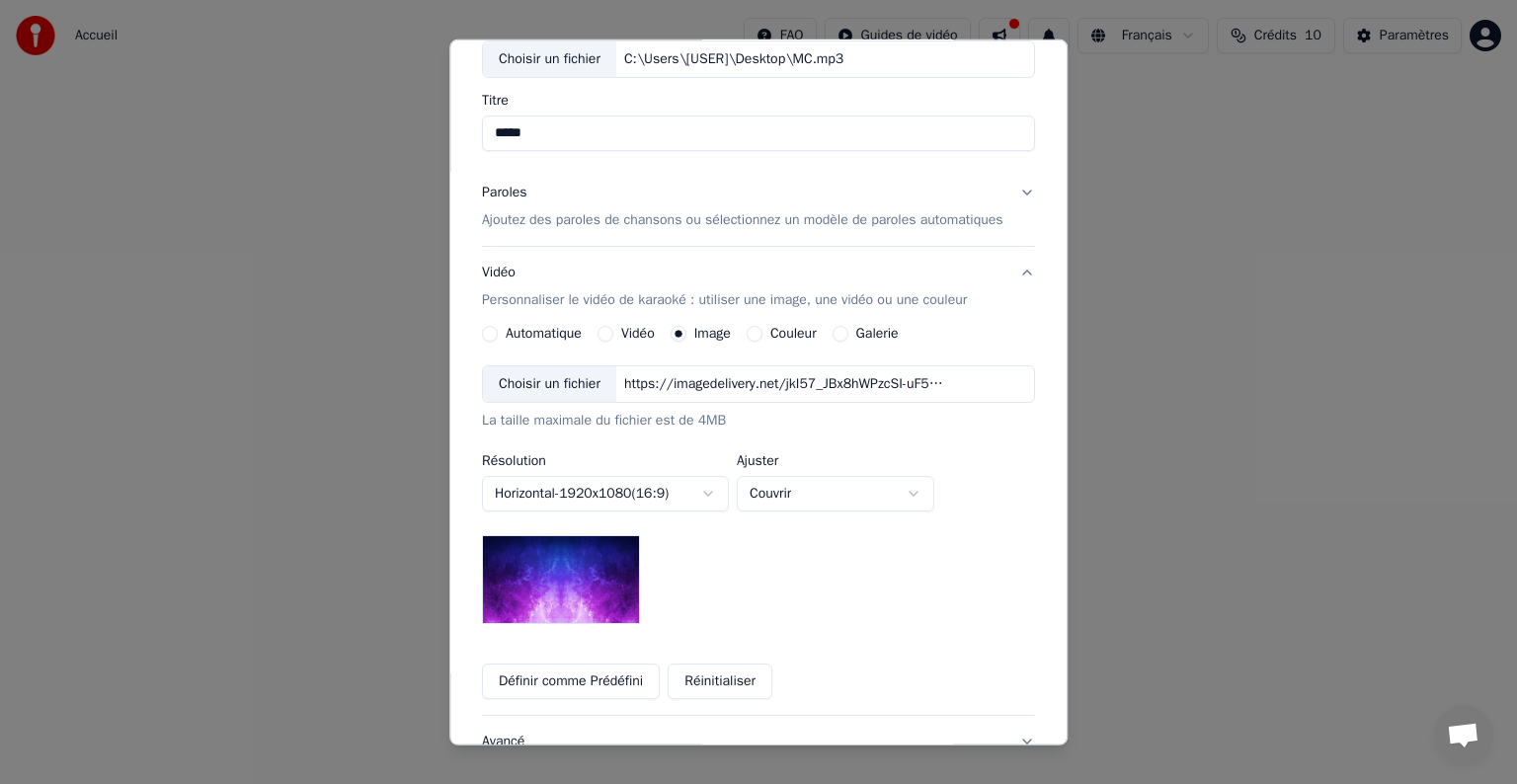 click on "**********" at bounding box center [758, 209] 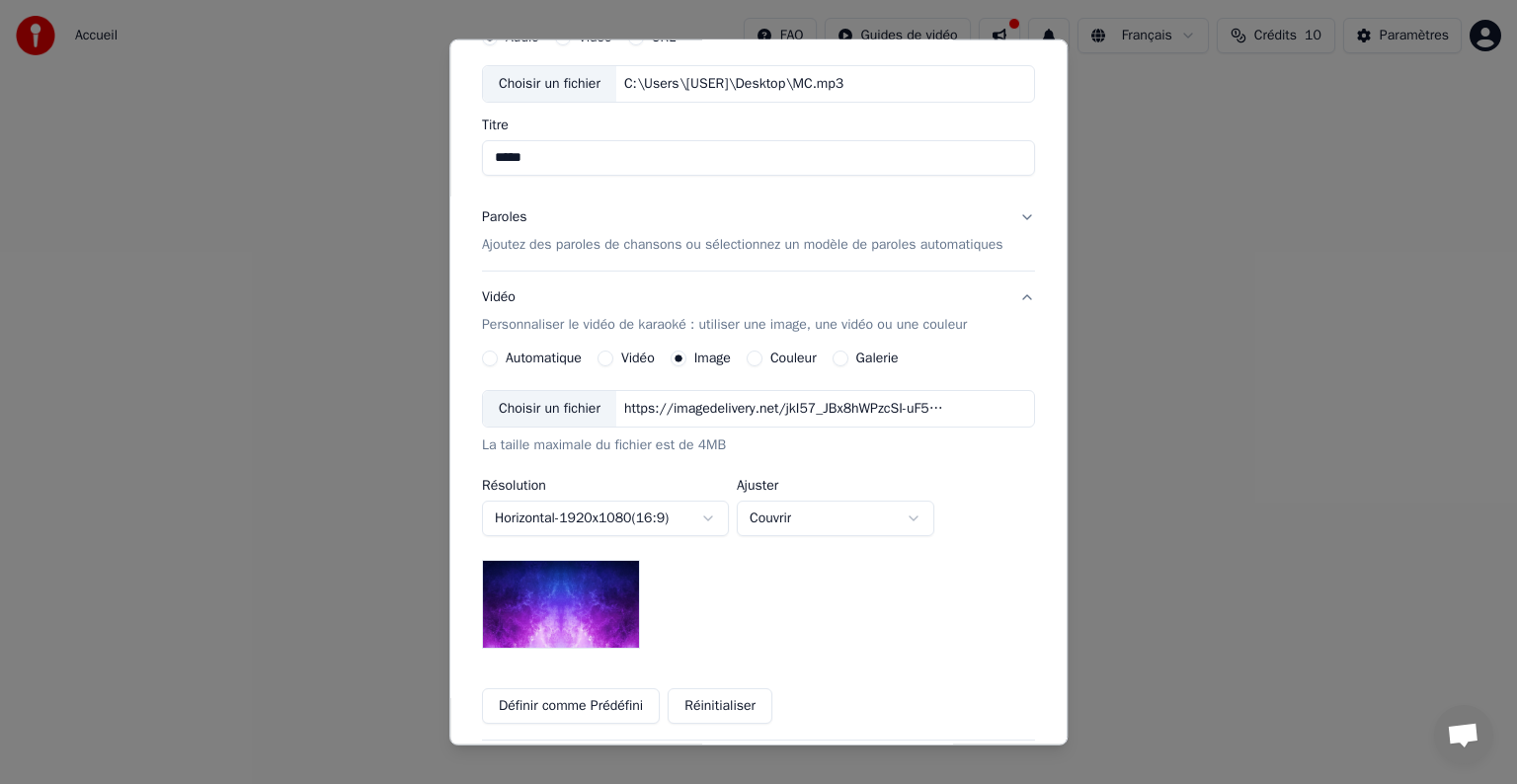 scroll, scrollTop: 83, scrollLeft: 0, axis: vertical 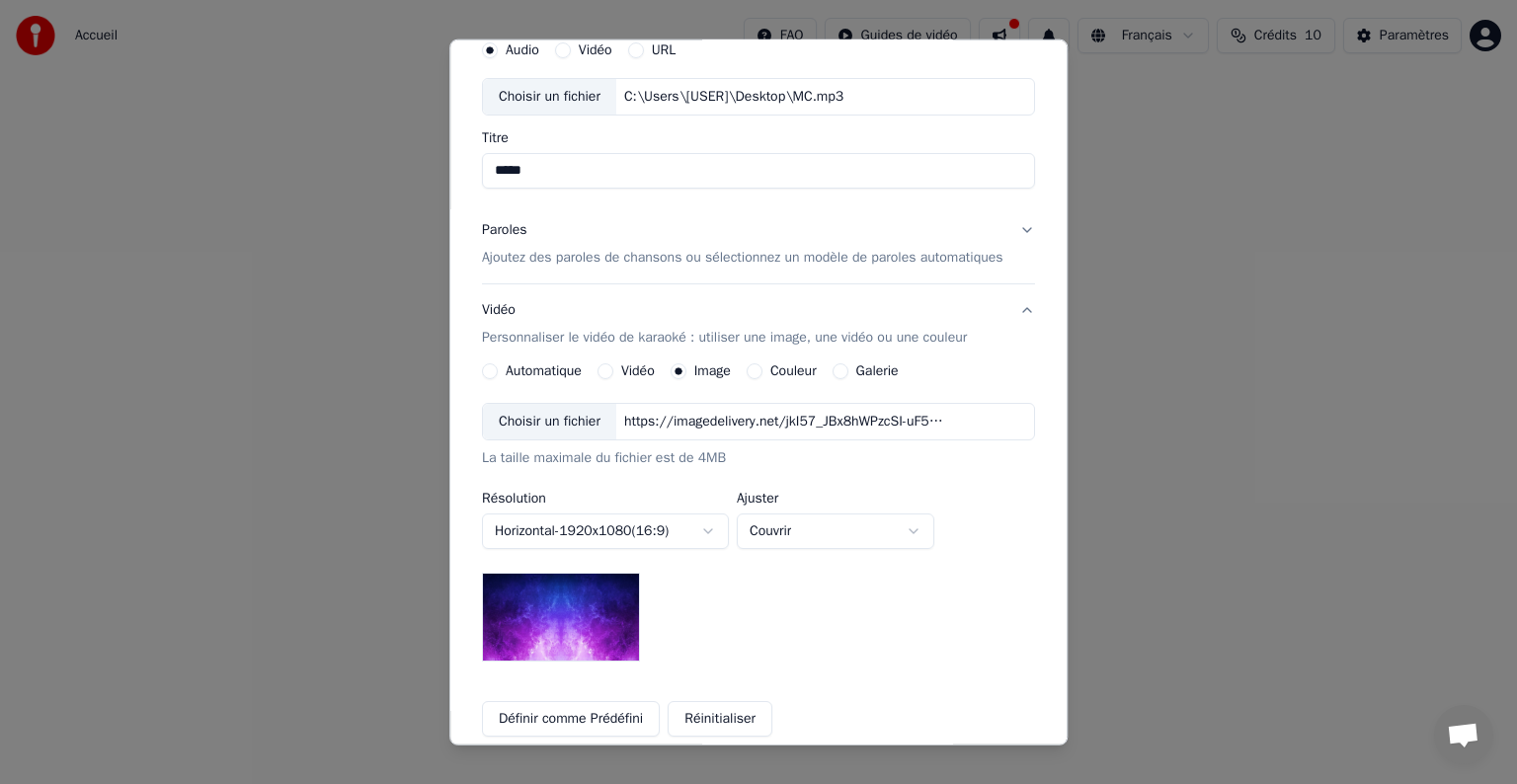 click on "Automatique" at bounding box center [543, 371] 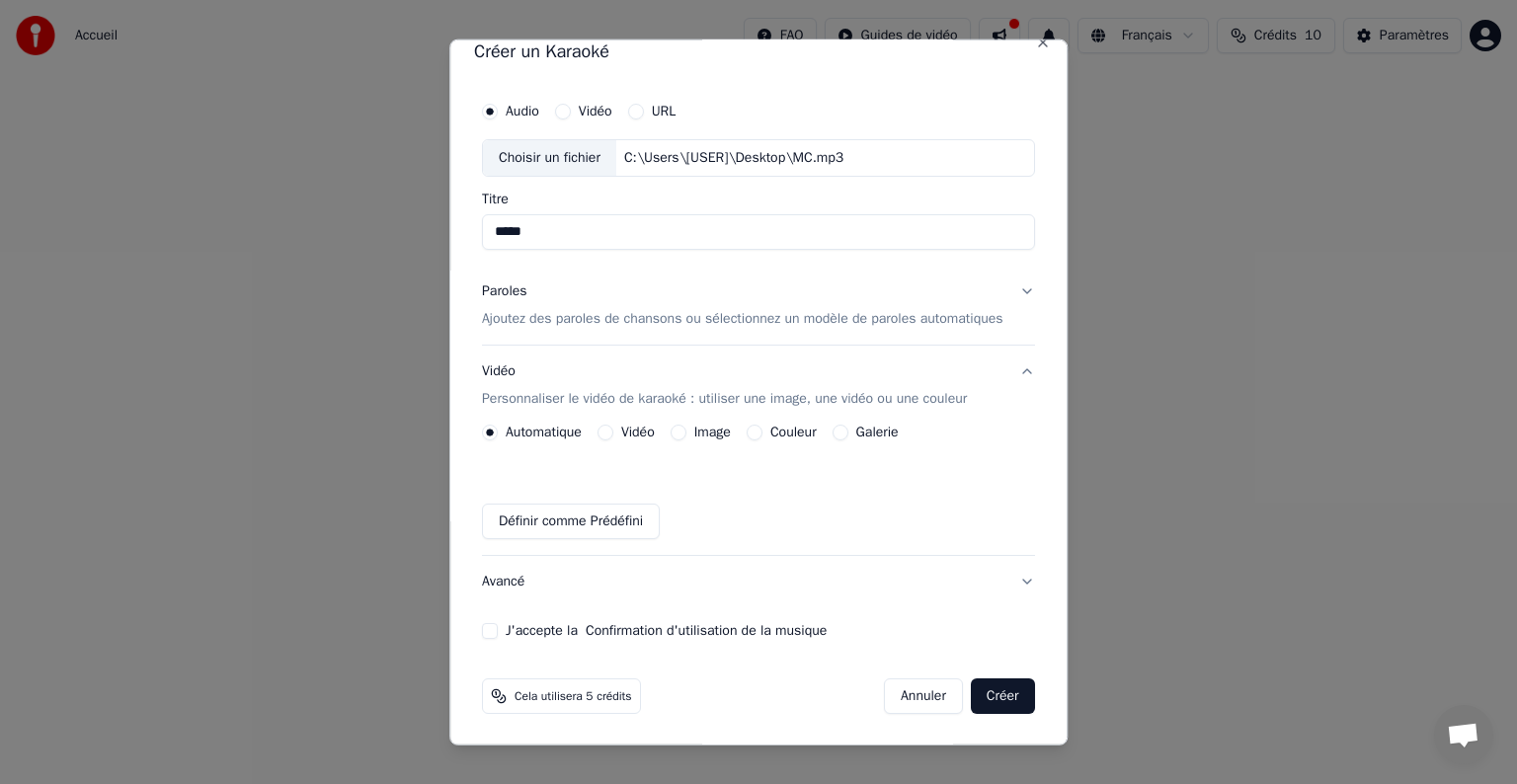 click on "Vidéo" at bounding box center (638, 432) 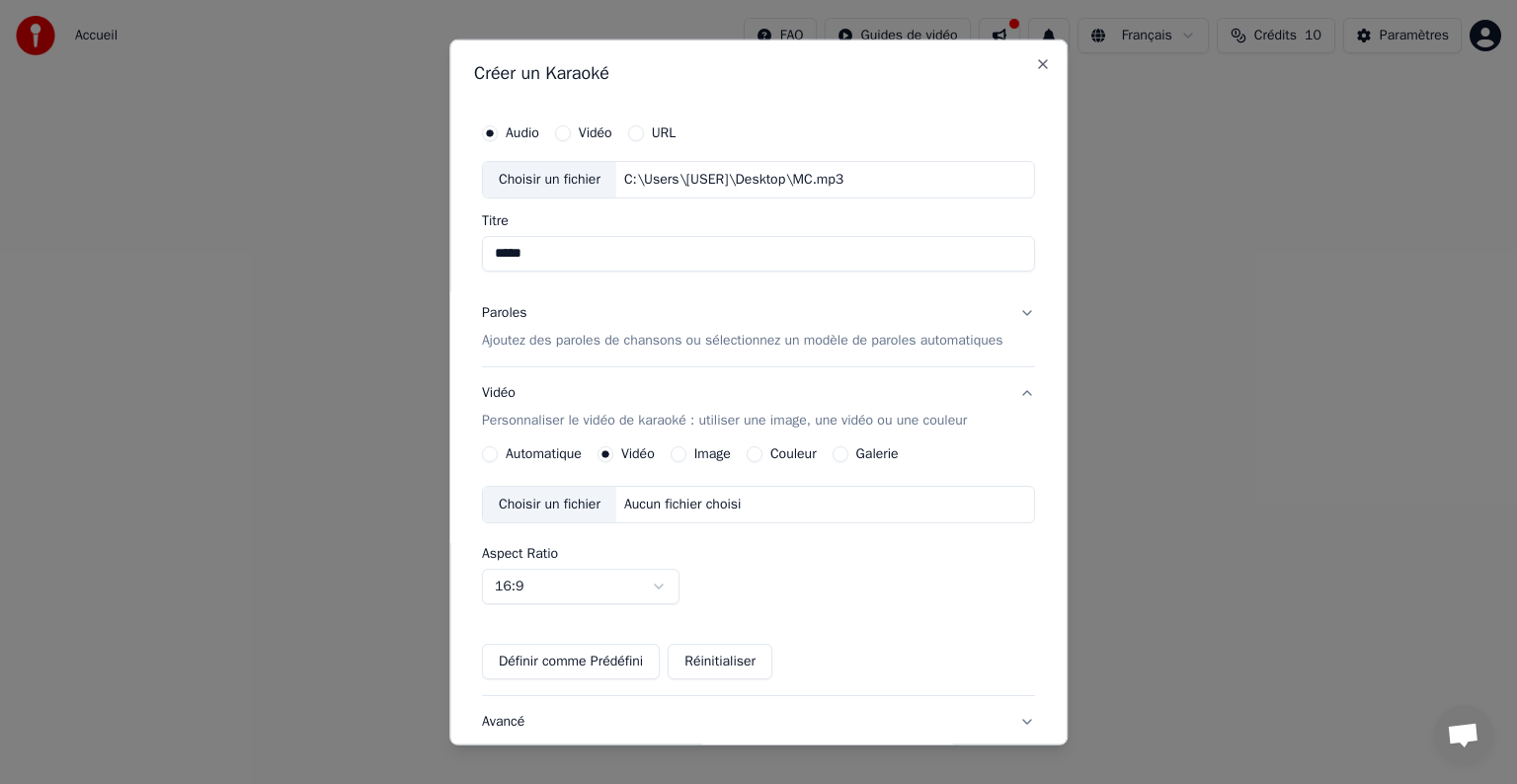 scroll, scrollTop: 0, scrollLeft: 0, axis: both 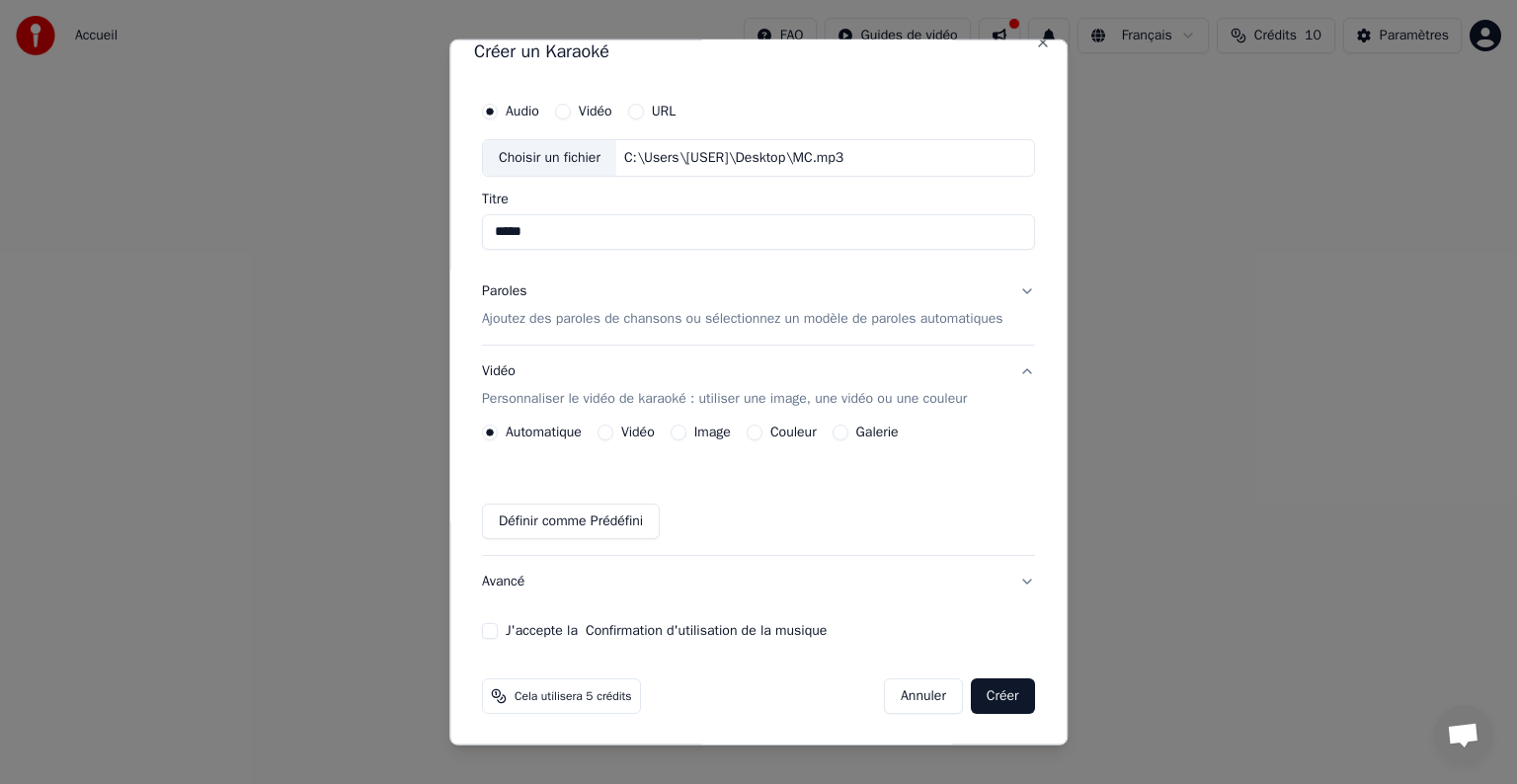 click on "J'accepte la   Confirmation d'utilisation de la musique" at bounding box center [490, 631] 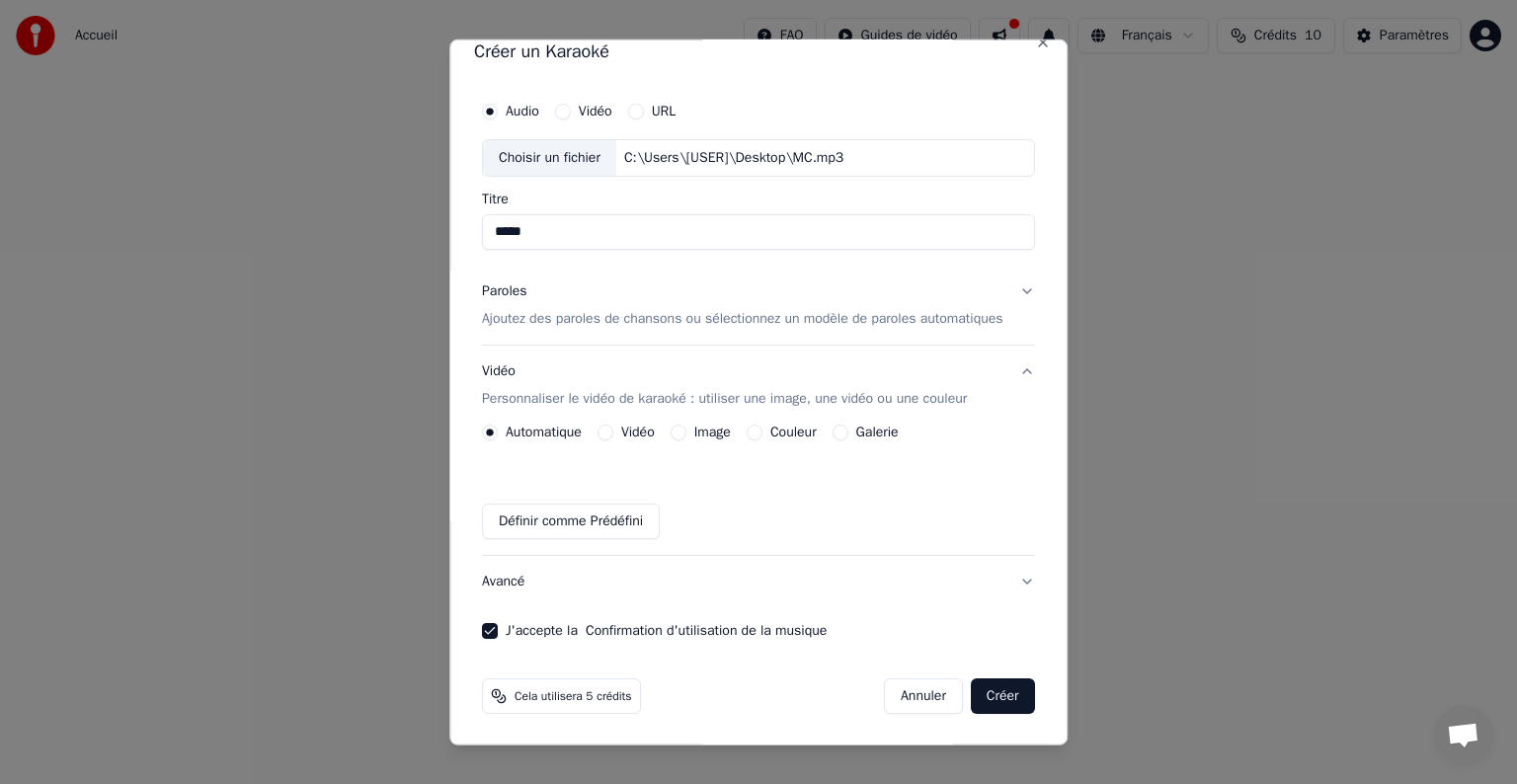 click on "Créer" at bounding box center (1002, 696) 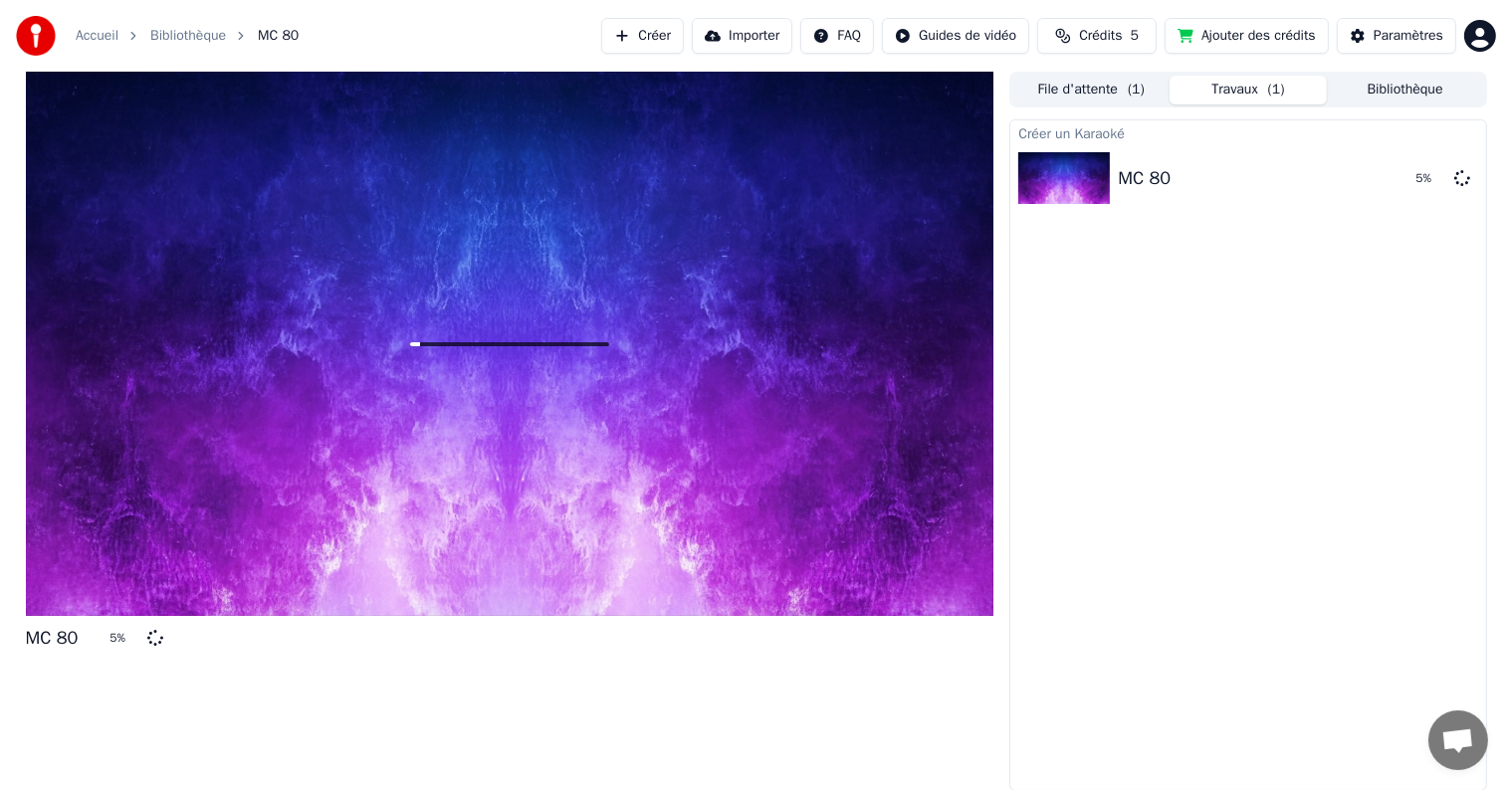 click at bounding box center (510, 343) 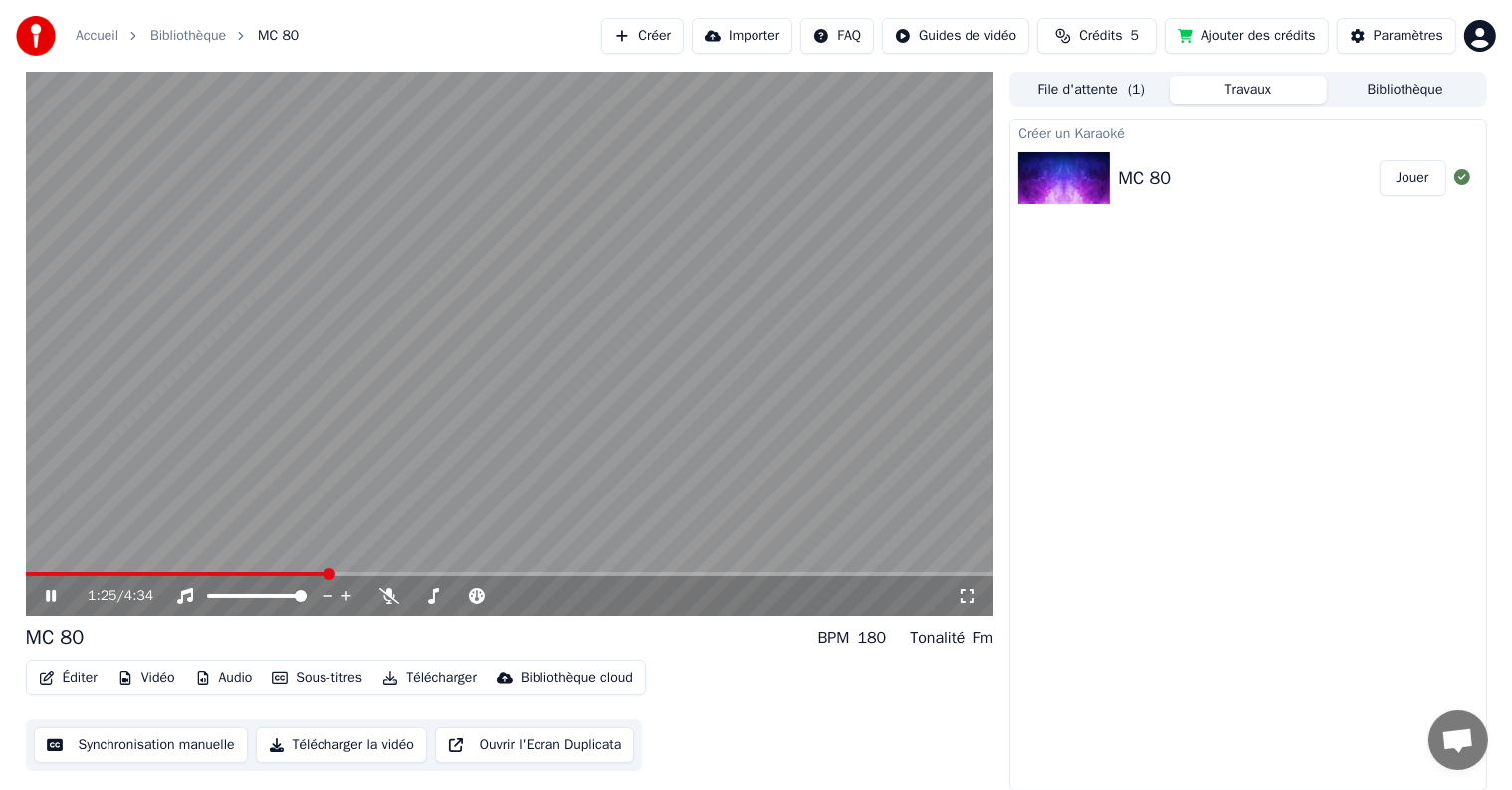 click on "Vidéo" at bounding box center [146, 678] 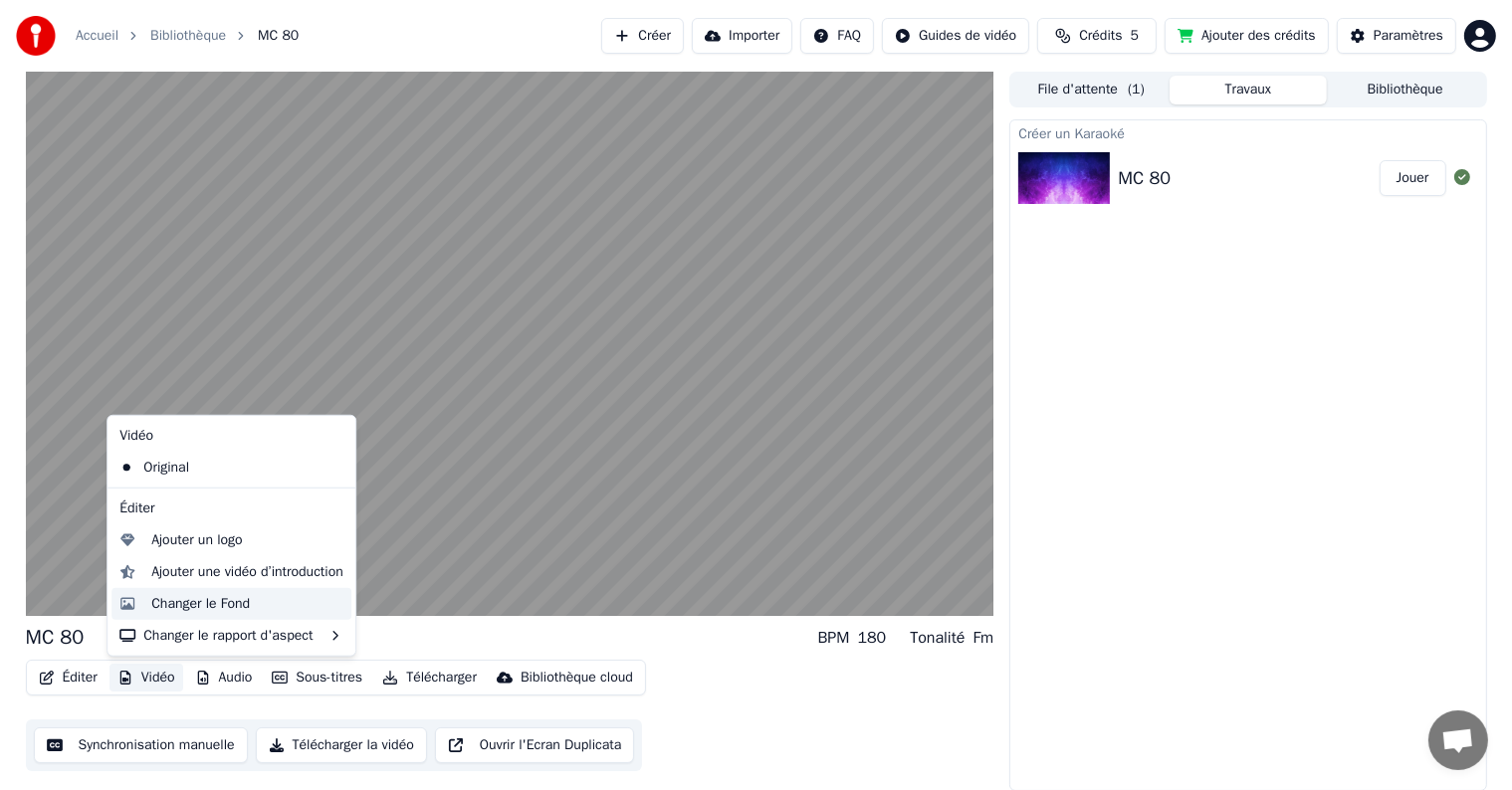 click on "Changer le Fond" at bounding box center [200, 604] 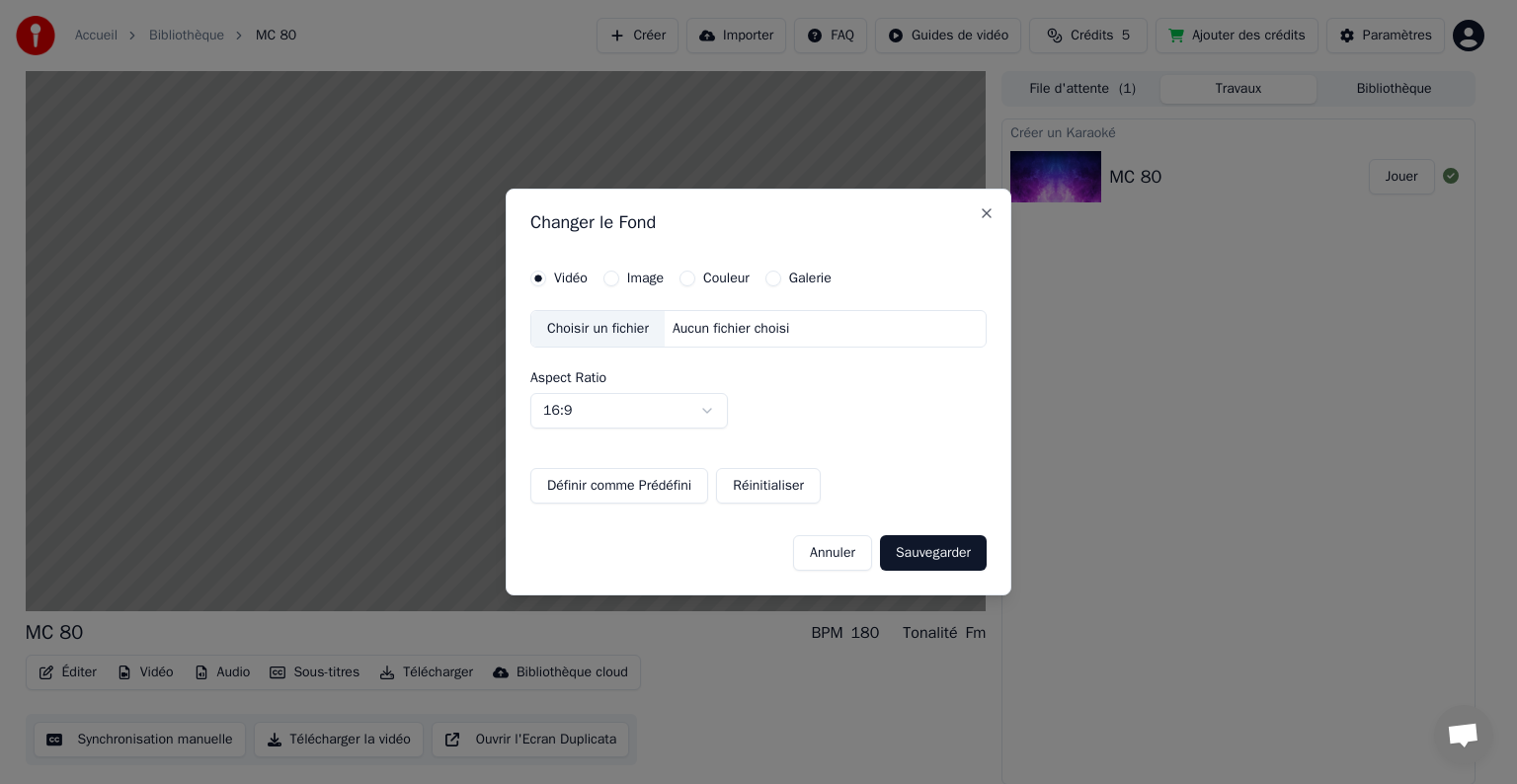 click on "Image" at bounding box center (645, 278) 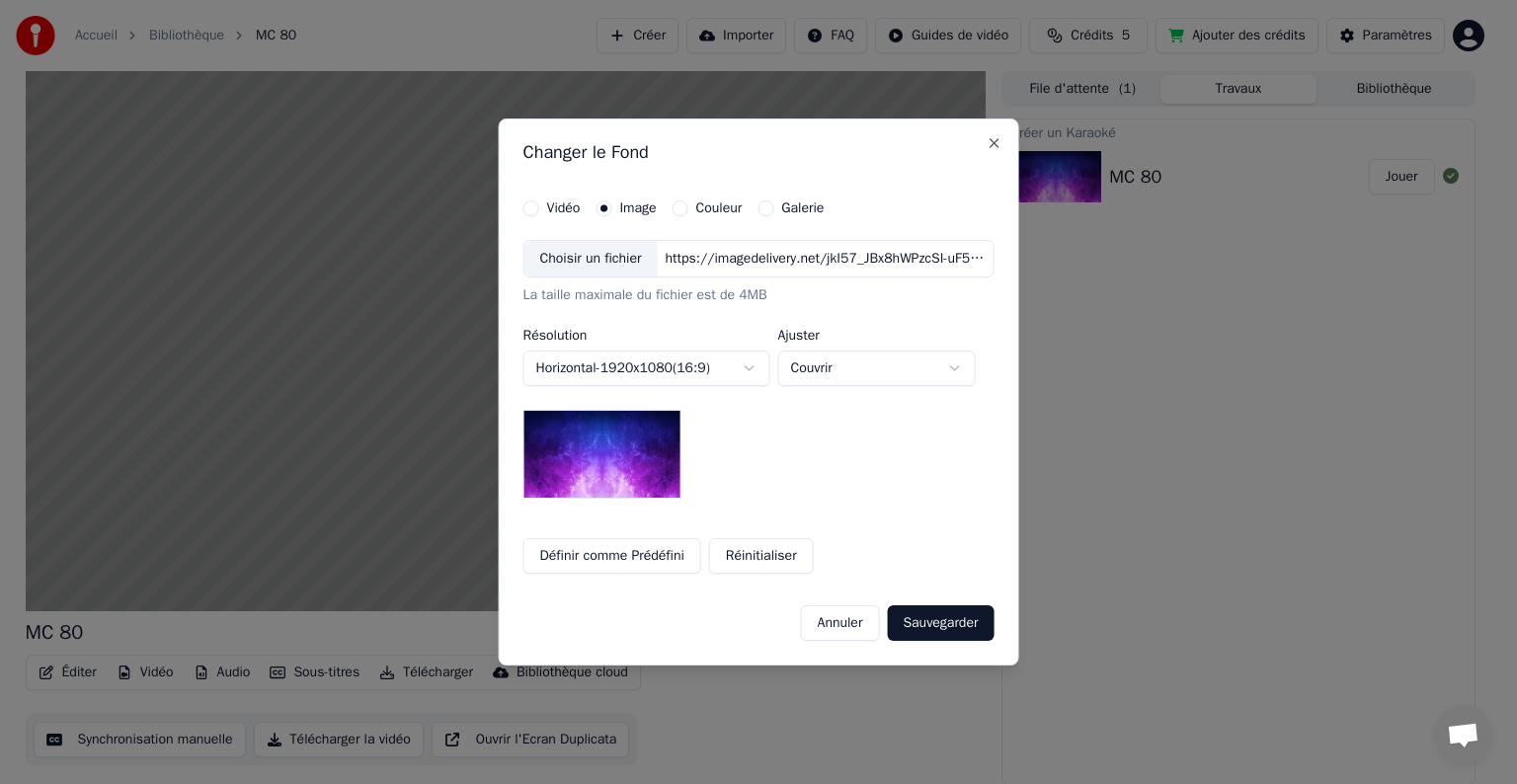 click on "Vidéo" at bounding box center (564, 208) 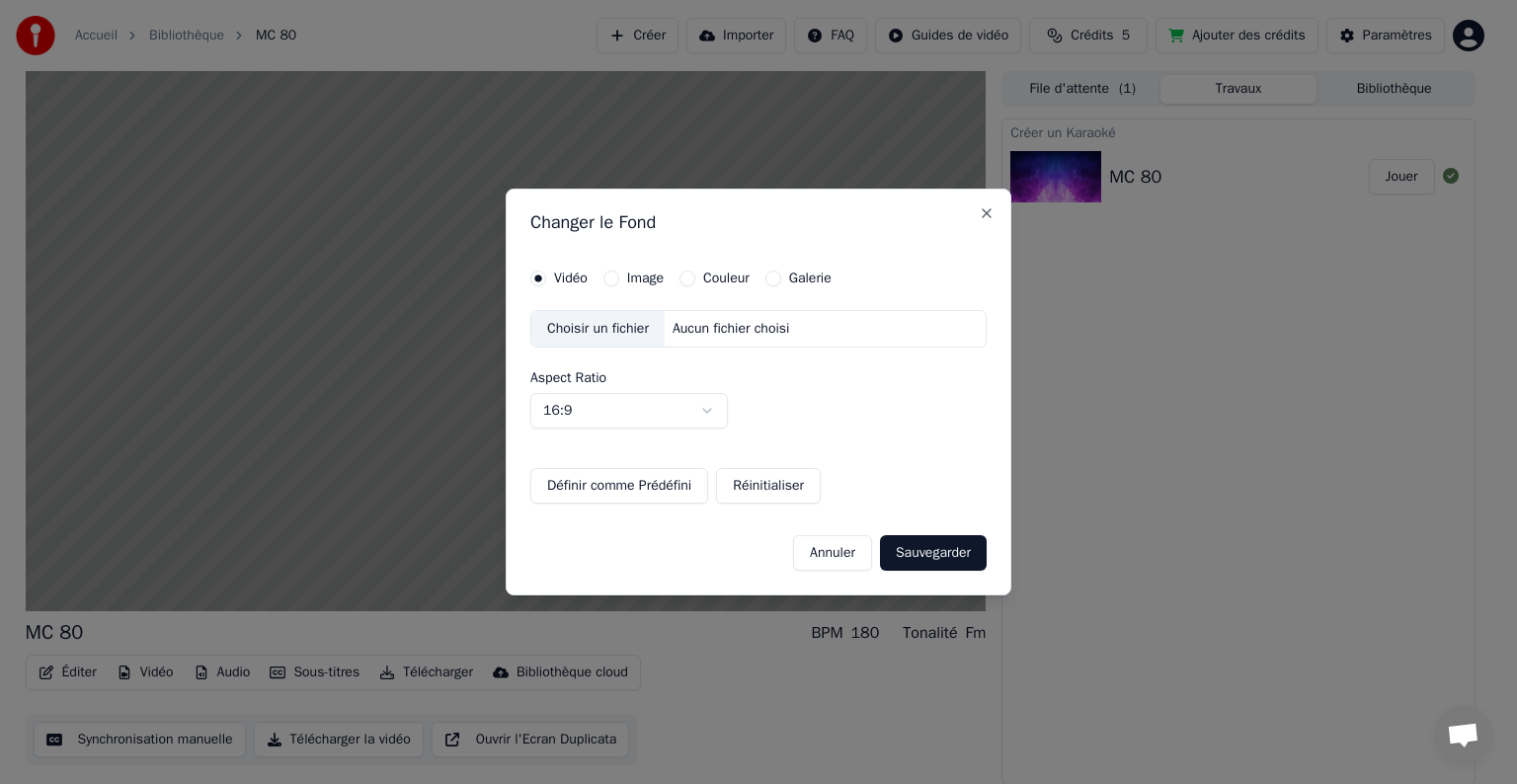click on "Sauvegarder" at bounding box center (933, 553) 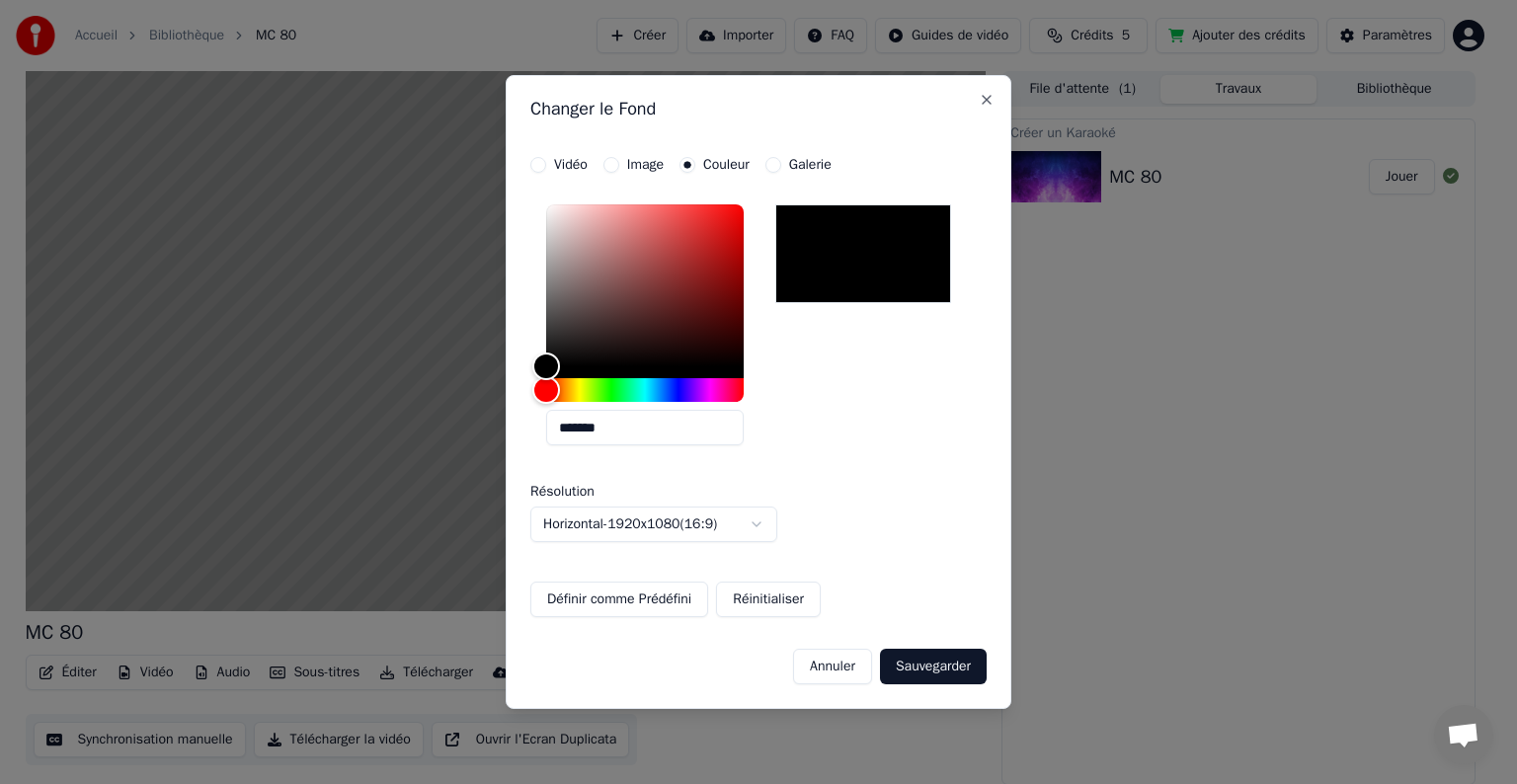 click on "Galerie" at bounding box center (810, 165) 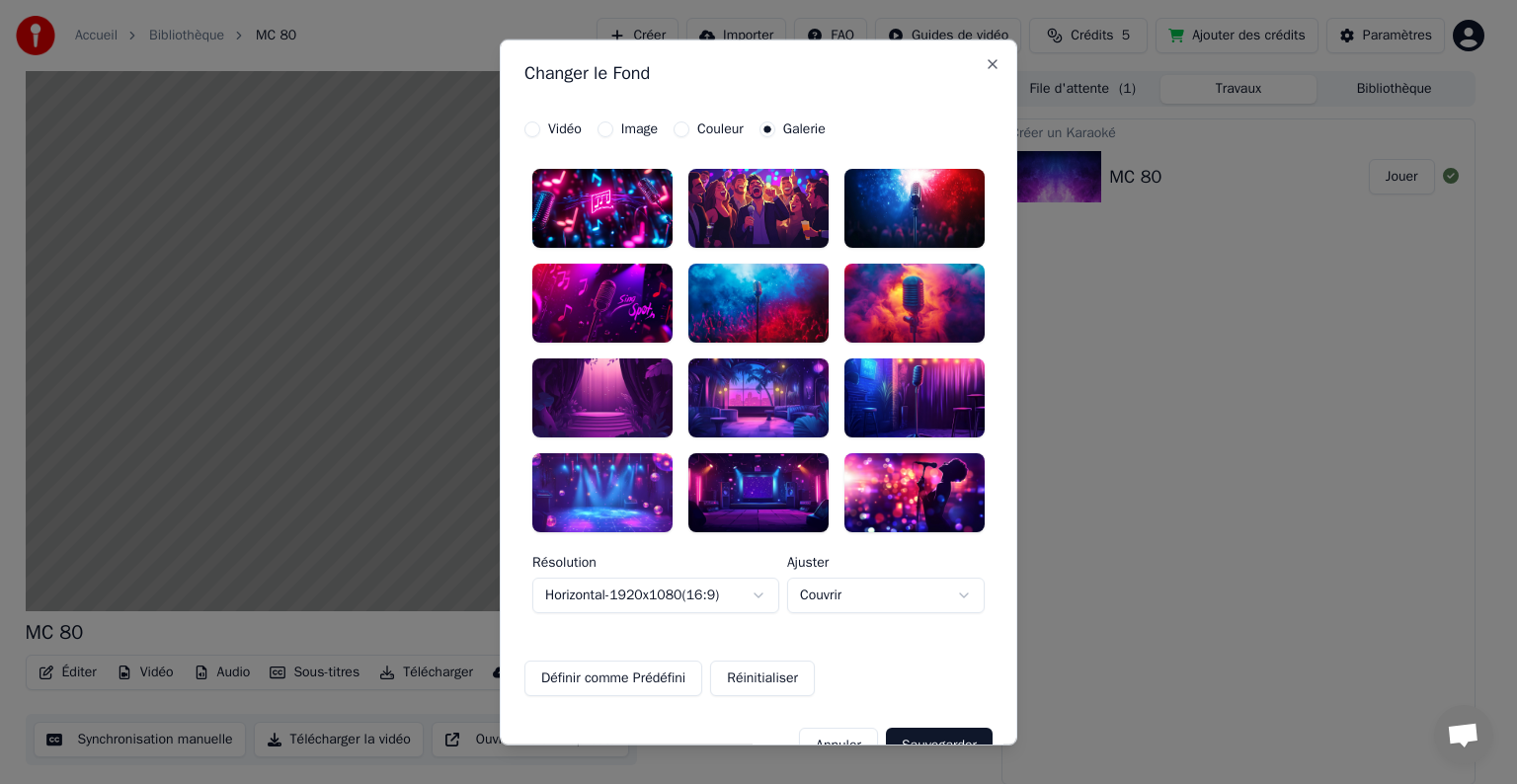 click at bounding box center [602, 492] 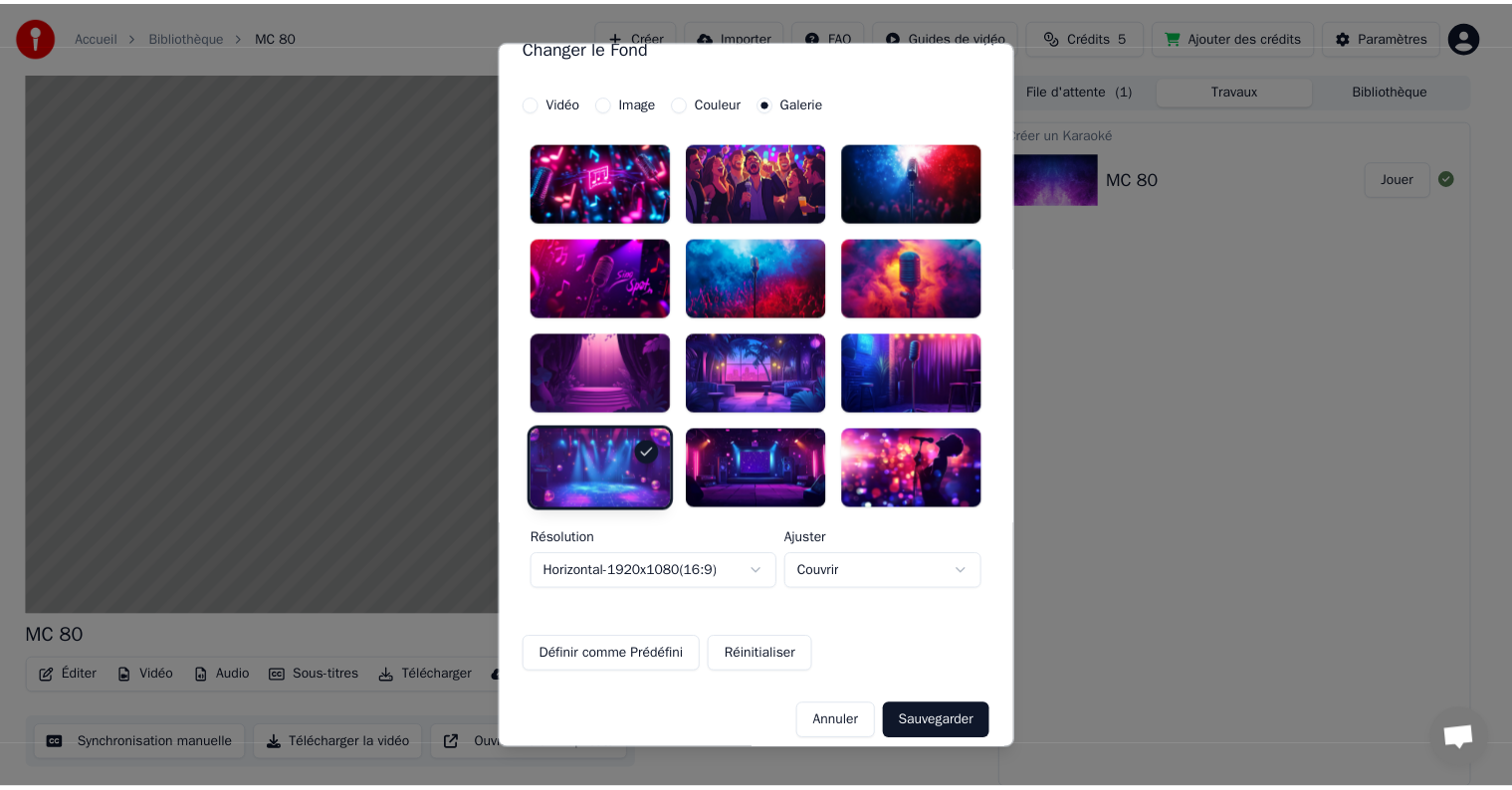 scroll, scrollTop: 42, scrollLeft: 0, axis: vertical 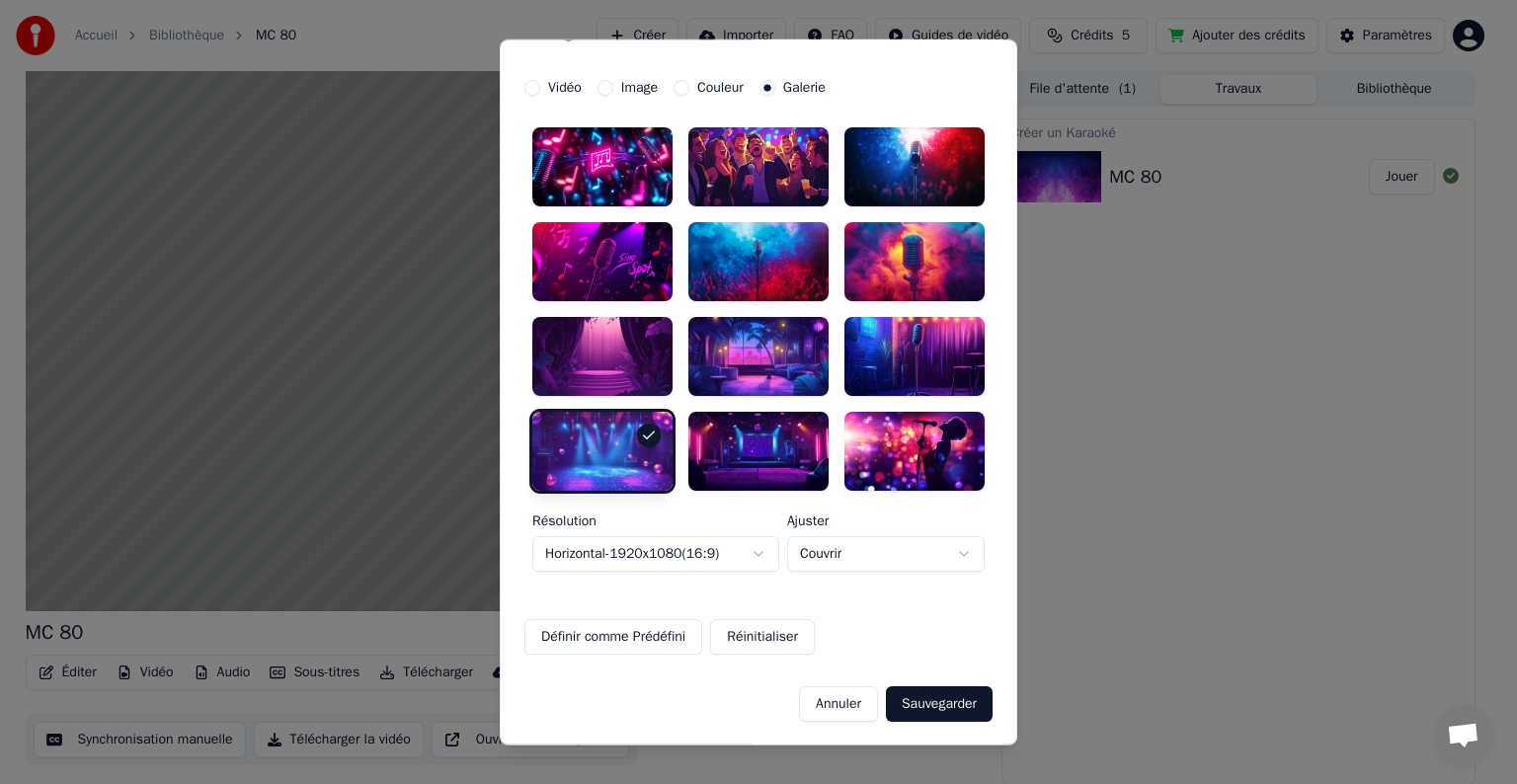 click on "Sauvegarder" at bounding box center [939, 703] 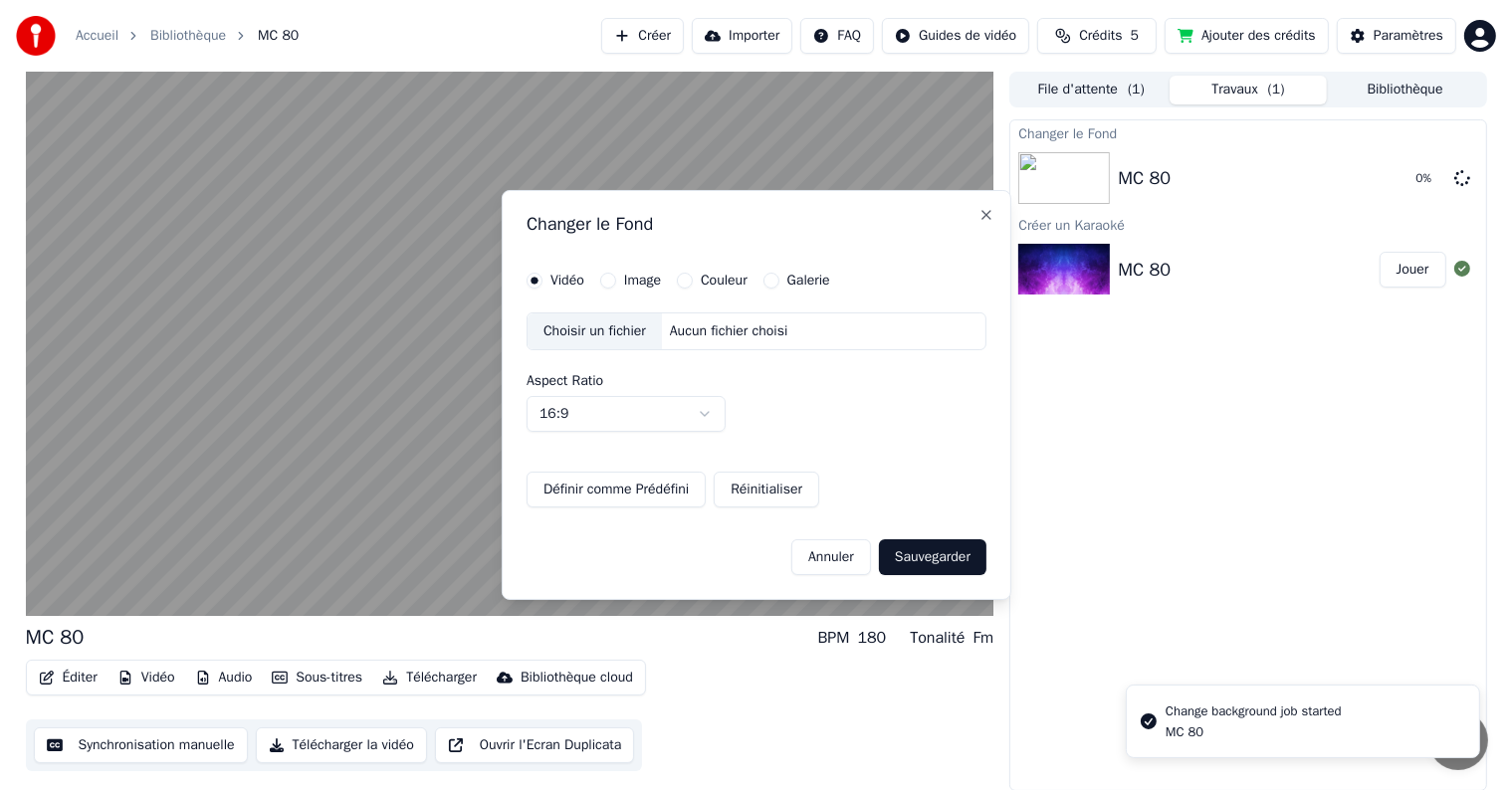 scroll, scrollTop: 0, scrollLeft: 0, axis: both 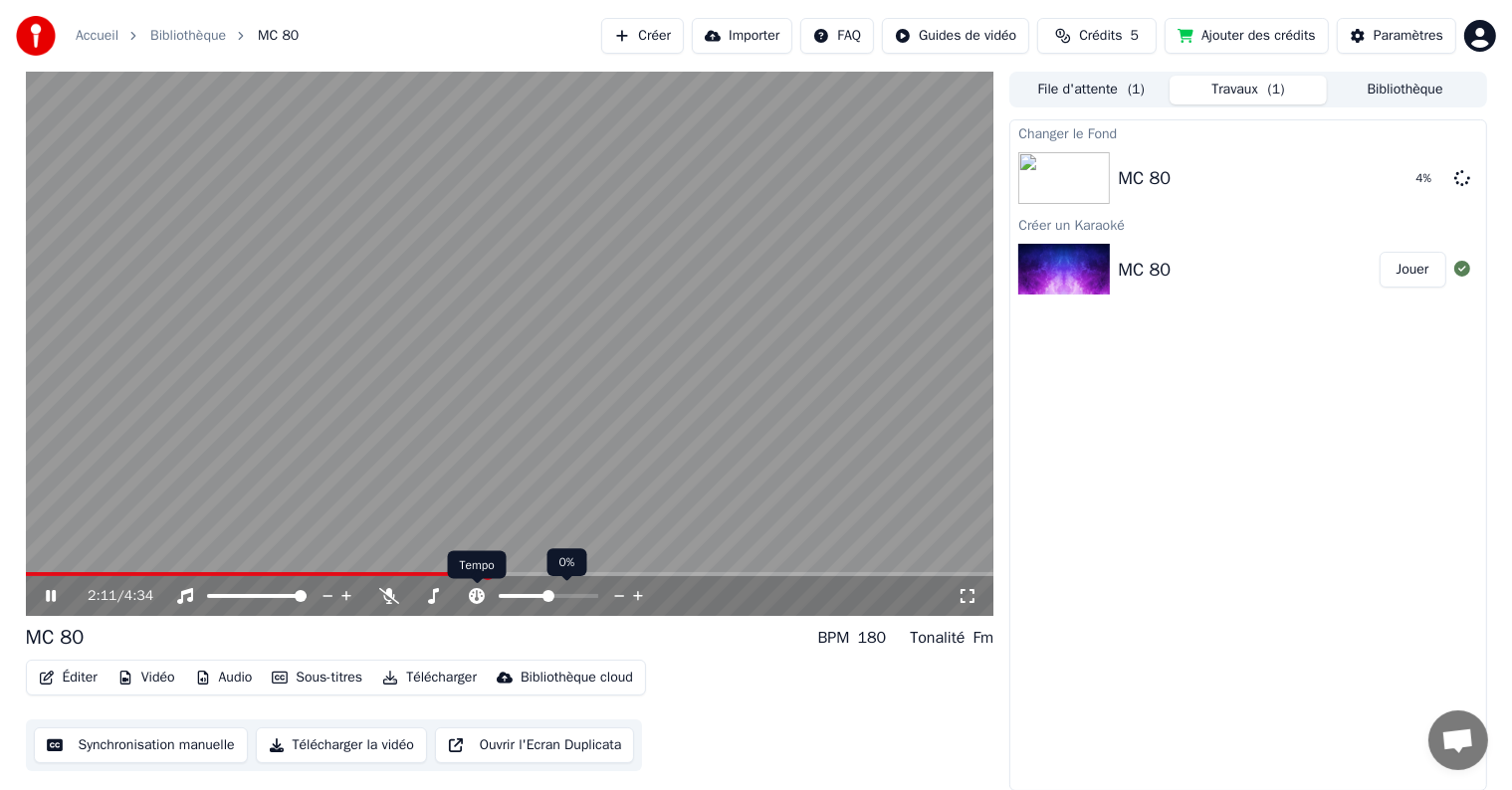 click 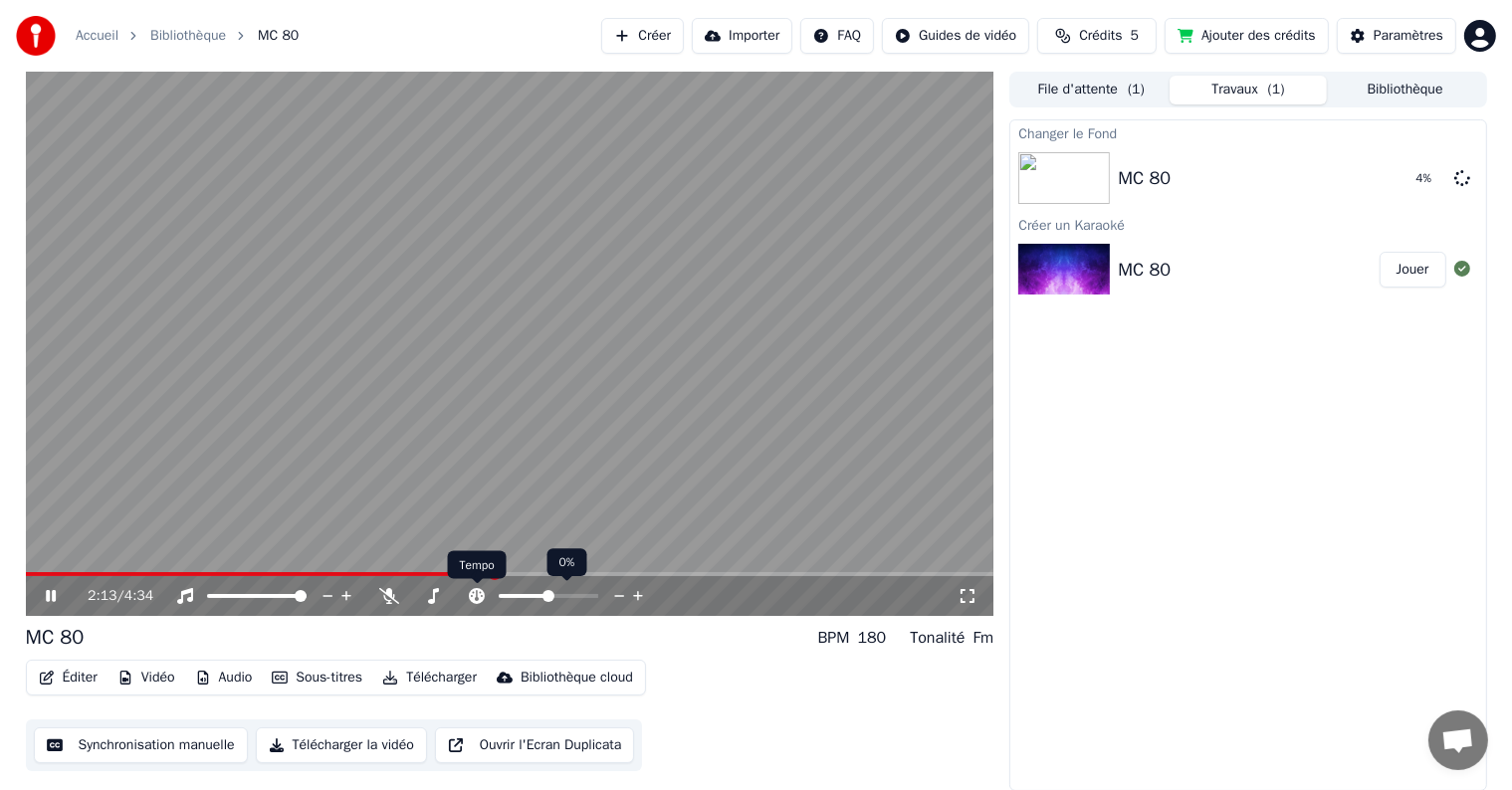 click on "Tempo Tempo" at bounding box center (477, 565) 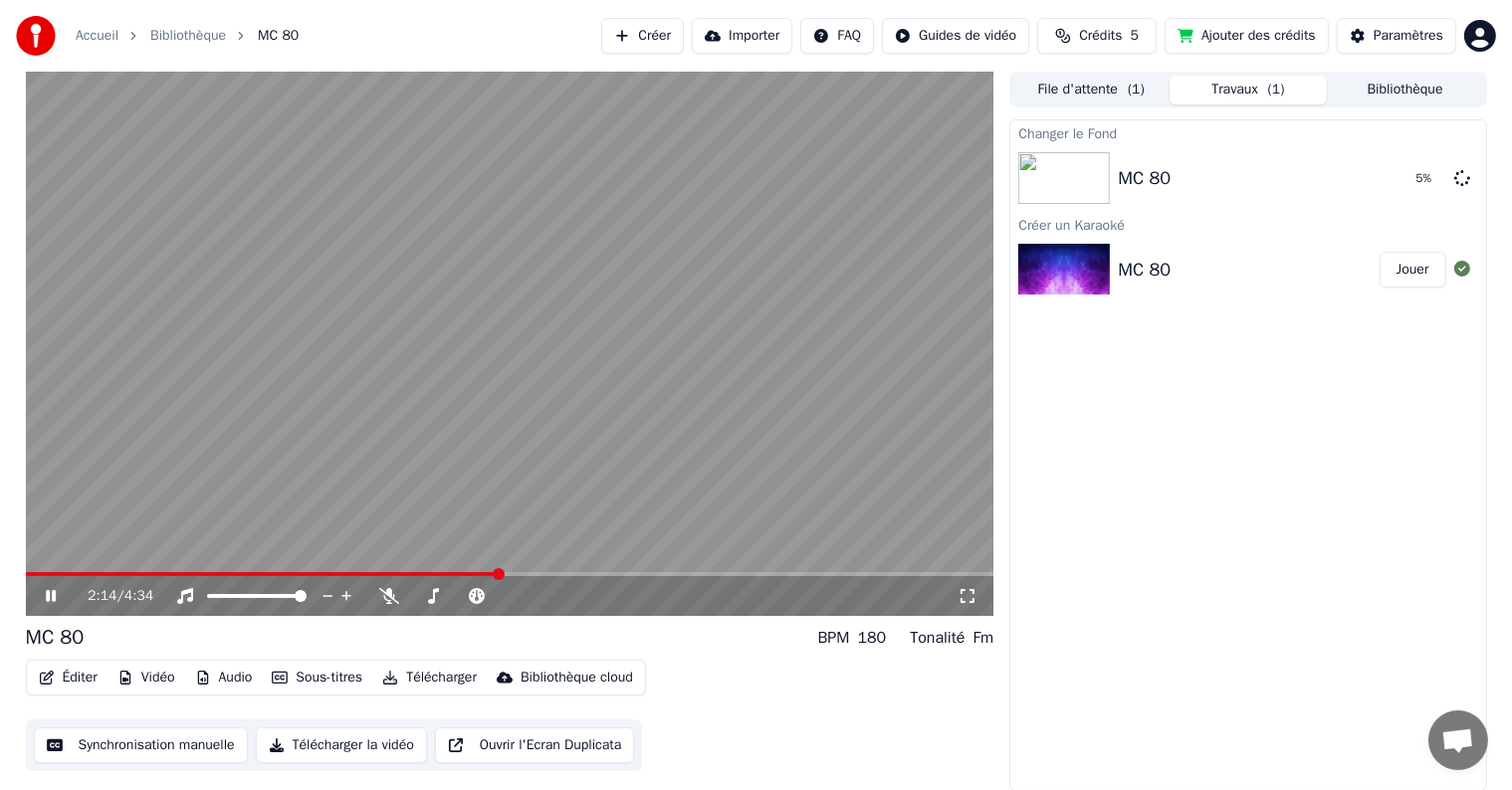 scroll, scrollTop: 0, scrollLeft: 0, axis: both 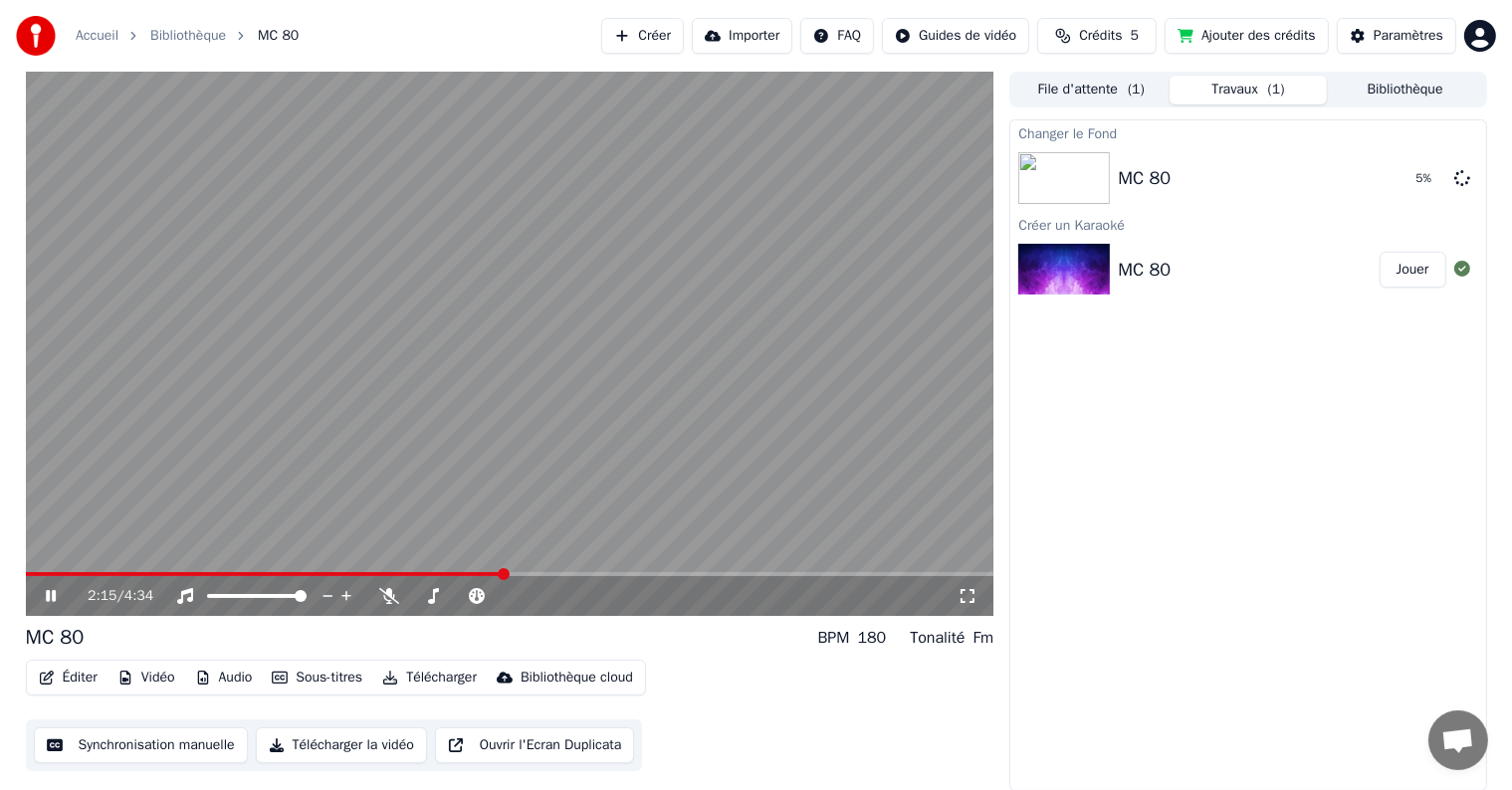 click on "Synchronisation manuelle" at bounding box center (140, 745) 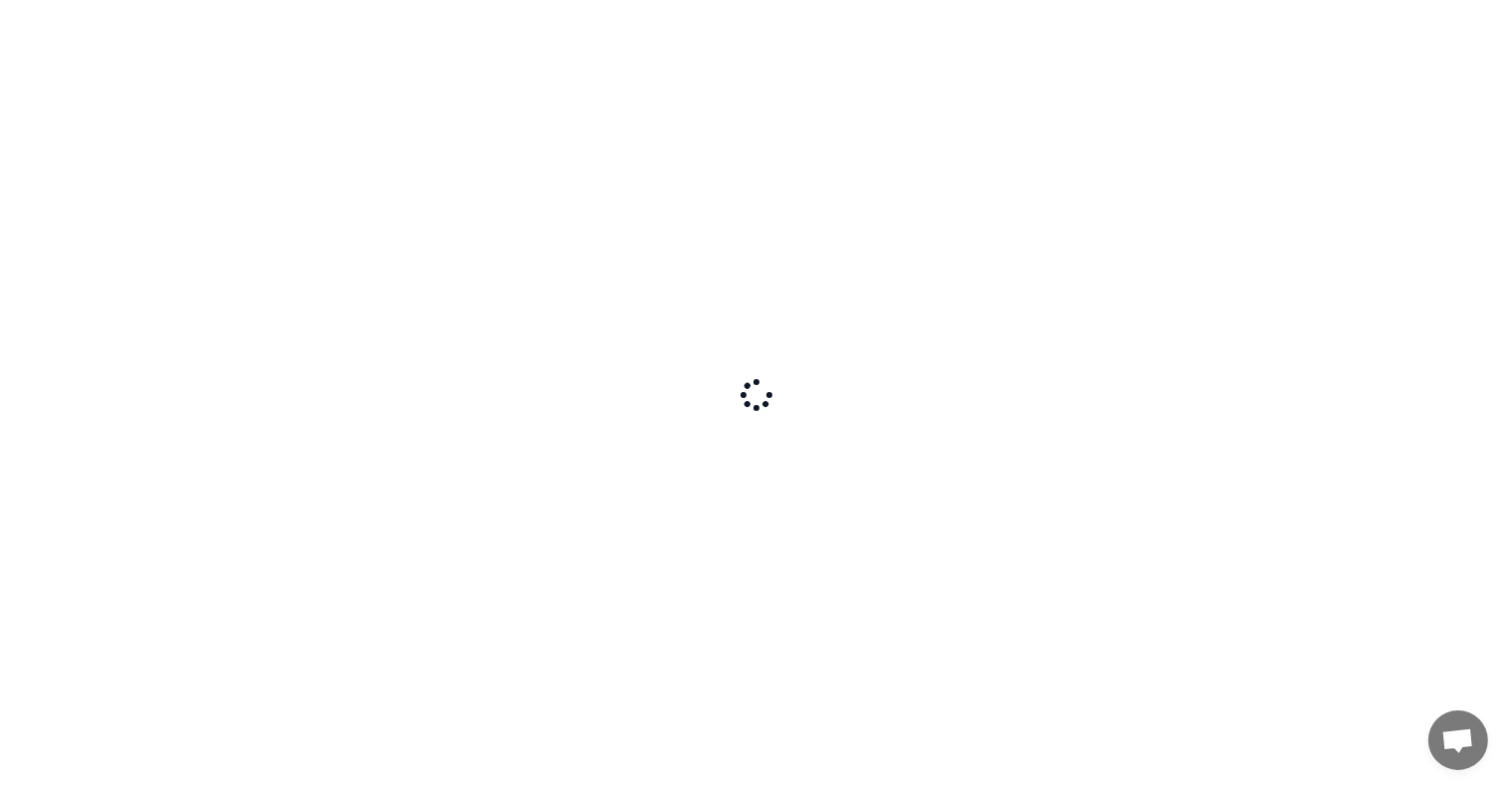 scroll, scrollTop: 0, scrollLeft: 0, axis: both 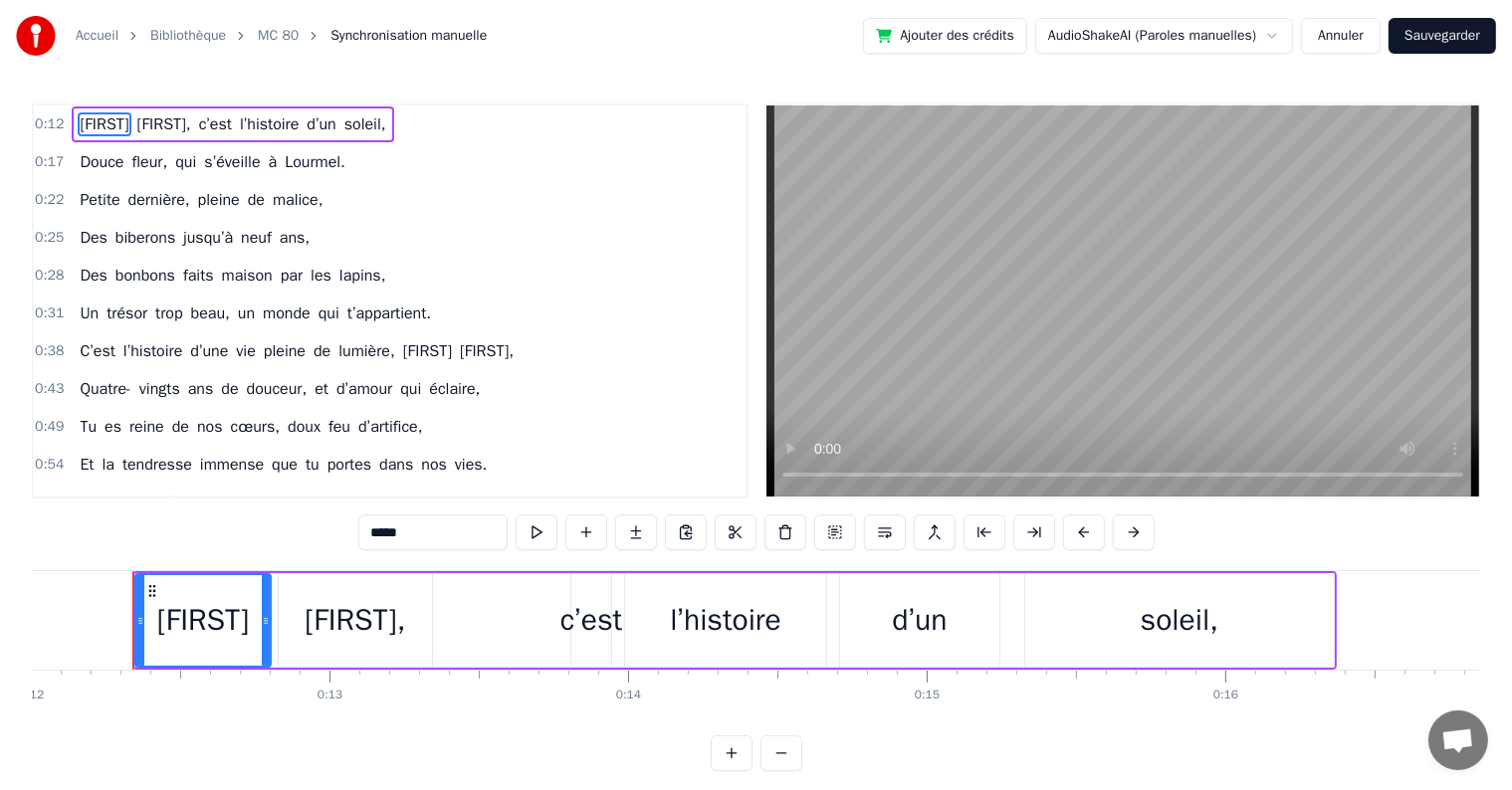 type 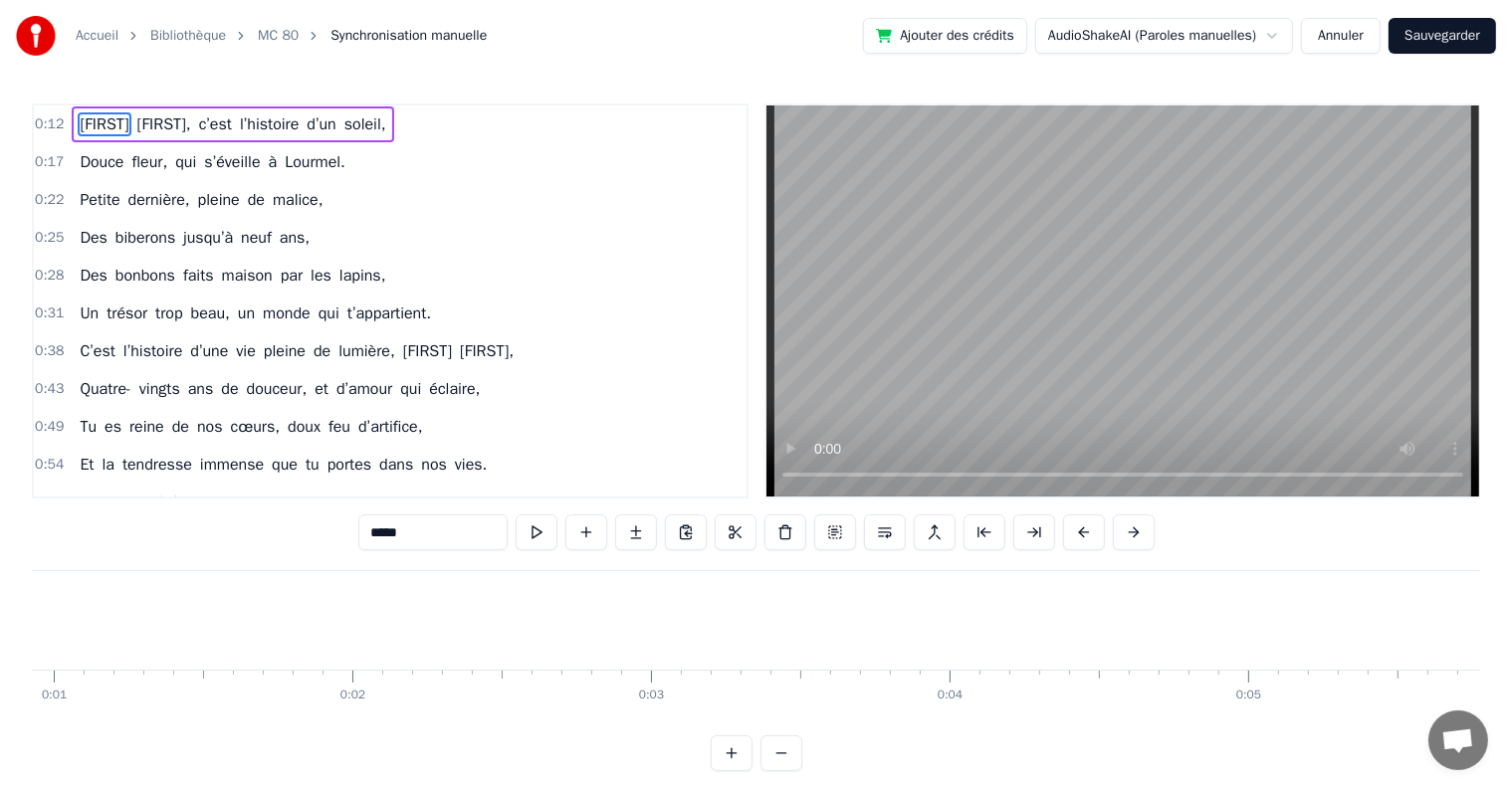 scroll, scrollTop: 0, scrollLeft: 0, axis: both 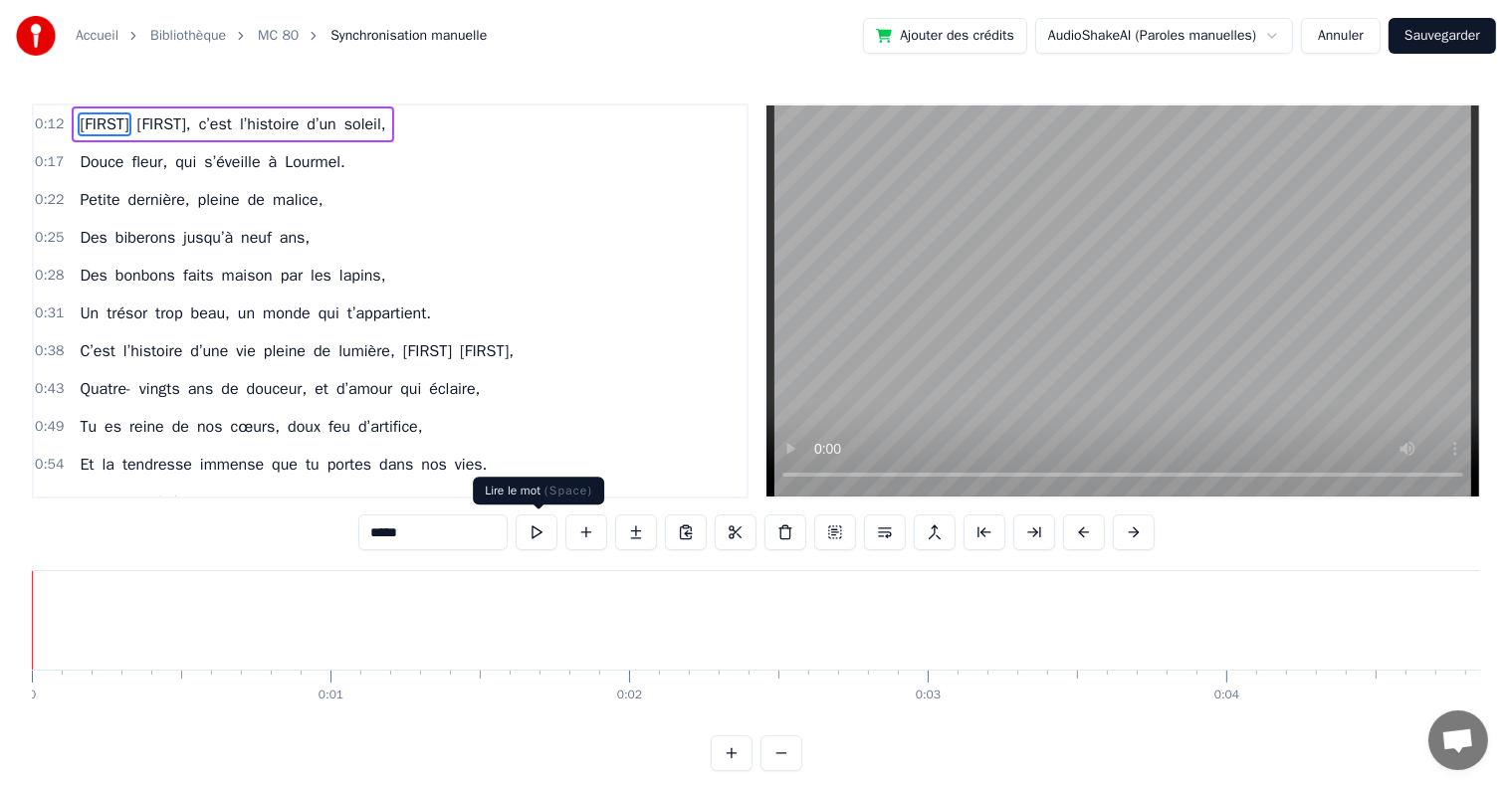 click at bounding box center (537, 532) 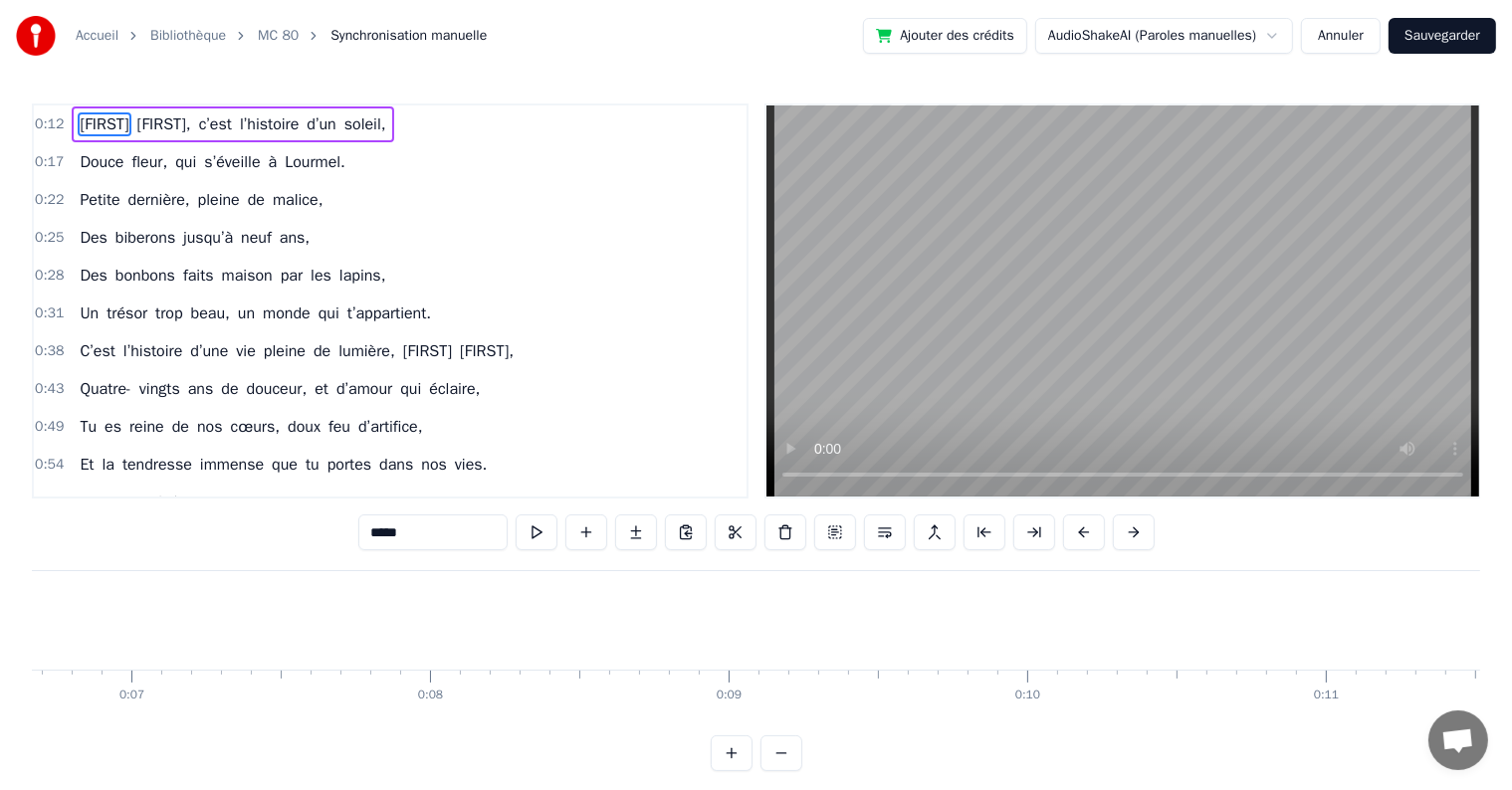 click at bounding box center (537, 532) 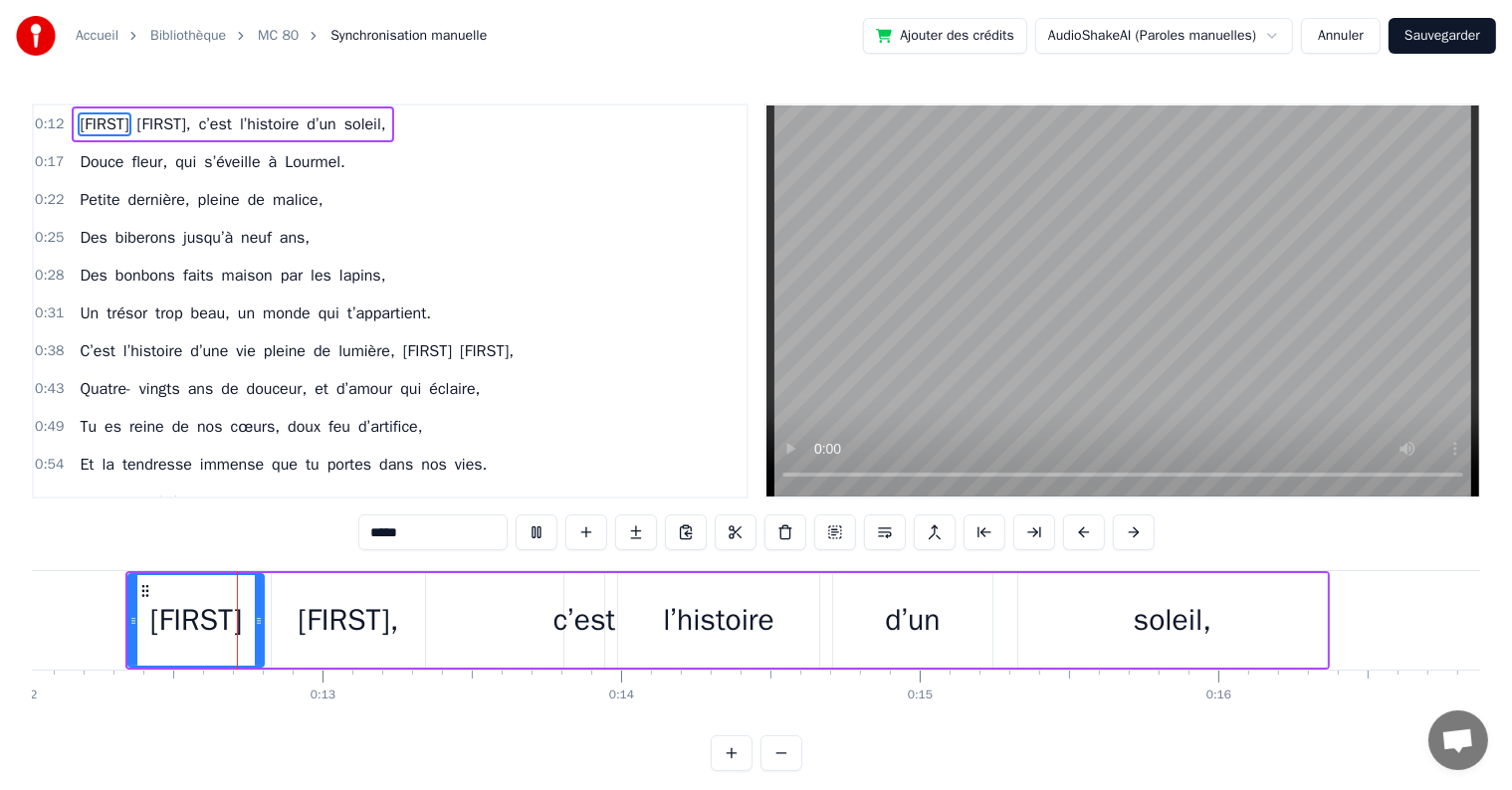 scroll, scrollTop: 0, scrollLeft: 3584, axis: horizontal 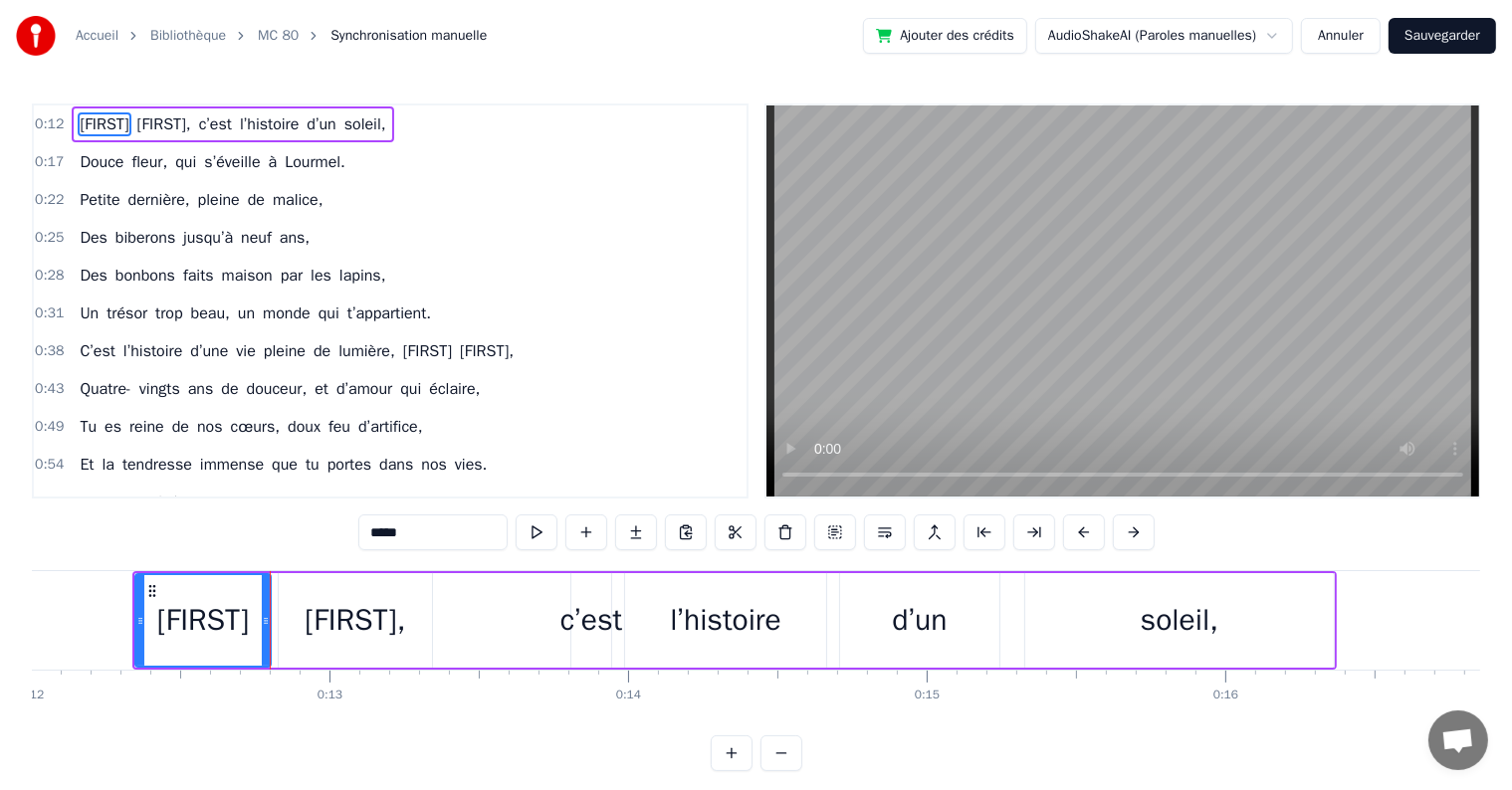 click at bounding box center (537, 532) 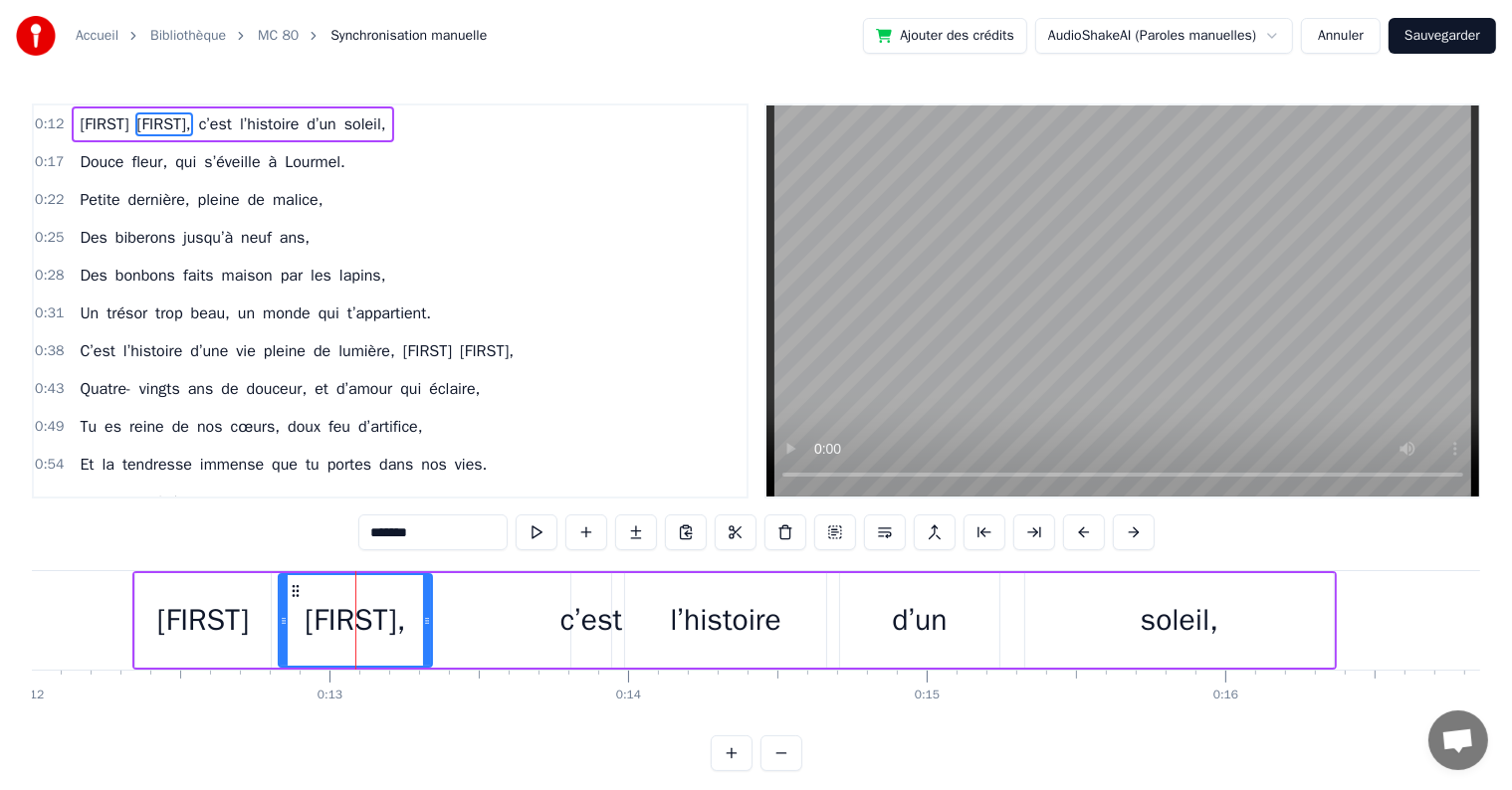 click on "0:12 [FIRST], c’est l’histoire d’un soleil, 0:17 Douce fleur, qui s’éveille à [LOCATION]. 0:22 Petite dernière, pleine de malice, 0:25 Des biberons jusqu’à neuf ans, 0:28 Des bonbons faits maison par les lapins, 0:31 Un trésor trop beau, un monde qui t’appartient. 0:38 C’est l’histoire d’une vie pleine de lumière, [FIRST], 0:43 Quatre- vingts ans de douceur, et d’amour qui éclaire, 0:49 Tu es reine de nos cœurs, doux feu d’artifice, 0:54 Et la tendresse immense que tu portes dans nos vies. 0:59 (chœurs : Olé ! Ay ay ay ! Vamosss ! Ay ay ay ! Vamosss !) 1:12 Club Med, vent doré dans tes cheveux, 1:17 Un blond audacieux au guidon d’un scooter. 1:22 Des étés à danser, le cœur en cavale, 1:25 Un goût de soleil dans chaque escale. 1:28 Flirt discret, joie douce et liberté, 1:31 La joie d’aimer sans s’attacher. 1:38 C’est l’histoire d’une vie pleine de lumière, [FIRST], 1:43 Quatre- vingts ans de douceur, et d’amour qui éclaire, 1:49 Tu es reine de" at bounding box center [756, 437] 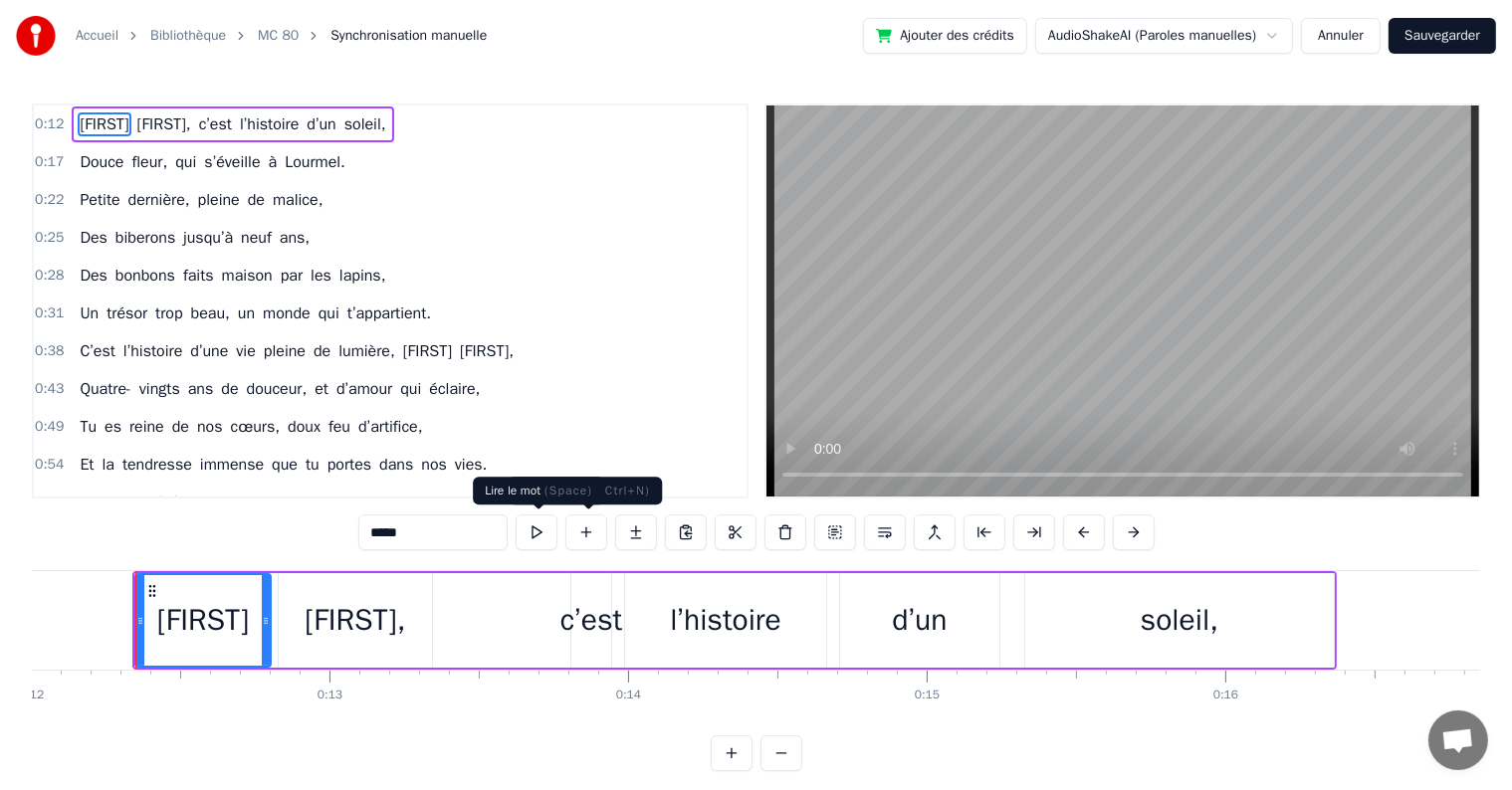 click at bounding box center [537, 532] 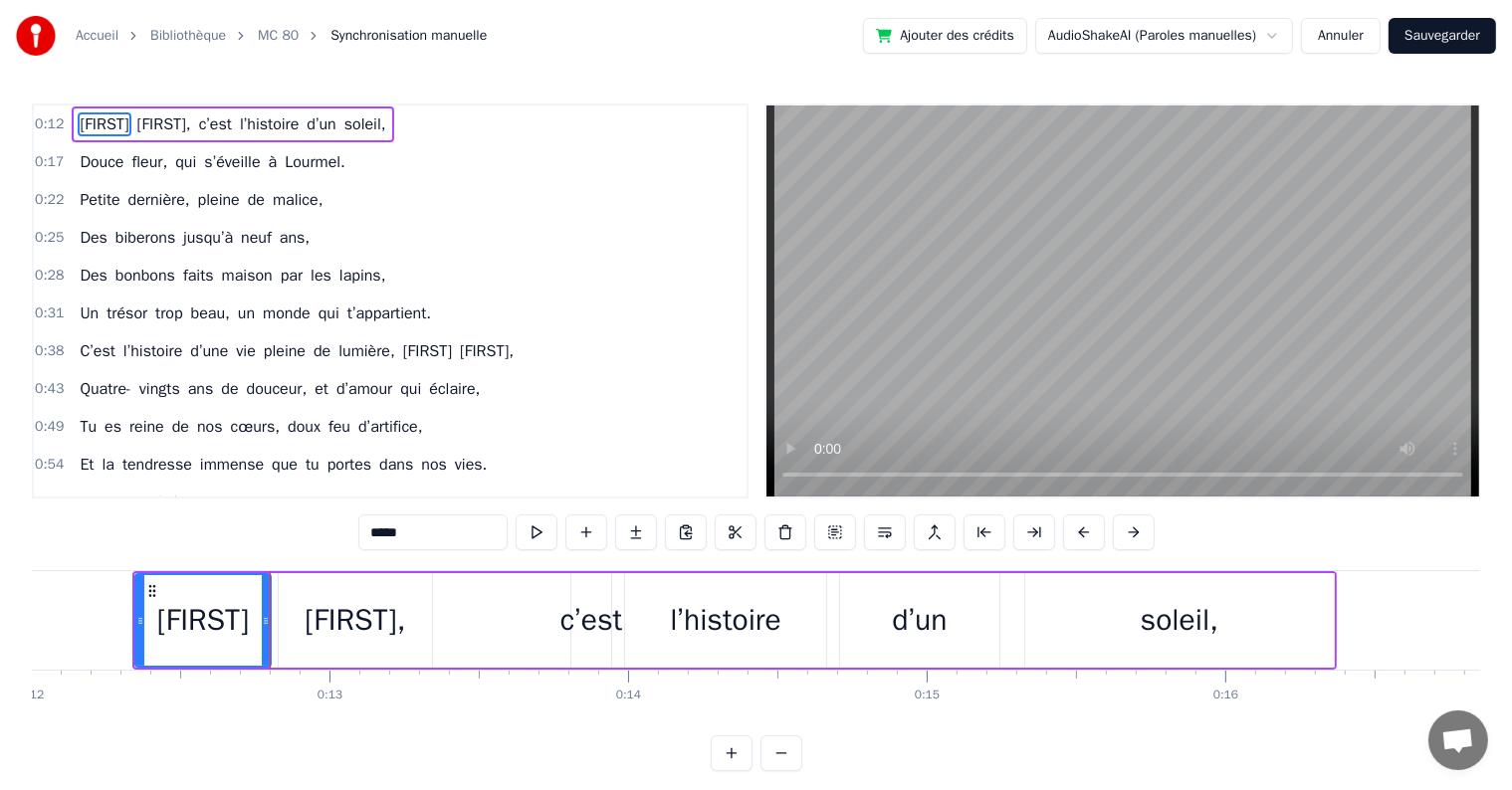scroll, scrollTop: 0, scrollLeft: 0, axis: both 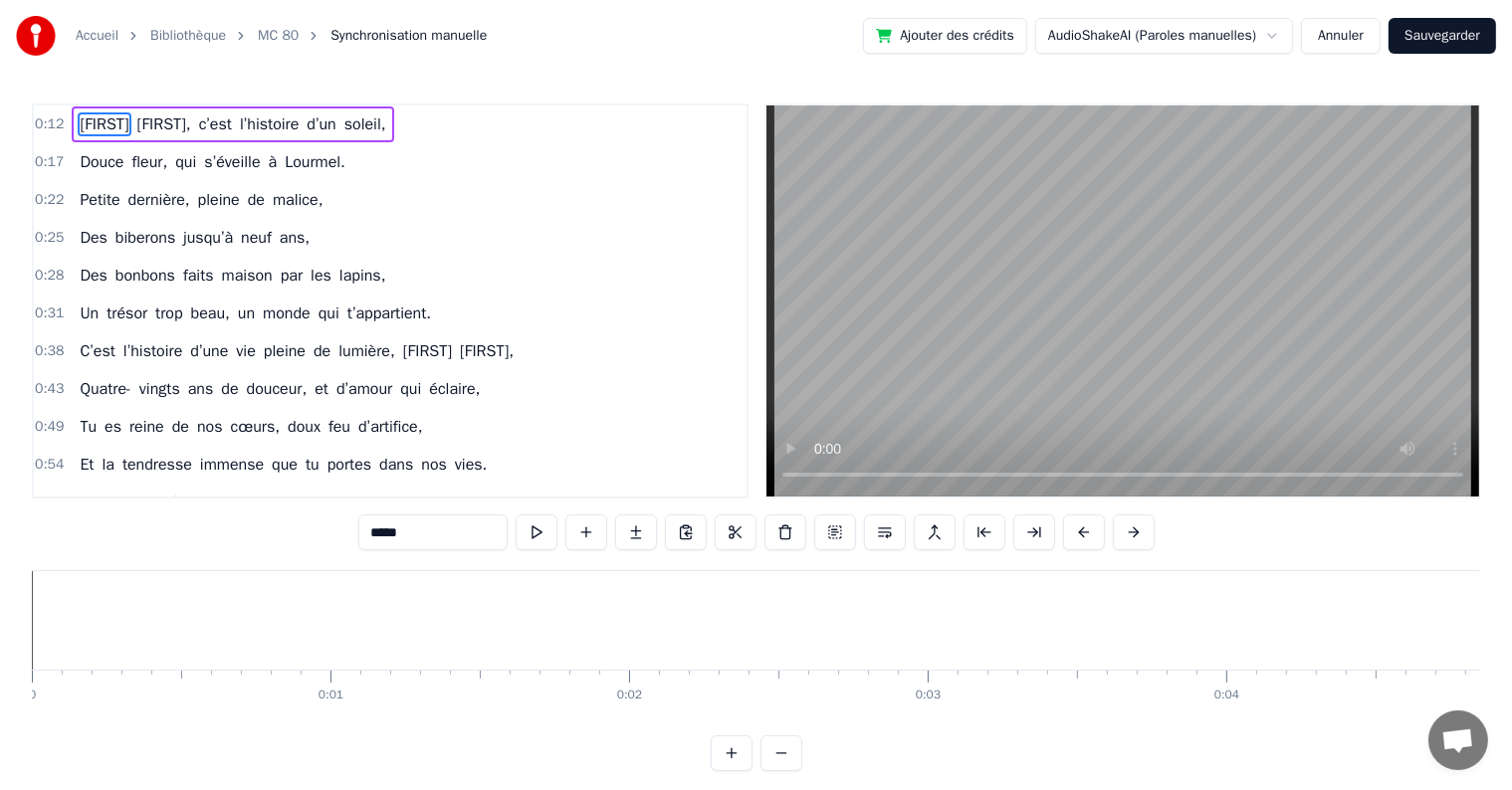 click on "l’histoire" at bounding box center [269, 124] 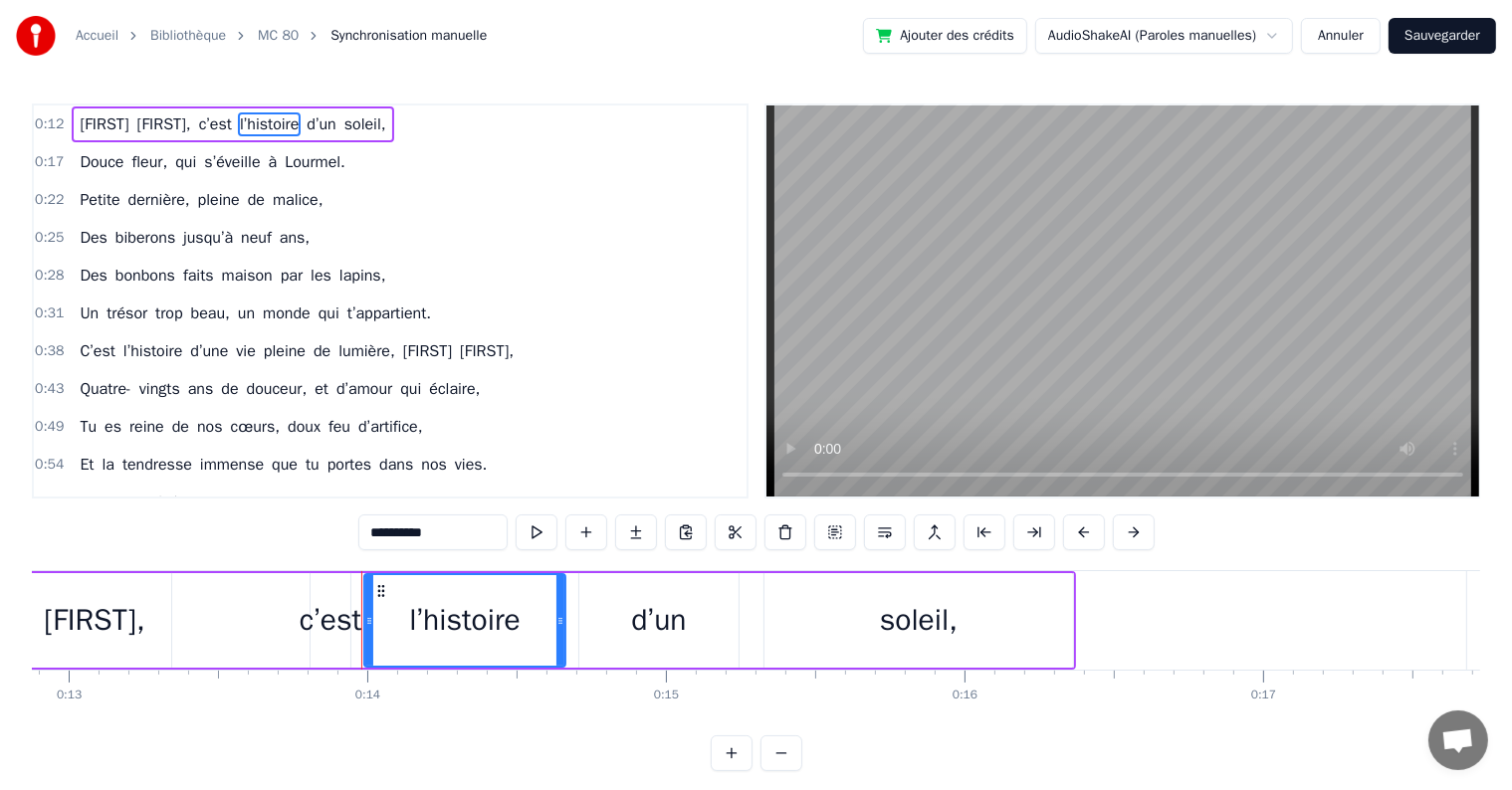 scroll, scrollTop: 0, scrollLeft: 4074, axis: horizontal 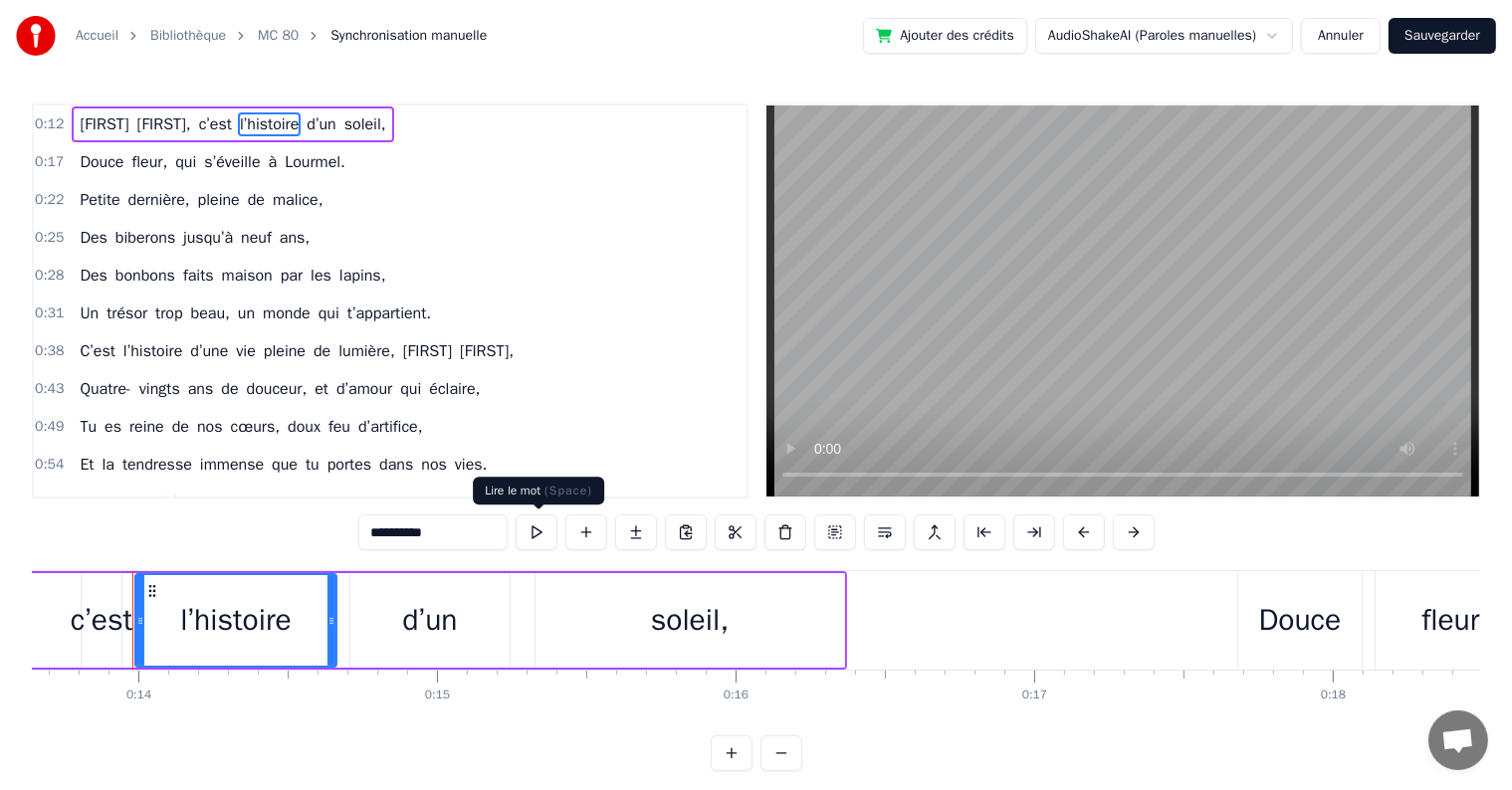 click at bounding box center [537, 532] 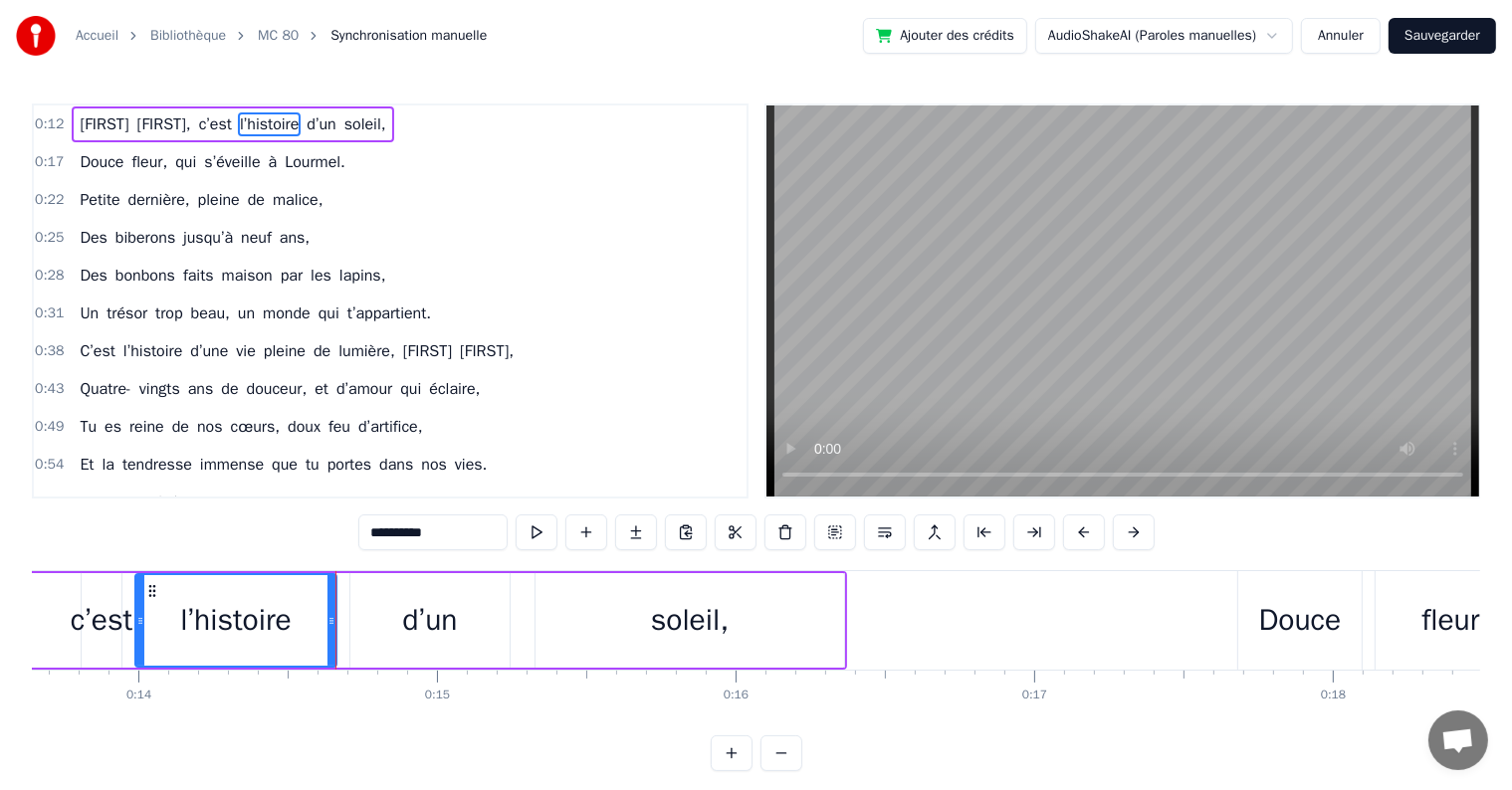 click on "[FIRST]" at bounding box center [104, 124] 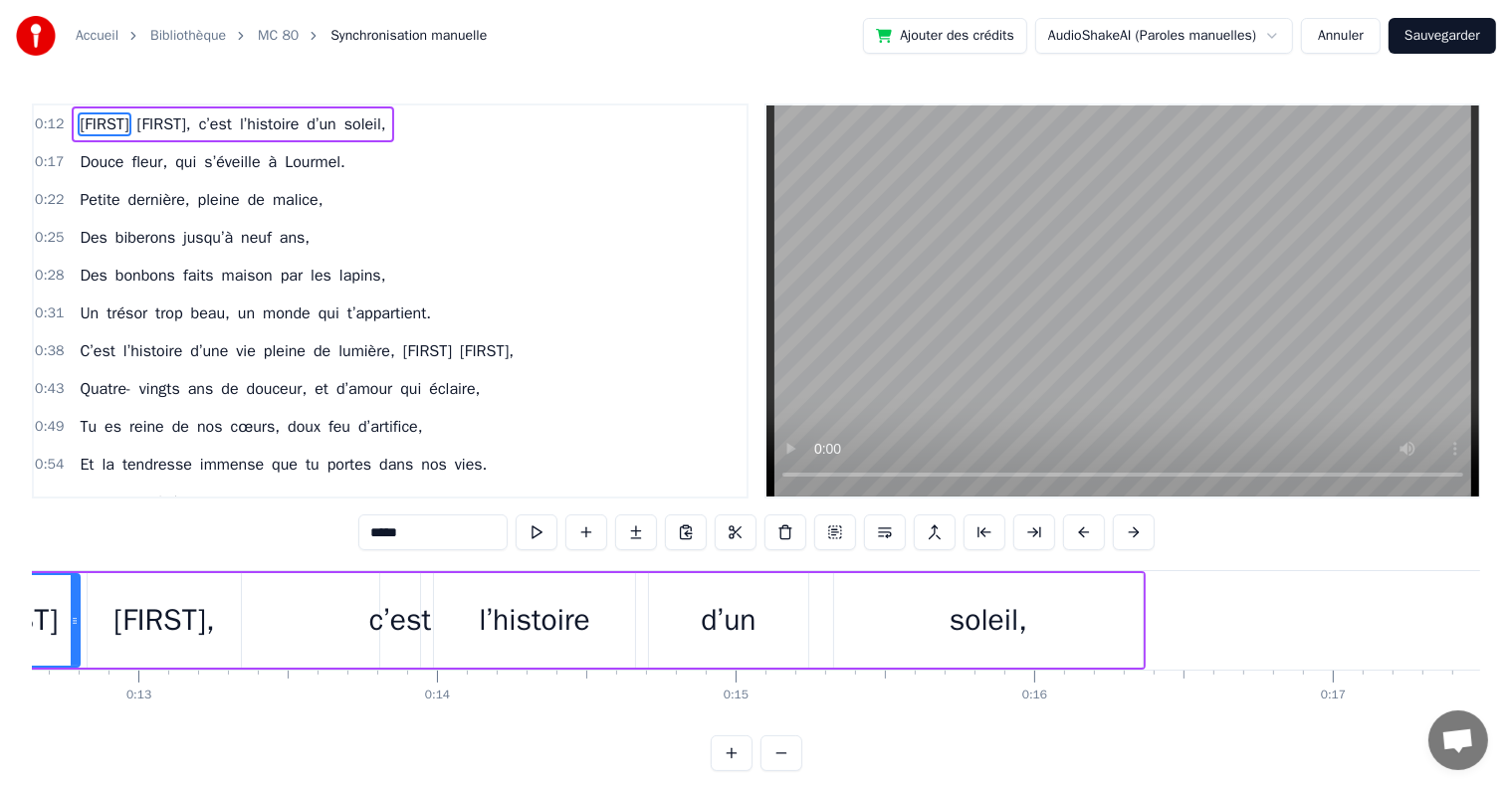 scroll, scrollTop: 0, scrollLeft: 3584, axis: horizontal 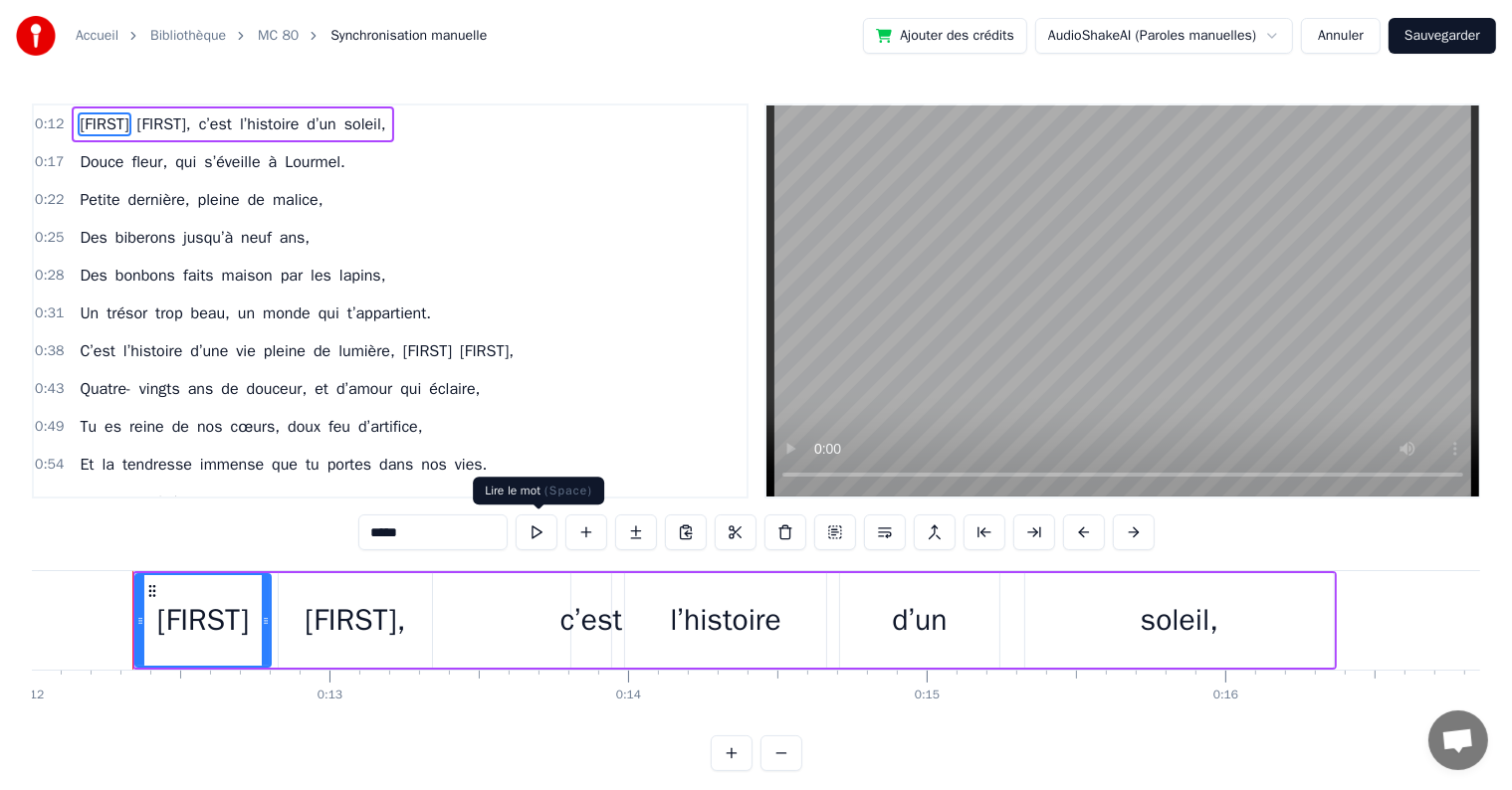 click at bounding box center (537, 532) 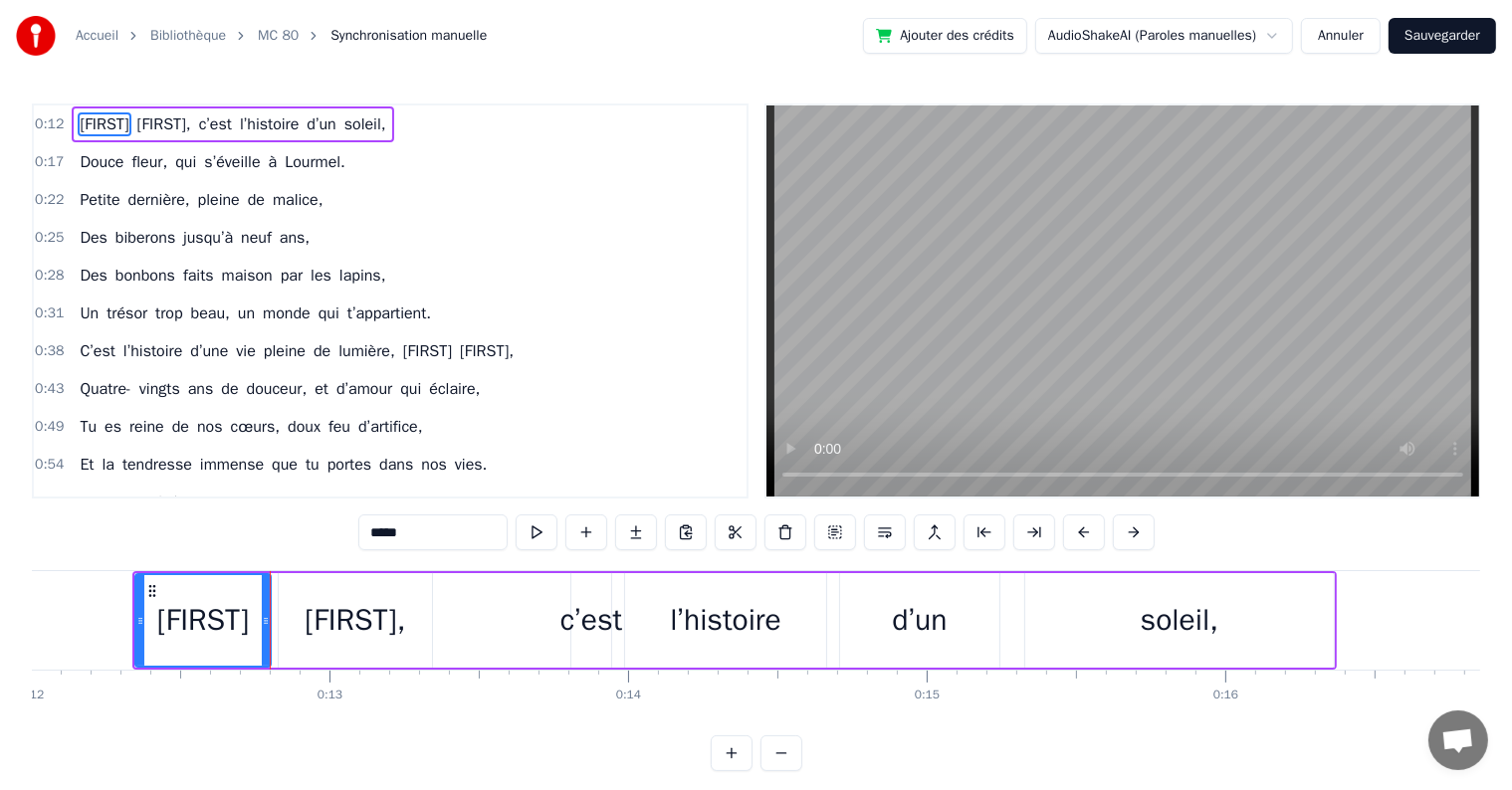click at bounding box center [537, 532] 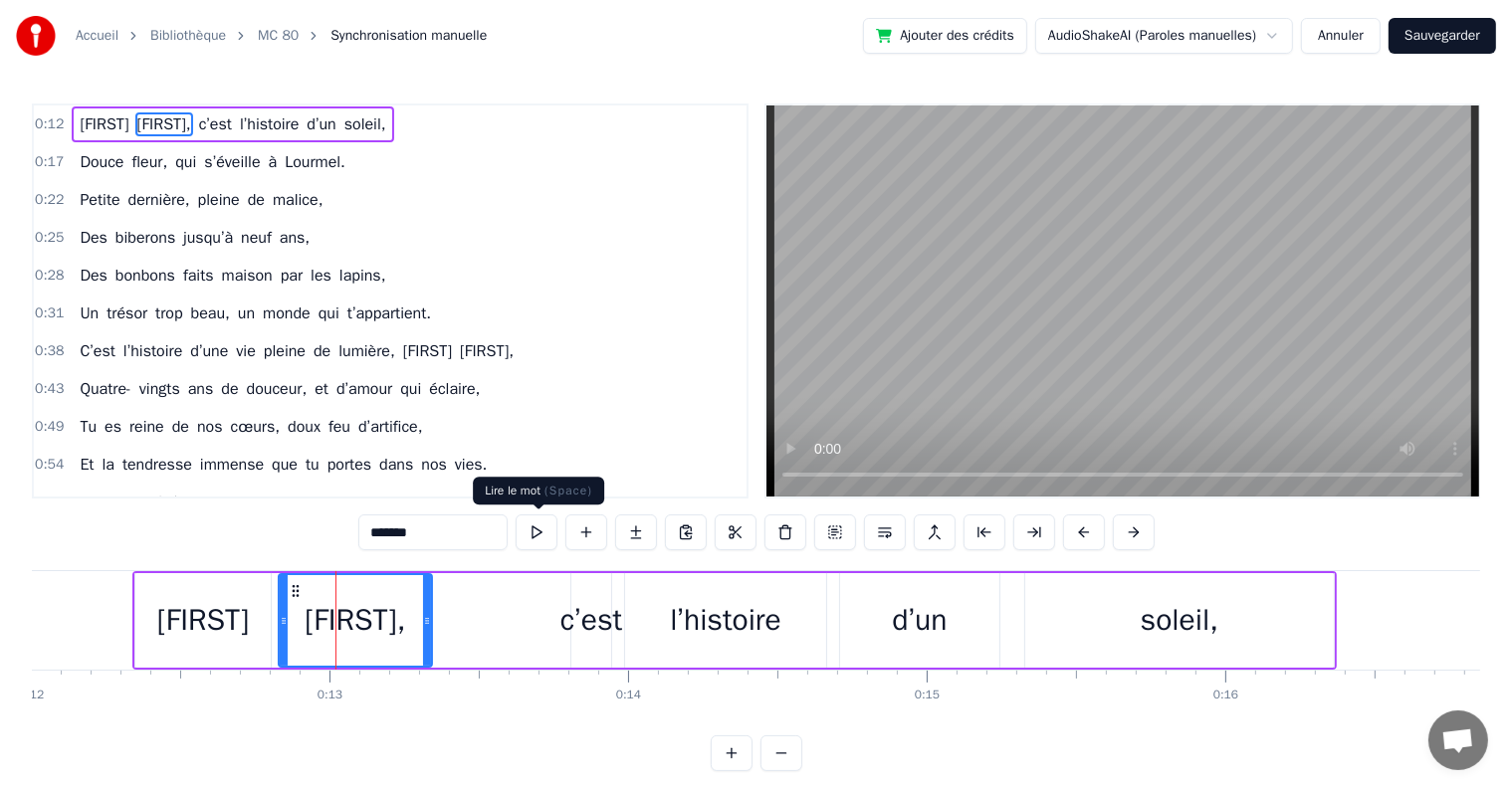 click at bounding box center (537, 532) 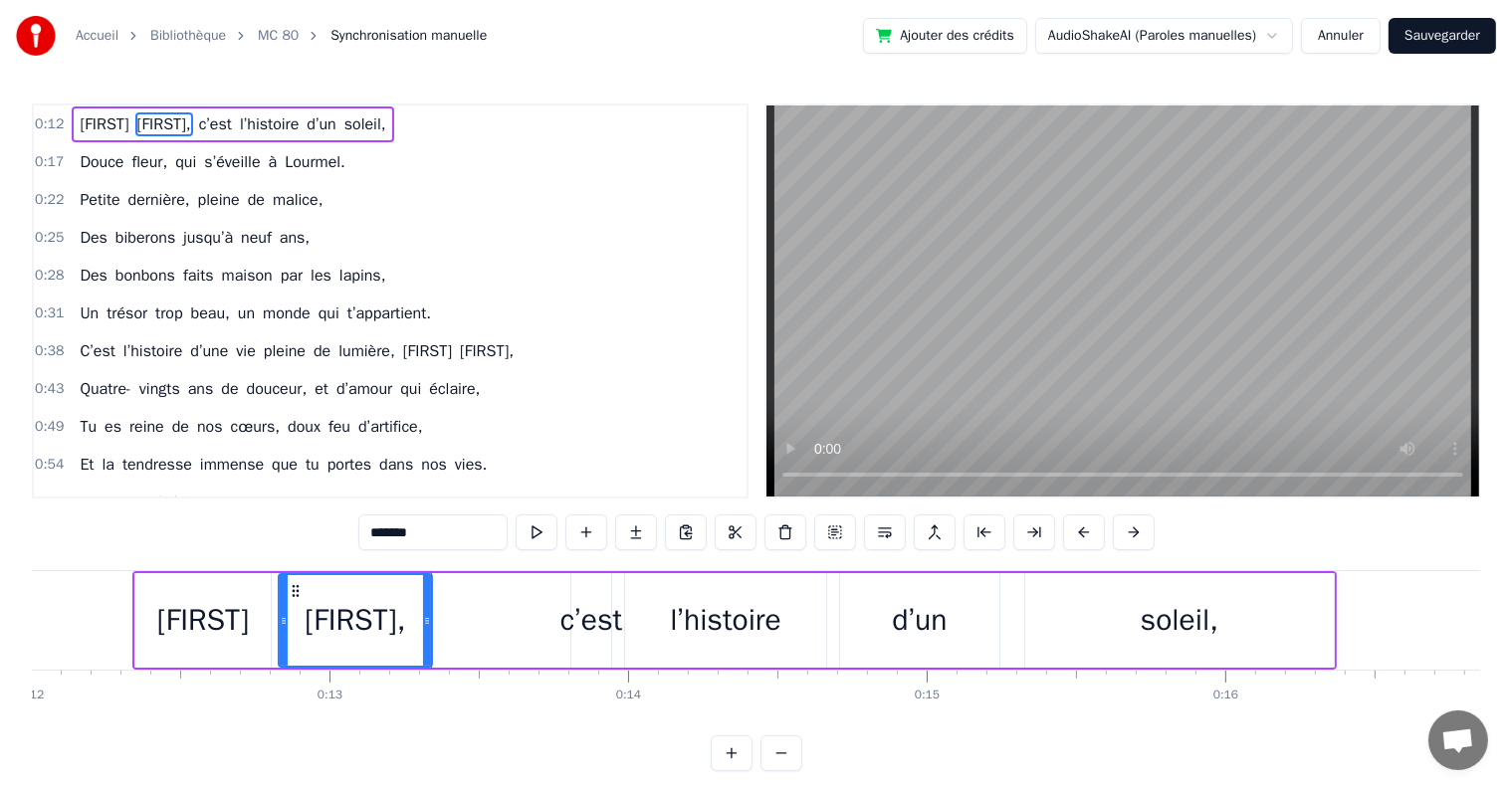 click on "[FIRST], c’est l’histoire d’un soleil," at bounding box center (735, 620) 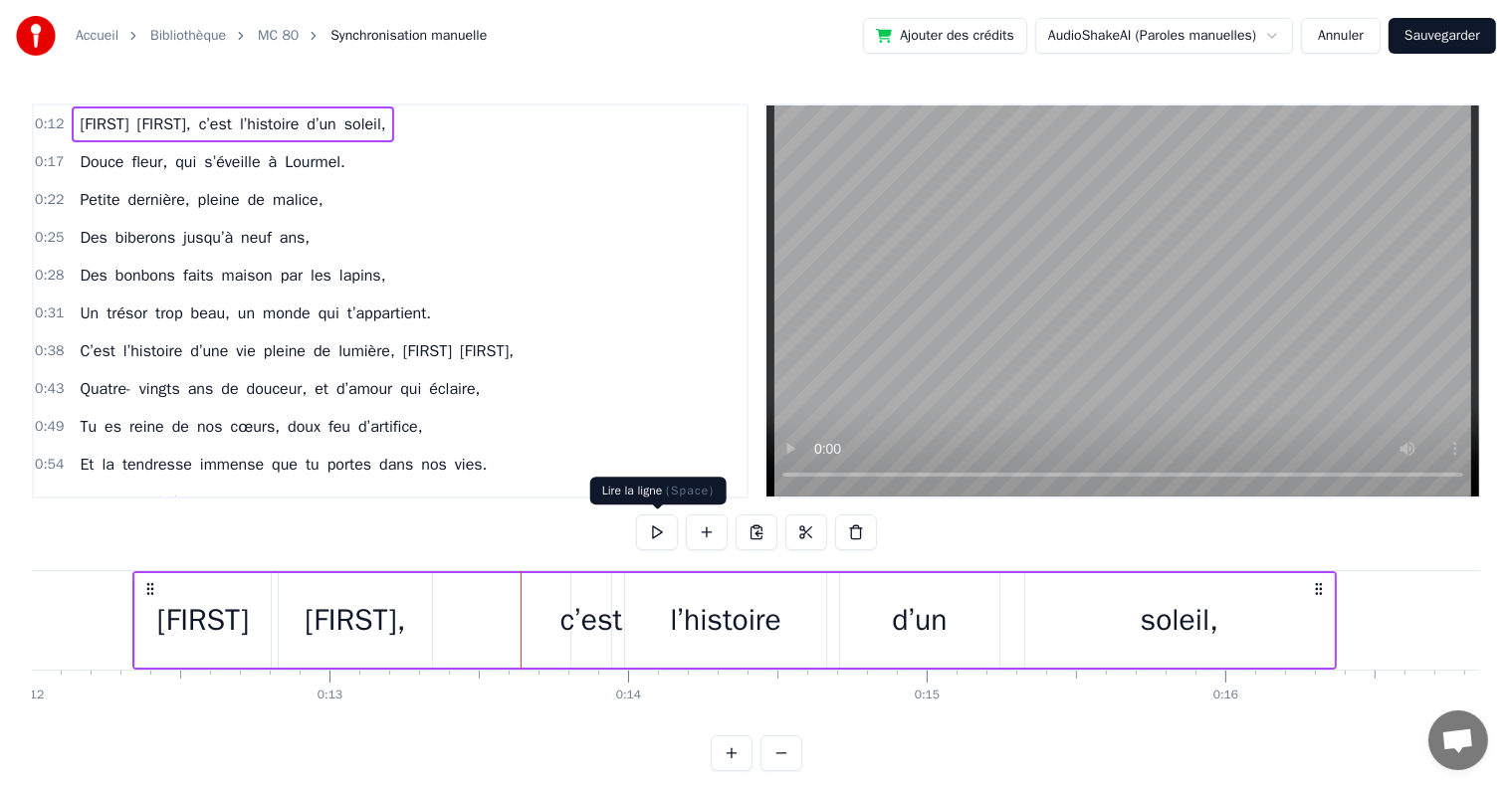 click at bounding box center [657, 532] 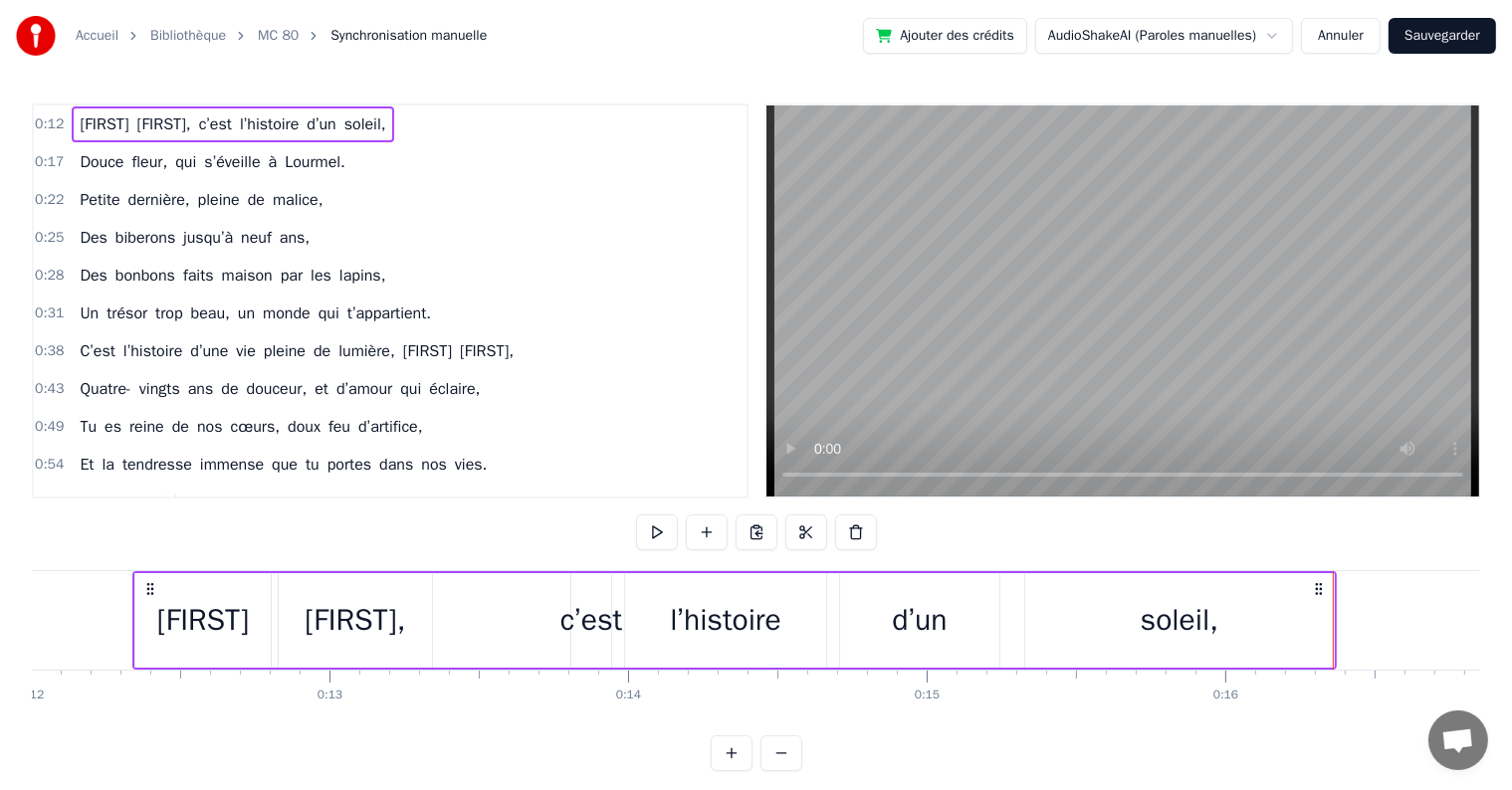 click at bounding box center (657, 532) 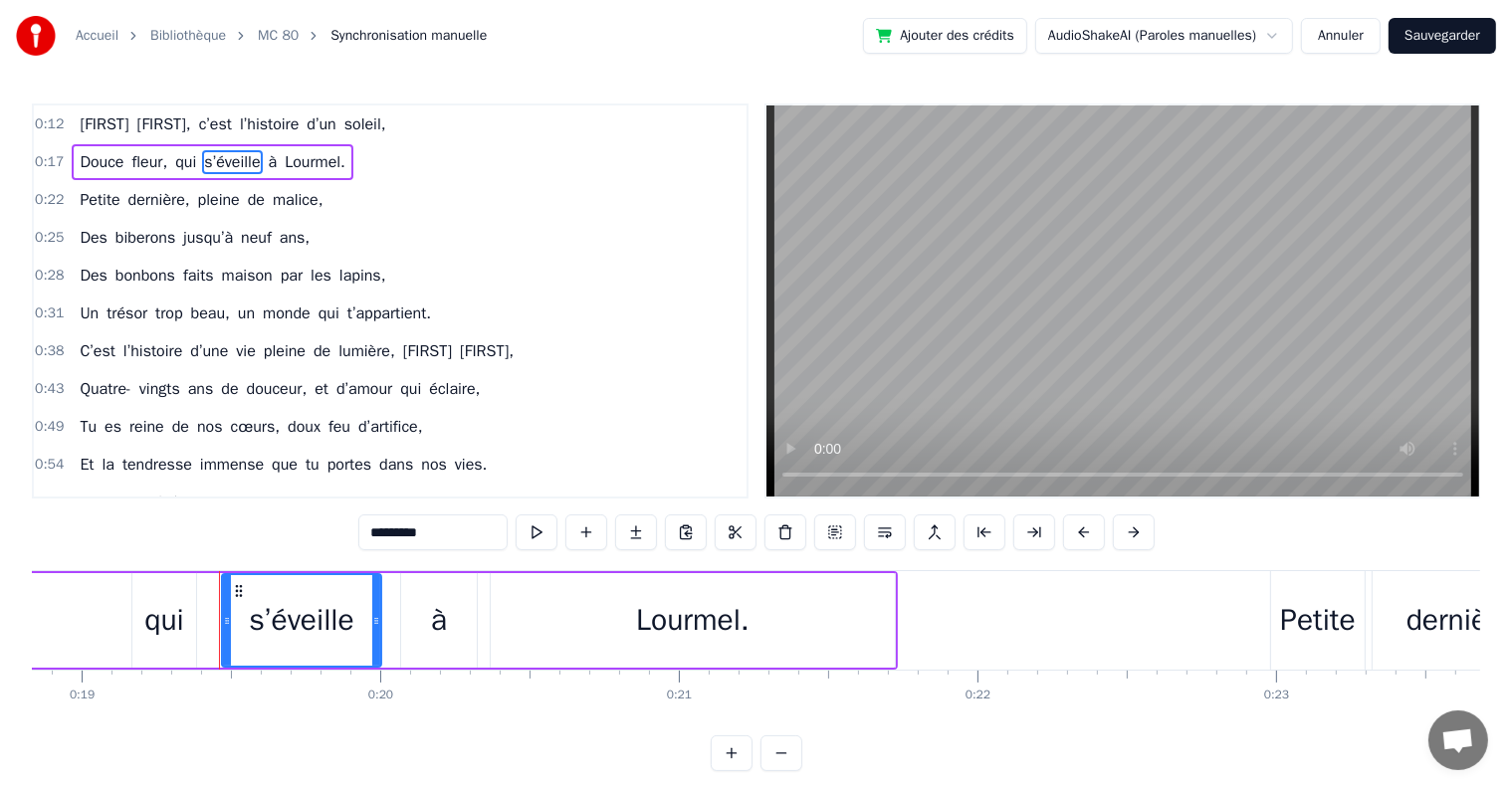 scroll, scrollTop: 0, scrollLeft: 5711, axis: horizontal 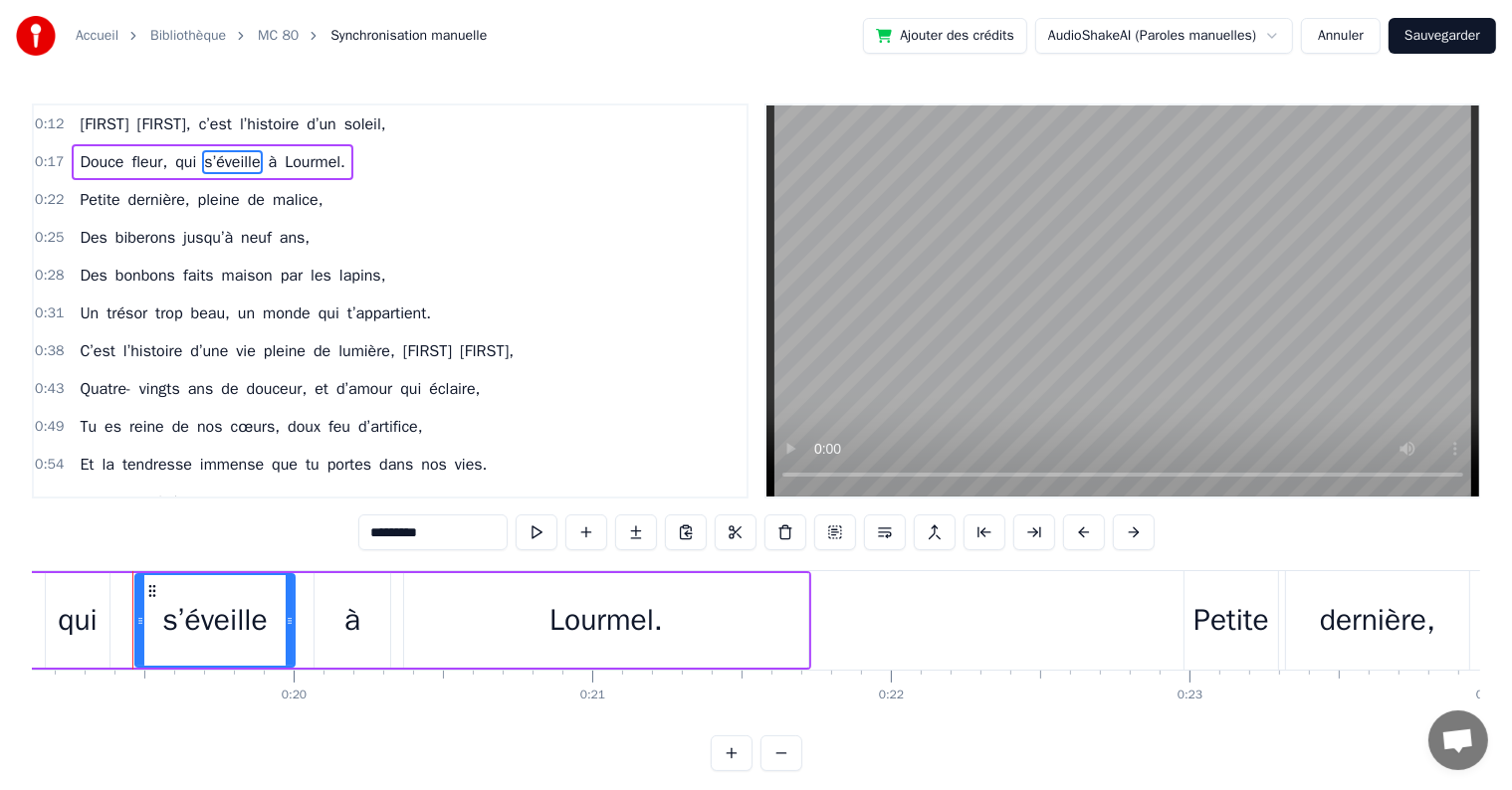 click on "Douce fleur, qui s’éveille à [LOCATION]." at bounding box center (212, 162) 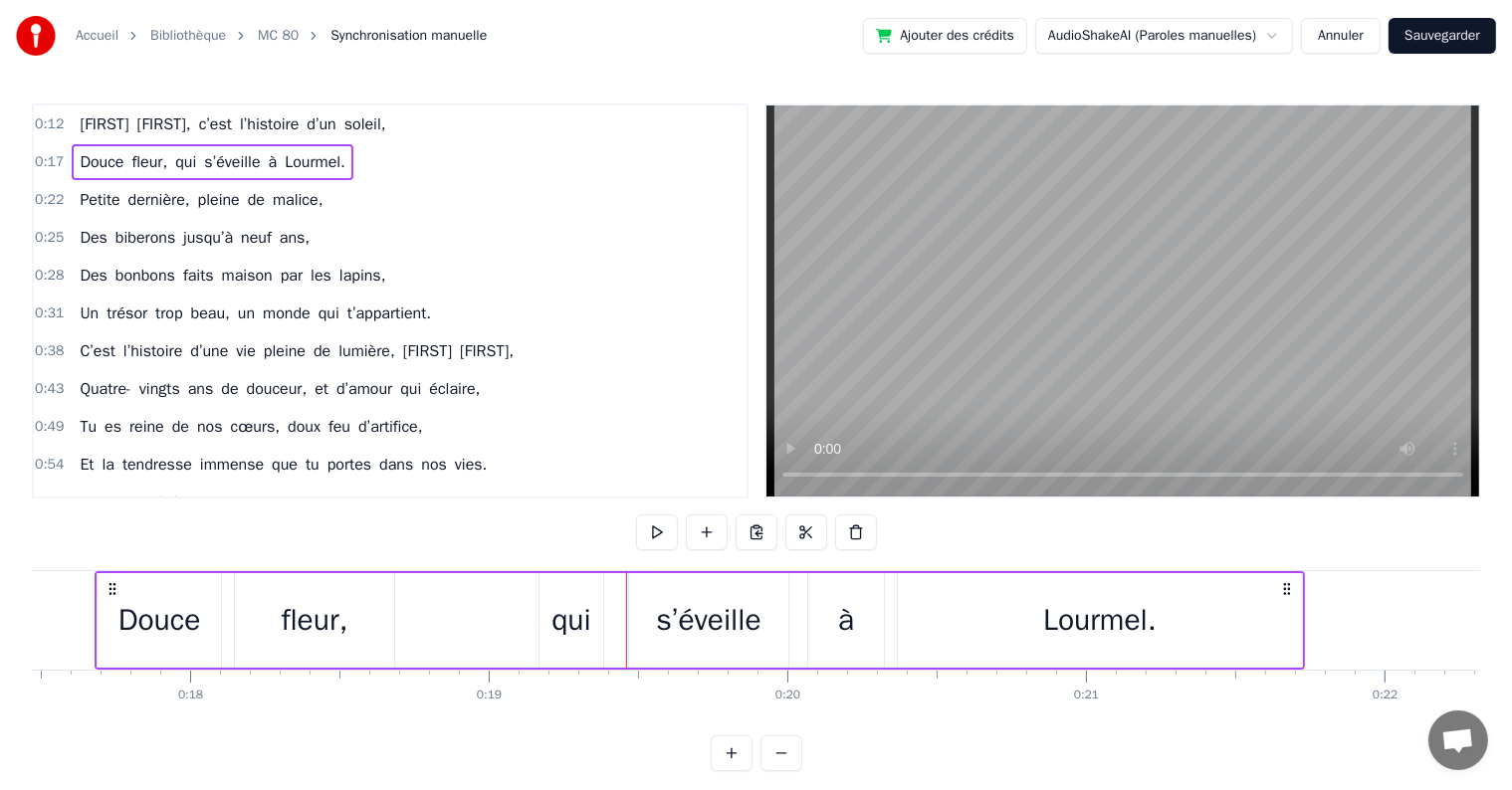 scroll, scrollTop: 0, scrollLeft: 5180, axis: horizontal 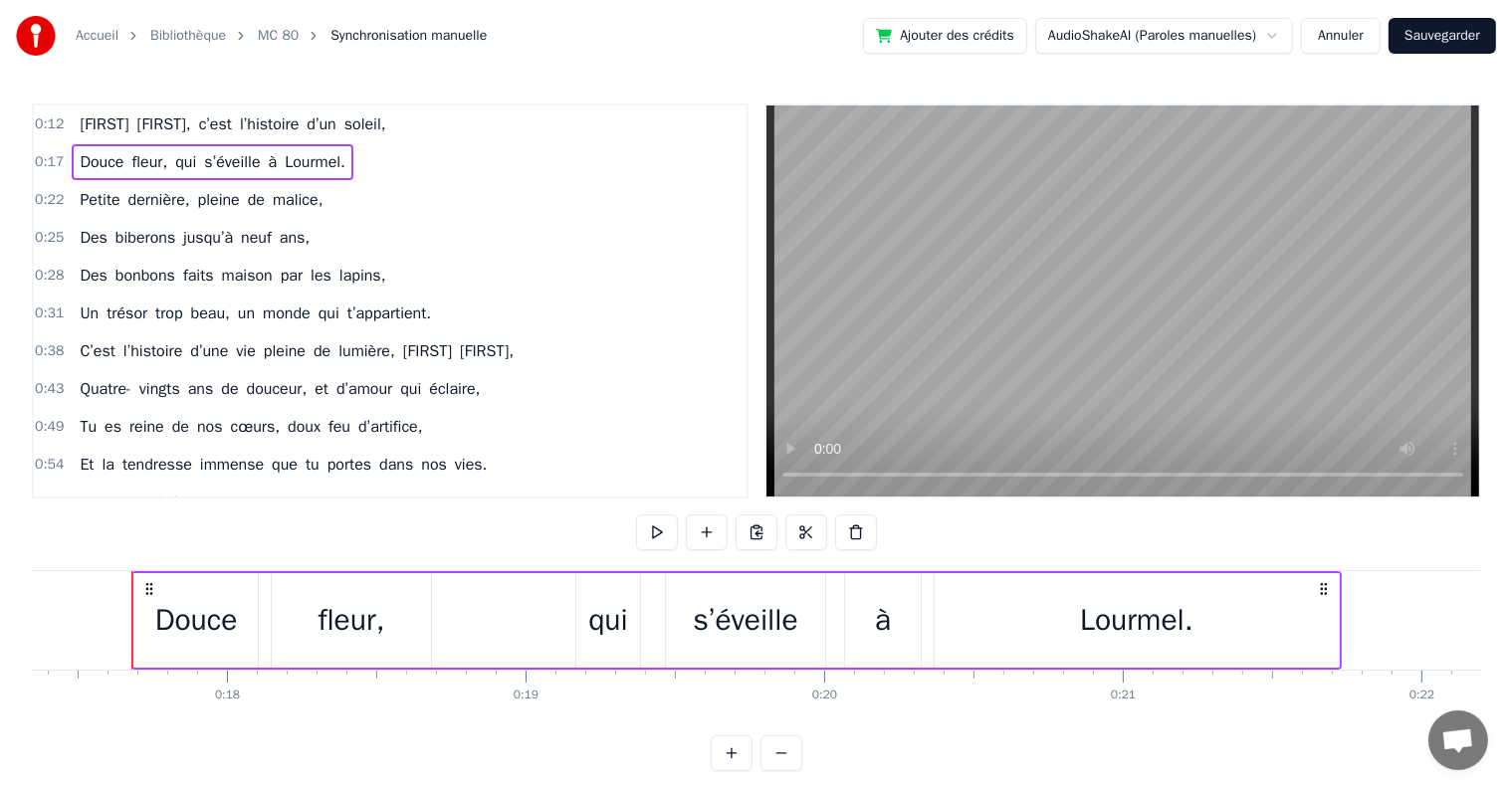 click on "0:17" at bounding box center [49, 162] 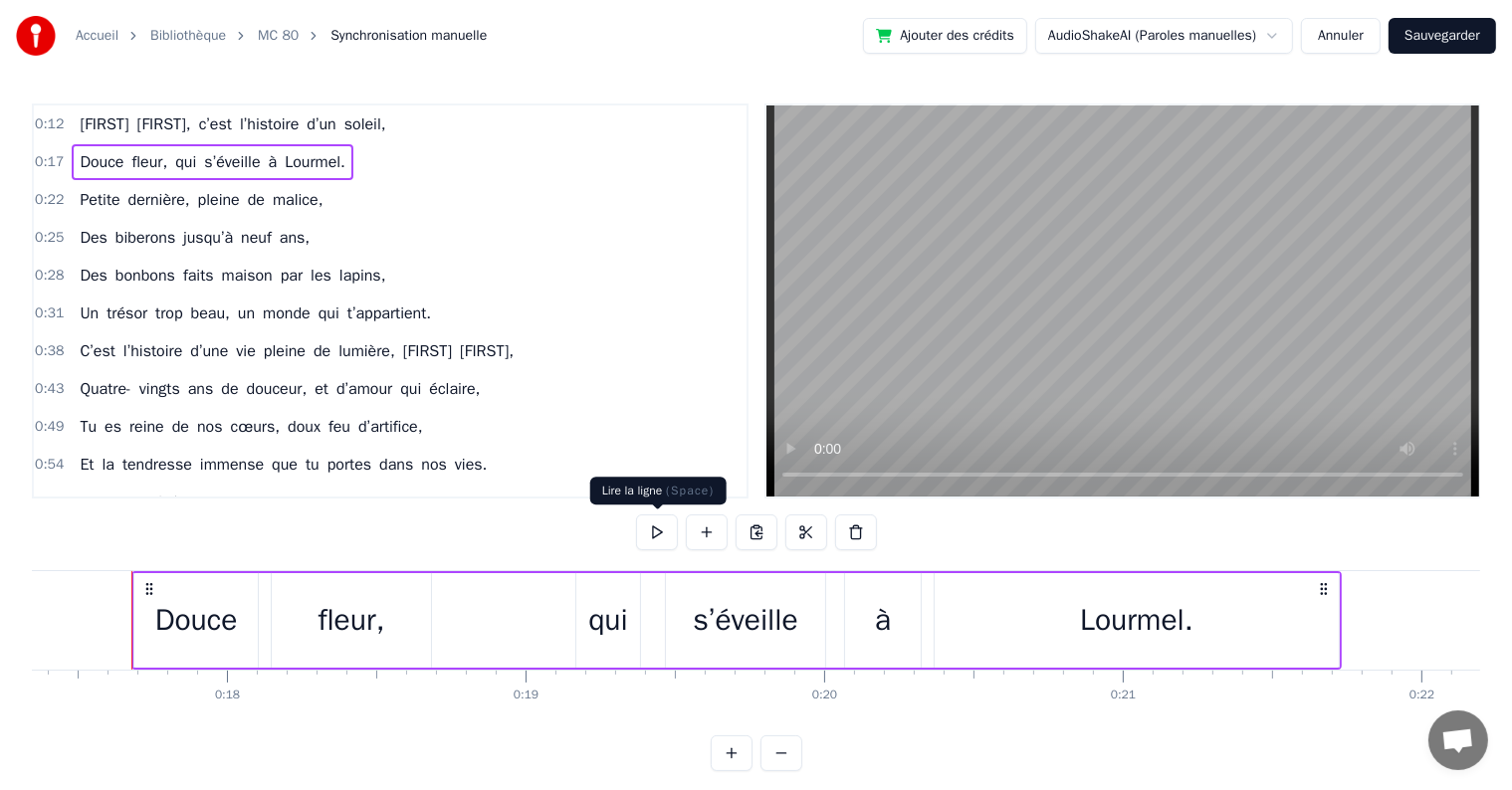 click at bounding box center (657, 532) 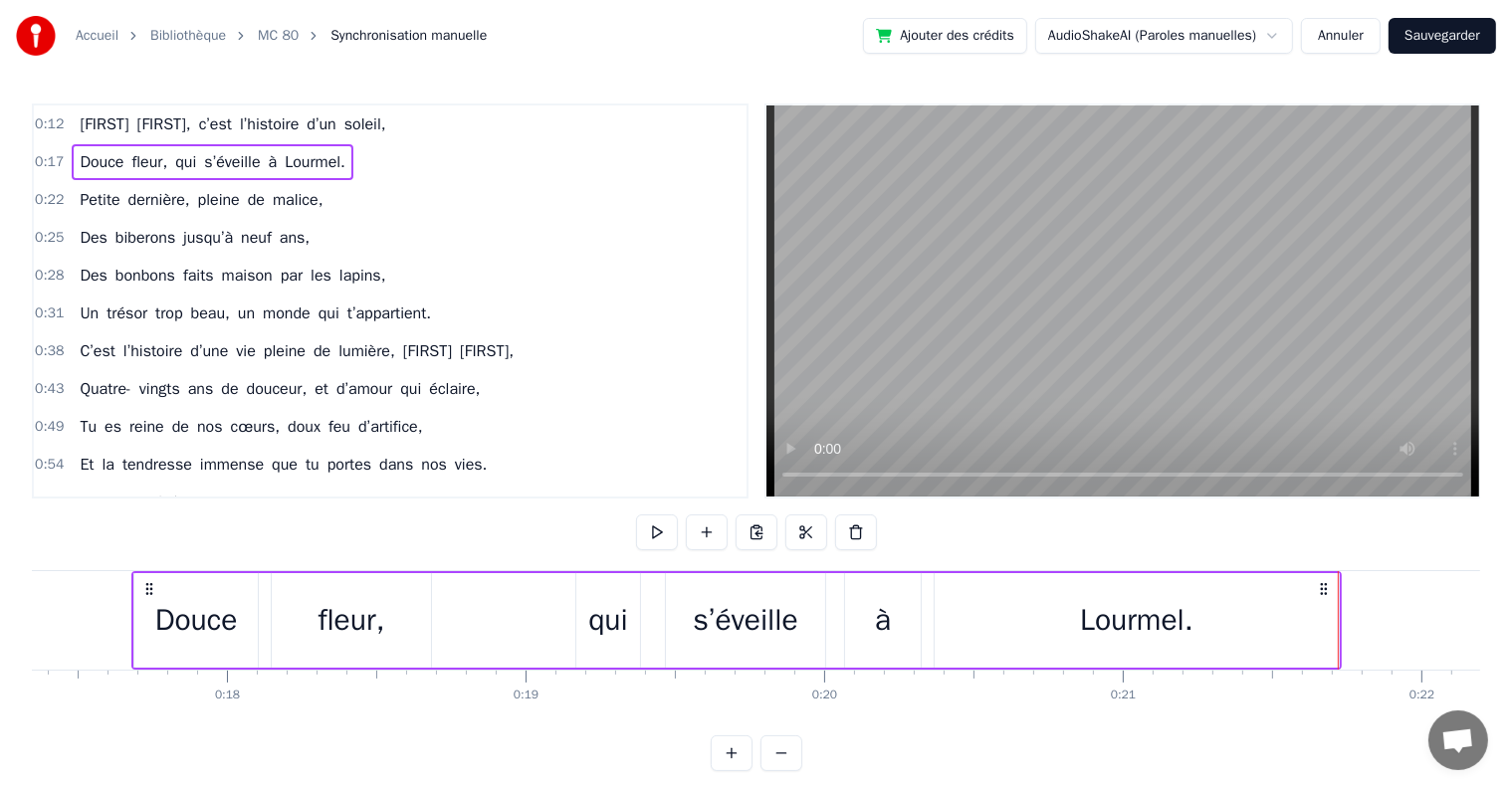 click on "Petite dernière, pleine de malice," at bounding box center (201, 200) 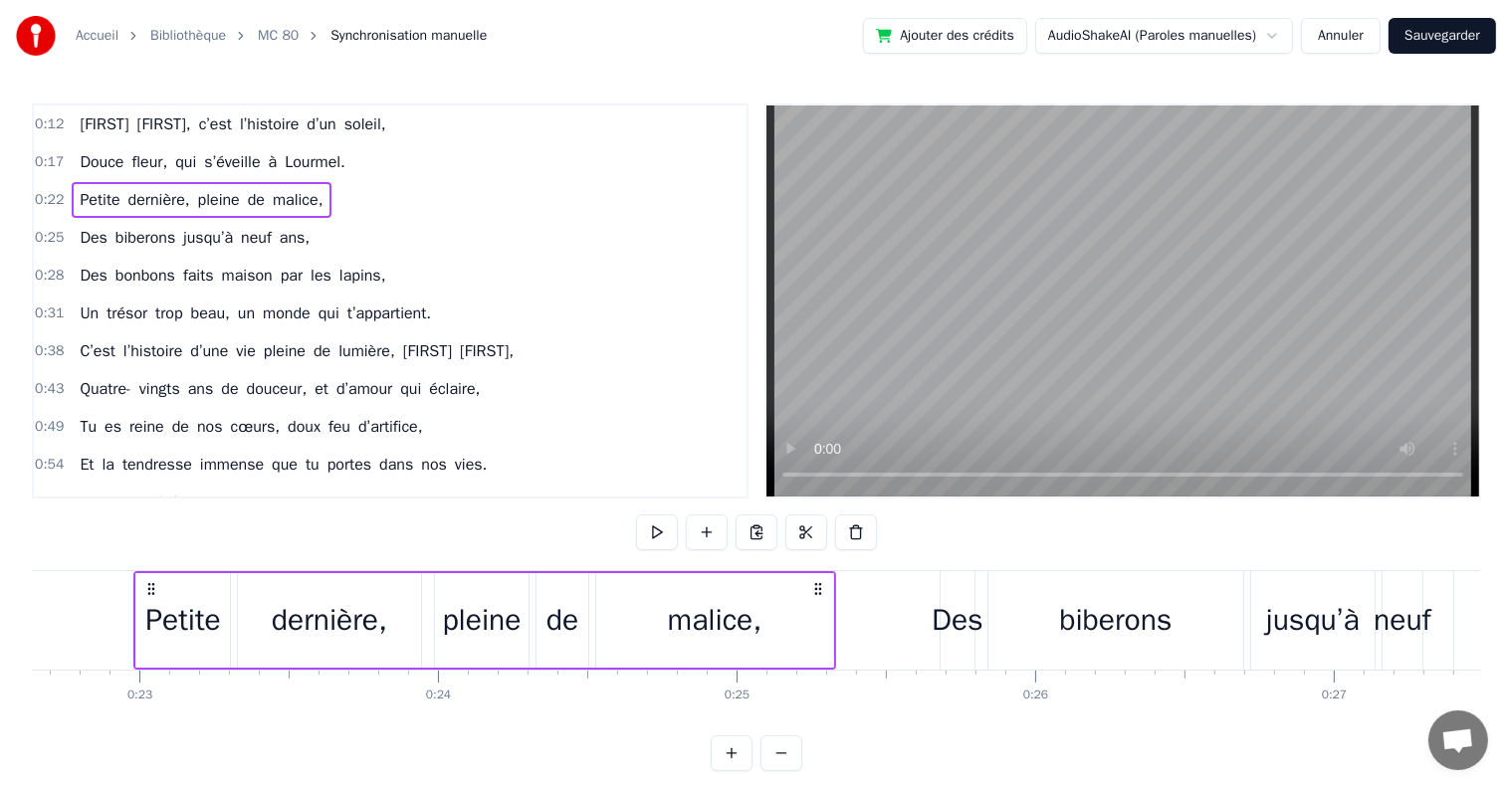 scroll, scrollTop: 0, scrollLeft: 6762, axis: horizontal 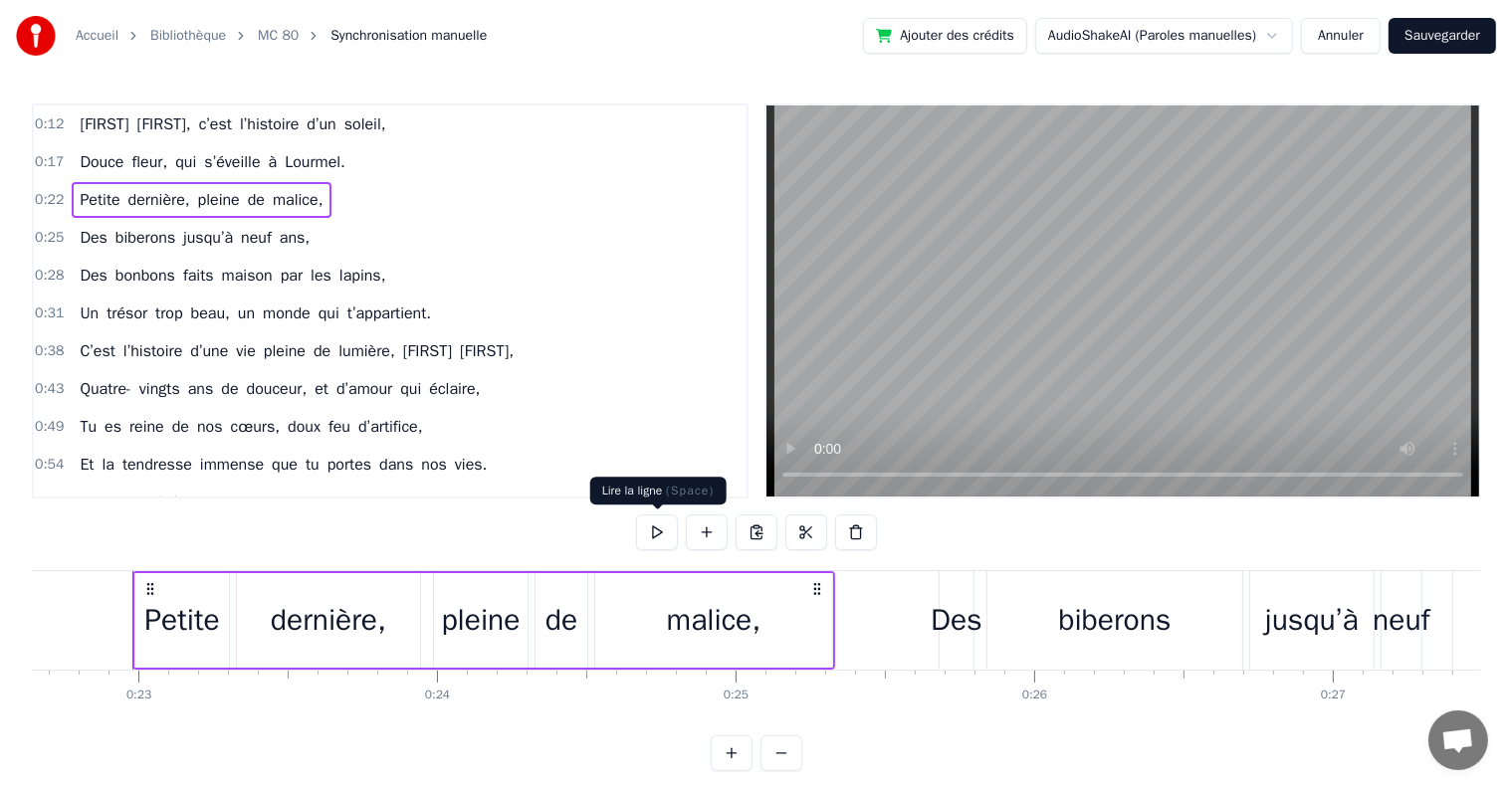 click at bounding box center [657, 532] 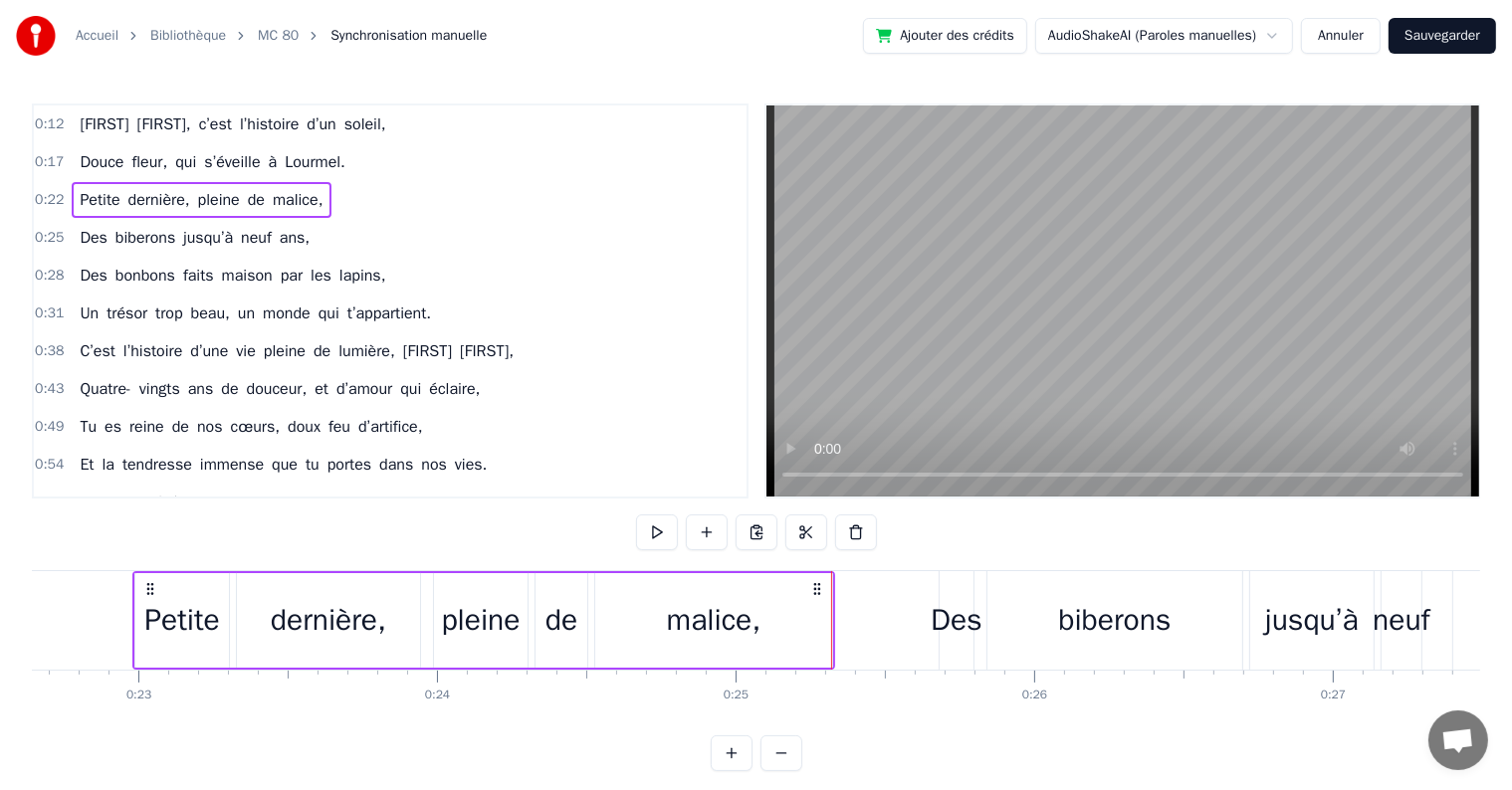 click on "Des biberons jusqu’à neuf ans," at bounding box center [194, 238] 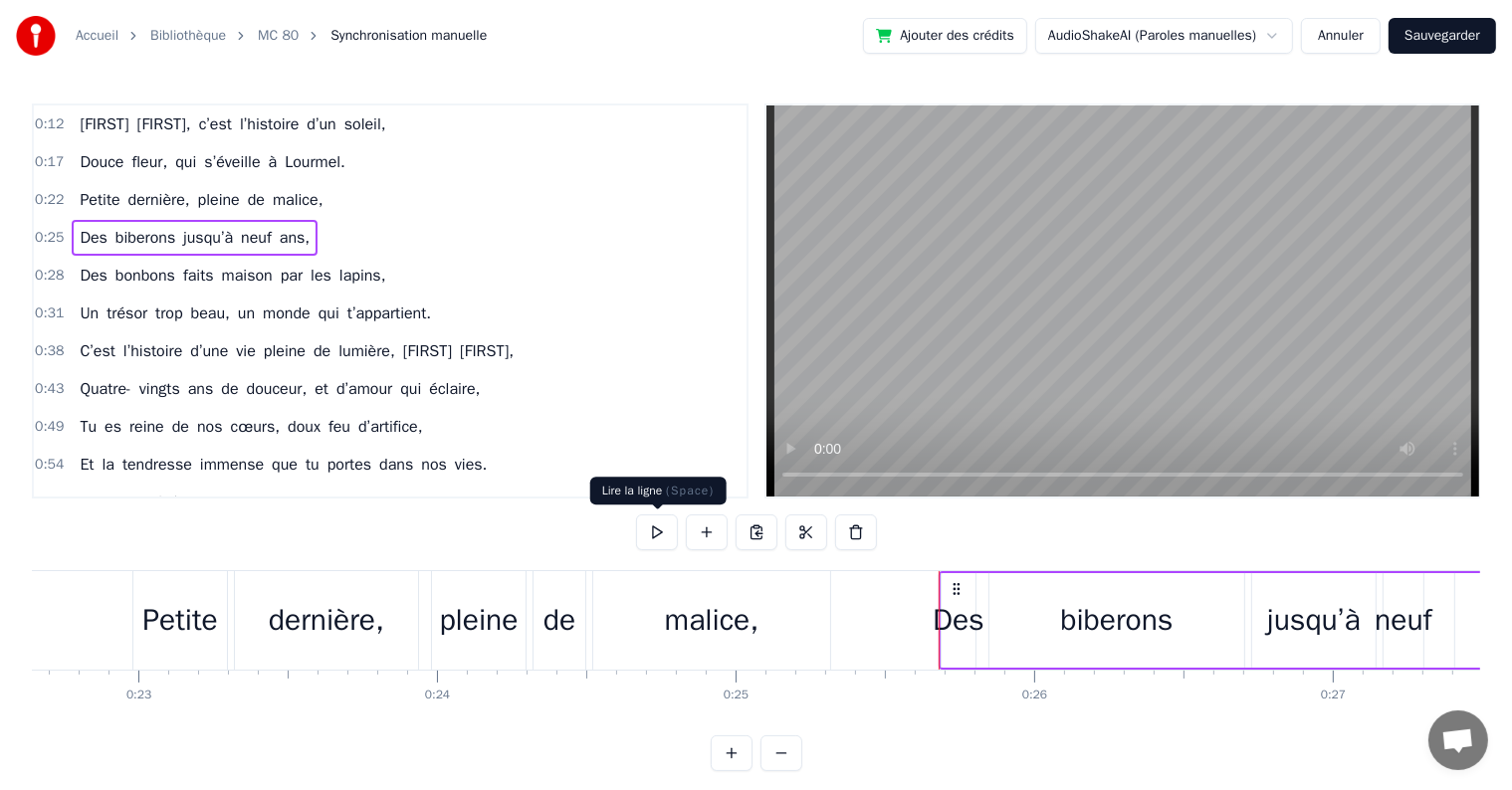 click at bounding box center [657, 532] 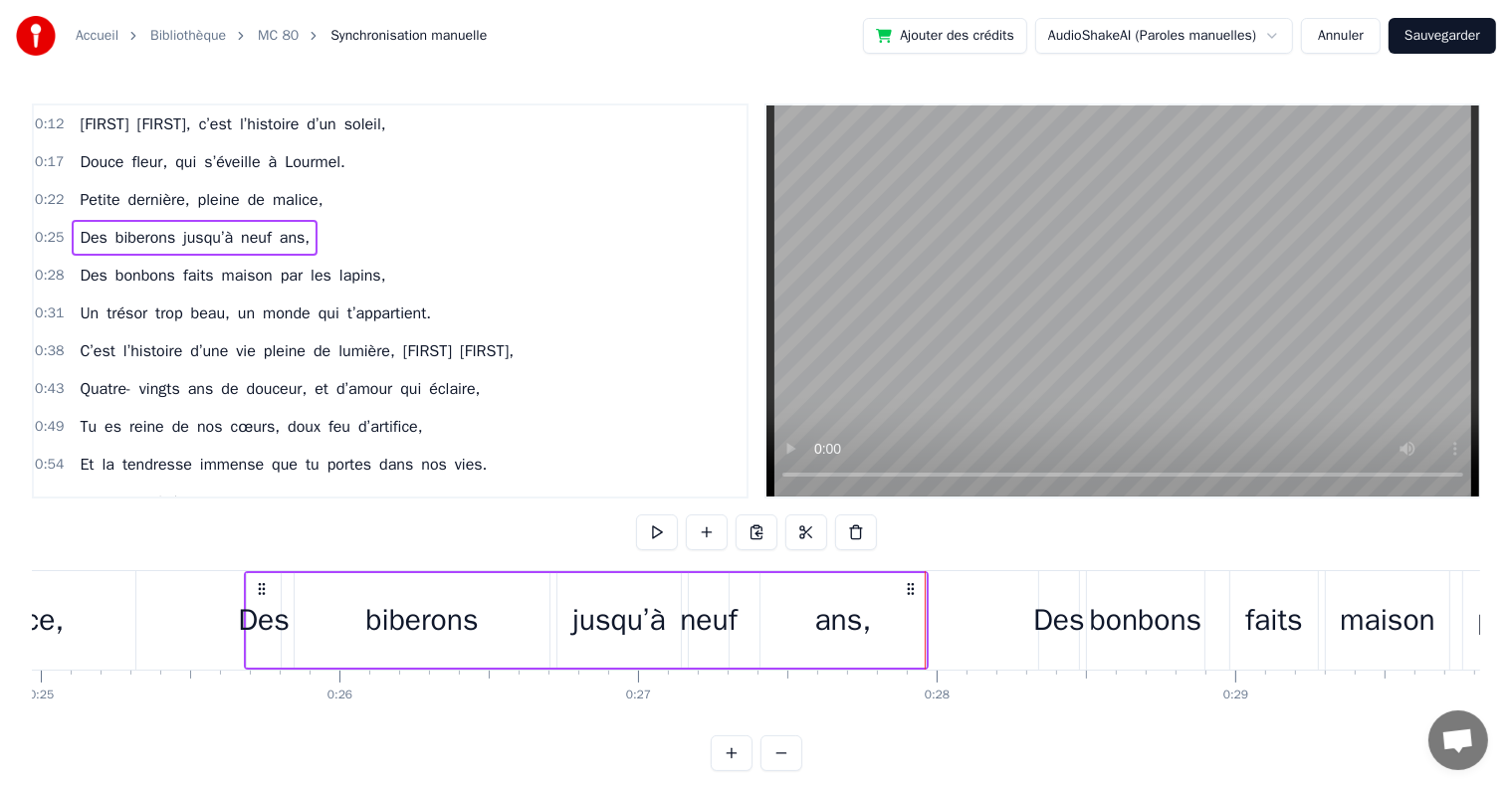 scroll, scrollTop: 0, scrollLeft: 8079, axis: horizontal 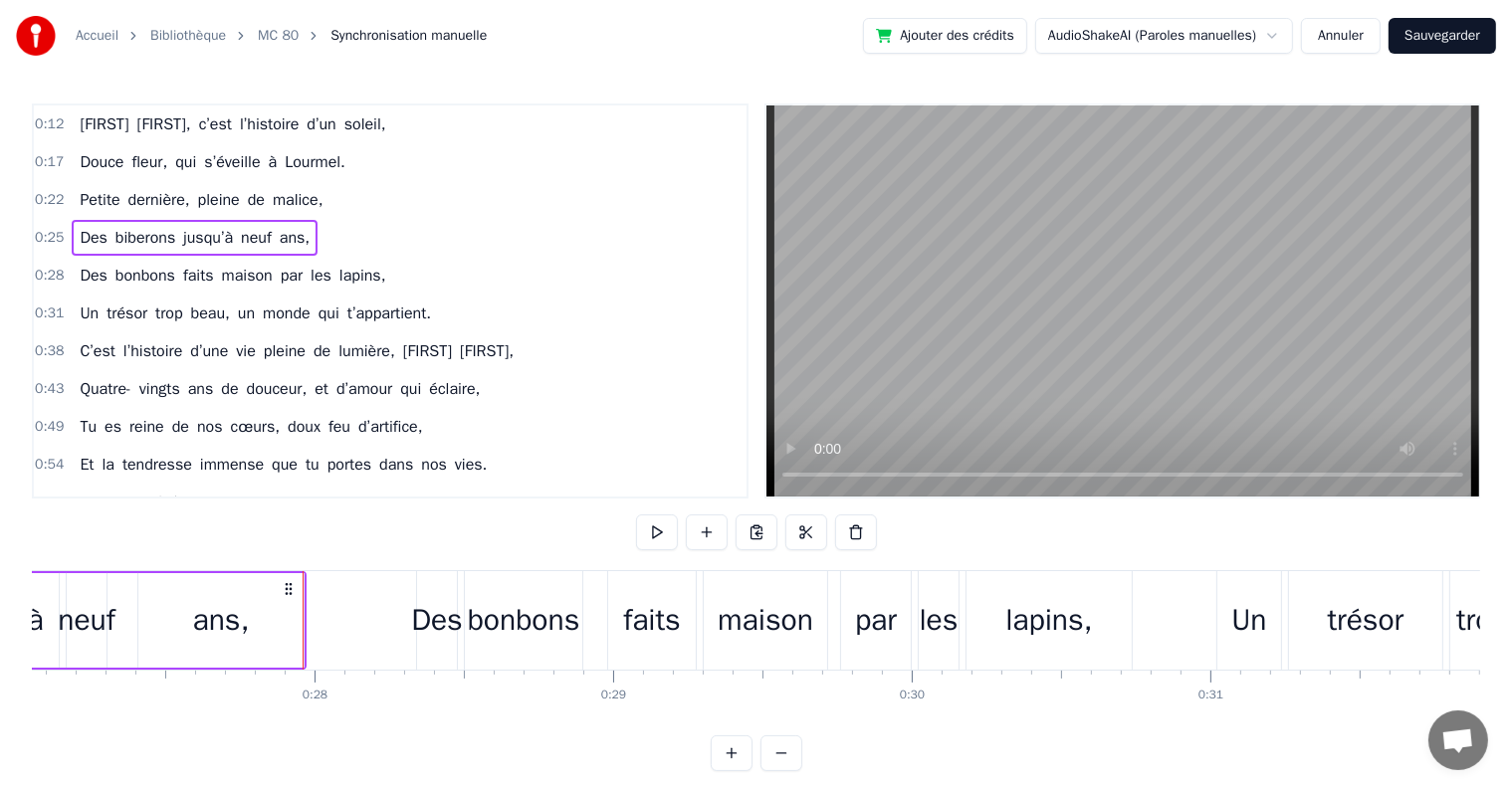 click on "Des bonbons faits maison par les lapins," at bounding box center (232, 276) 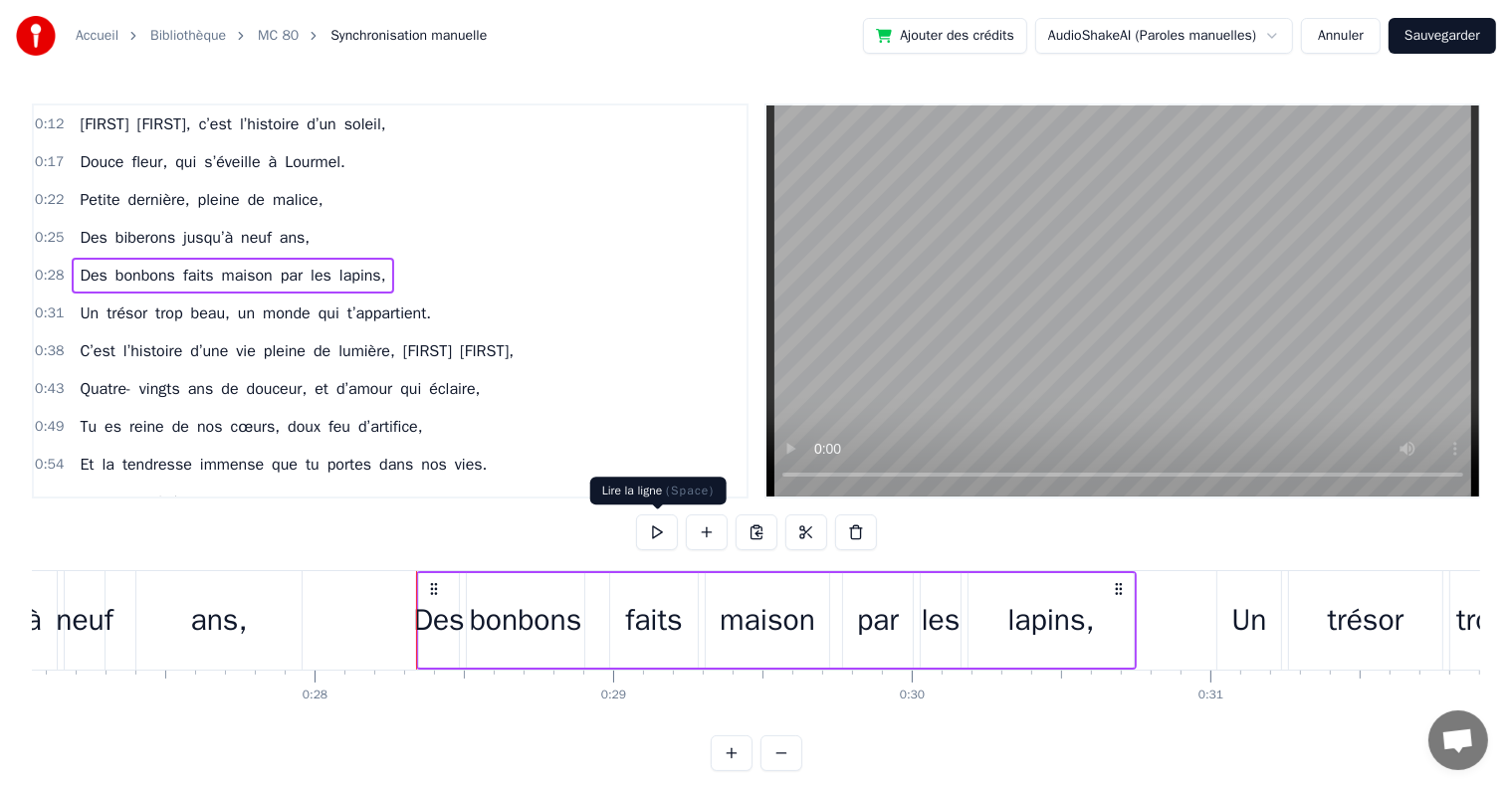 click at bounding box center [657, 532] 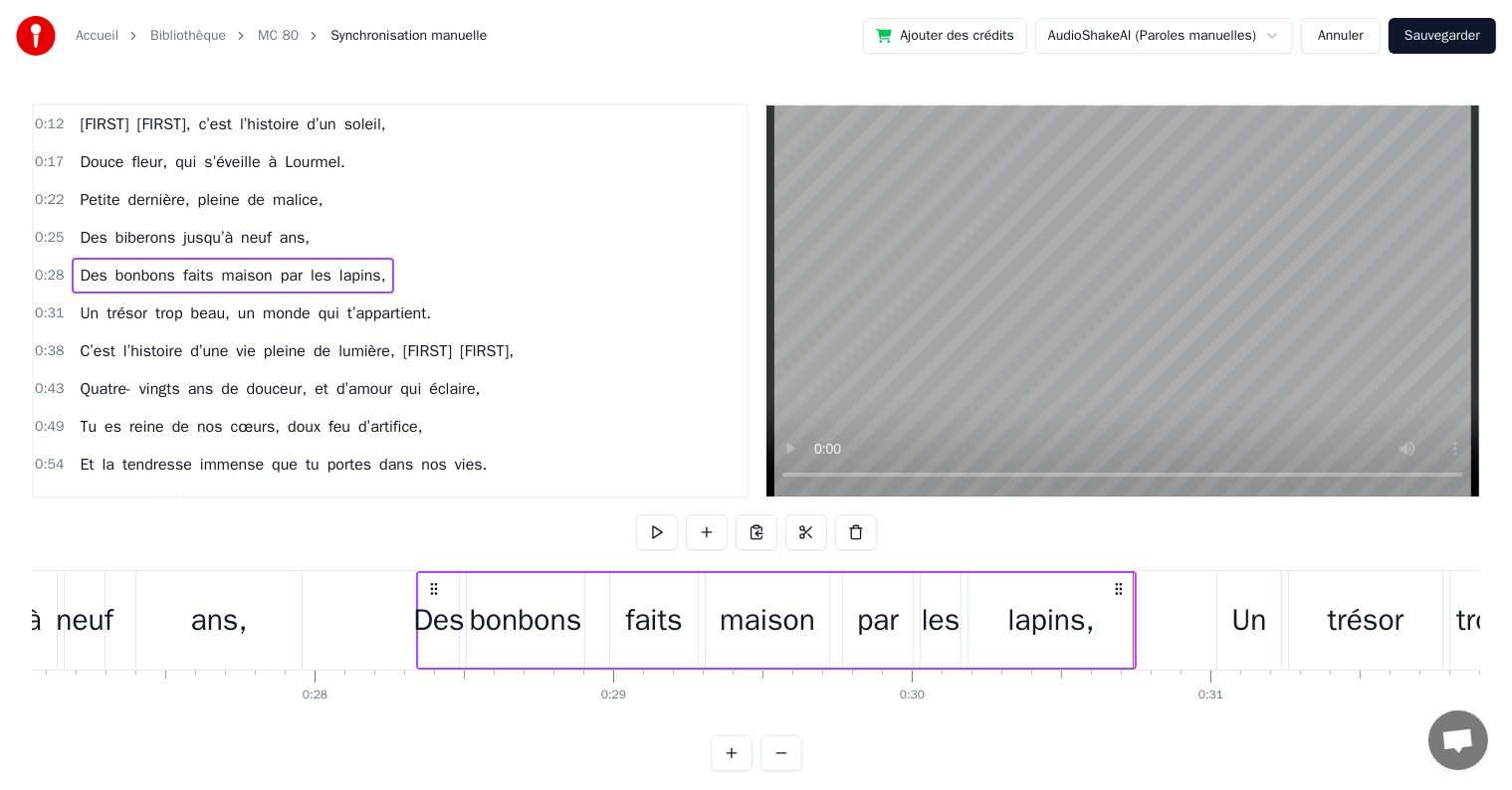 click on "Un" at bounding box center [89, 313] 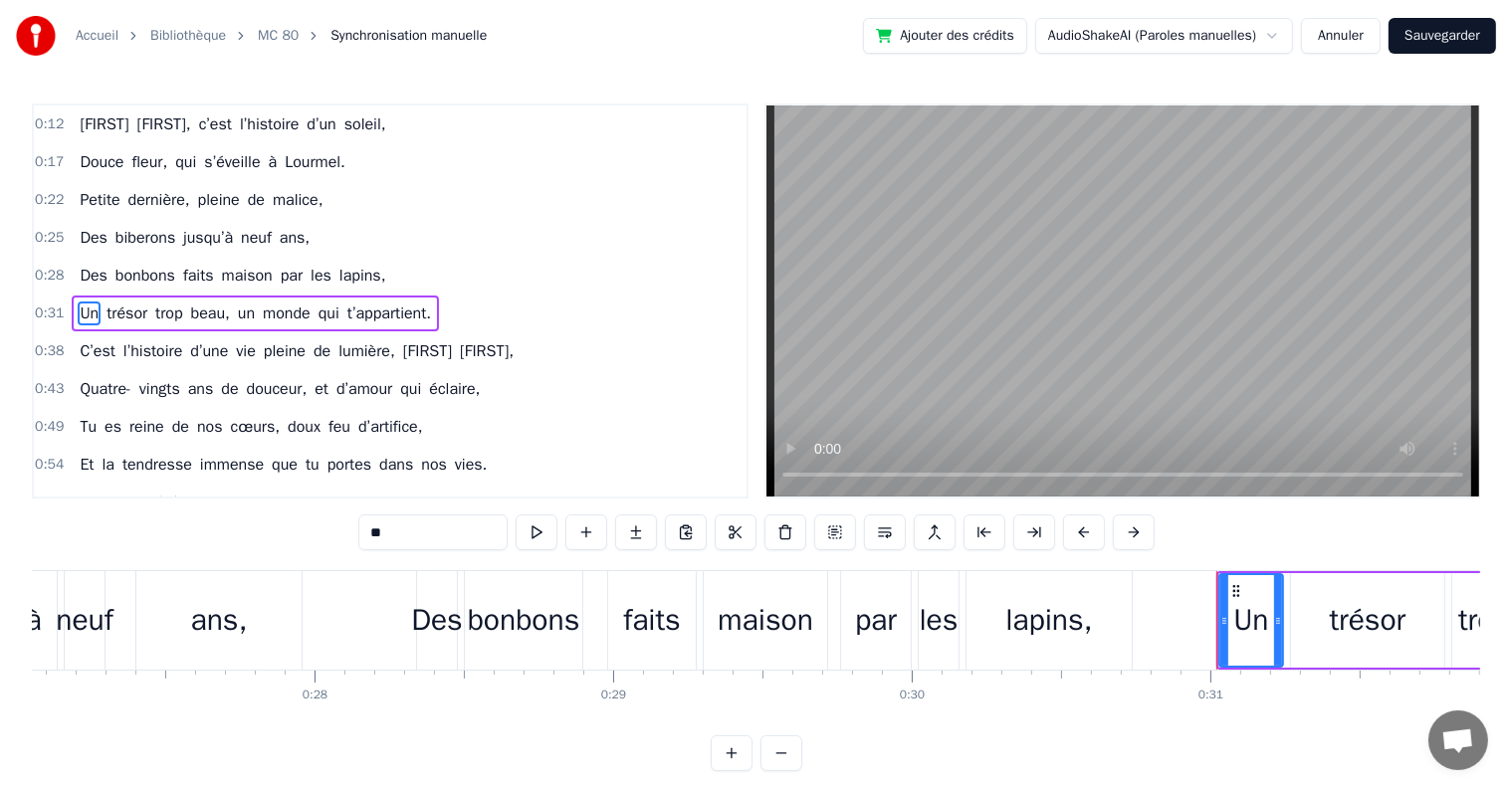 scroll, scrollTop: 5, scrollLeft: 0, axis: vertical 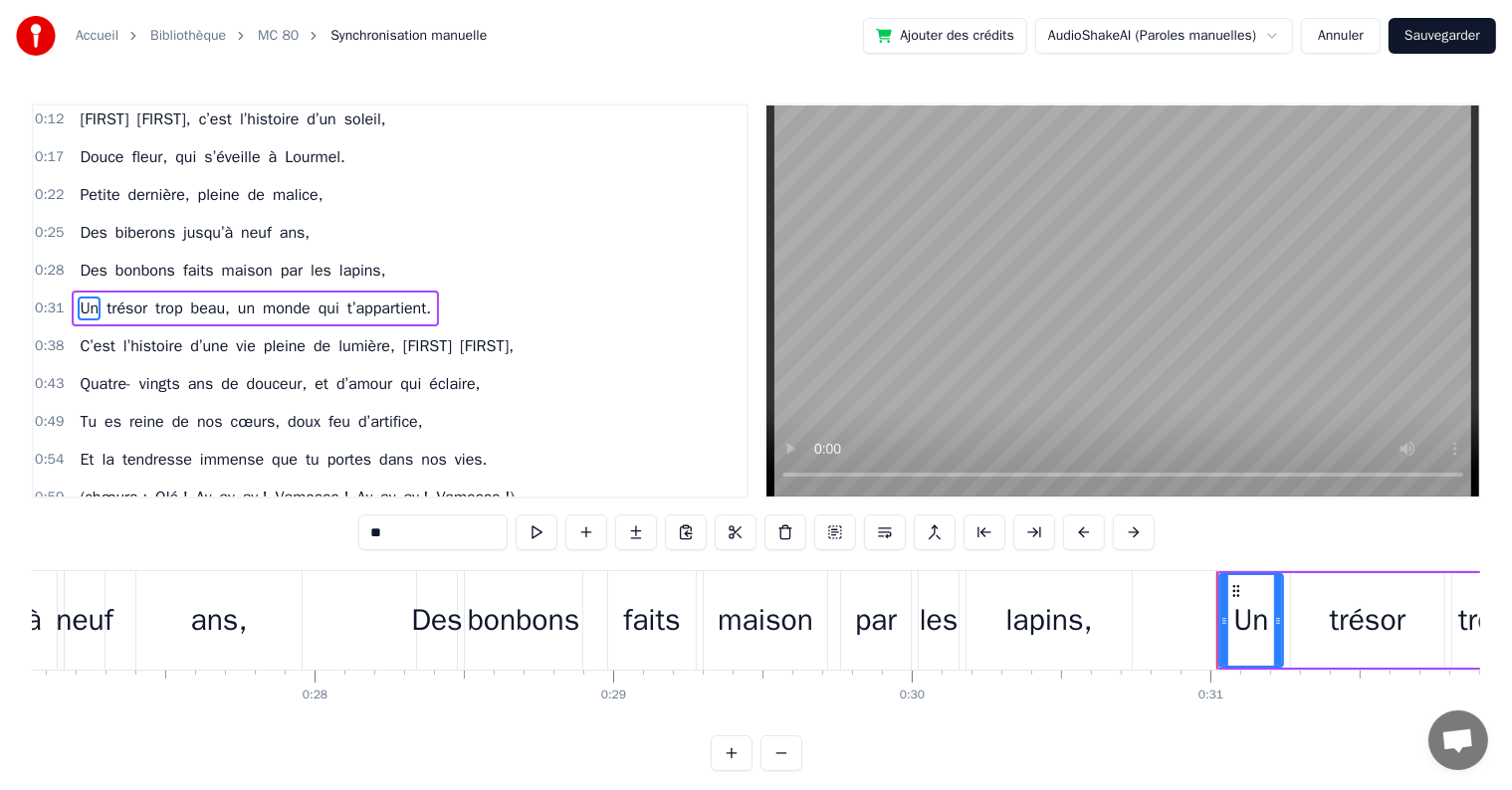 click on "Un trésor trop beau, un monde qui t’appartient." at bounding box center [255, 308] 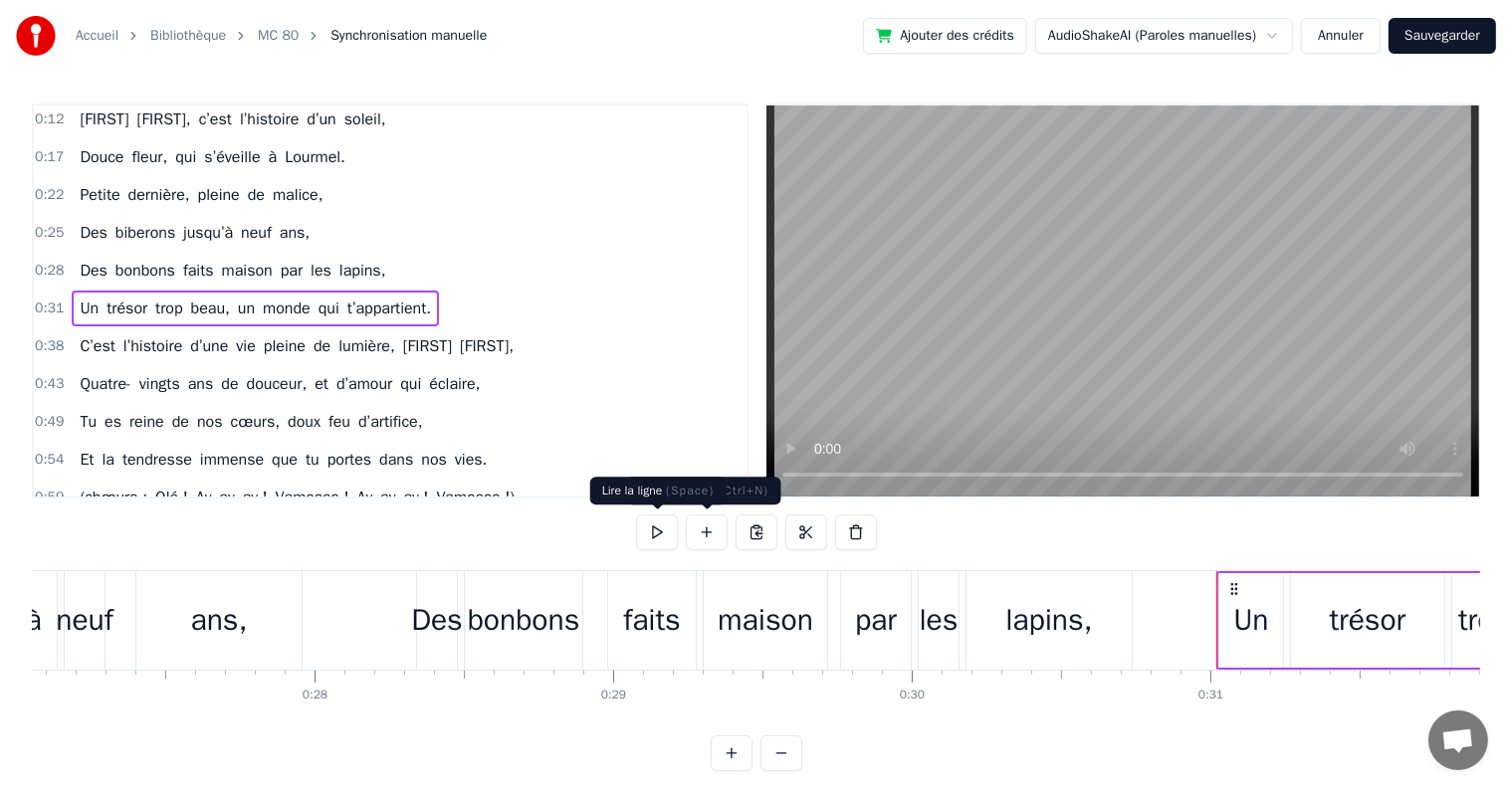 click at bounding box center [657, 532] 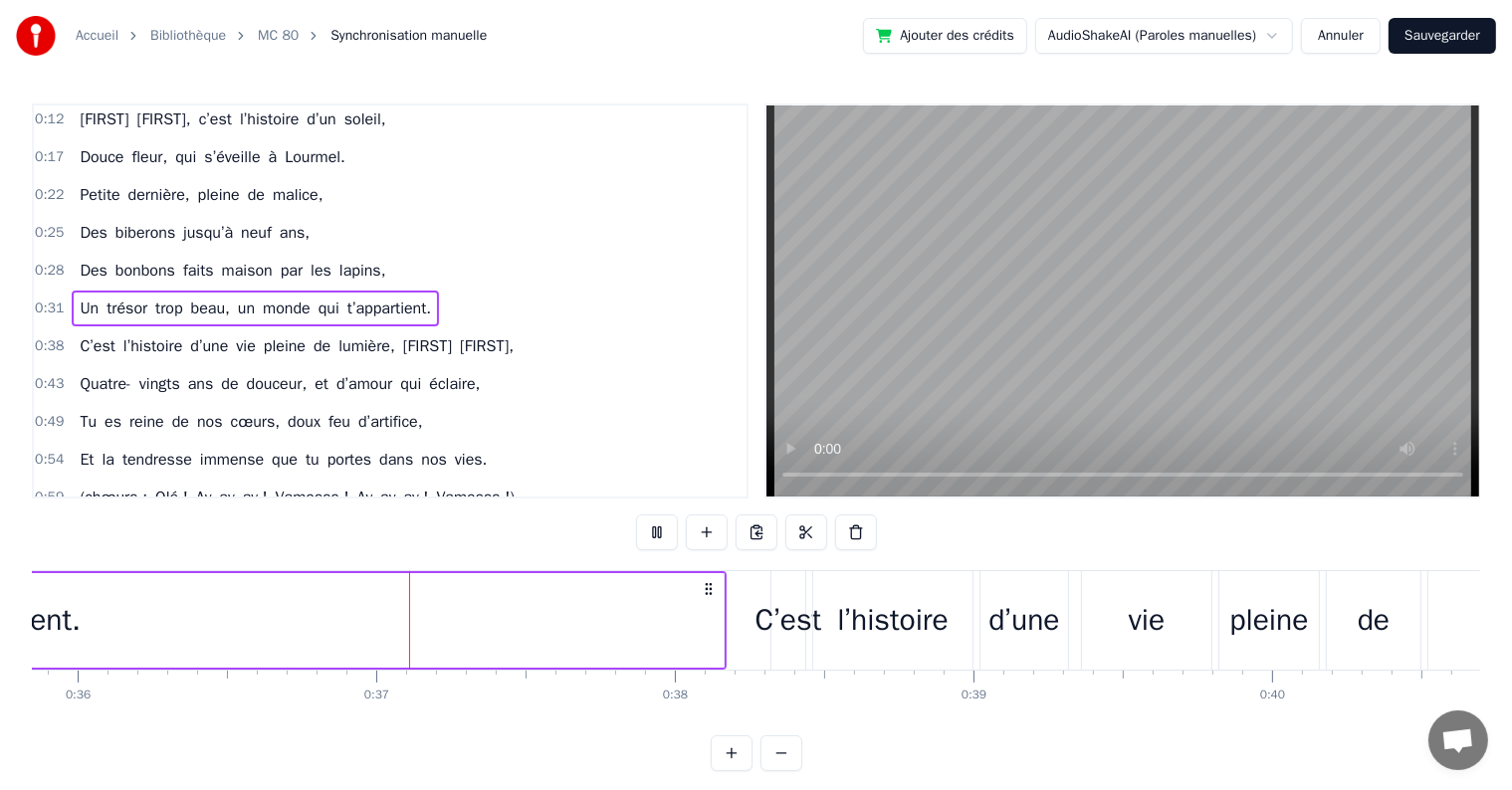 scroll, scrollTop: 0, scrollLeft: 10742, axis: horizontal 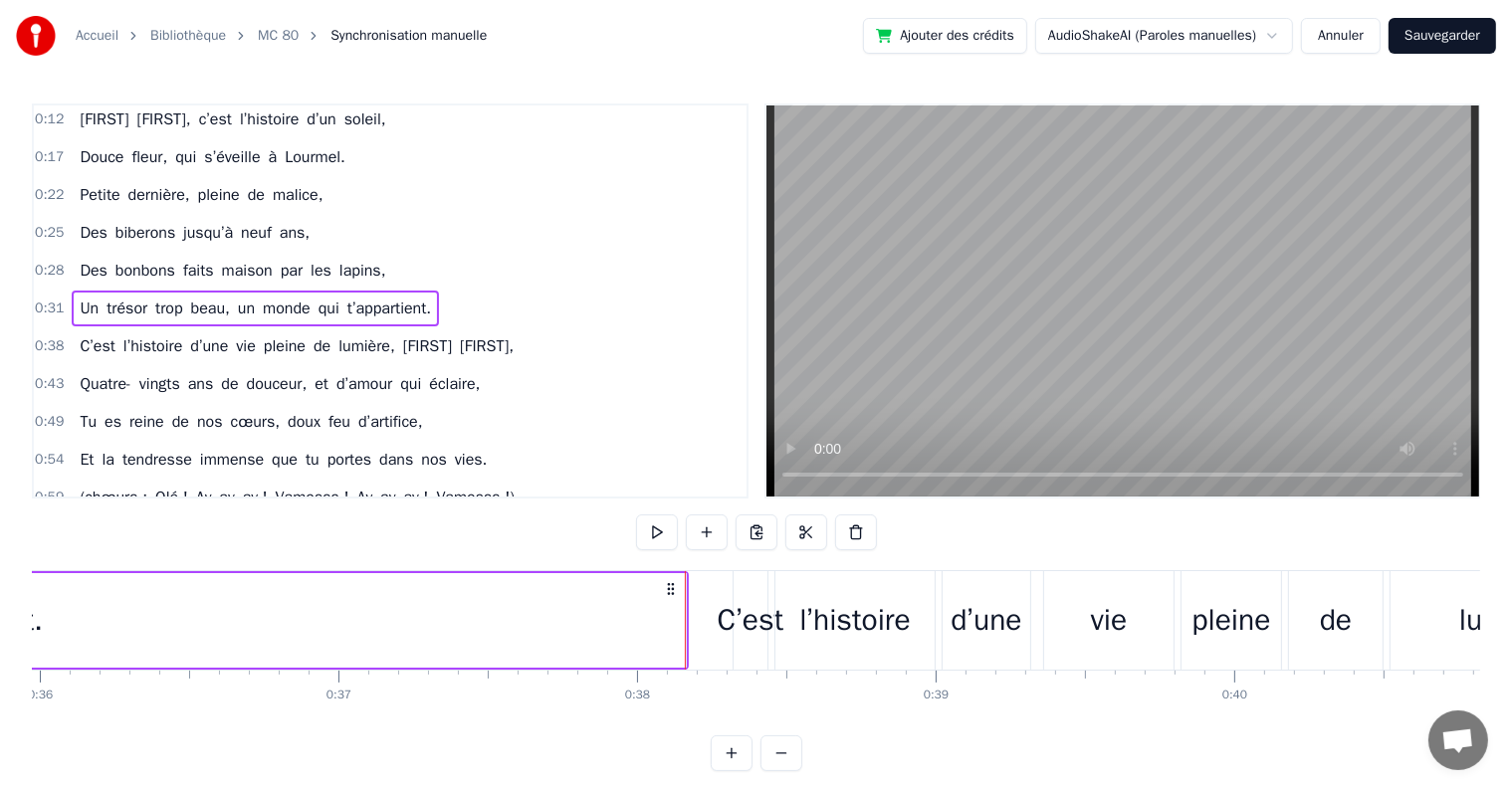 click on "C’est l’histoire d’une vie pleine de lumière, Marie Claire," at bounding box center [297, 346] 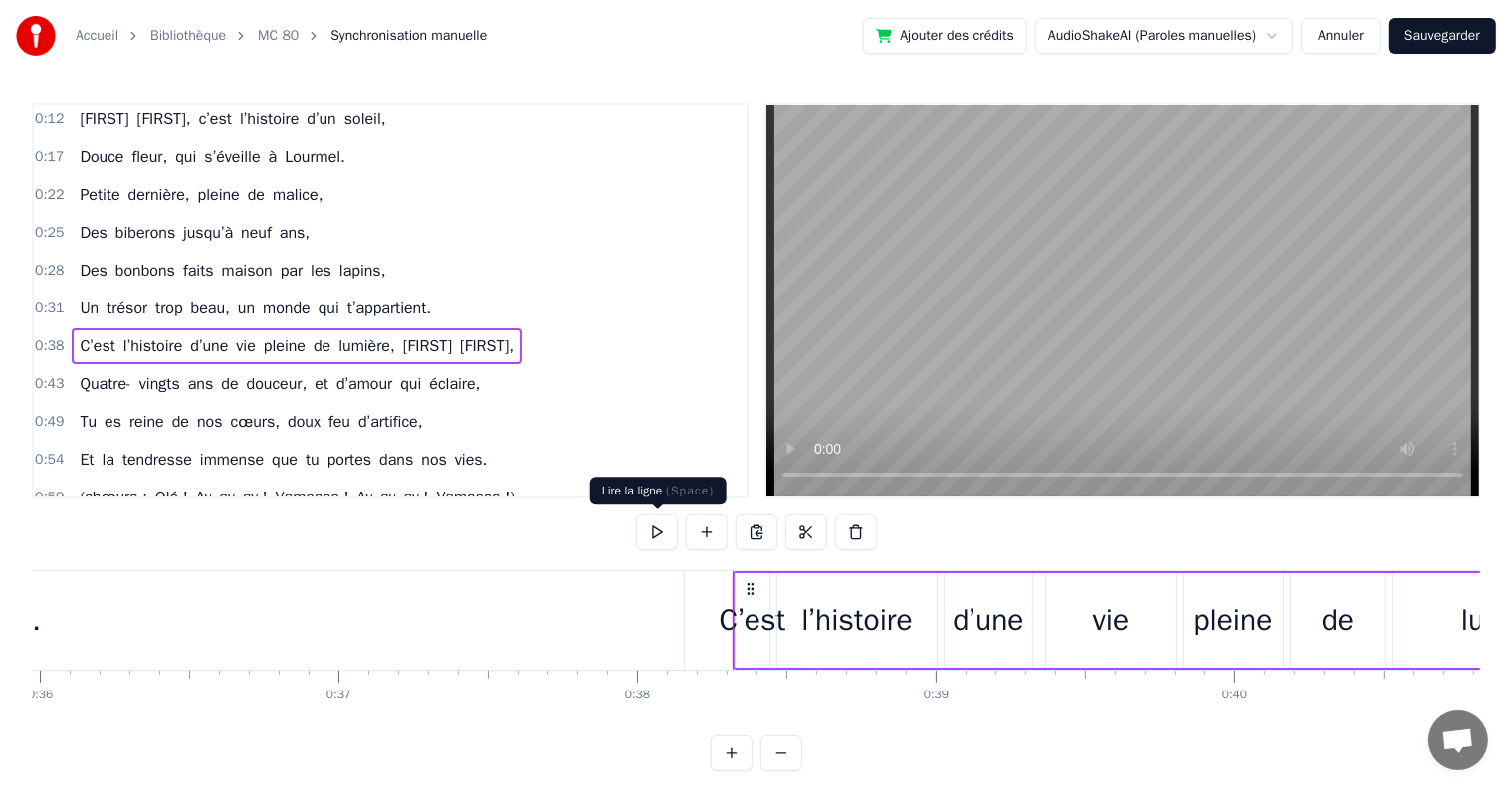 click at bounding box center [657, 532] 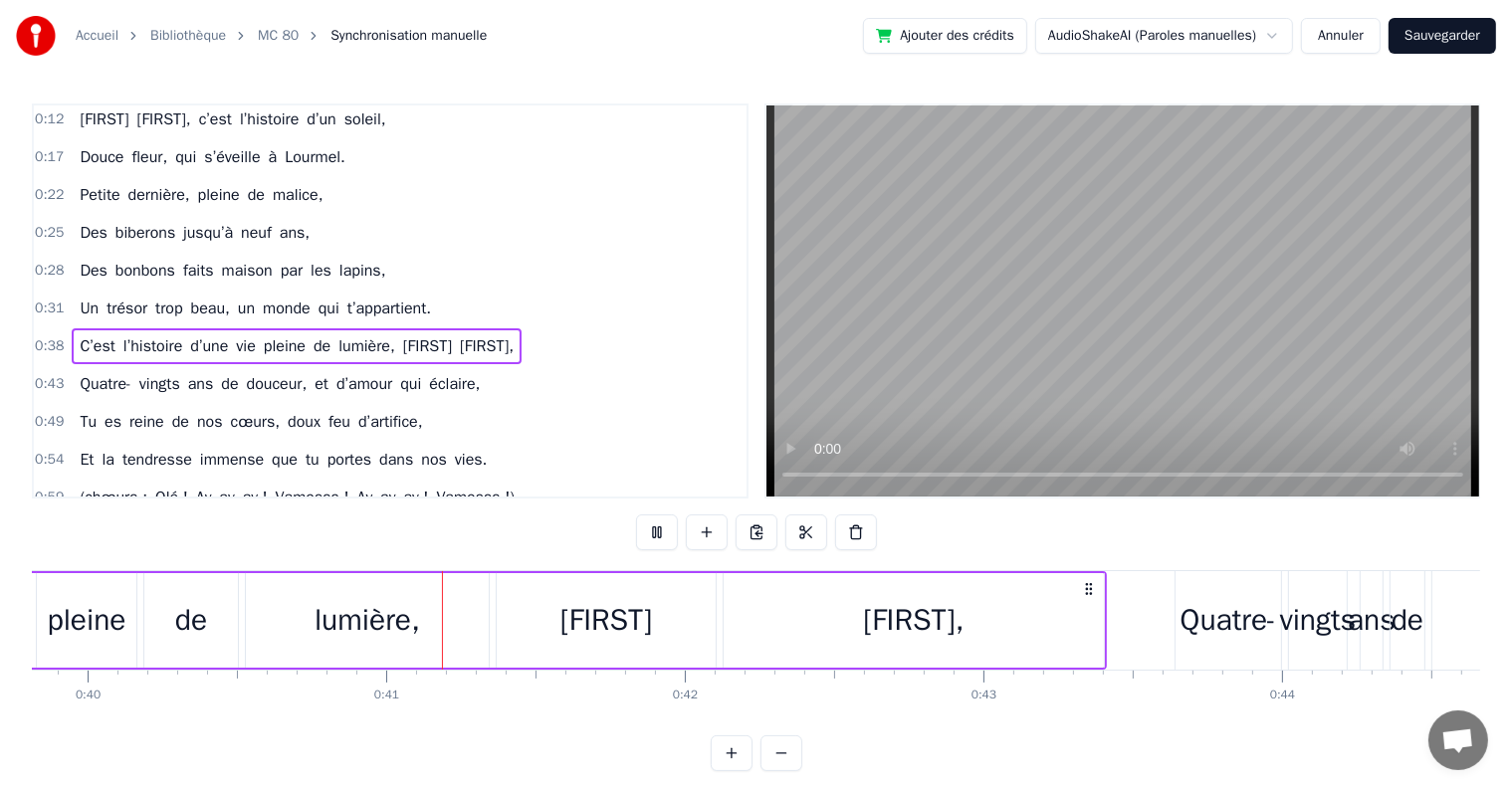 scroll, scrollTop: 0, scrollLeft: 12028, axis: horizontal 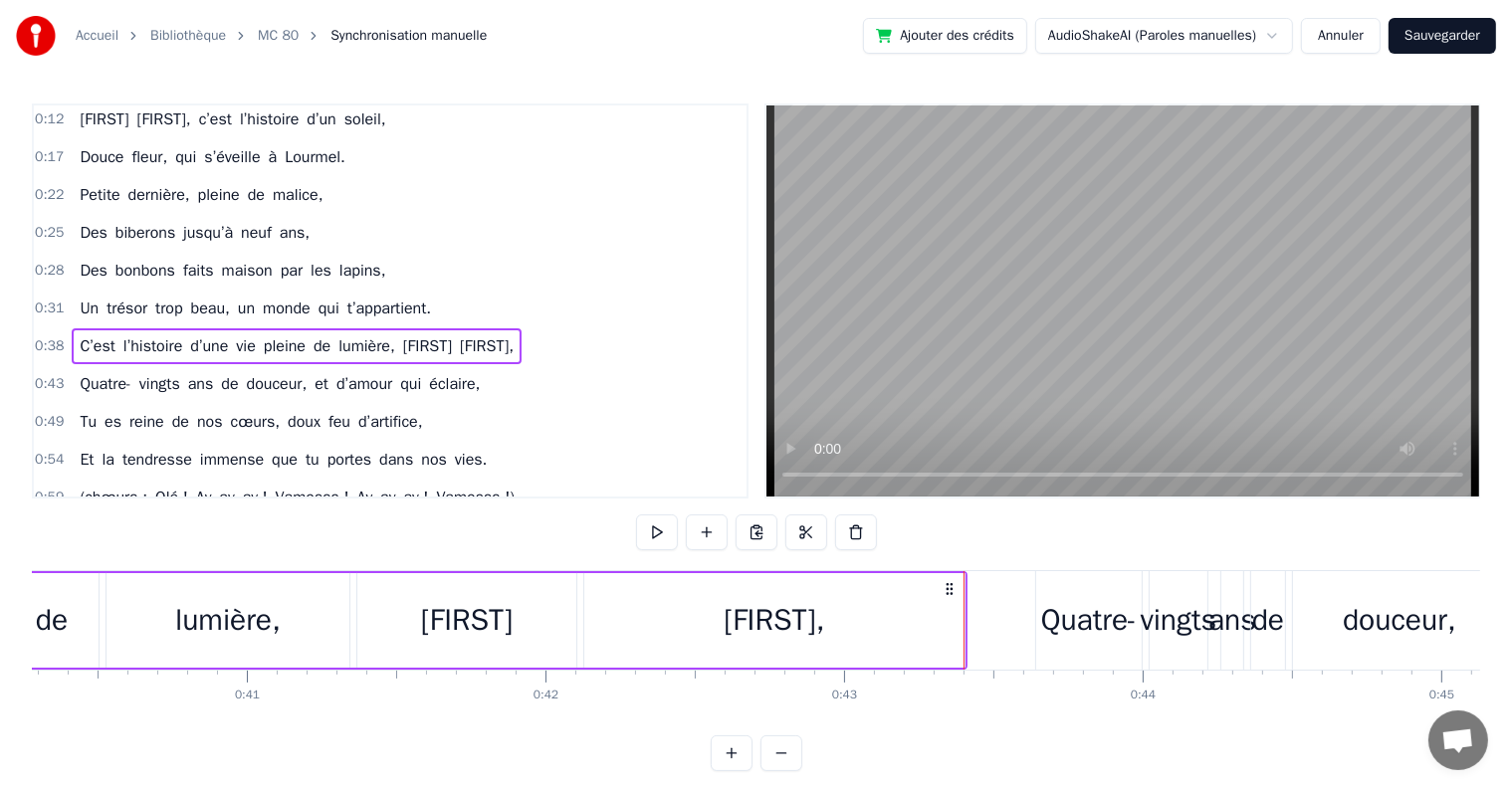 click on "Quatre- vingts ans de douceur, et d’amour qui éclaire," at bounding box center (280, 384) 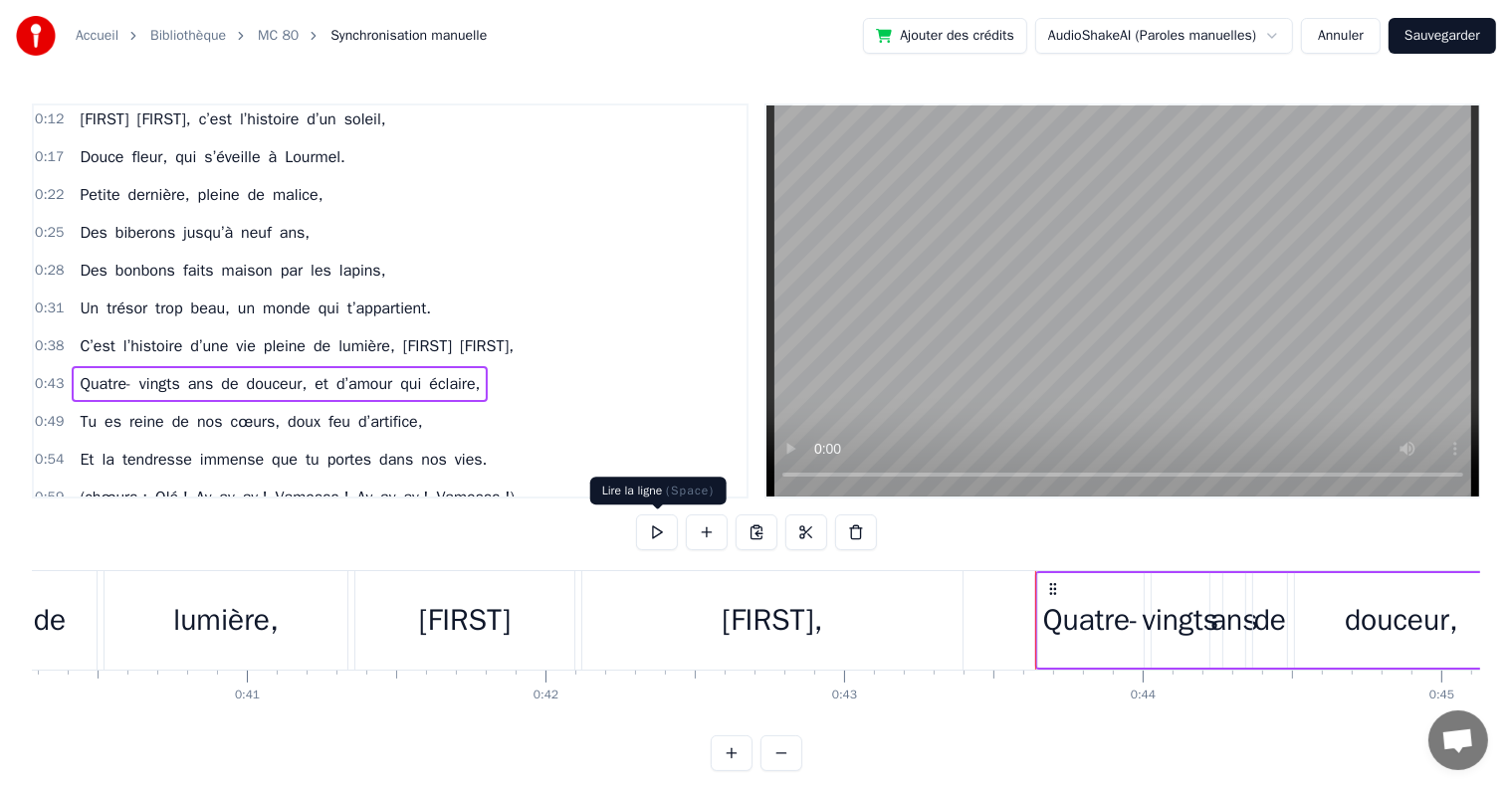 click at bounding box center [657, 532] 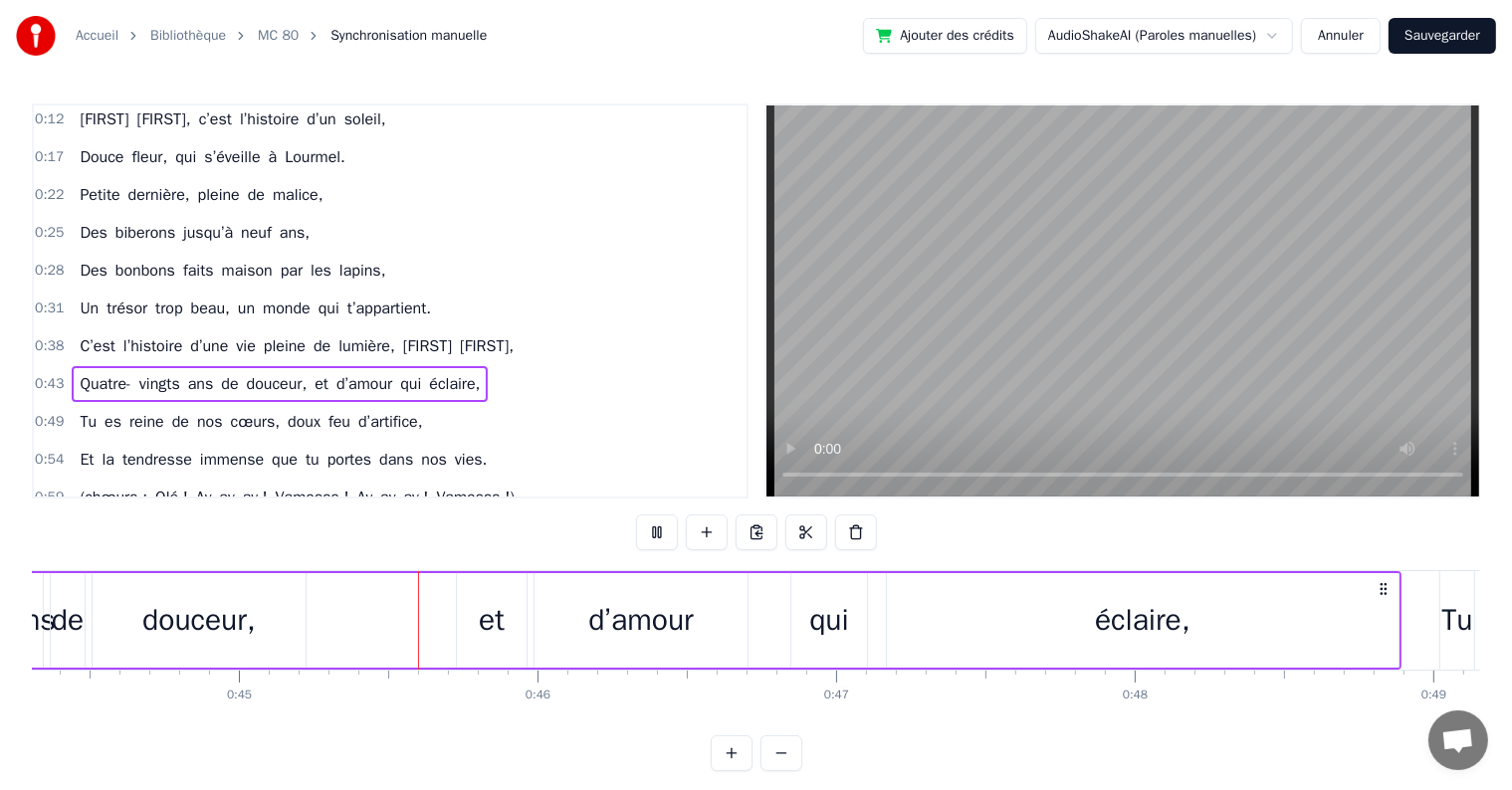 scroll, scrollTop: 0, scrollLeft: 13283, axis: horizontal 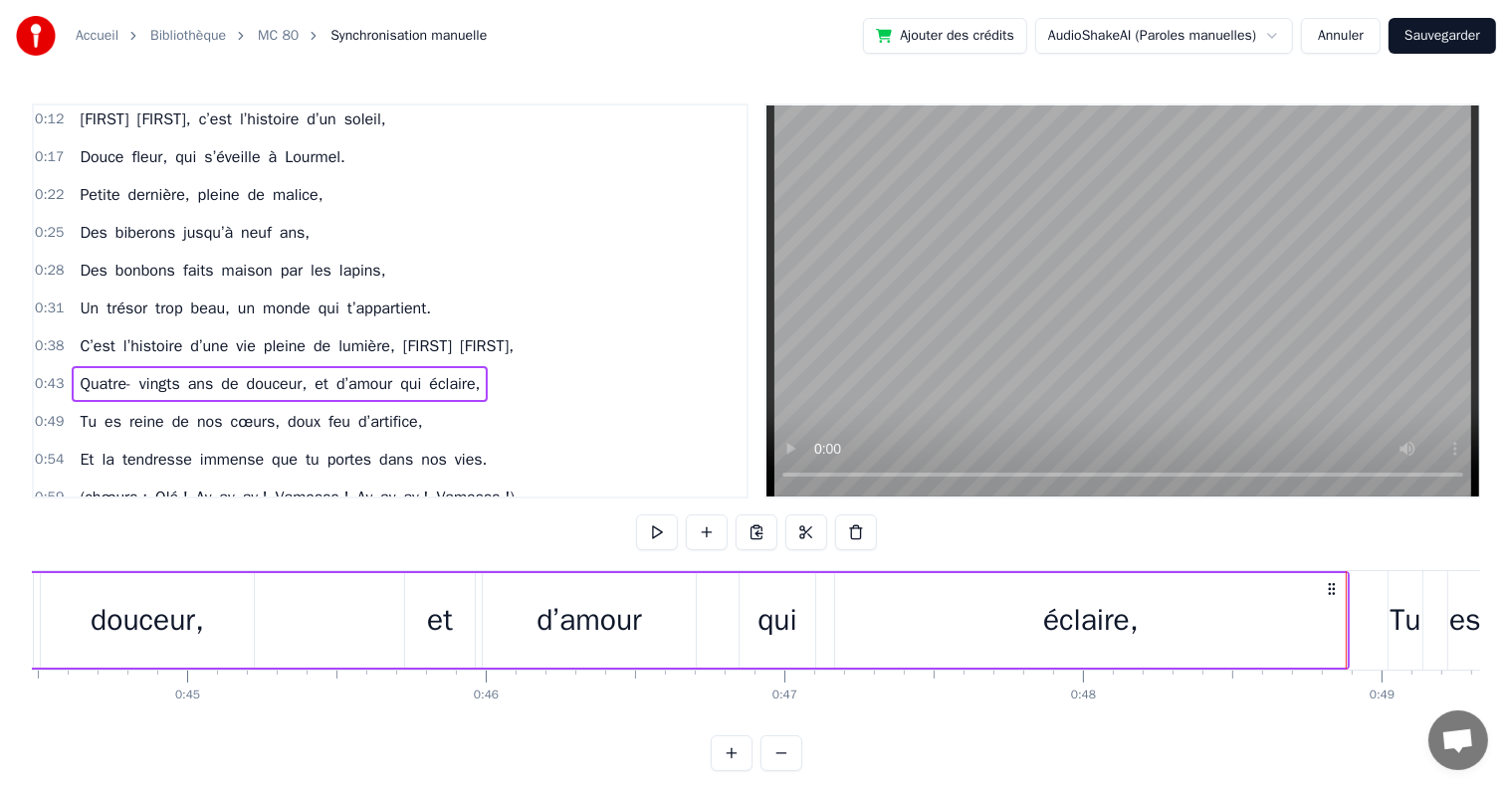 click on "Tu es reine de nos cœurs, doux feu d’artifice," at bounding box center (251, 422) 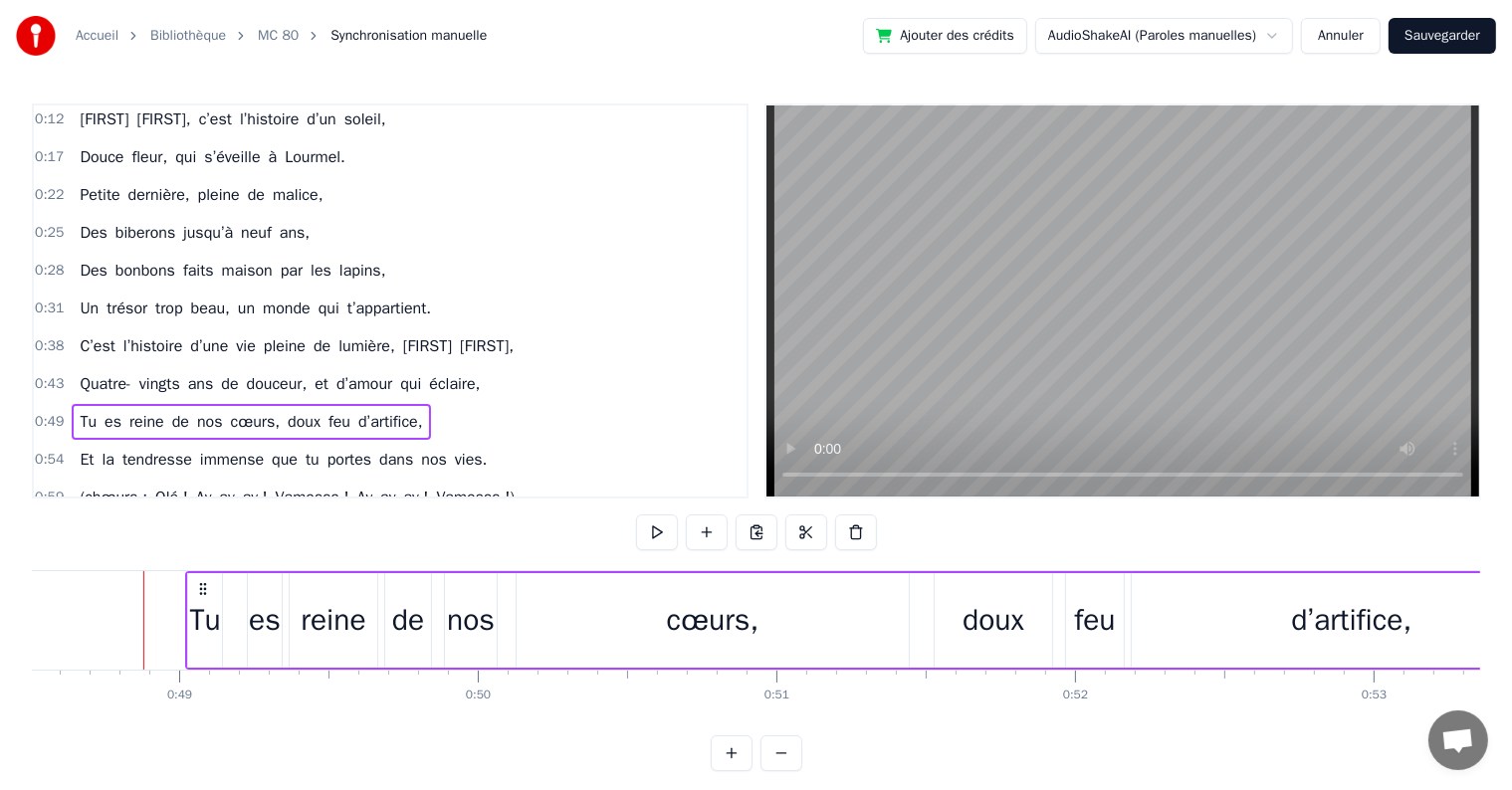 scroll, scrollTop: 0, scrollLeft: 14538, axis: horizontal 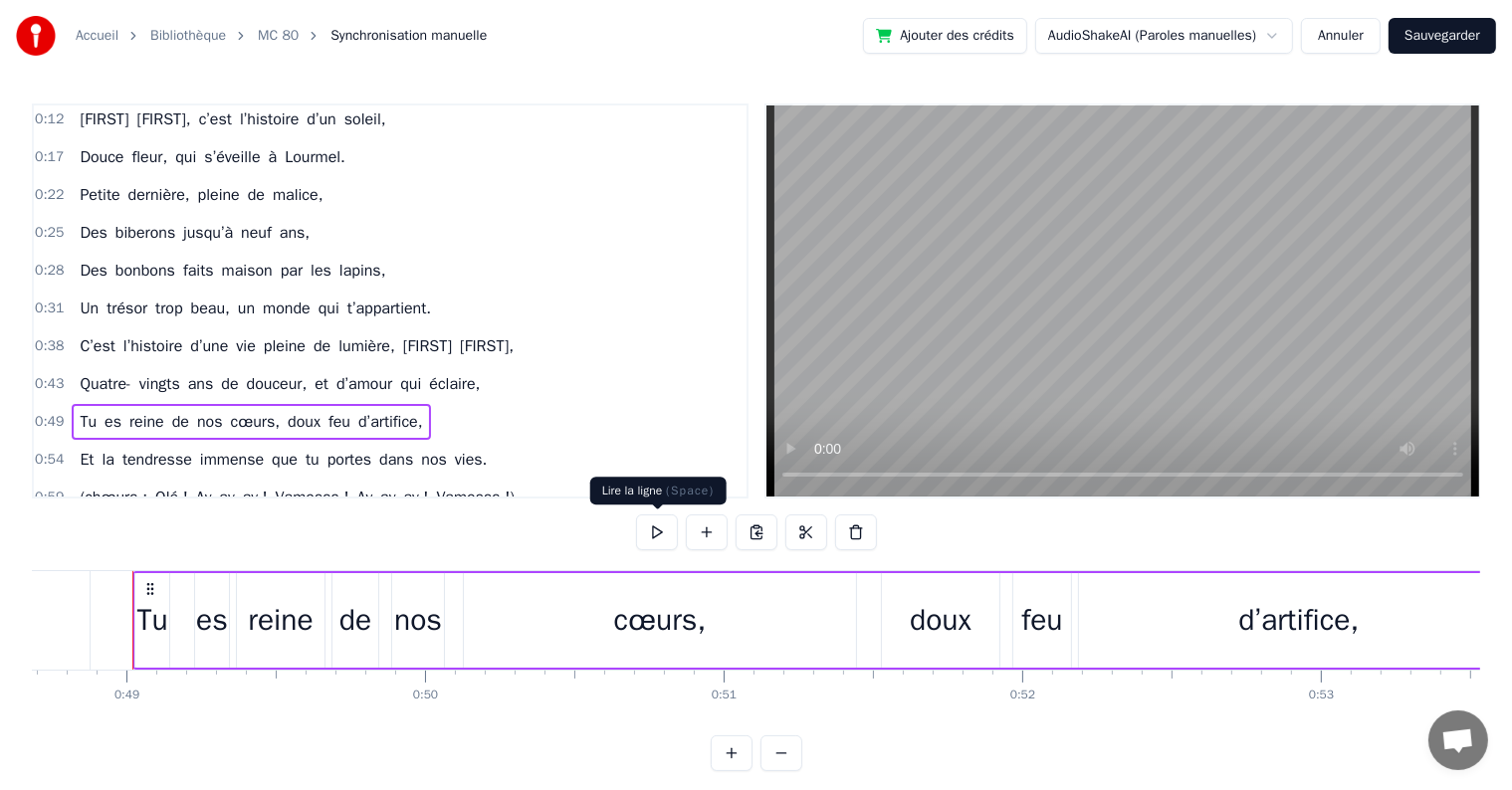 click at bounding box center (657, 532) 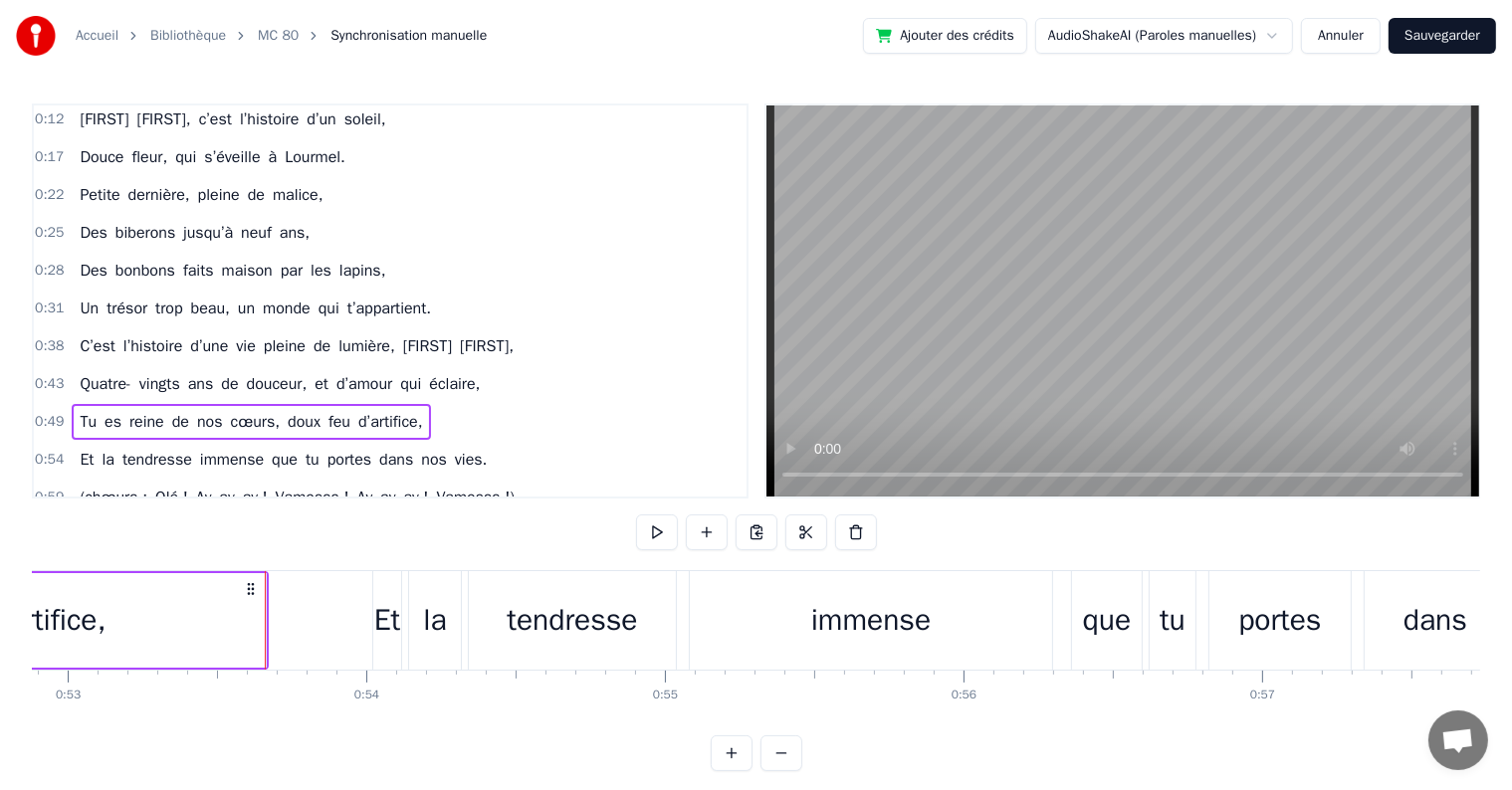 scroll, scrollTop: 0, scrollLeft: 15838, axis: horizontal 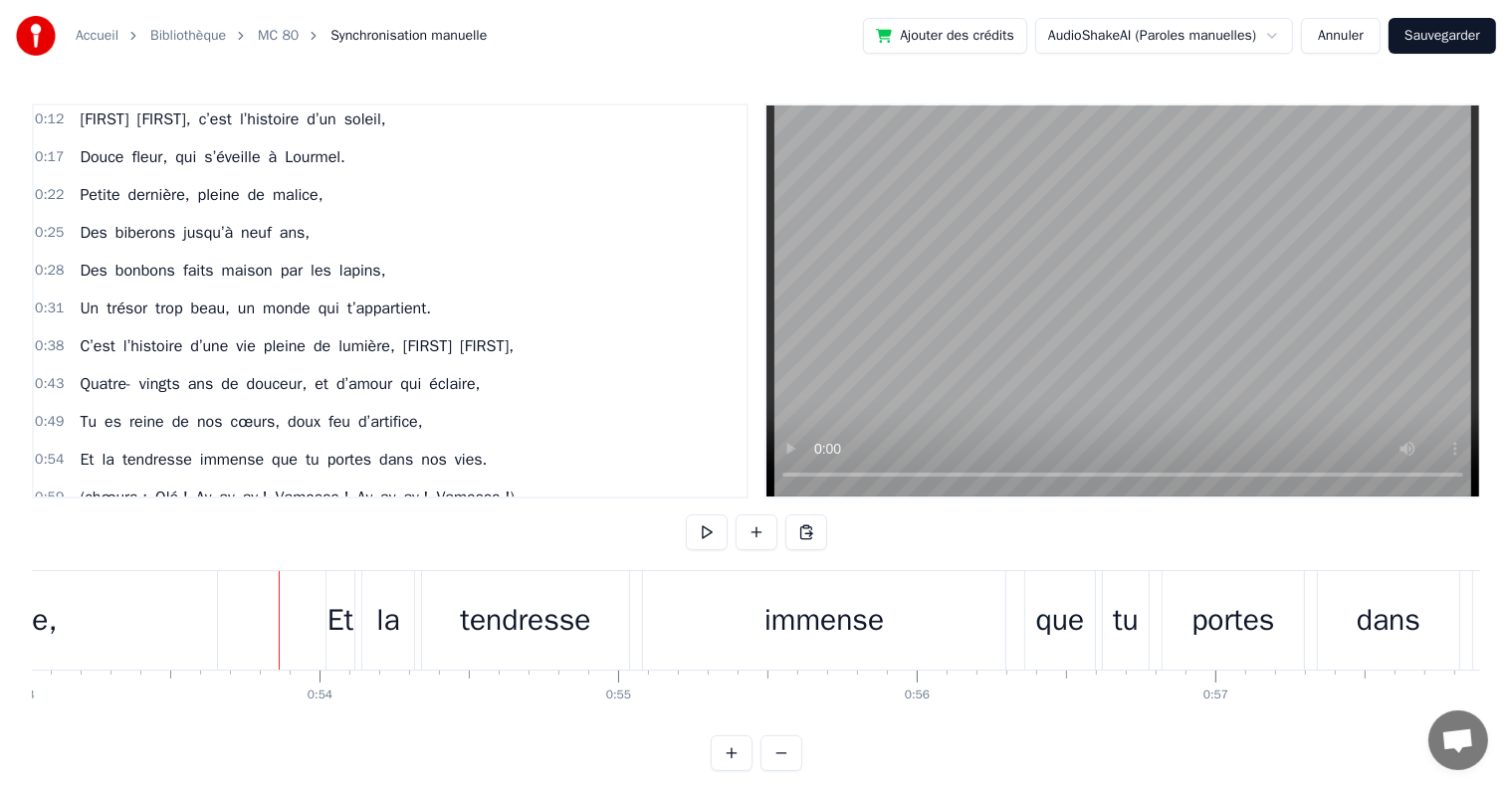 click on "Et la tendresse immense que tu portes dans nos vies." at bounding box center [283, 460] 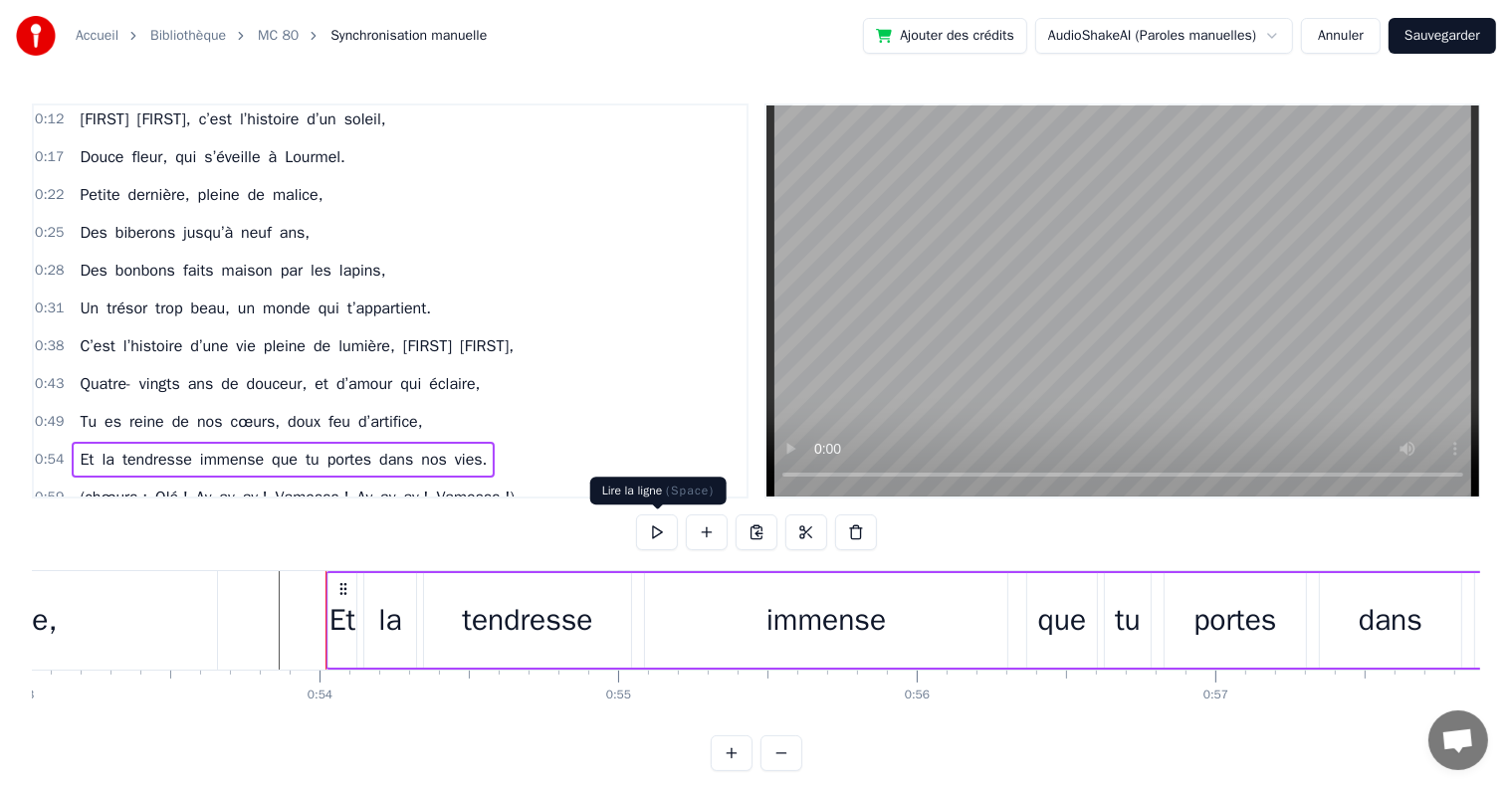 click at bounding box center [657, 532] 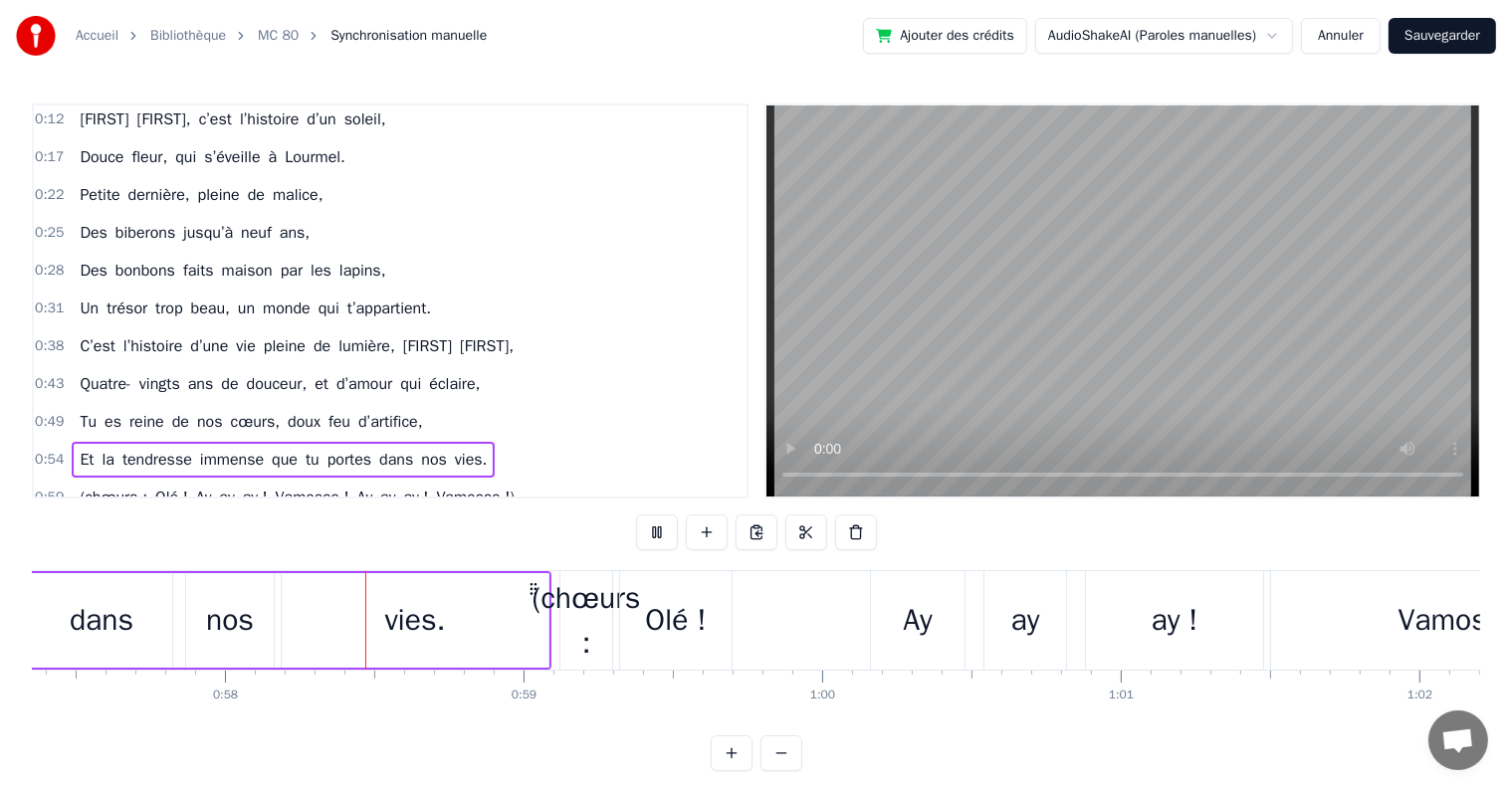 scroll, scrollTop: 0, scrollLeft: 17146, axis: horizontal 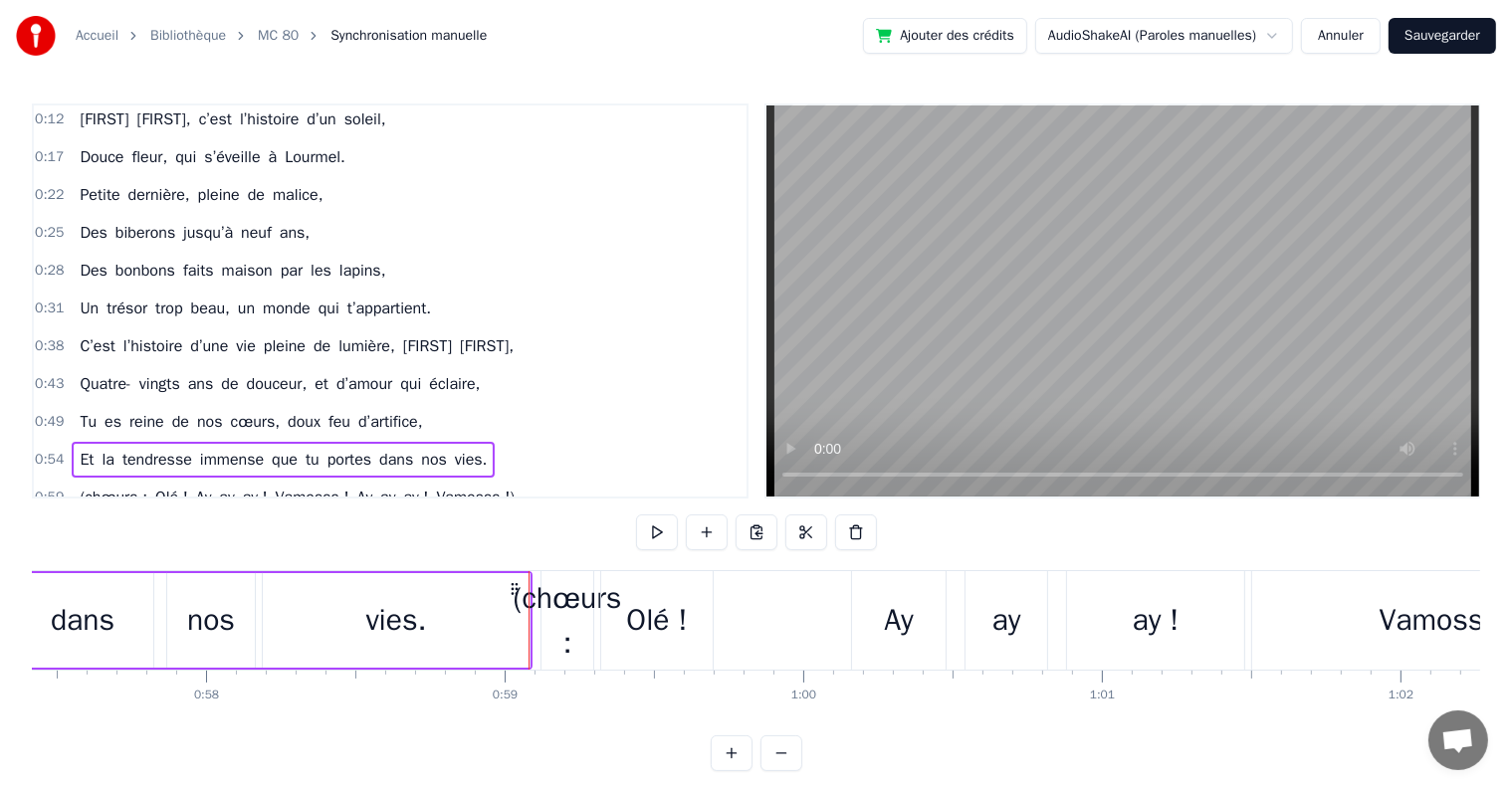click on "(chœurs : Olé ! Ay ay ay ! Vamosss ! Ay ay ay ! Vamosss !)" at bounding box center [297, 497] 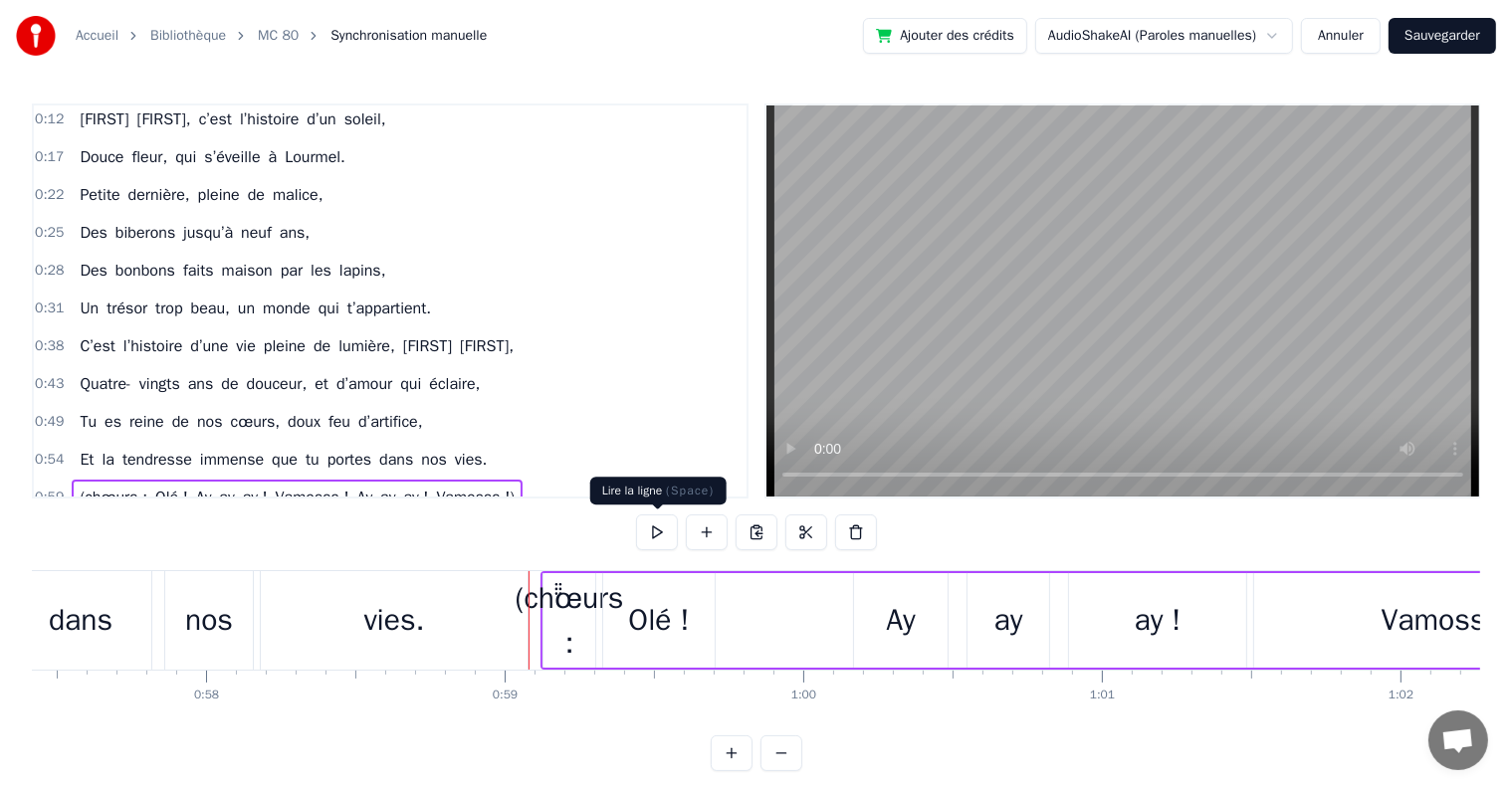 click at bounding box center [657, 532] 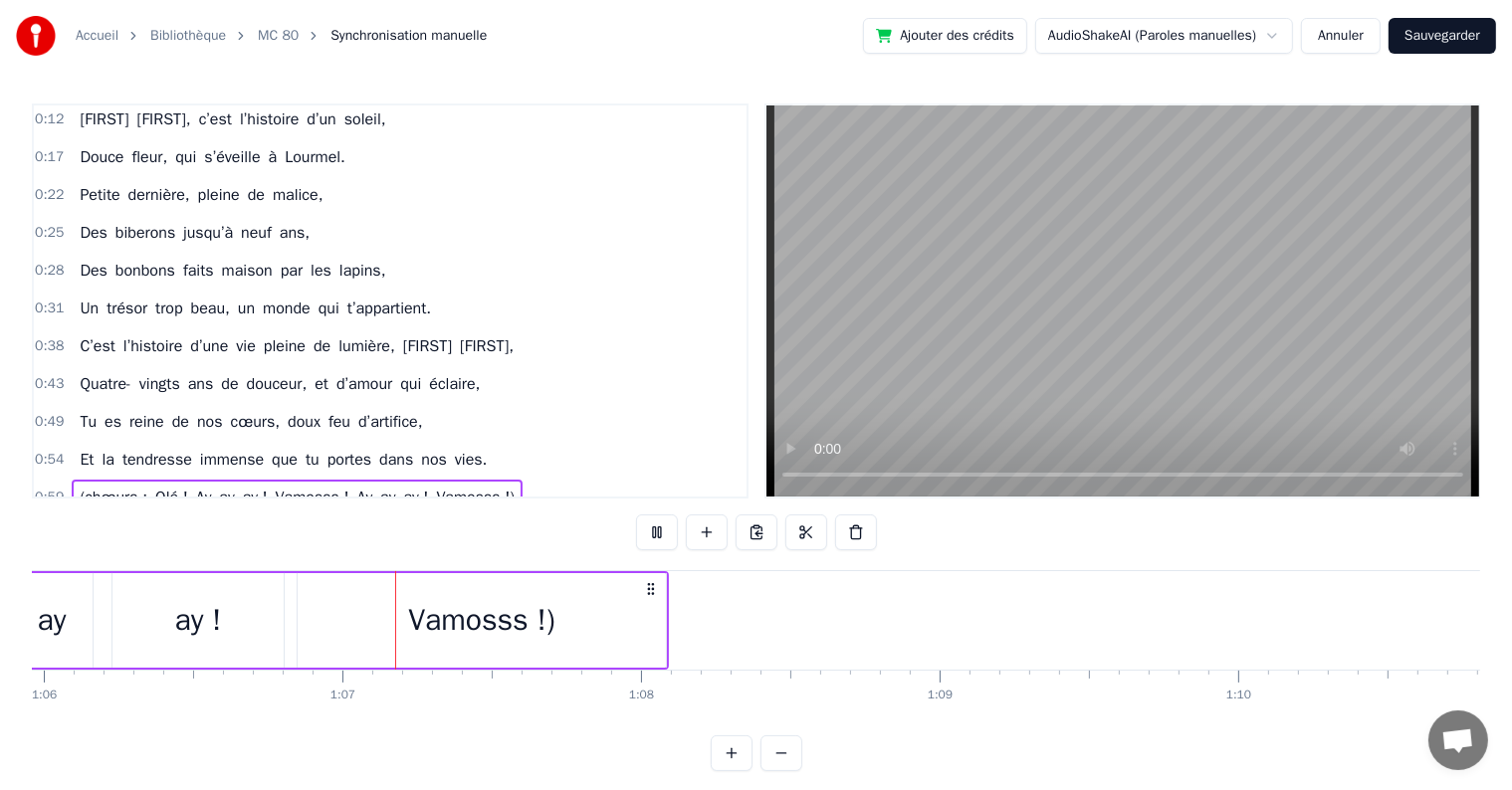 scroll, scrollTop: 0, scrollLeft: 19715, axis: horizontal 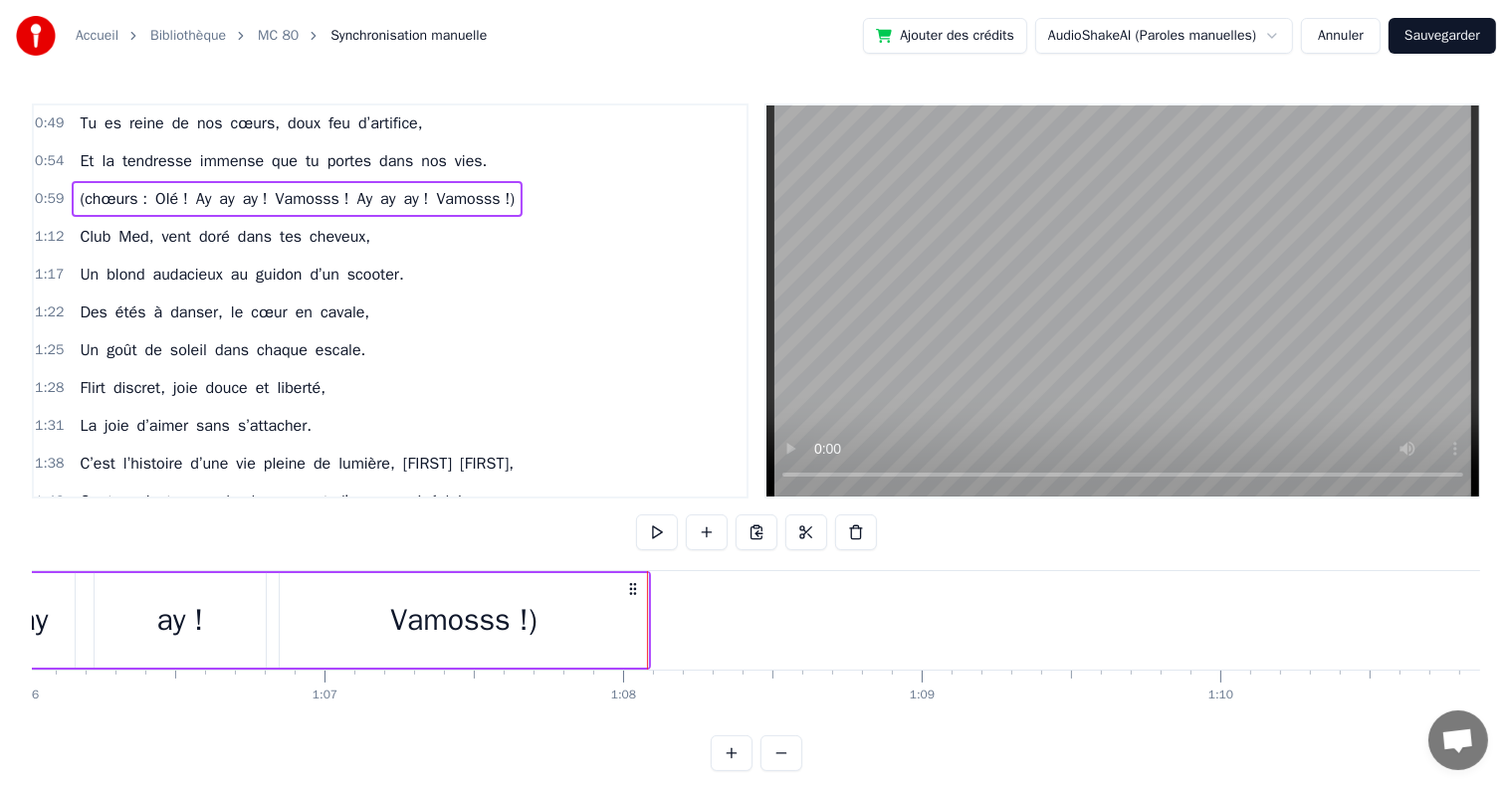 click on "Accueil Bibliothèque MC 80 Synchronisation manuelle Ajouter des crédits AudioShakeAI (Paroles manuelles) Annuler Sauvegarder 0:12 [FIRST], c’est l’histoire d’un soleil, 0:17 Douce fleur, qui s’éveille à [LOCATION]. 0:22 Petite dernière, pleine de malice, 0:25 Des biberons jusqu’à neuf ans, 0:28 Des bonbons faits maison par les lapins, 0:31 Un trésor trop beau, un monde qui t’appartient. 0:38 C’est l’histoire d’une vie pleine de lumière, [FIRST], 0:43 Quatre- vingts ans de douceur, et d’amour qui éclaire, 0:49 Tu es reine de nos cœurs, doux feu d’artifice, 0:54 Et la tendresse immense que tu portes dans nos vies. 0:59 (chœurs : Olé ! Ay ay ay ! Vamosss ! Ay ay ay ! Vamosss !) 1:12 Club Med, vent doré dans tes cheveux, 1:17 Un blond audacieux au guidon d’un scooter. 1:22 Des étés à danser, le cœur en cavale, 1:25 Un goût de soleil dans chaque escale. 1:28 Flirt discret, joie douce et liberté, 1:31 La joie d’aimer sans s’attacher. 1:38 C’est l’histoire d’une vie pleine de lumière, [FIRST], 1:43 Quatre- vingts ans de douceur, et d’amour qui éclaire, 1:49 Tu es reine de" at bounding box center (756, 401) 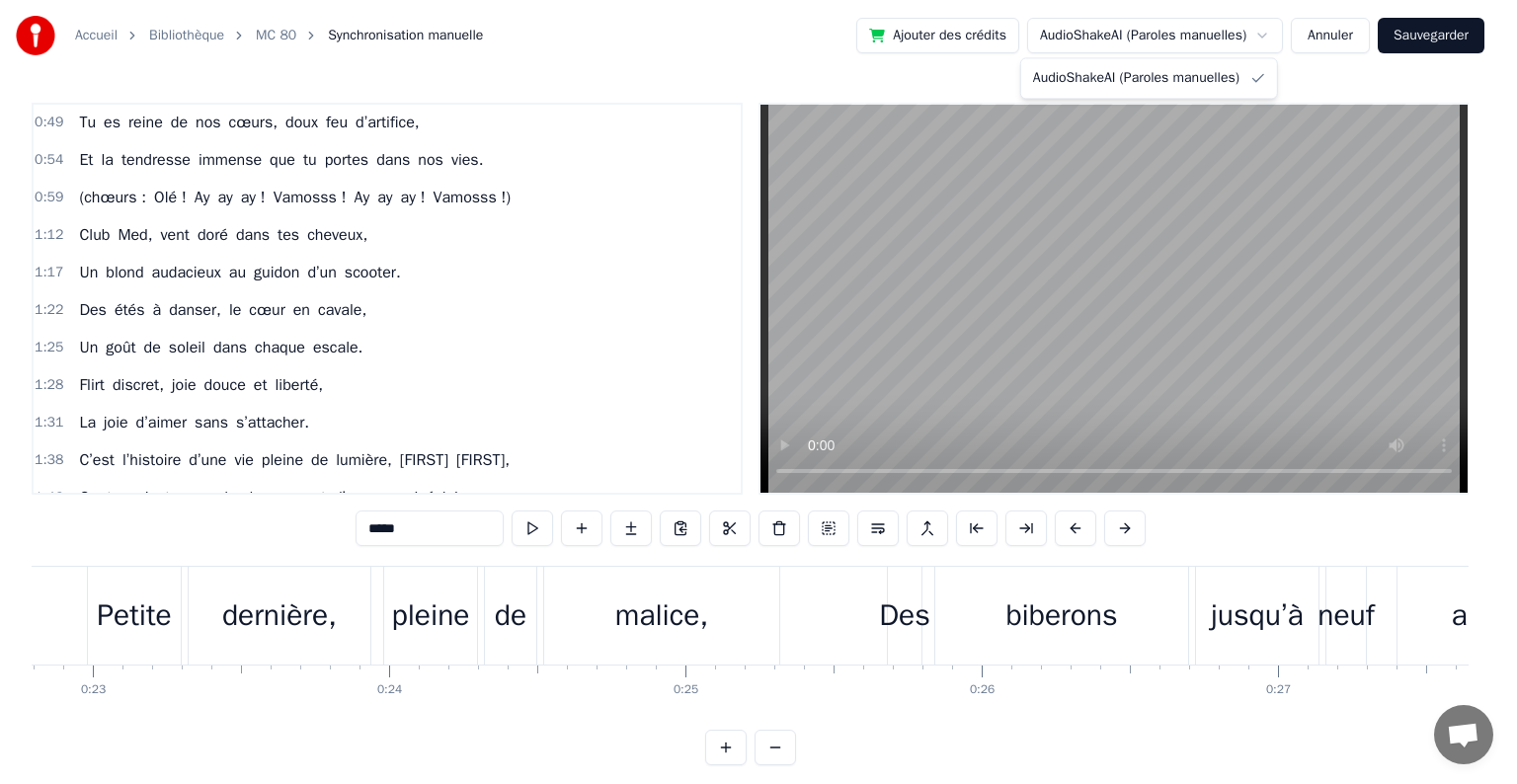 scroll, scrollTop: 0, scrollLeft: 3556, axis: horizontal 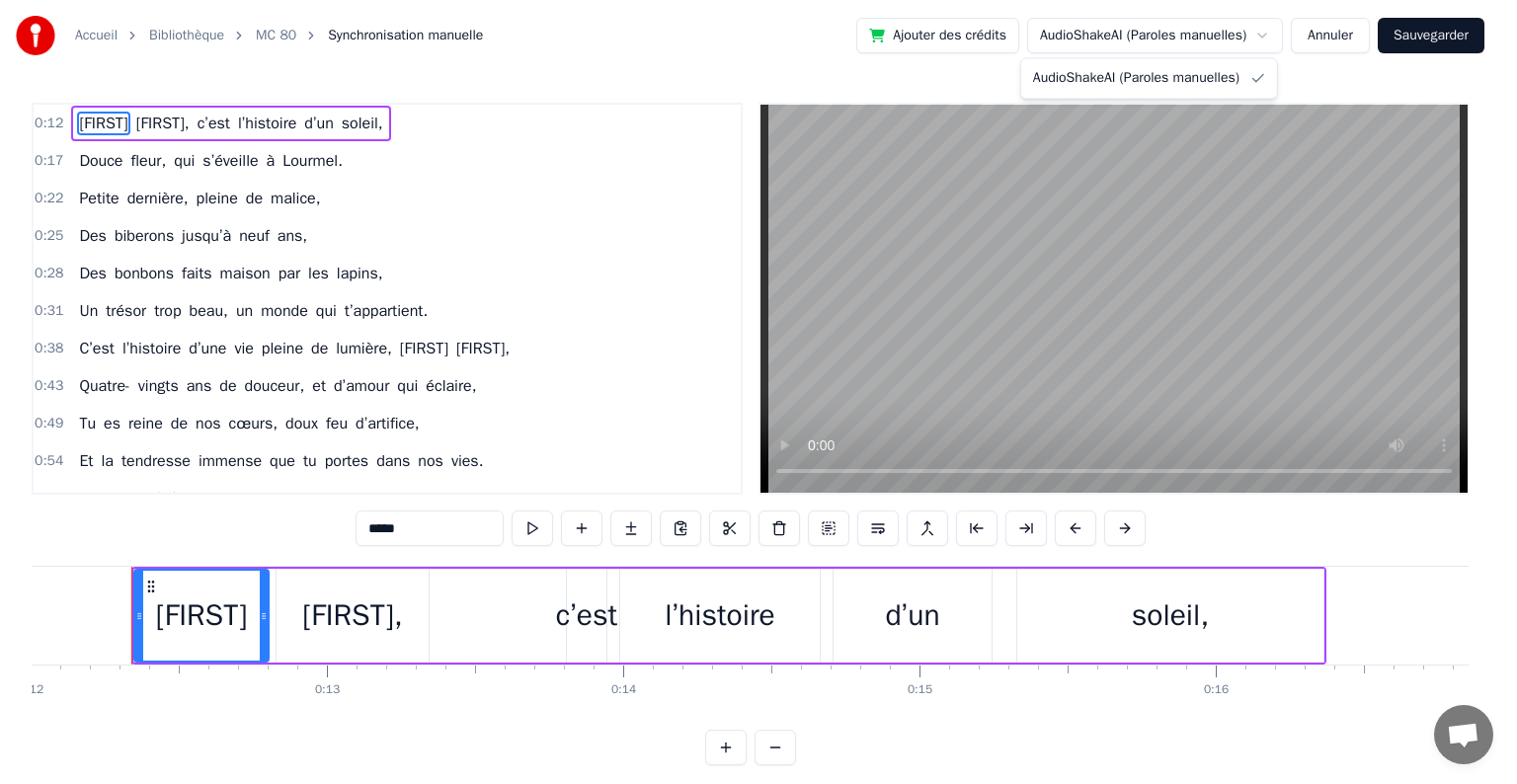 click on "Accueil Bibliothèque MC 80 Synchronisation manuelle Ajouter des crédits AudioShakeAI (Paroles manuelles) Annuler Sauvegarder 0:12 [FIRST], c’est l’histoire d’un soleil, 0:17 Douce fleur, qui s’éveille à [LOCATION]. 0:22 Petite dernière, pleine de malice, 0:25 Des biberons jusqu’à neuf ans, 0:28 Des bonbons faits maison par les lapins, 0:31 Un trésor trop beau, un monde qui t’appartient. 0:38 C’est l’histoire d’une vie pleine de lumière, [FIRST], 0:43 Quatre- vingts ans de douceur, et d’amour qui éclaire, 0:49 Tu es reine de nos cœurs, doux feu d’artifice, 0:54 Et la tendresse immense que tu portes dans nos vies. 0:59 (chœurs : Olé ! Ay ay ay ! Vamosss ! Ay ay ay ! Vamosss !) 1:12 Club Med, vent doré dans tes cheveux, 1:17 Un blond audacieux au guidon d’un scooter. 1:22 Des étés à danser, le cœur en cavale, 1:25 Un goût de soleil dans chaque escale. 1:28 Flirt discret, joie douce et liberté, 1:31 La joie d’aimer sans s’attacher. 1:38 C’est l’histoire d’une vie pleine de lumière, [FIRST], 1:43 Quatre- vingts ans de douceur, et d’amour qui éclaire, 1:49 Tu es reine de" at bounding box center (758, 398) 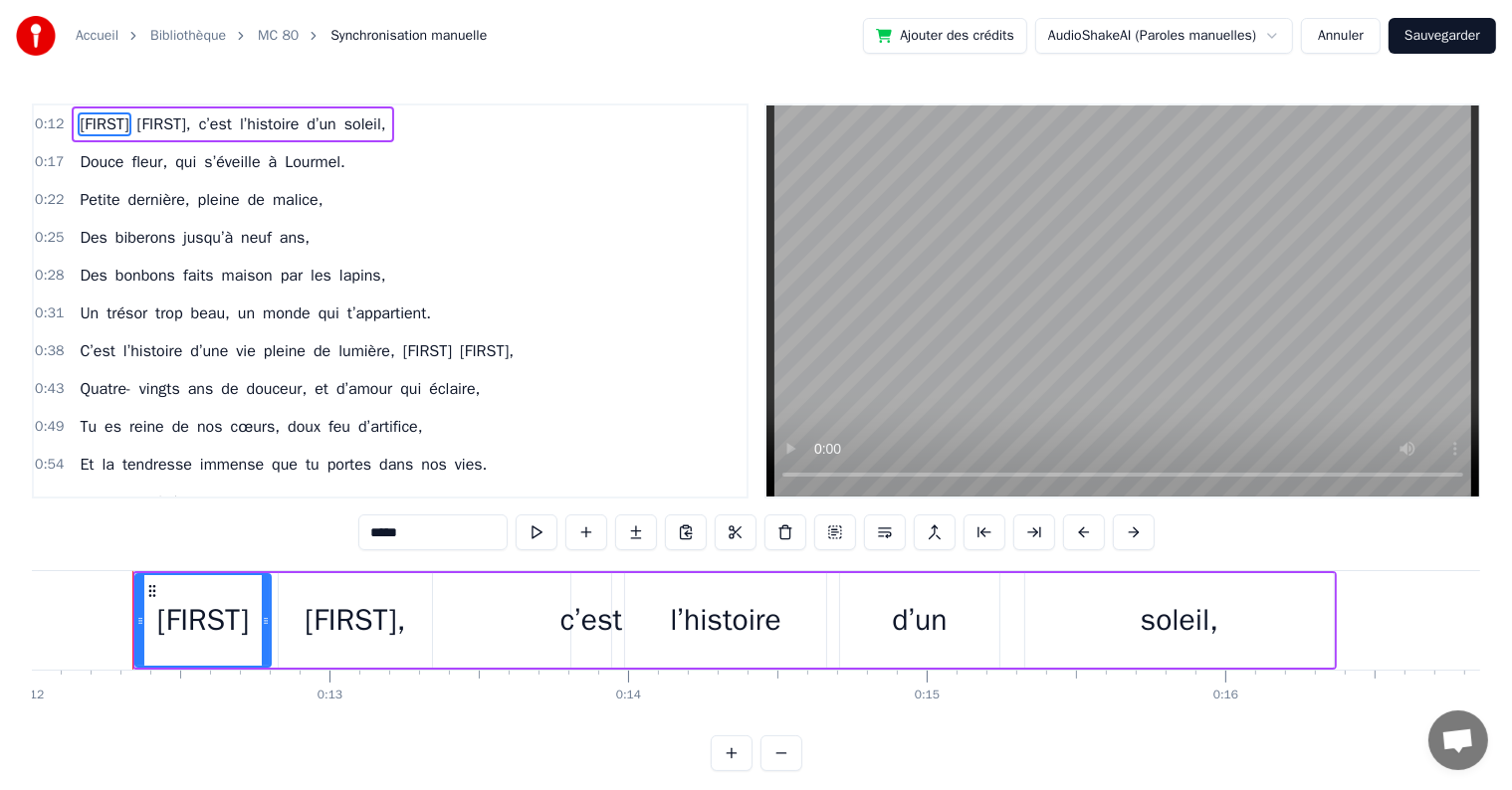 click on "Sauvegarder" at bounding box center (1442, 36) 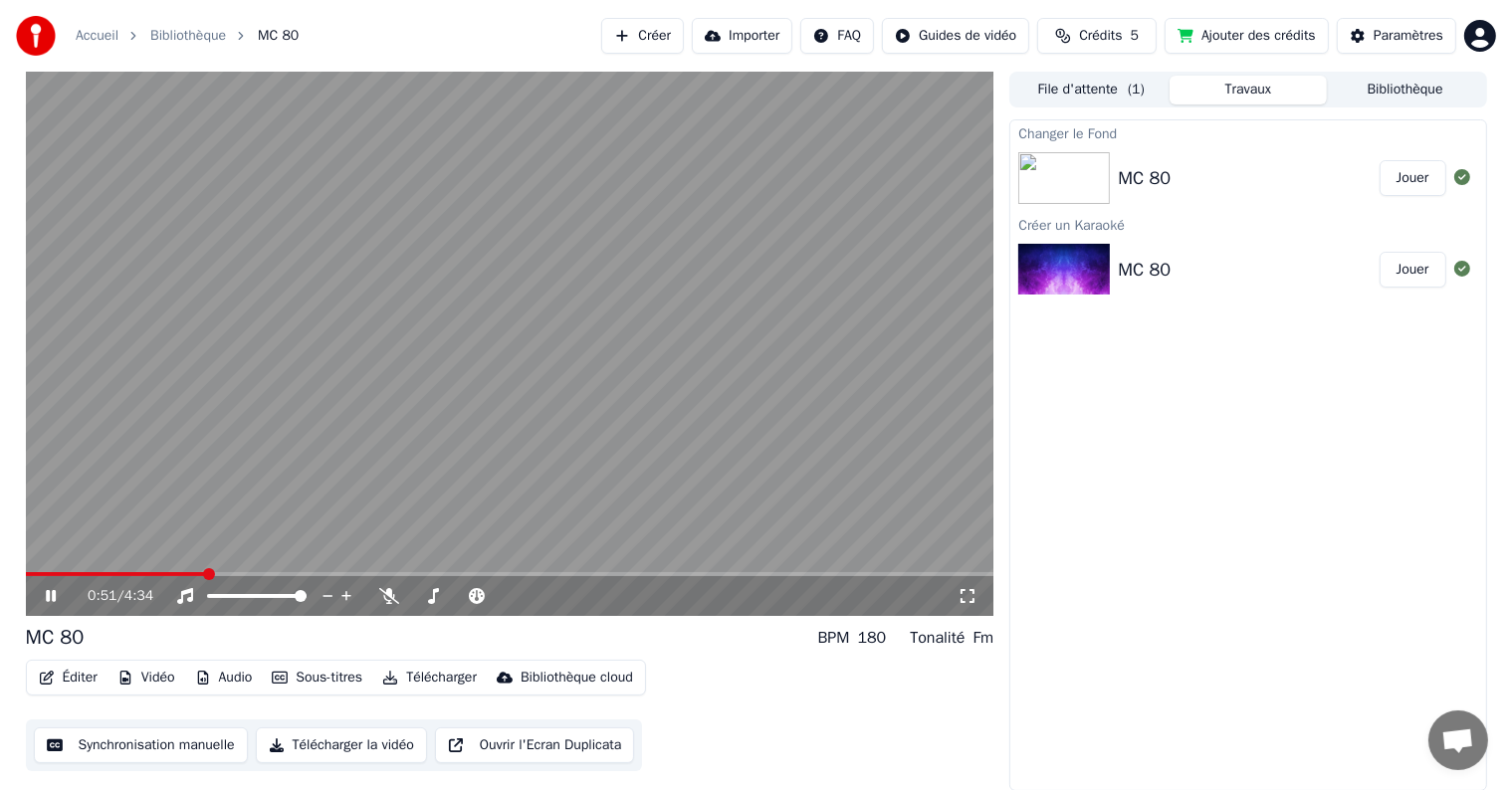 scroll, scrollTop: 0, scrollLeft: 0, axis: both 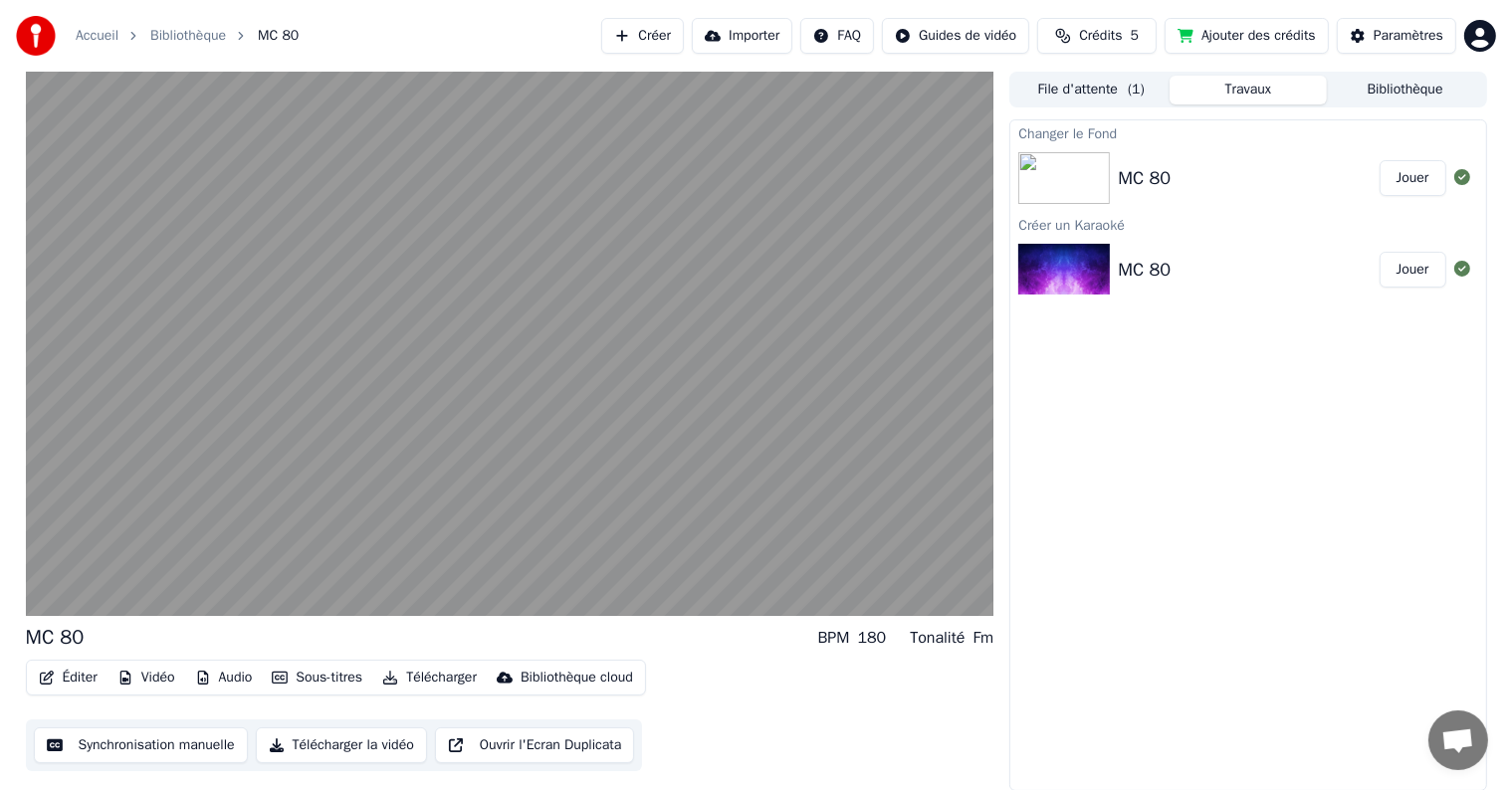 click on "Ouvrir l'Ecran Duplicata" at bounding box center [535, 745] 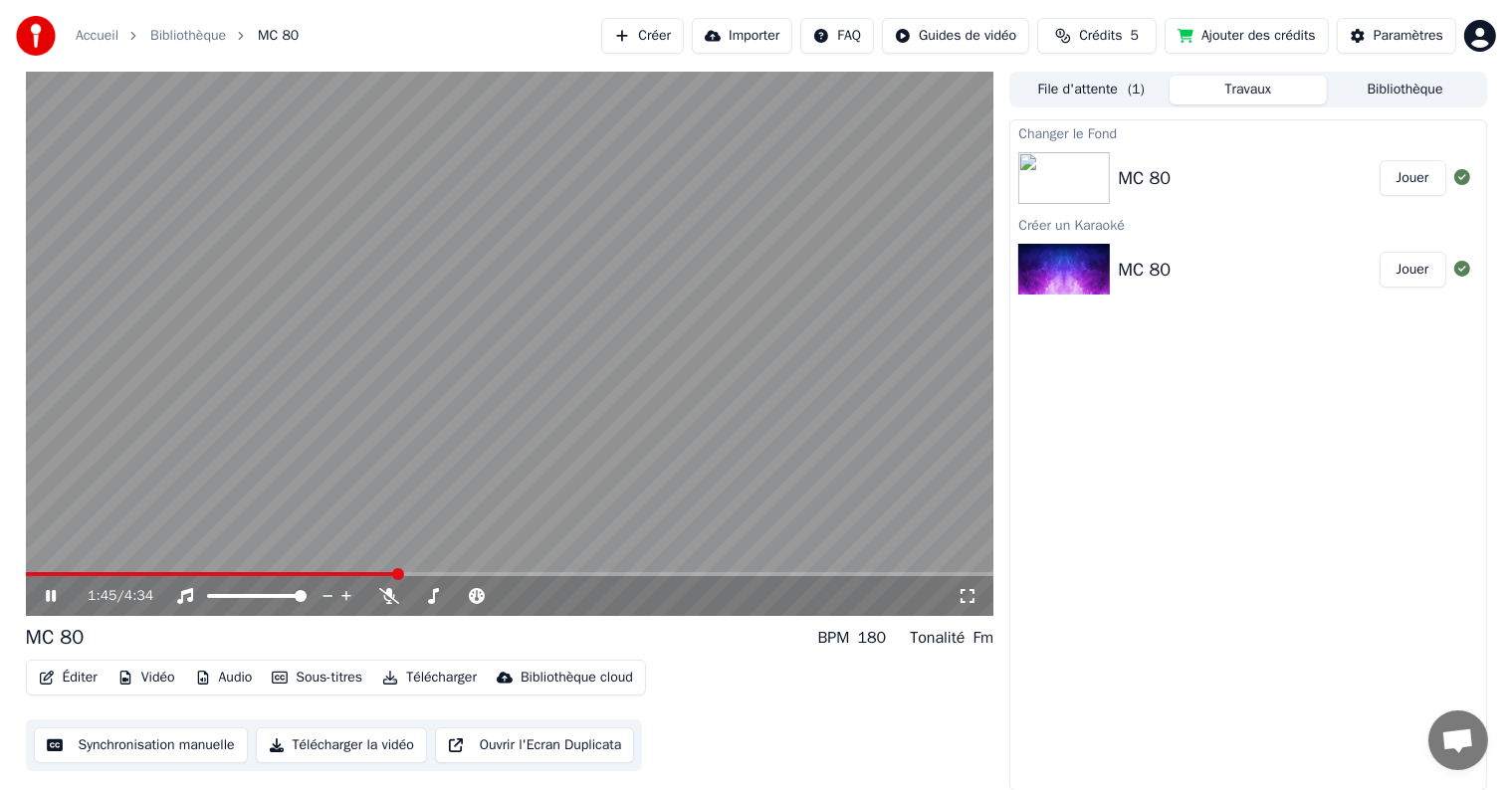 click on "Crédits" at bounding box center (1100, 36) 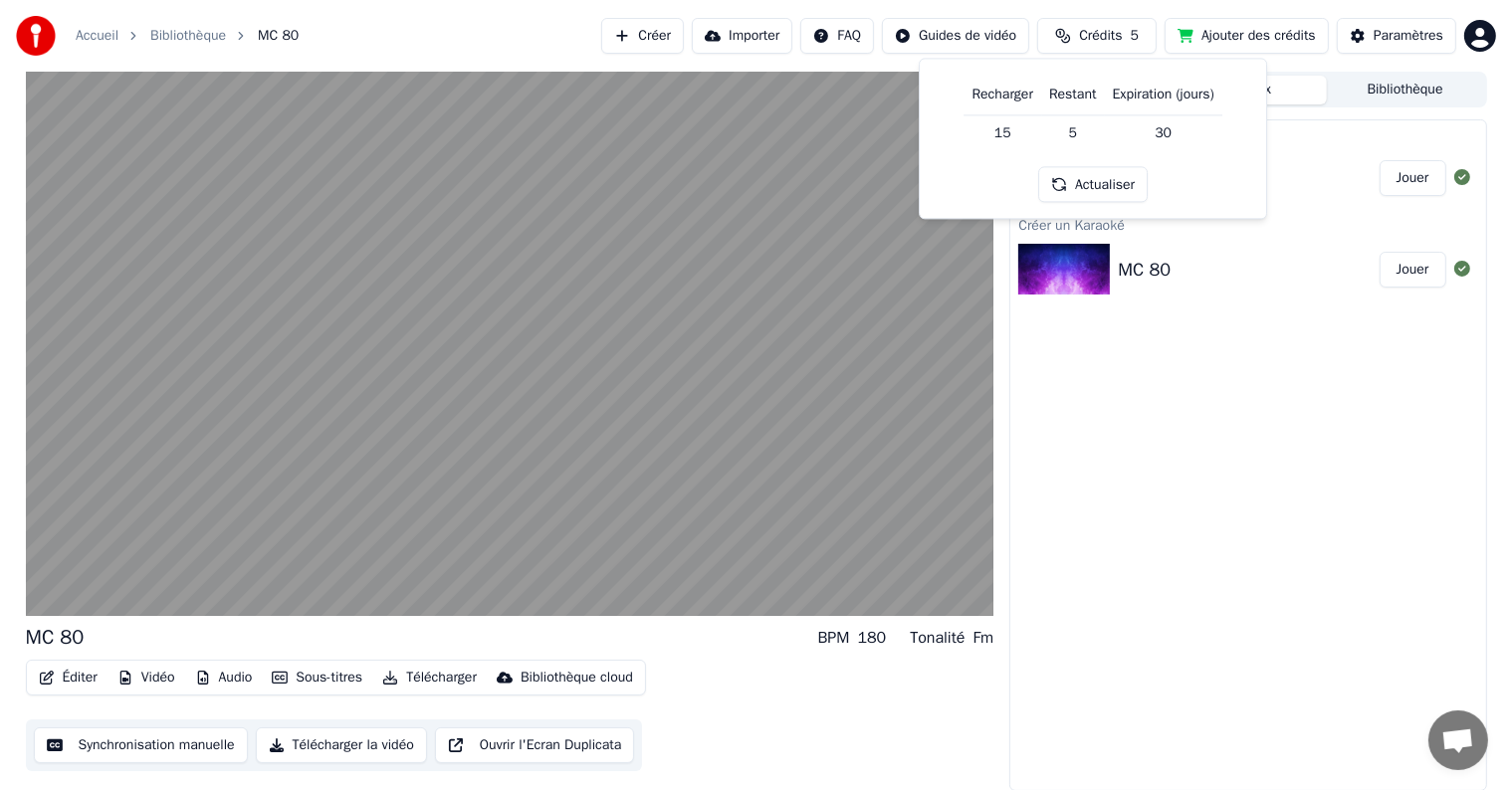 click on "Actualiser" at bounding box center [1093, 185] 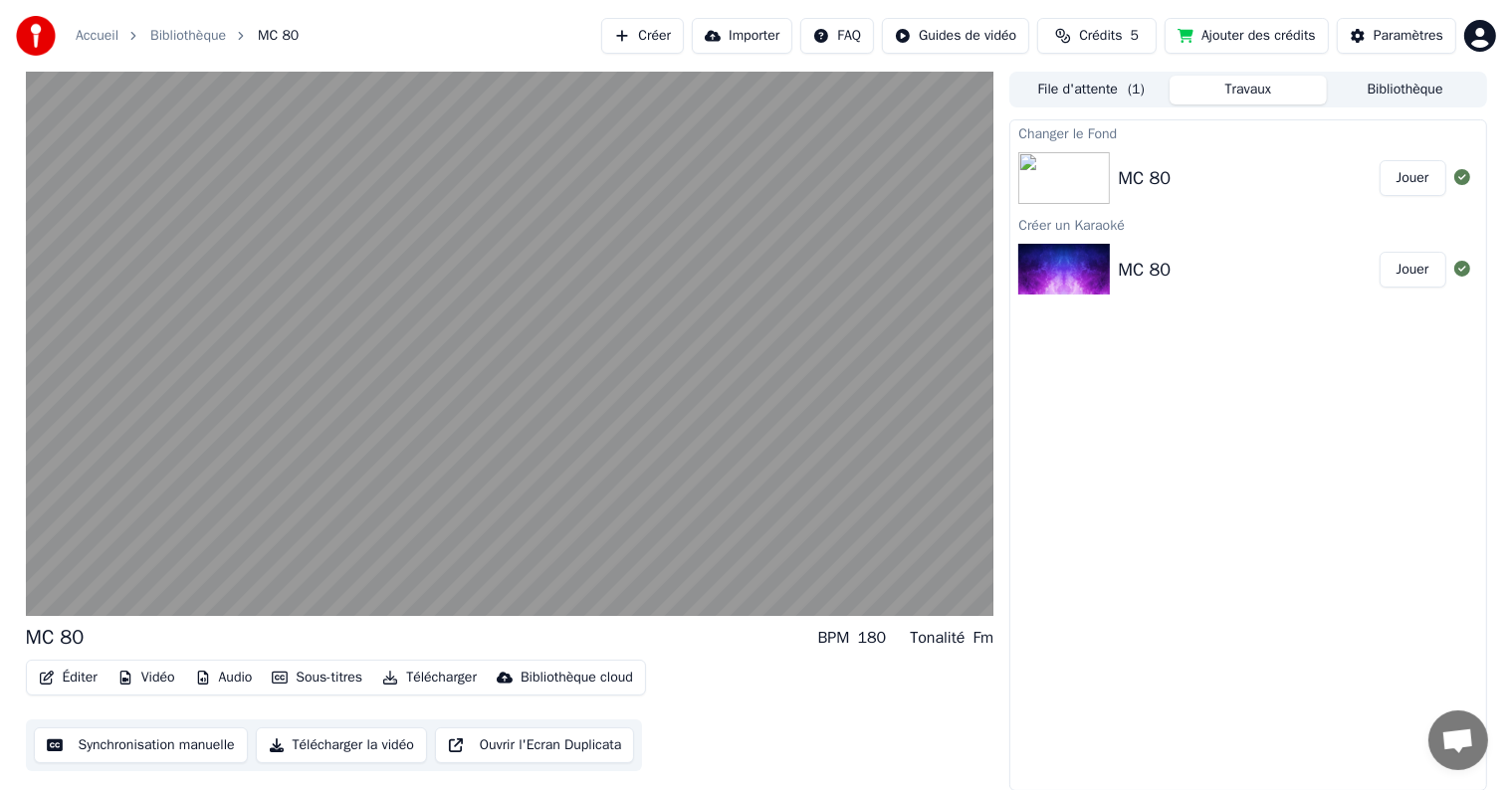 click on "Accueil Bibliothèque MC 80 Créer Importer FAQ Guides de vidéo Crédits 5 Ajouter des crédits Paramètres MC 80 BPM 180 Tonalité Fm Éditer Vidéo Audio Sous-titres Télécharger Bibliothèque cloud Synchronisation manuelle Télécharger la vidéo Ouvrir l'Ecran Duplicata File d'attente ( 1 ) Travaux Bibliothèque Changer le Fond MC 80 Jouer Créer un Karaoké MC 80 Jouer" at bounding box center [756, 395] 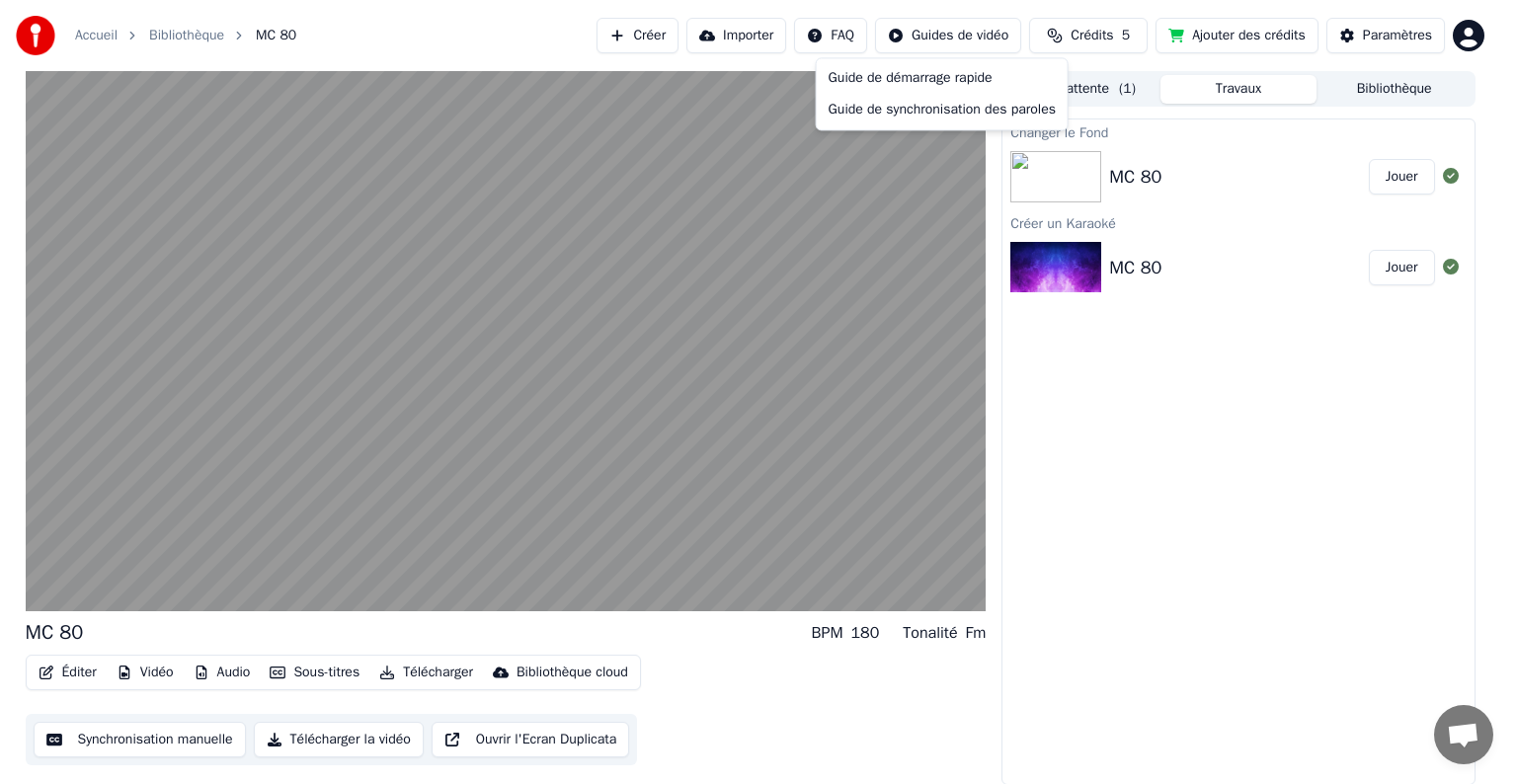 click on "Accueil Bibliothèque MC 80 Créer Importer FAQ Guides de vidéo Crédits 5 Ajouter des crédits Paramètres MC 80 BPM 180 Tonalité Fm Éditer Vidéo Audio Sous-titres Télécharger Bibliothèque cloud Synchronisation manuelle Télécharger la vidéo Ouvrir l'Ecran Duplicata File d'attente ( 1 ) Travaux Bibliothèque Changer le Fond MC 80 Jouer Créer un Karaoké MC 80 Jouer Guide de démarrage rapide Guide de synchronisation des paroles" at bounding box center [758, 392] 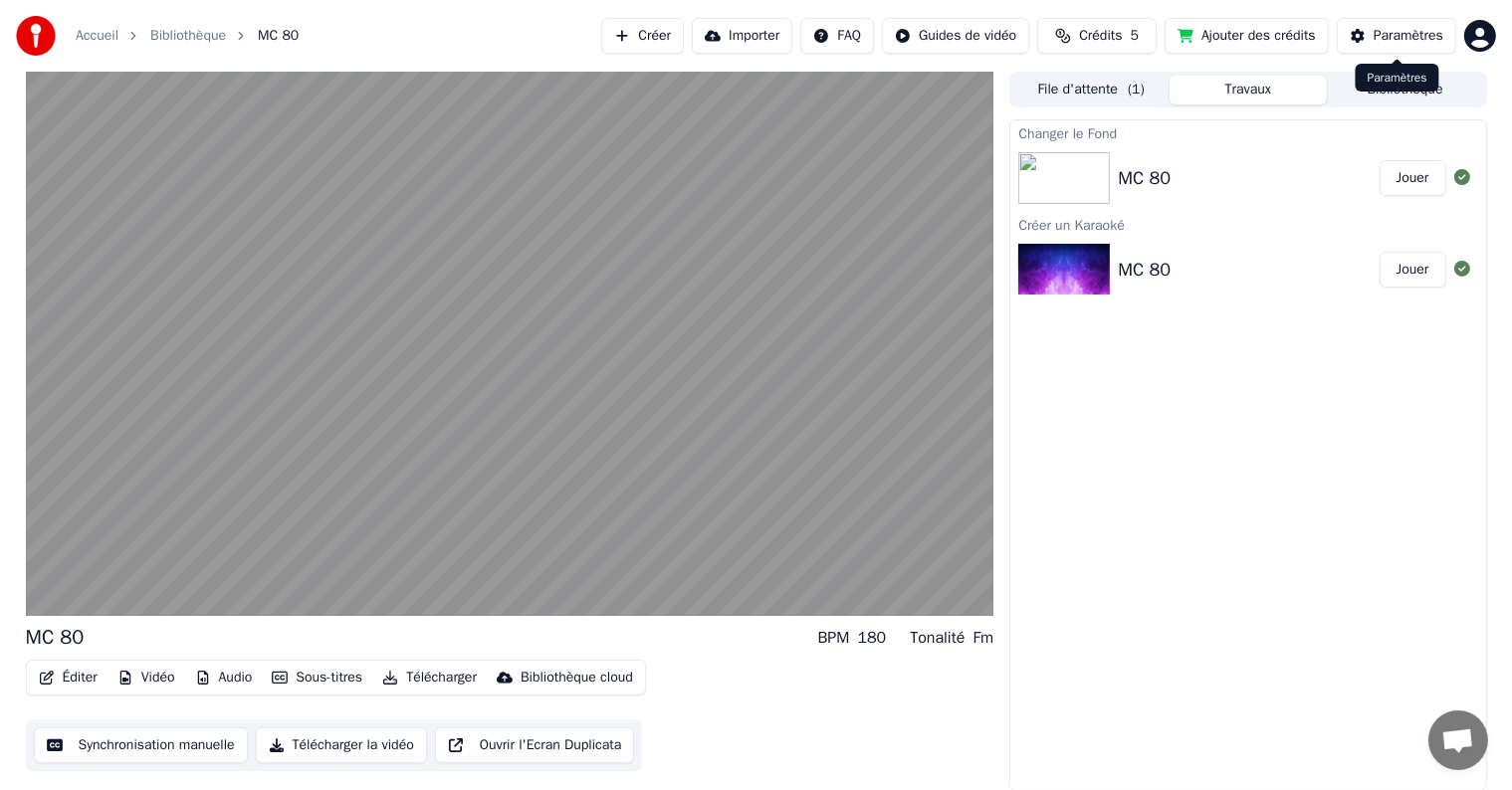 click on "Paramètres" at bounding box center (1408, 36) 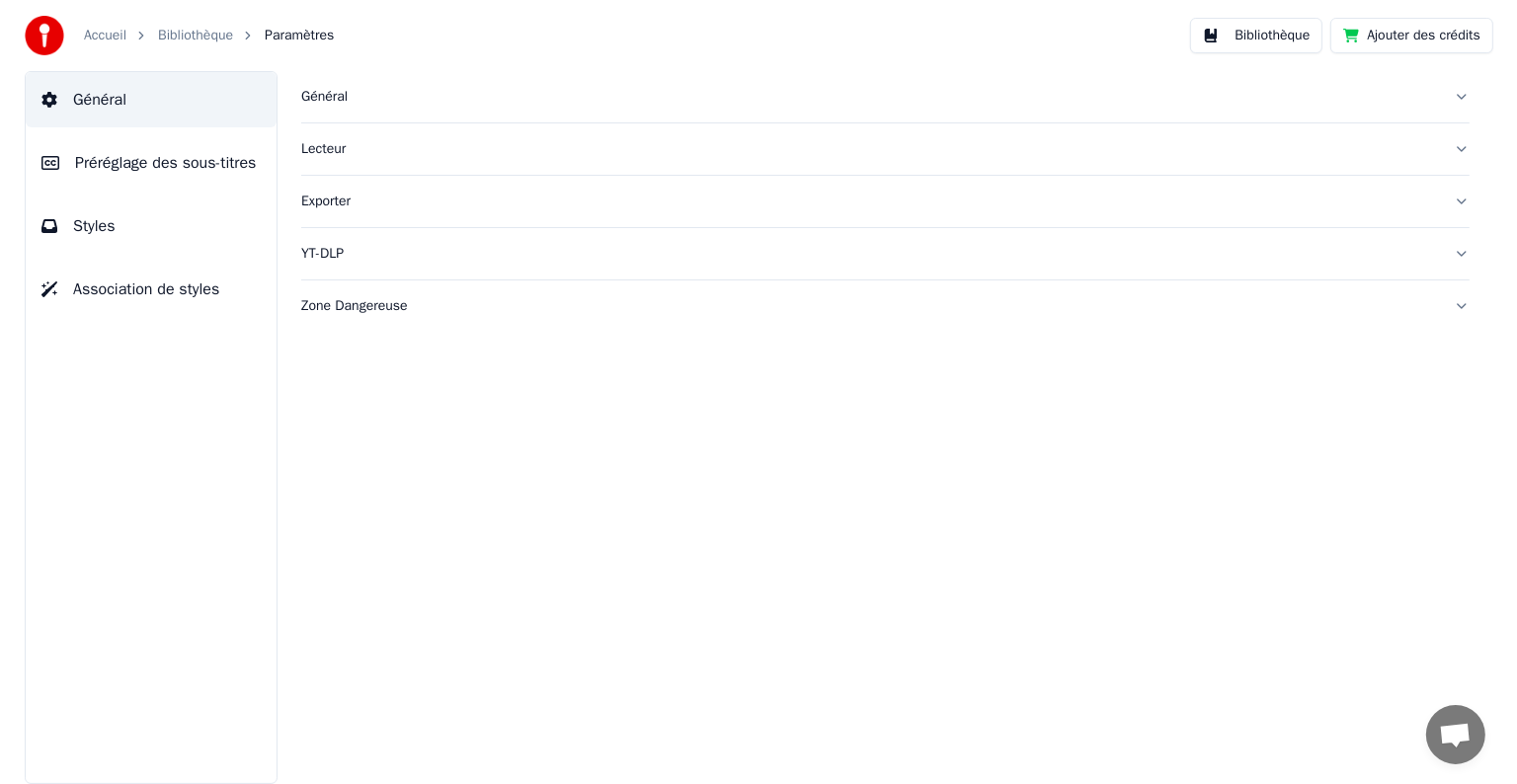 scroll, scrollTop: 0, scrollLeft: 0, axis: both 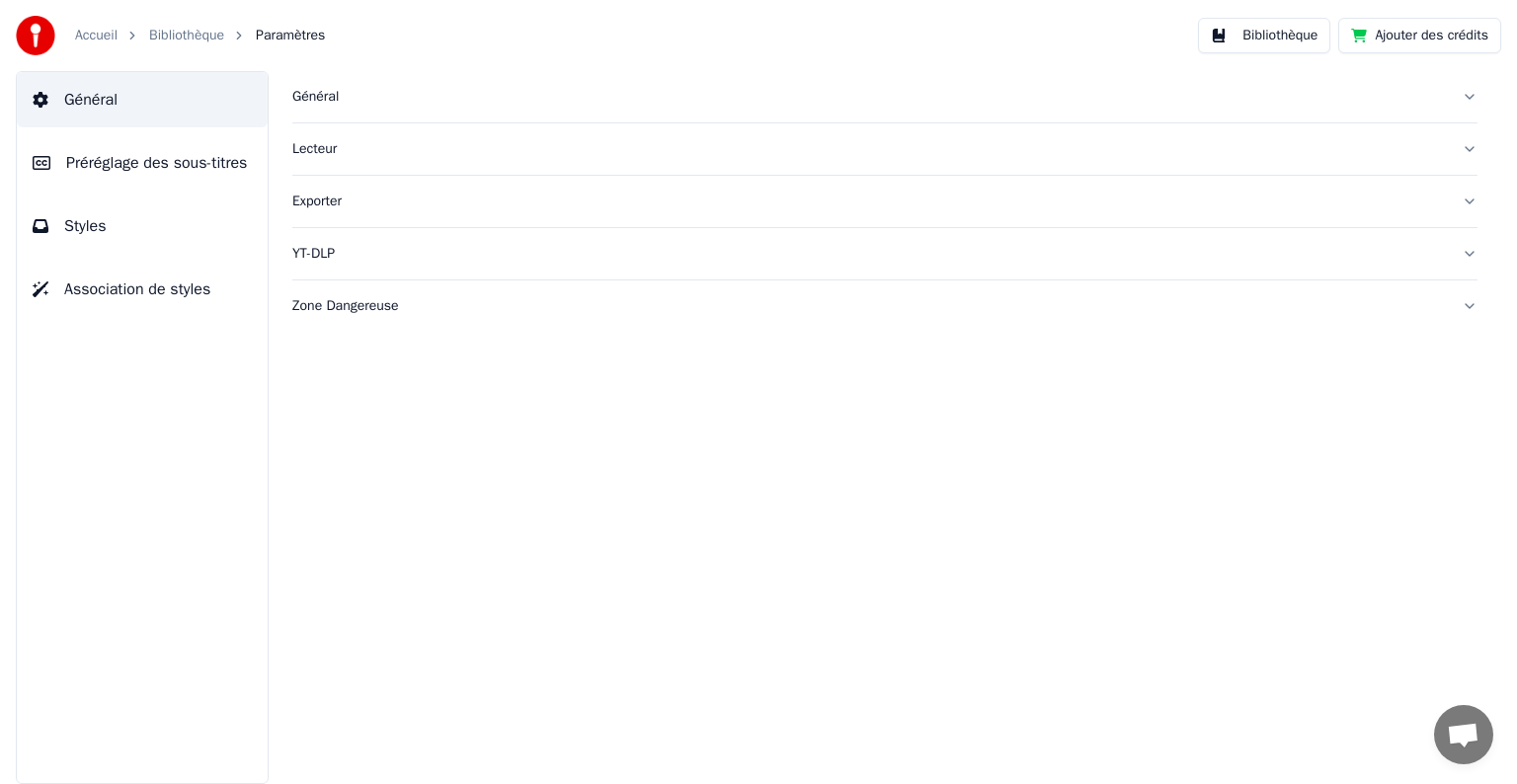 click on "Styles" at bounding box center [85, 226] 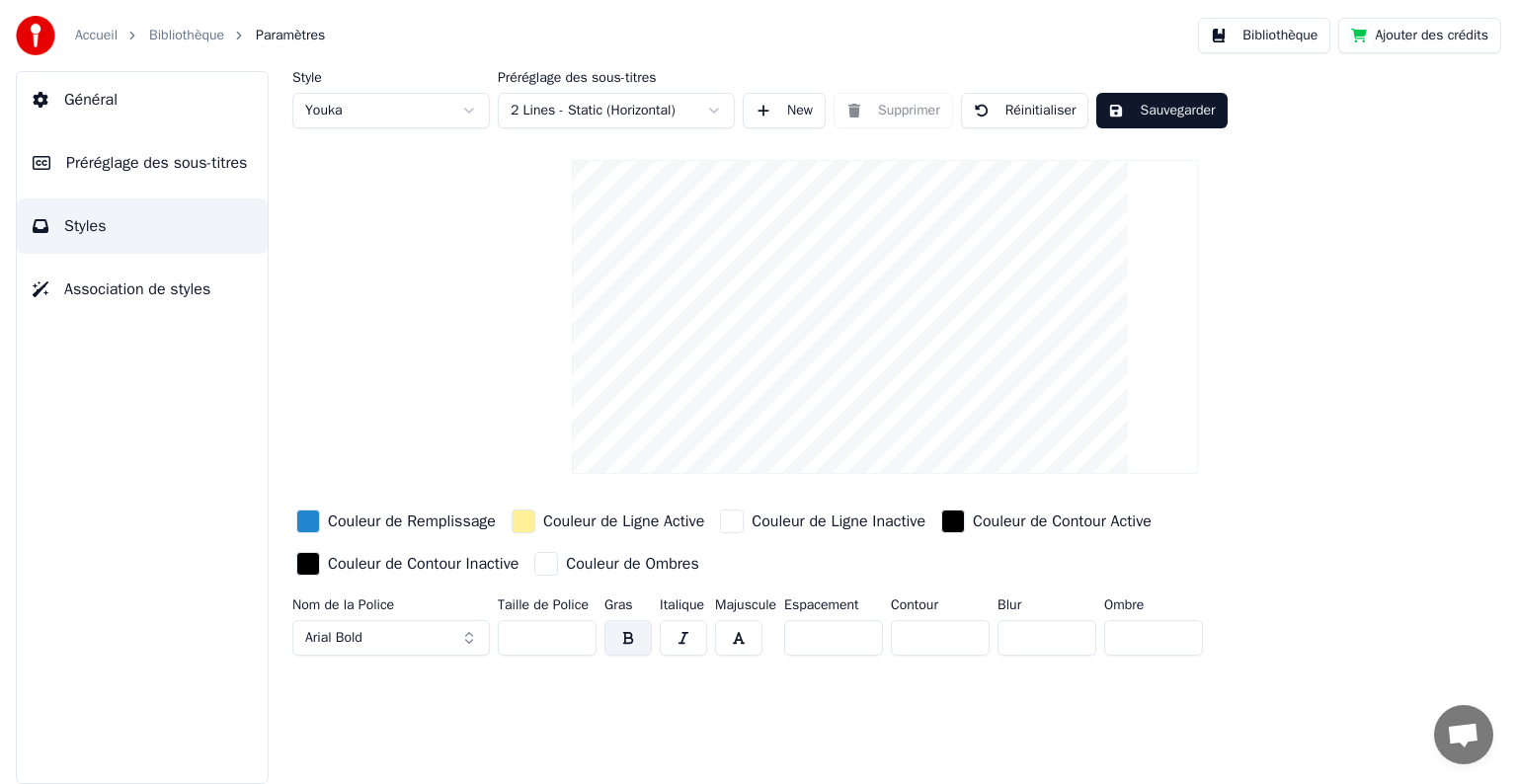 click on "Bibliothèque" at bounding box center [187, 36] 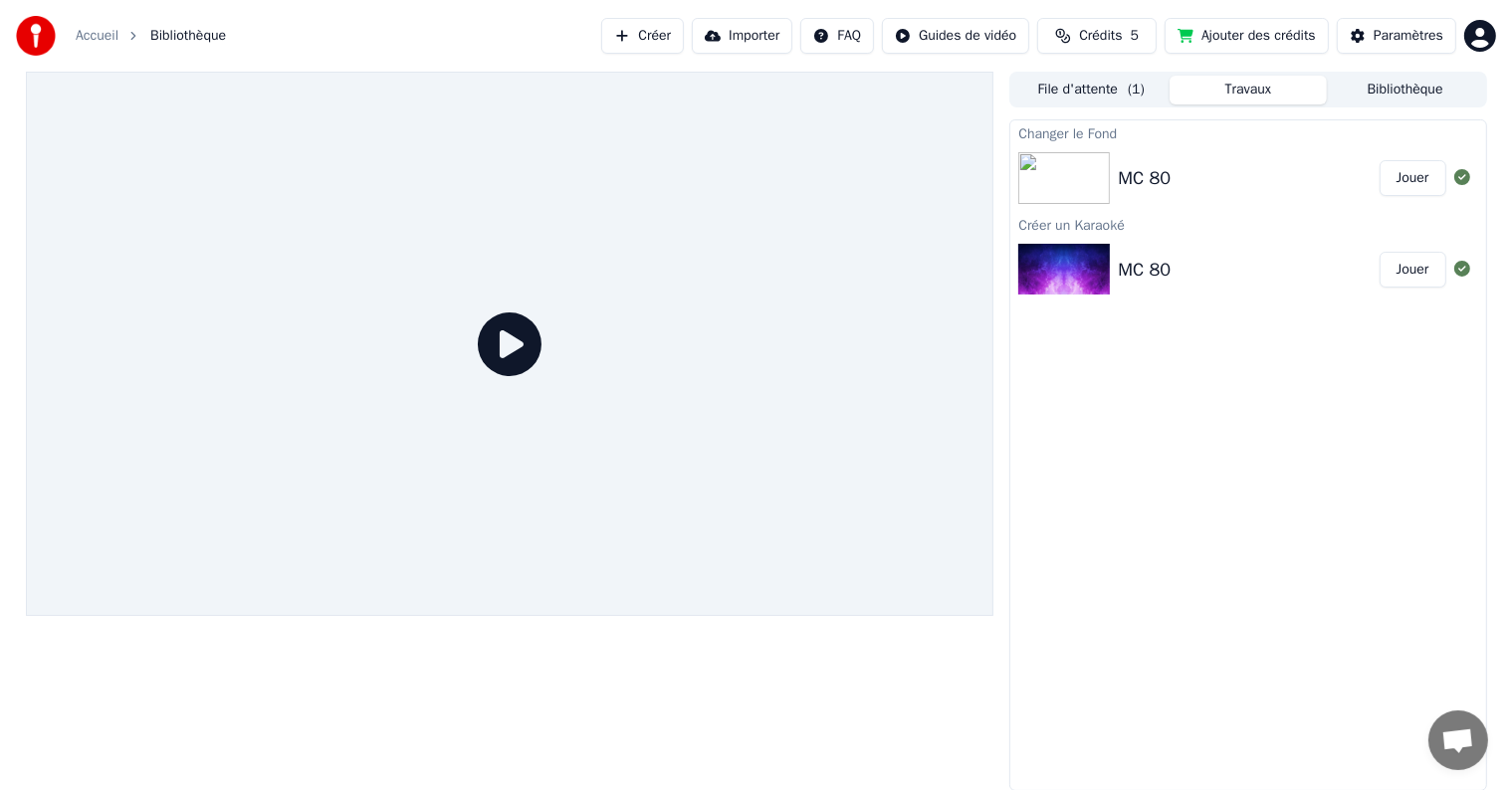 click at bounding box center [1064, 178] 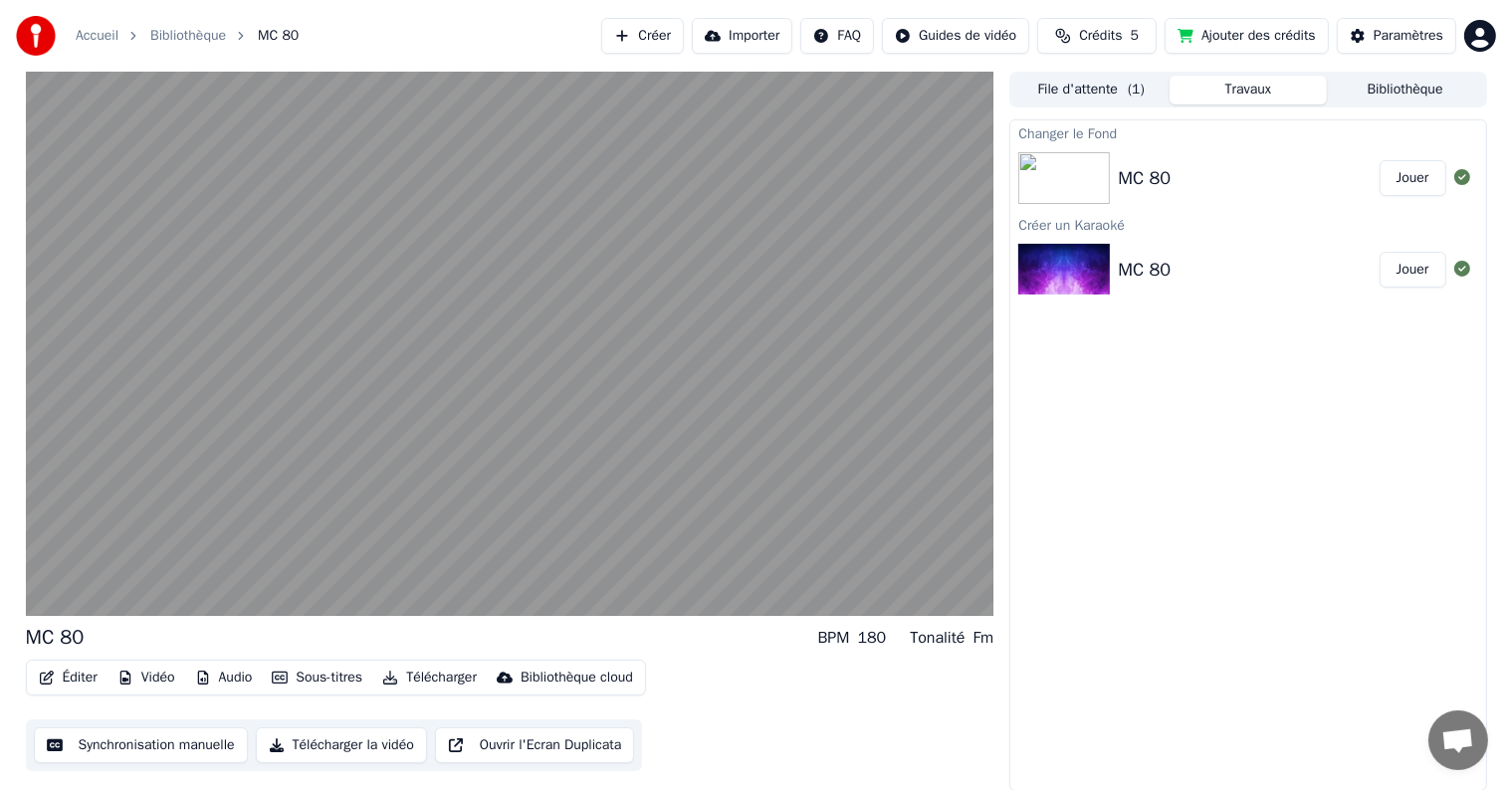 click on "Jouer" at bounding box center [1412, 270] 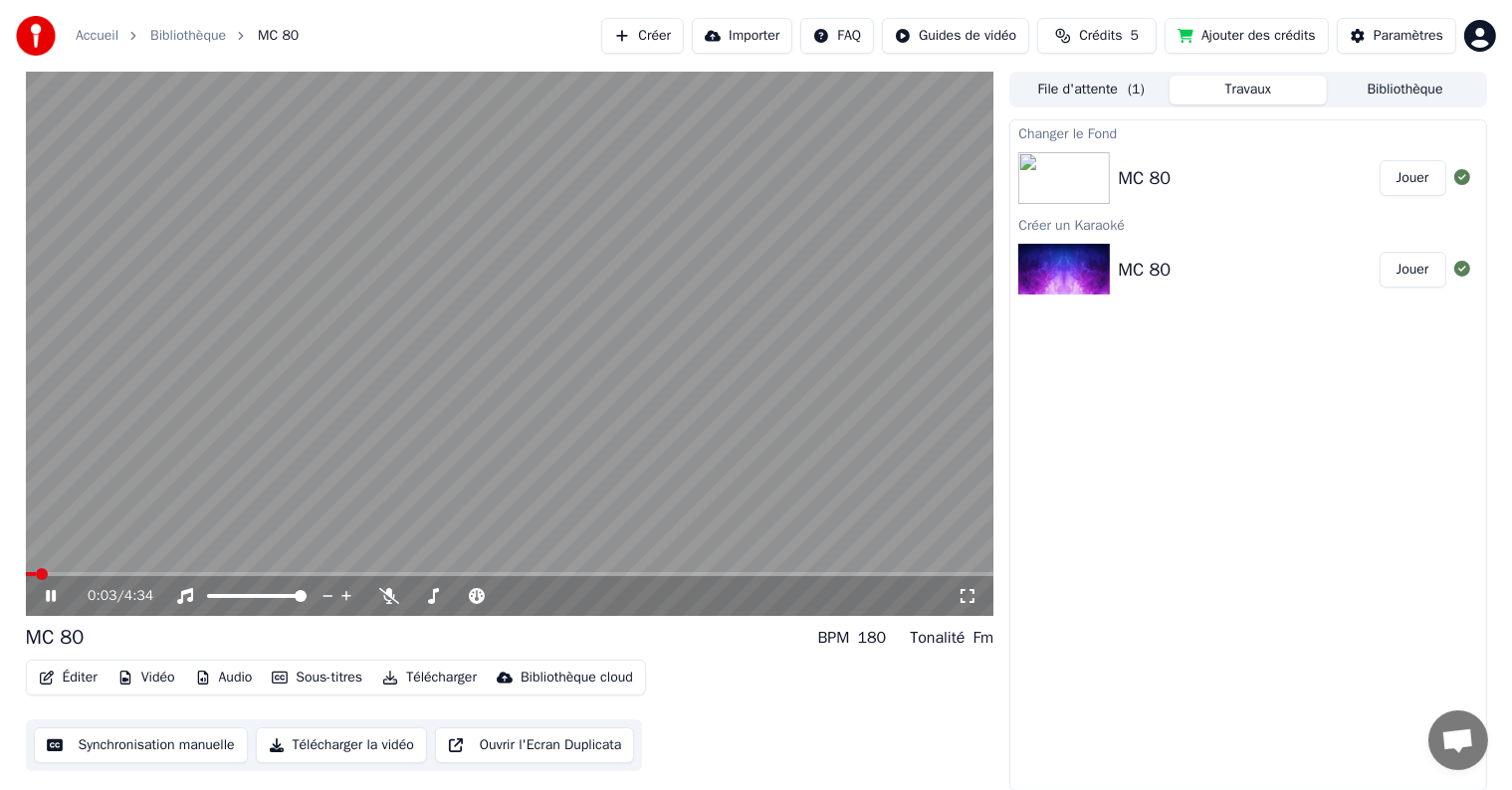 click at bounding box center [510, 343] 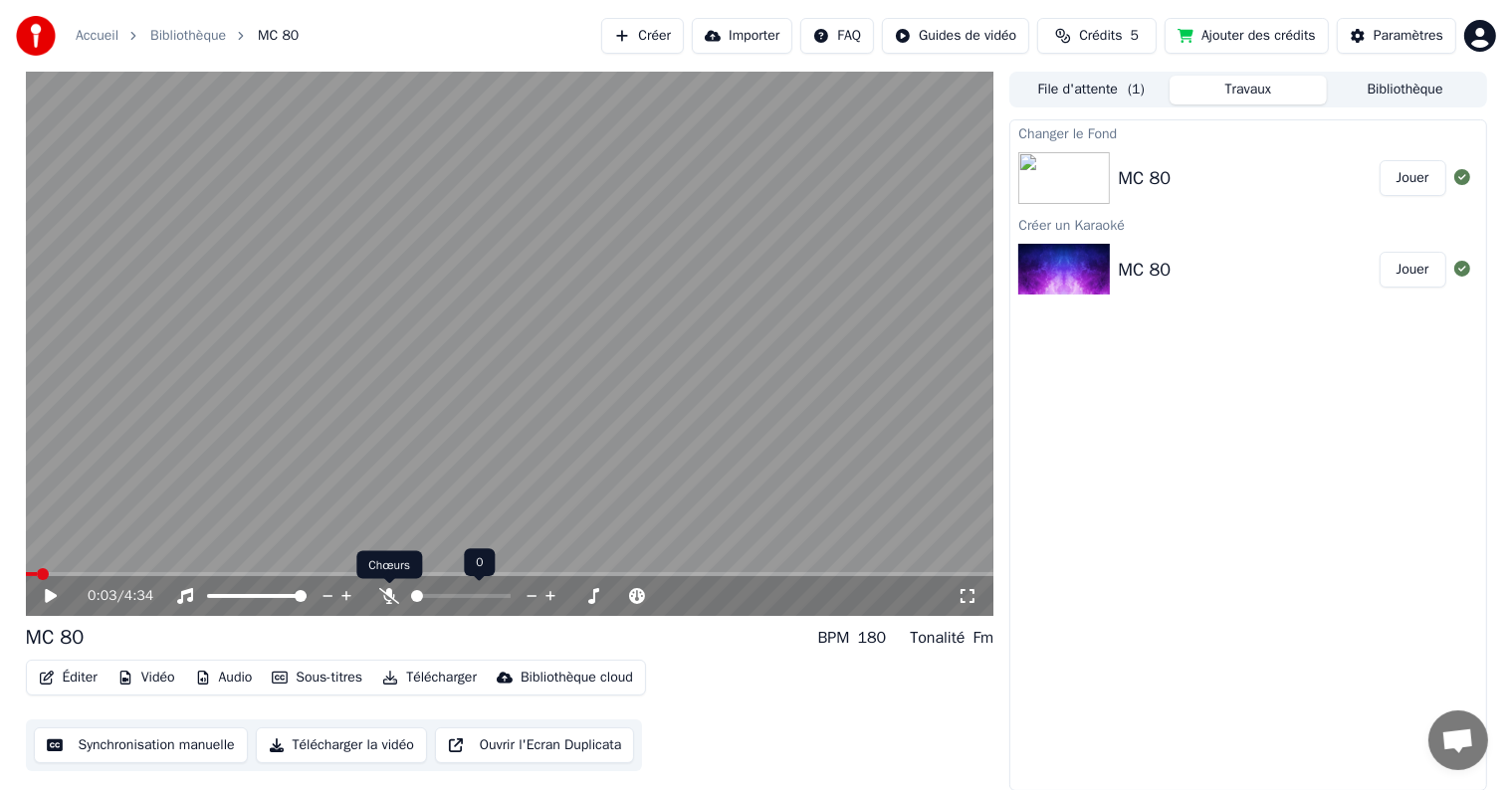 click 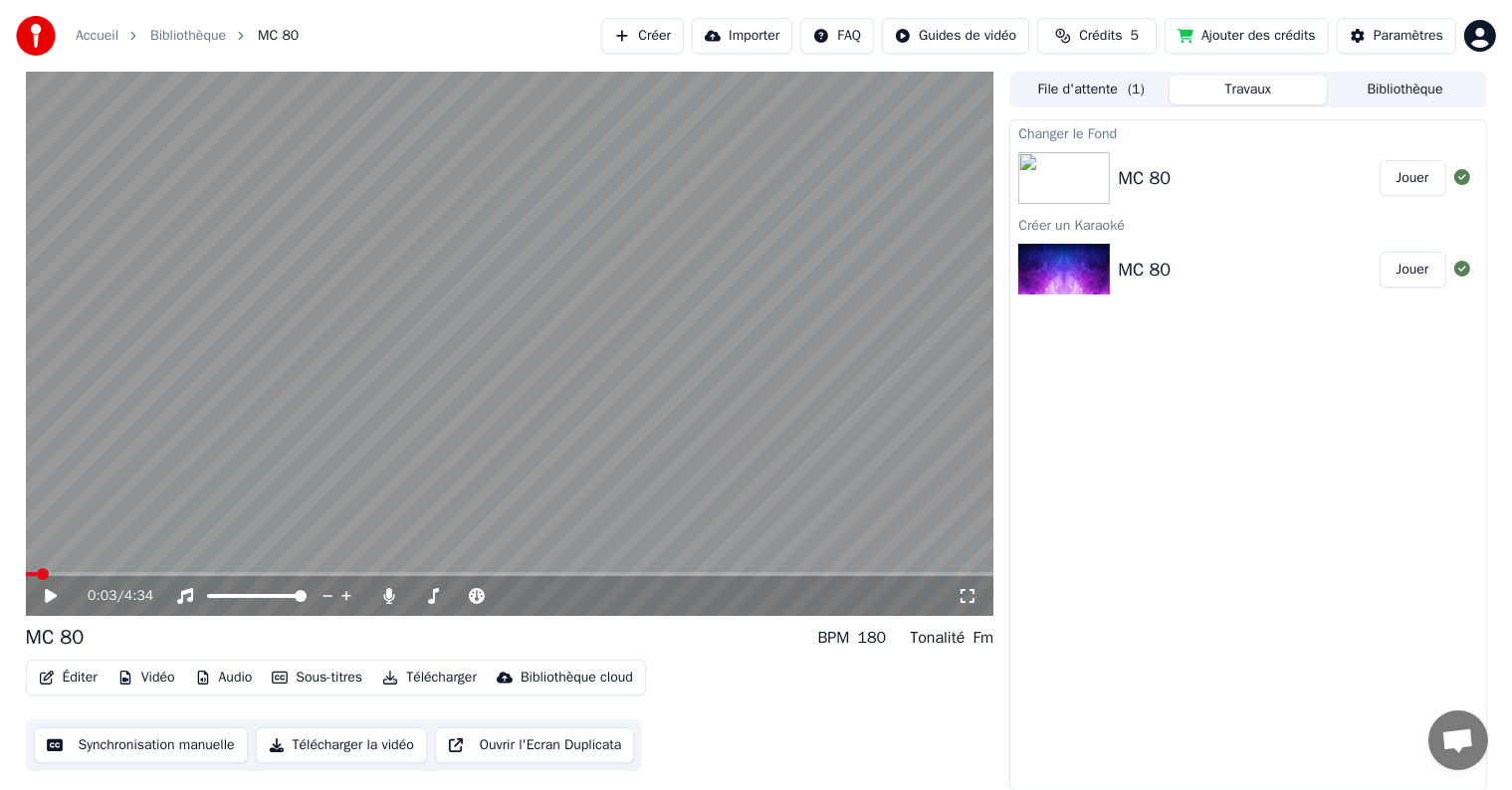 click on "MC 80" at bounding box center (1248, 270) 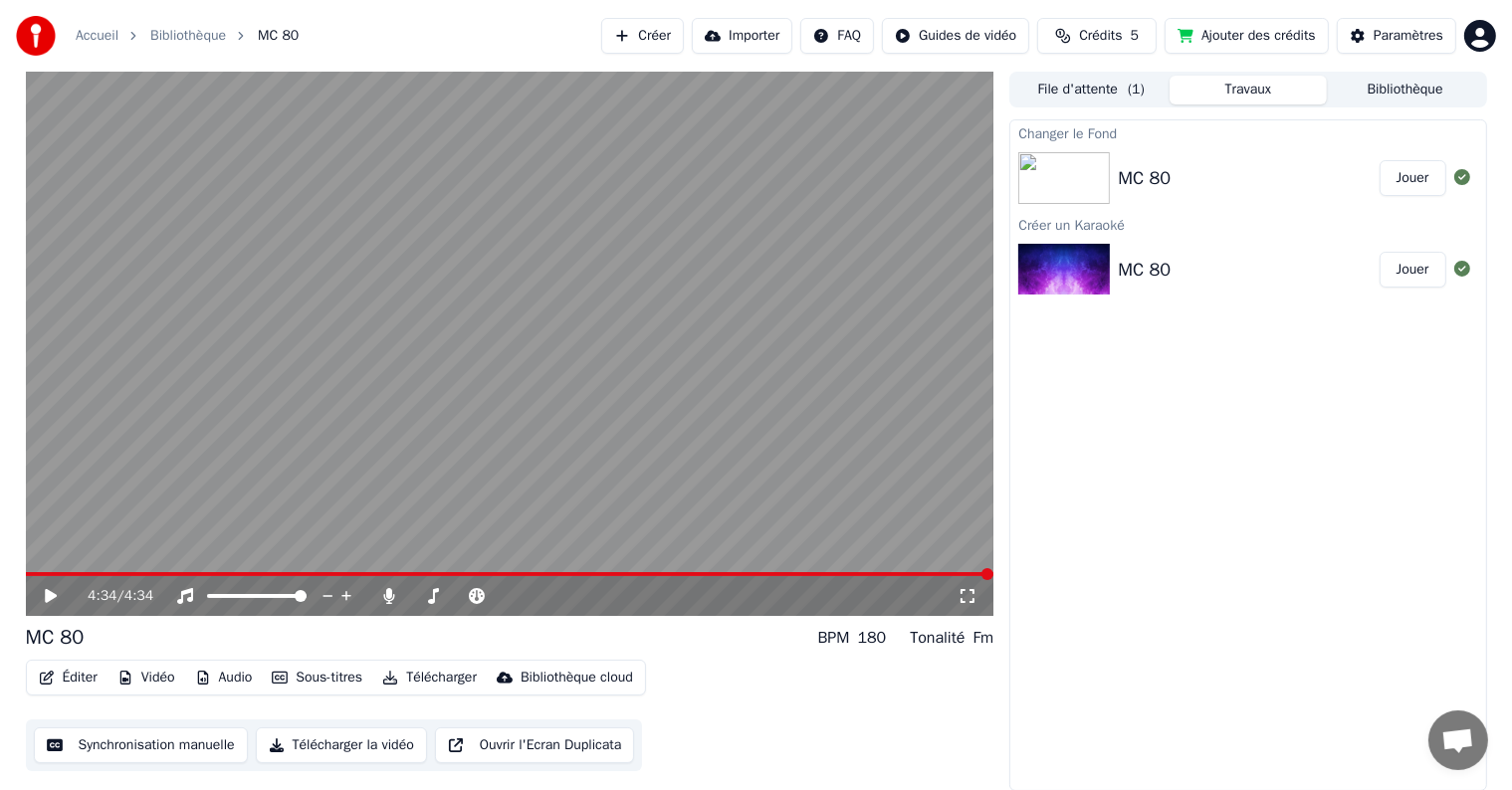 click on "Bibliothèque" at bounding box center (188, 36) 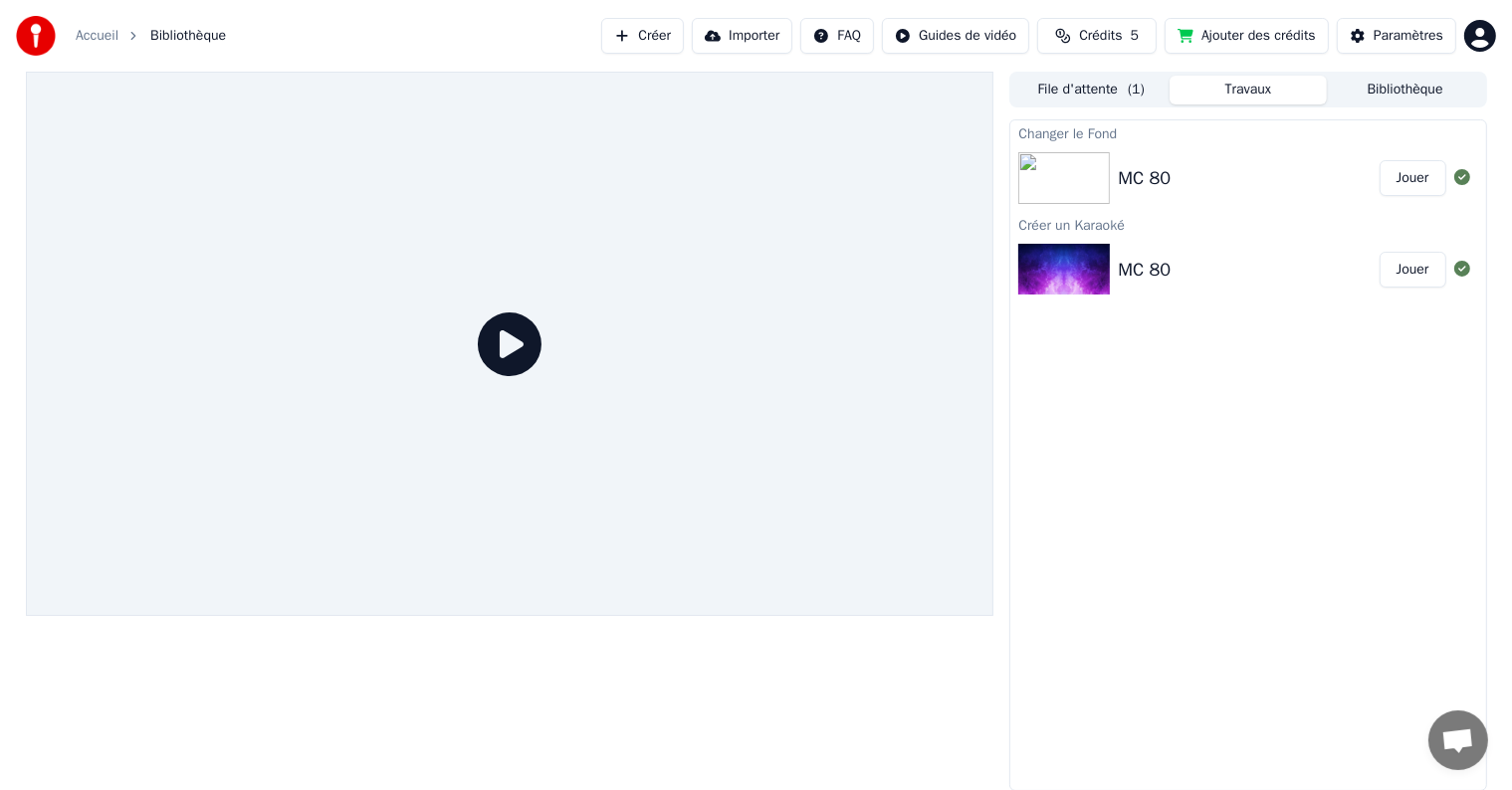 click on "Accueil" at bounding box center [97, 36] 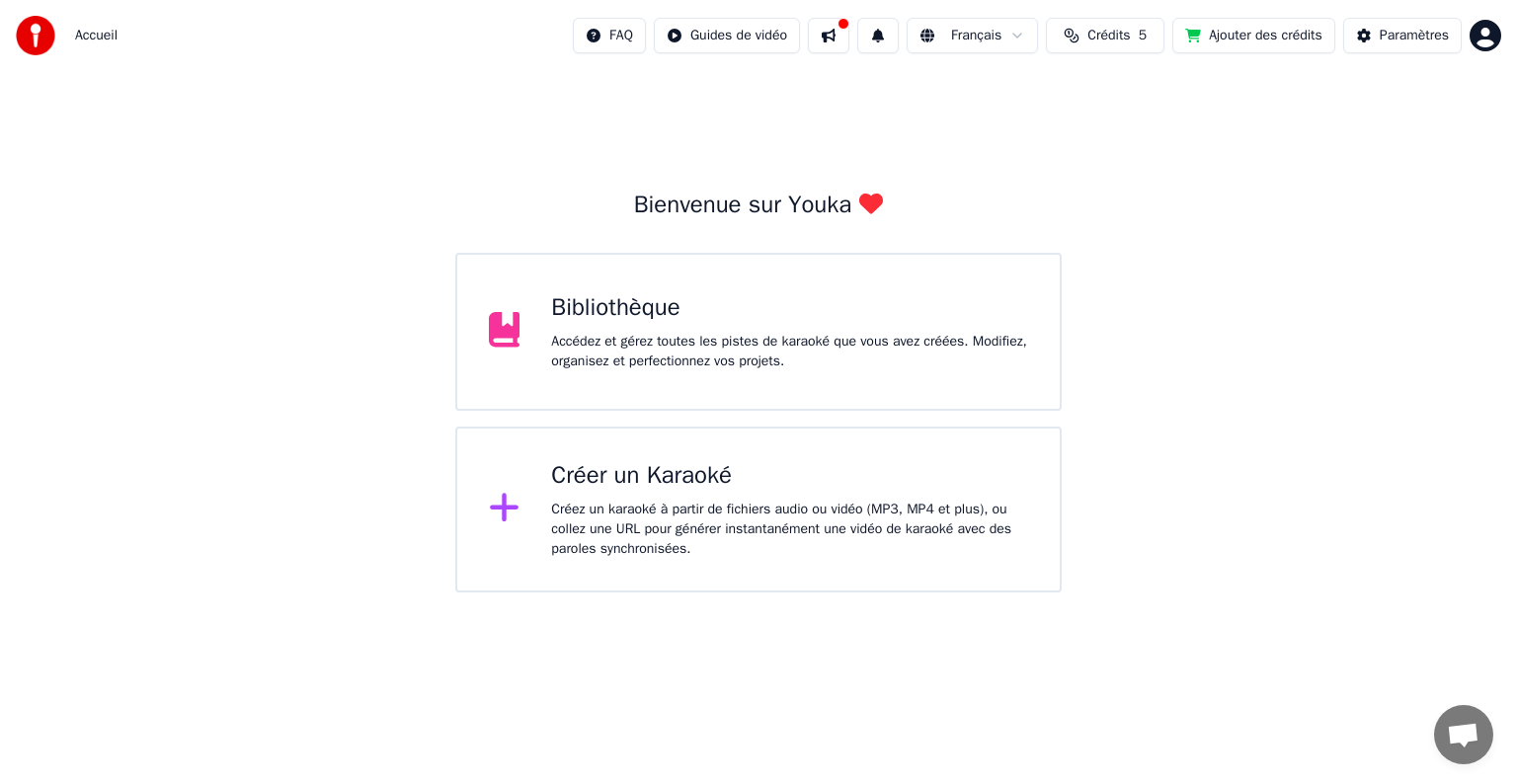 click at bounding box center [829, 36] 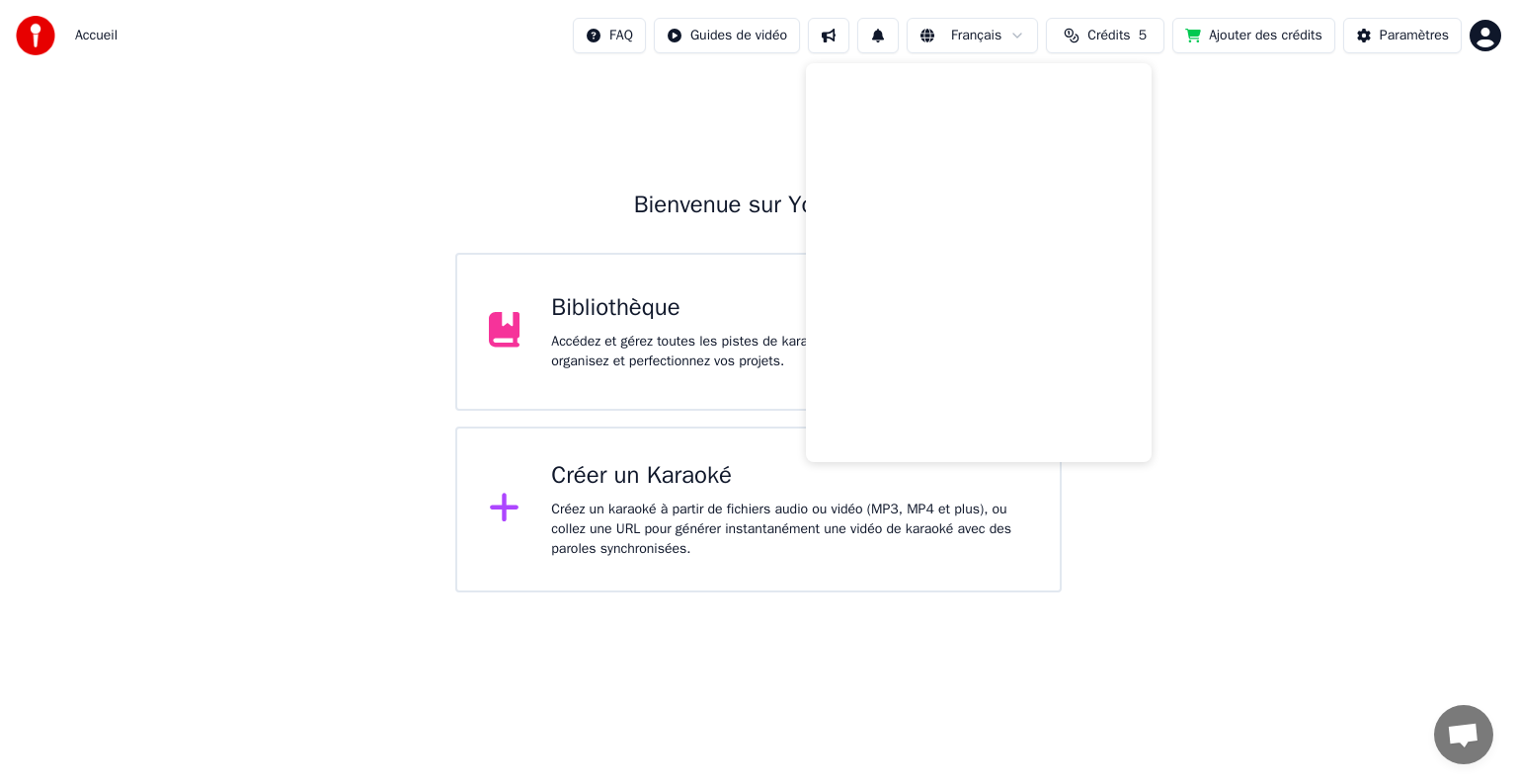 click on "Crédits" at bounding box center (1108, 36) 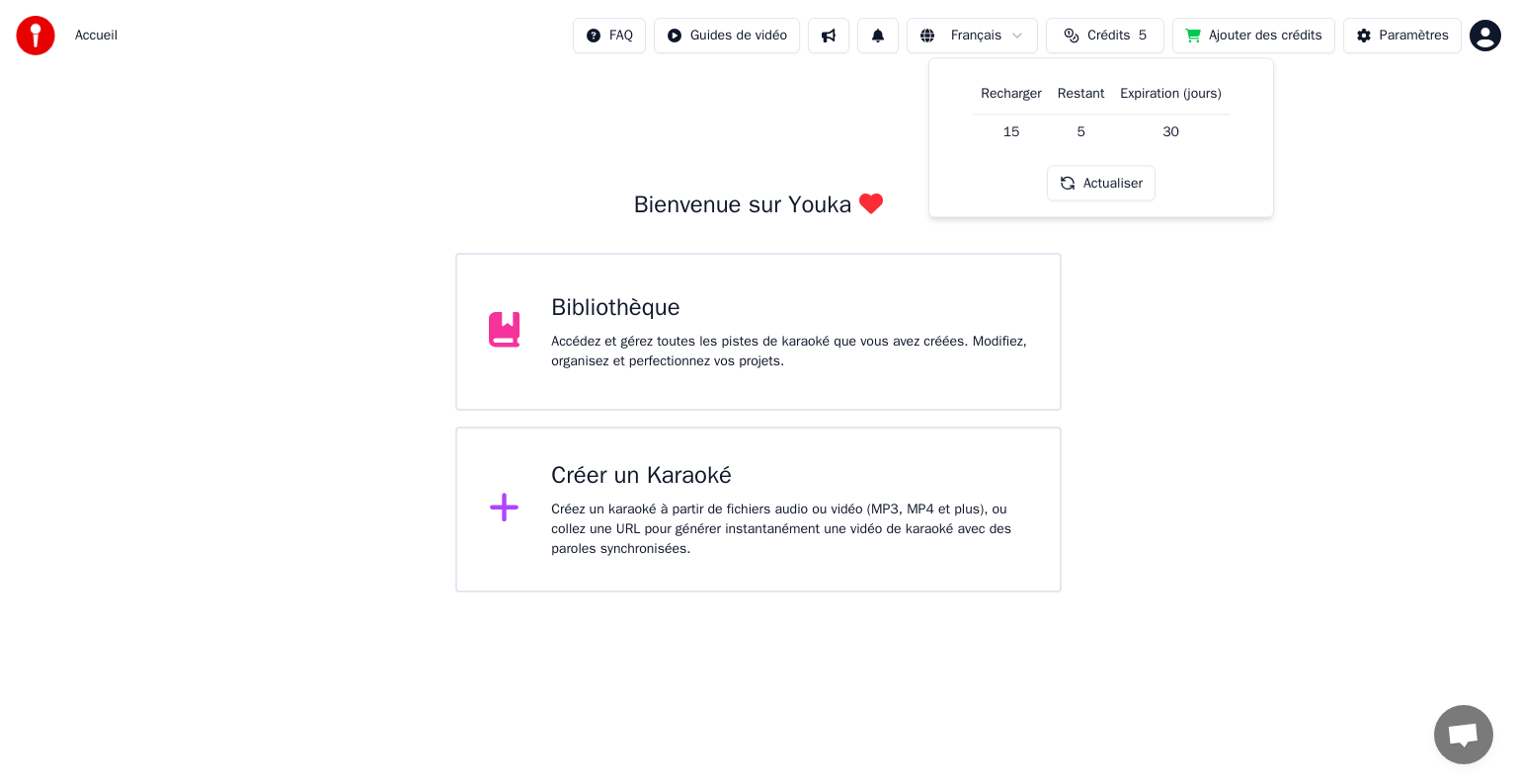 click on "Actualiser" at bounding box center [1101, 184] 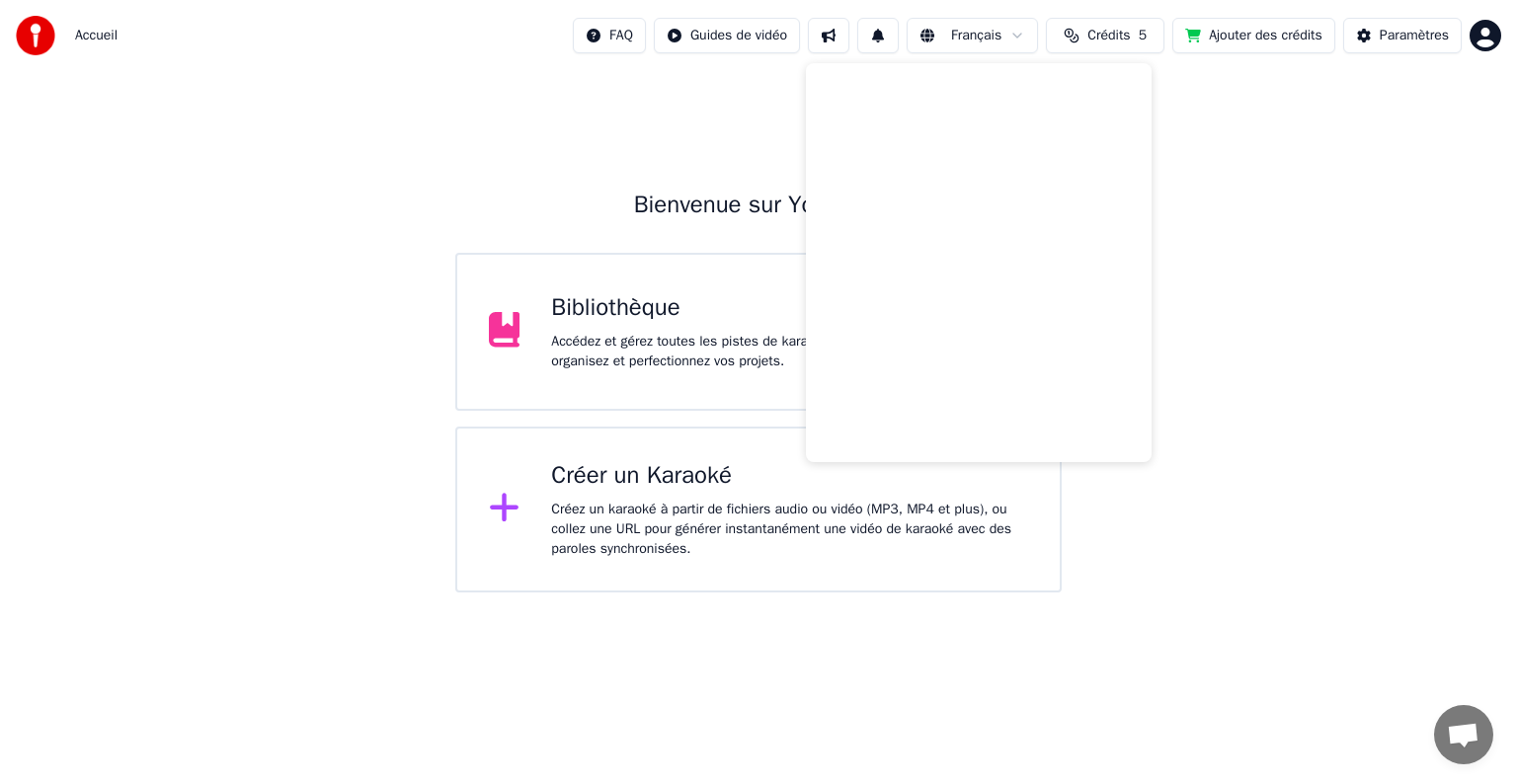 click on "Bienvenue sur Youka Bibliothèque Accédez et gérez toutes les pistes de karaoké que vous avez créées. Modifiez, organisez et perfectionnez vos projets. Créer un Karaoké Créez un karaoké à partir de fichiers audio ou vidéo (MP3, MP4 et plus), ou collez une URL pour générer instantanément une vidéo de karaoké avec des paroles synchronisées." at bounding box center [758, 332] 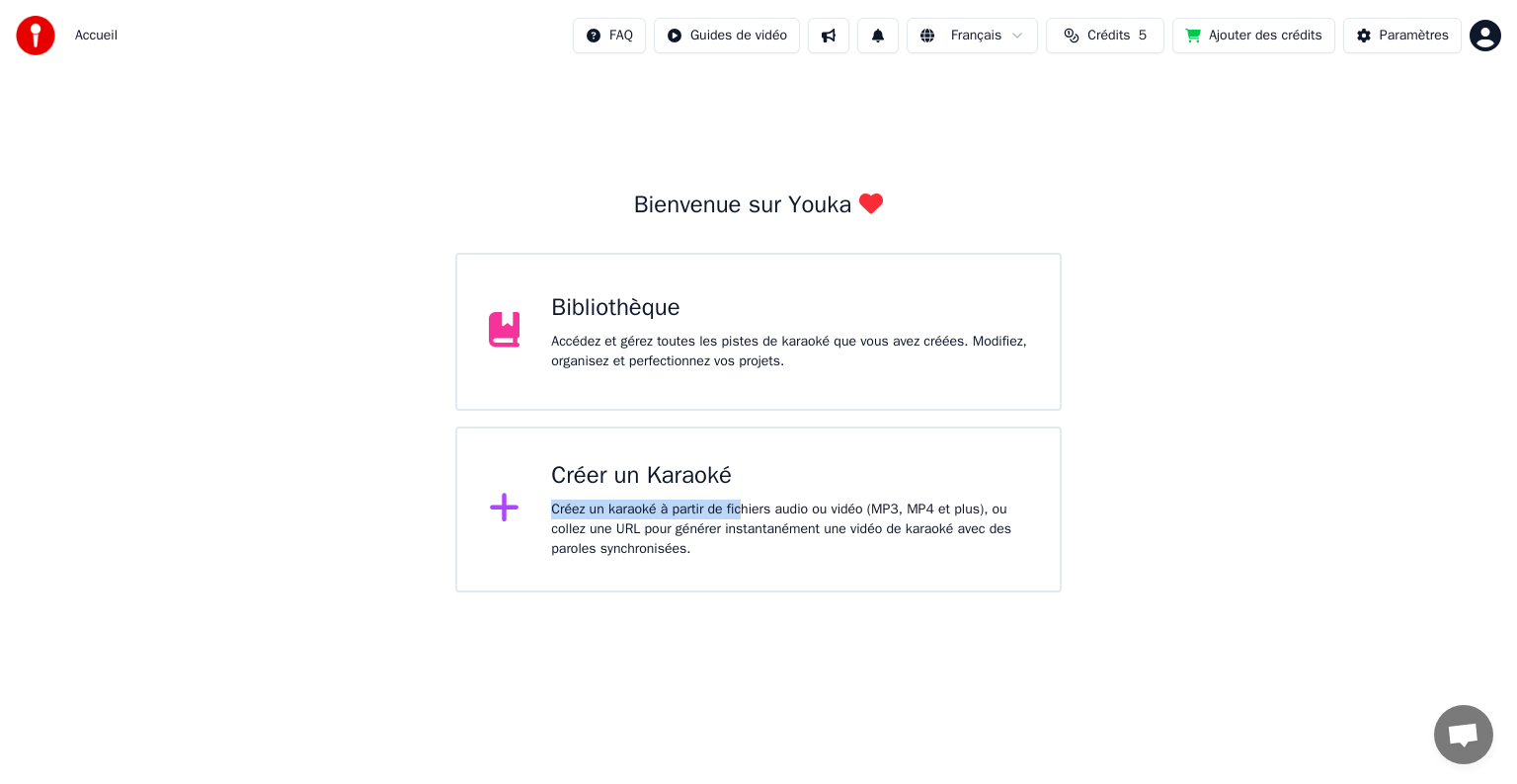 click on "Créer un Karaoké Créez un karaoké à partir de fichiers audio ou vidéo (MP3, MP4 et plus), ou collez une URL pour générer instantanément une vidéo de karaoké avec des paroles synchronisées." at bounding box center [789, 510] 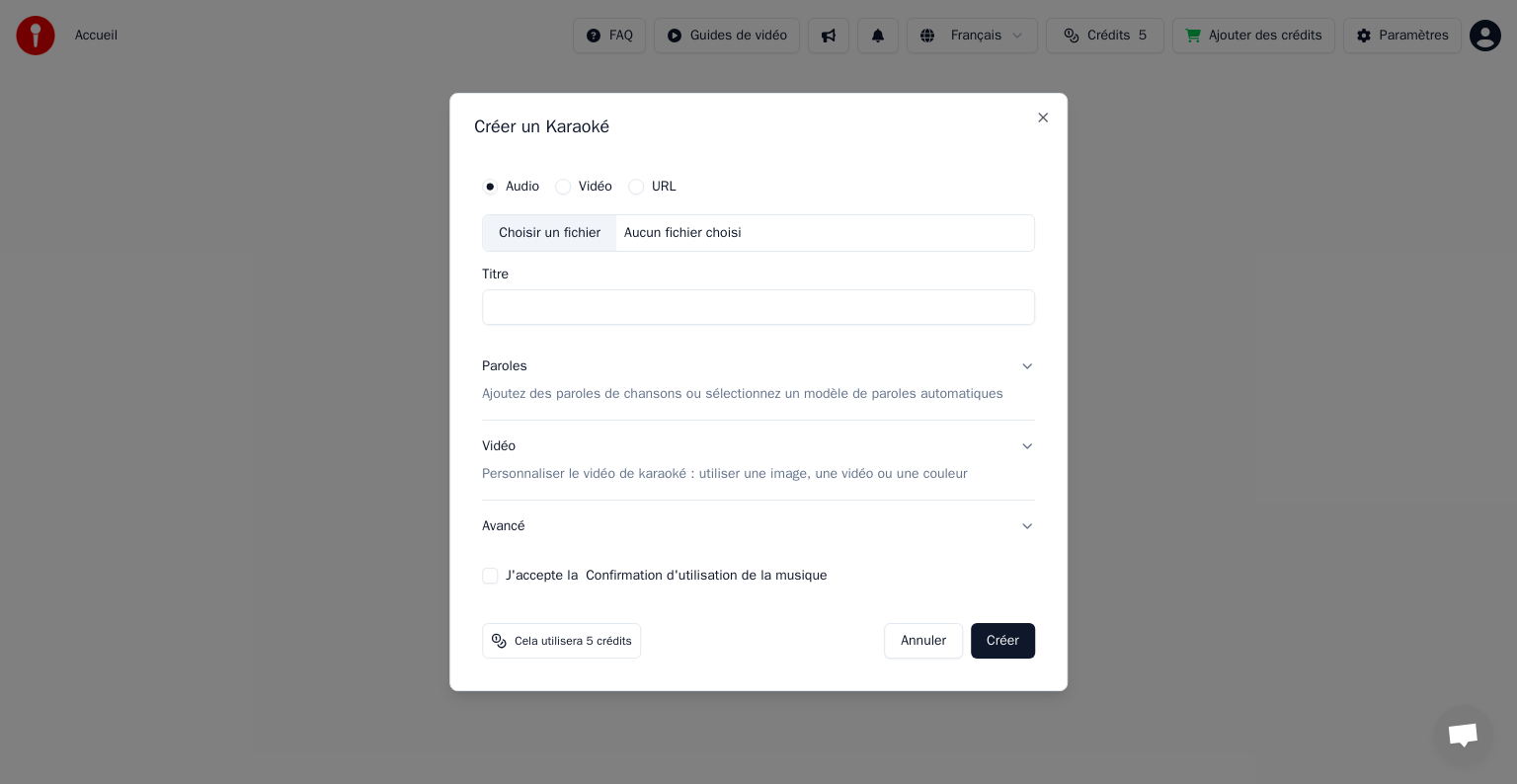 click on "Choisir un fichier" at bounding box center (549, 233) 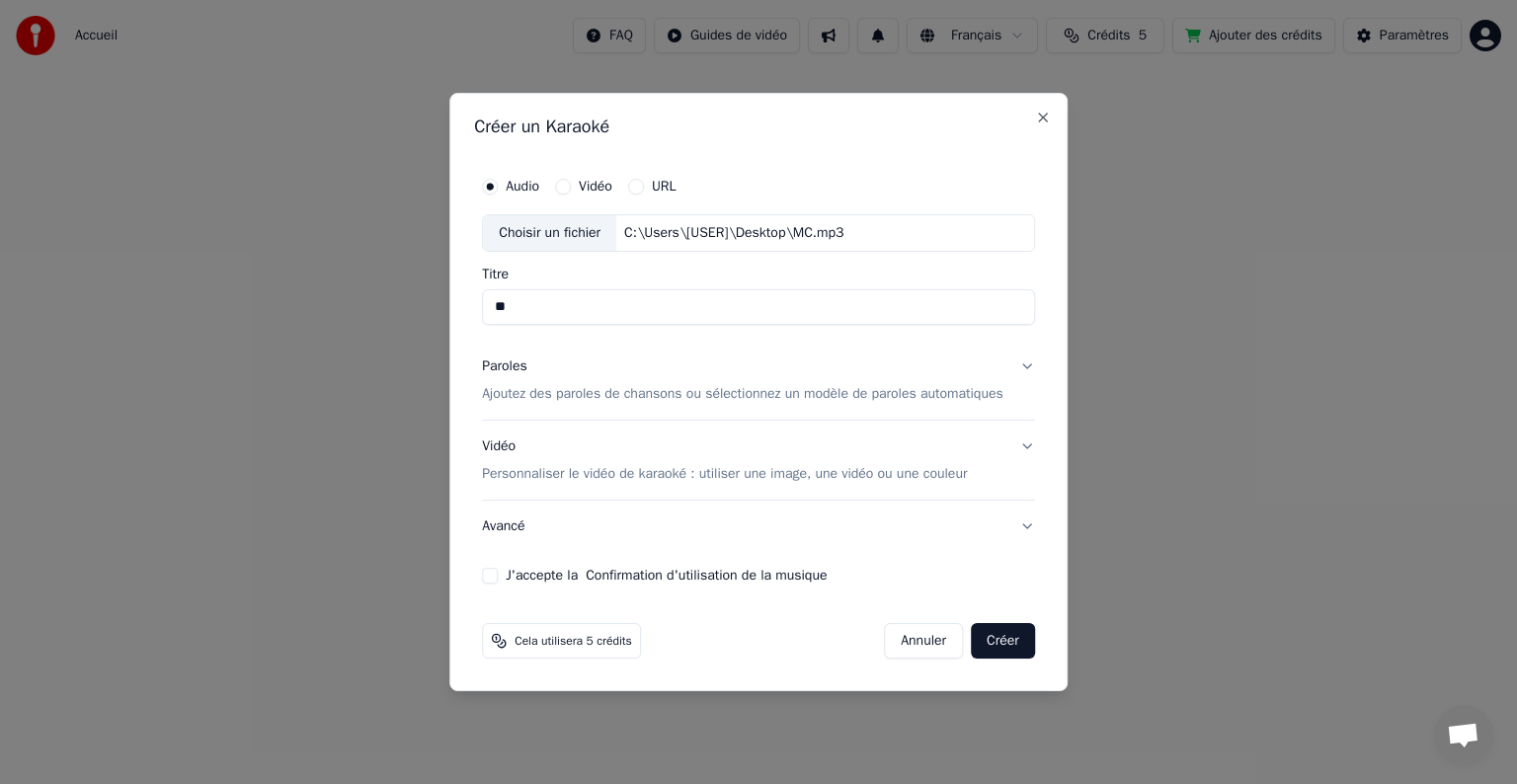 click on "**" at bounding box center [758, 307] 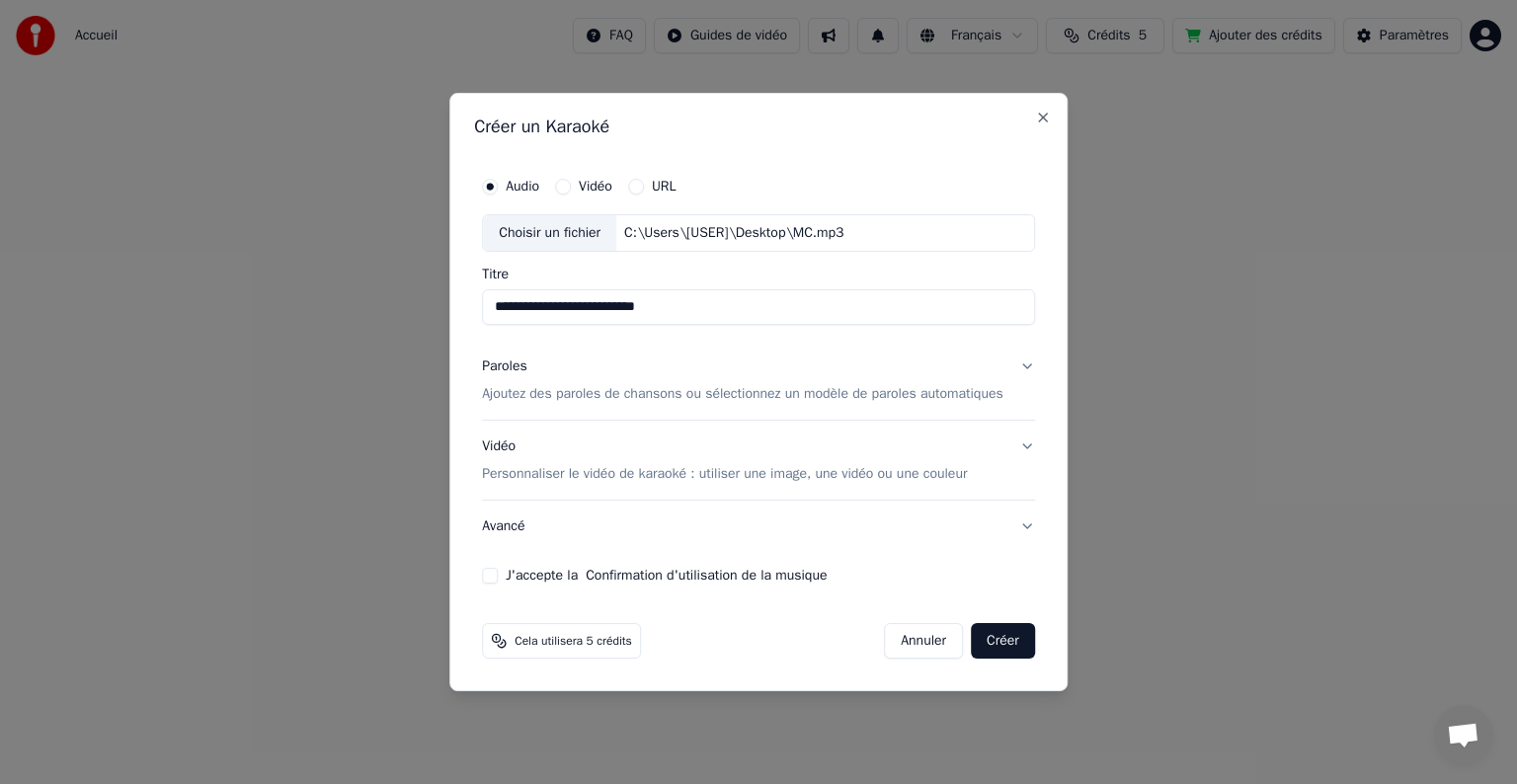 type on "**********" 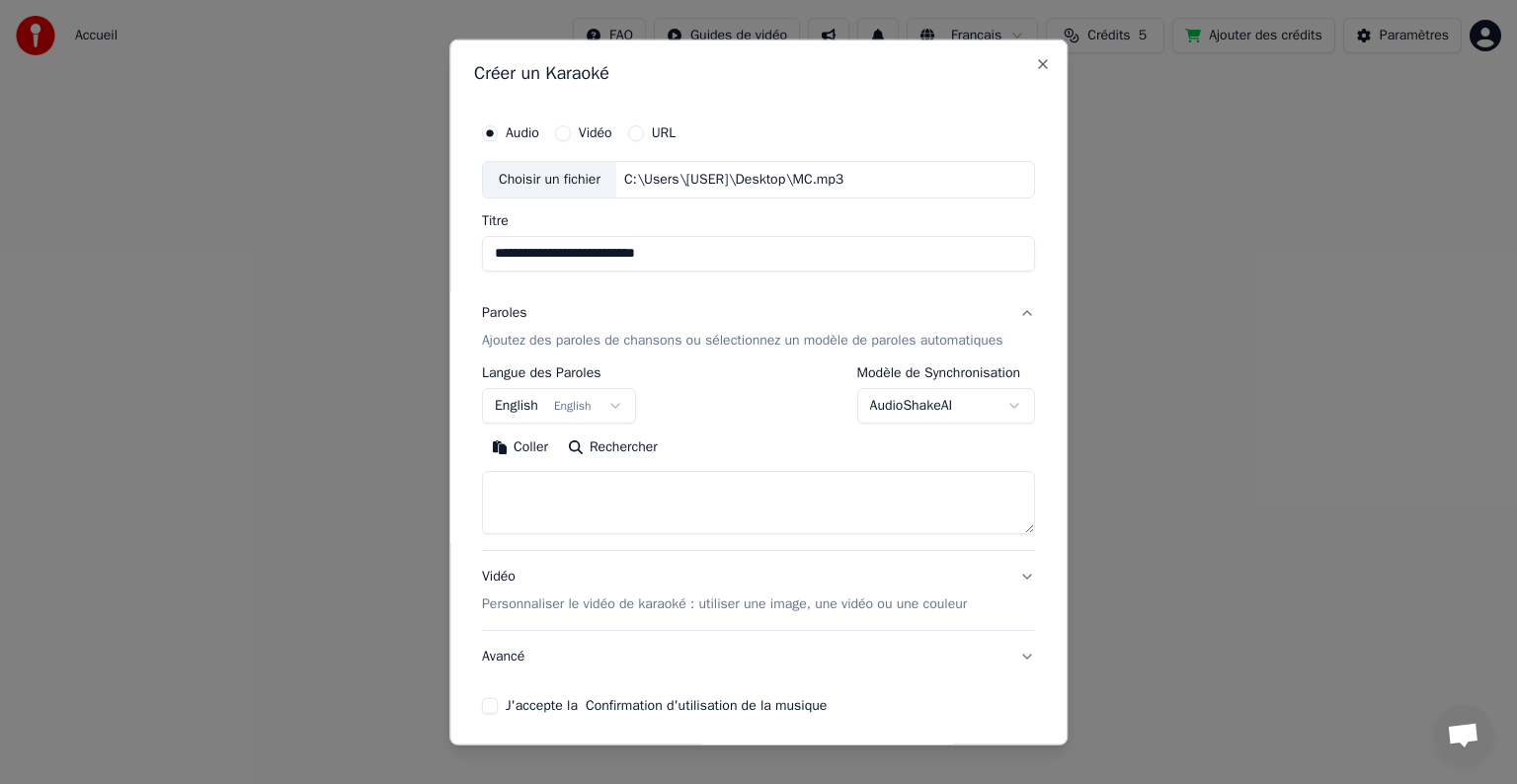 click on "**********" at bounding box center [758, 296] 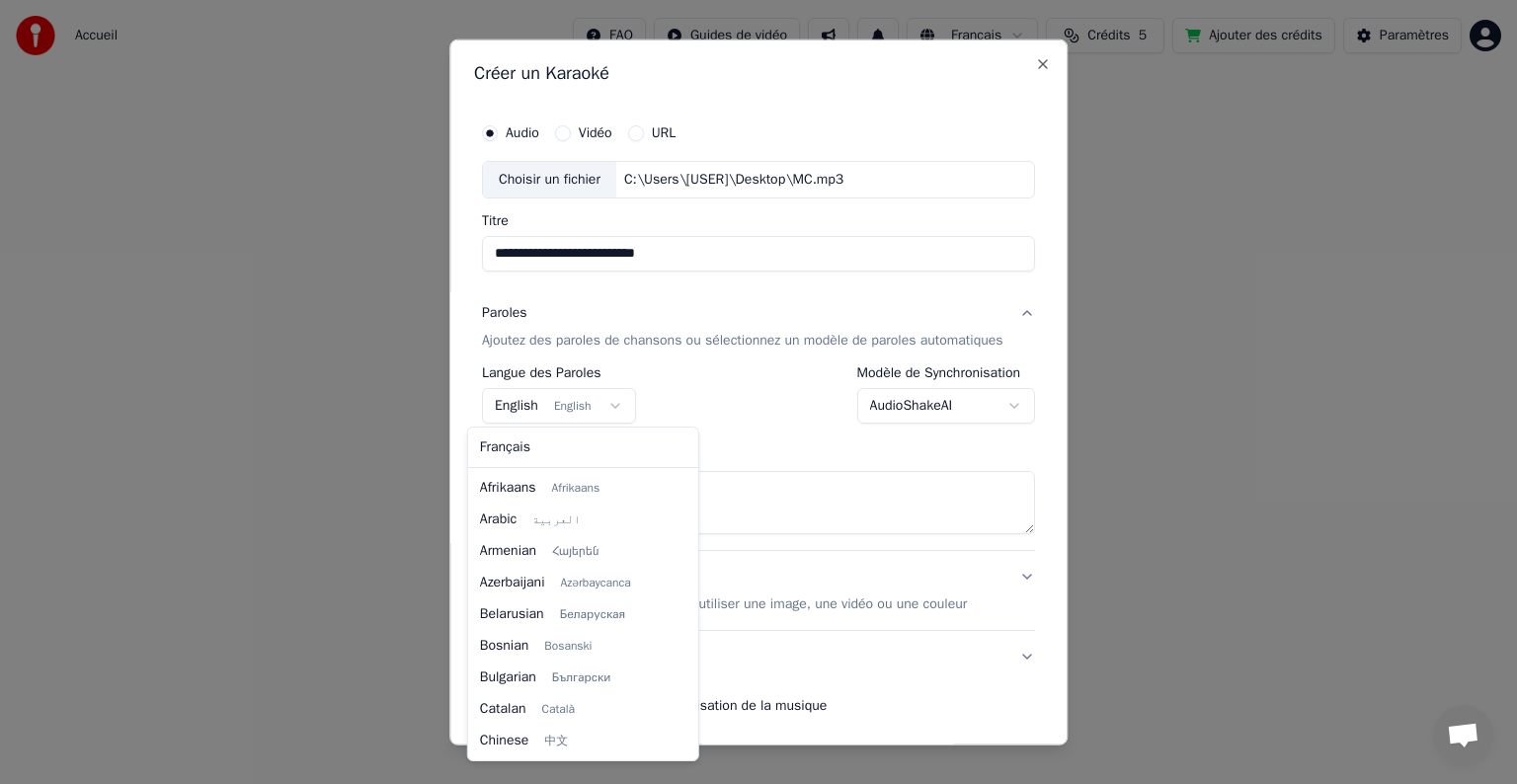 scroll, scrollTop: 158, scrollLeft: 0, axis: vertical 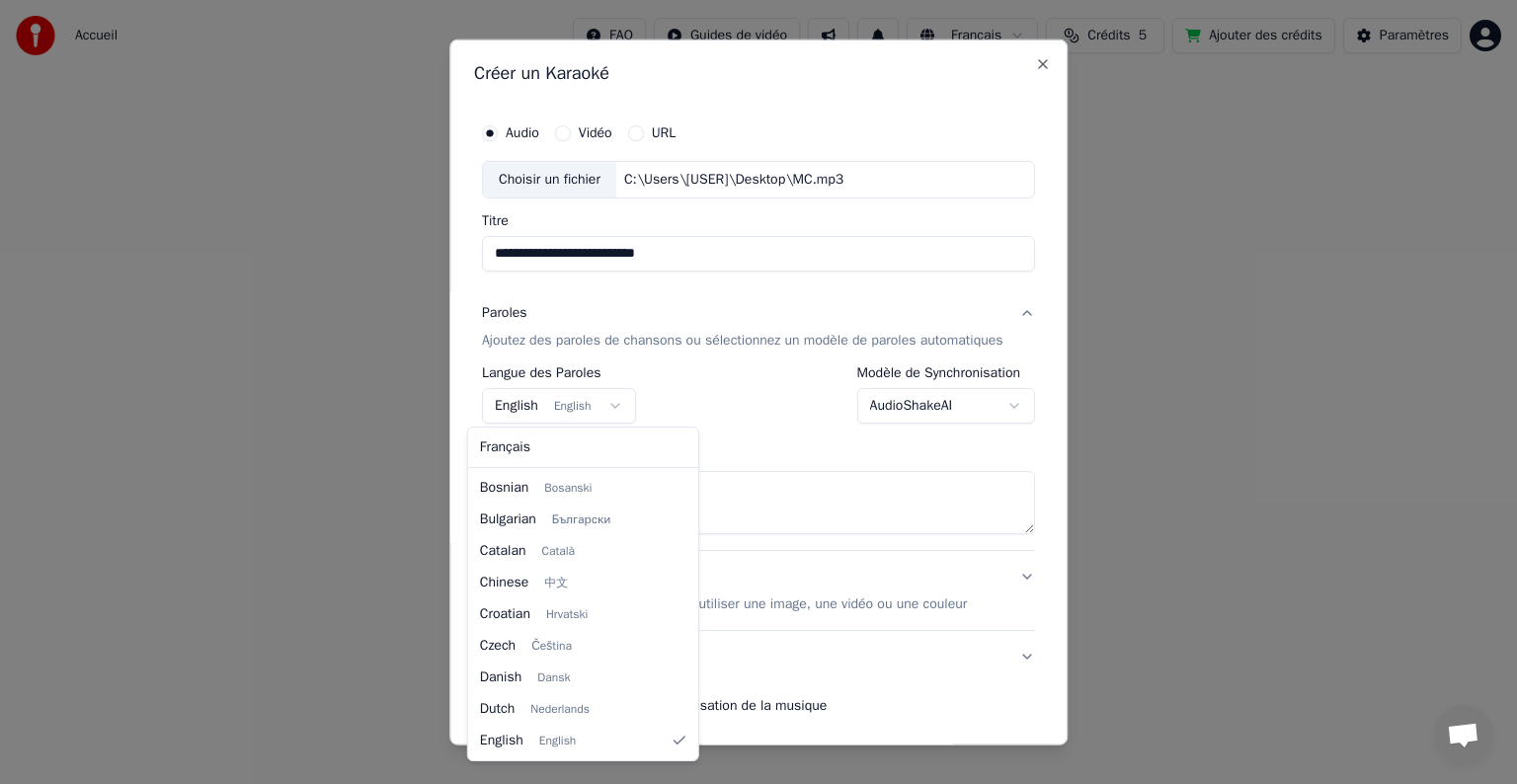 select on "**" 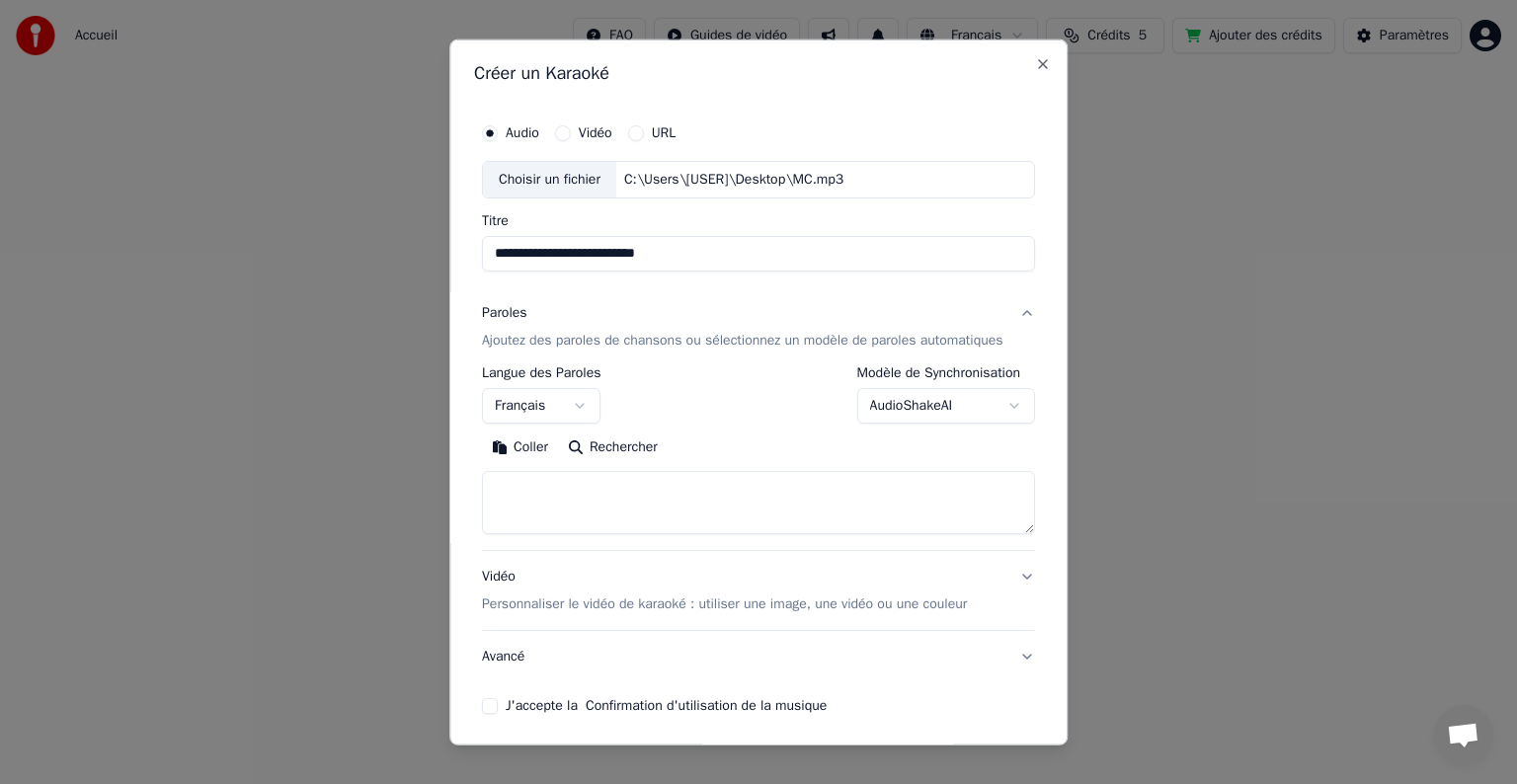 click at bounding box center [758, 503] 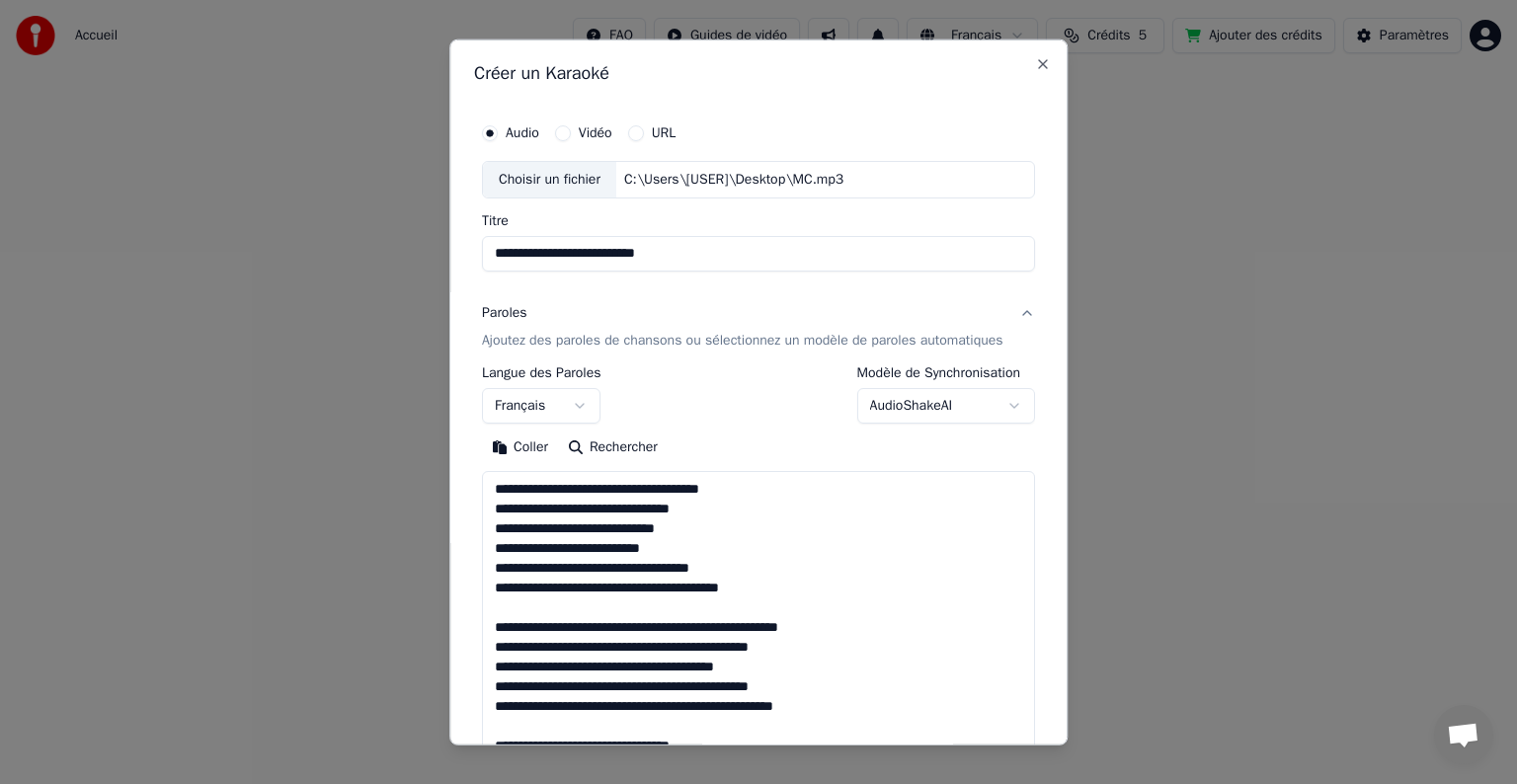 scroll, scrollTop: 1031, scrollLeft: 0, axis: vertical 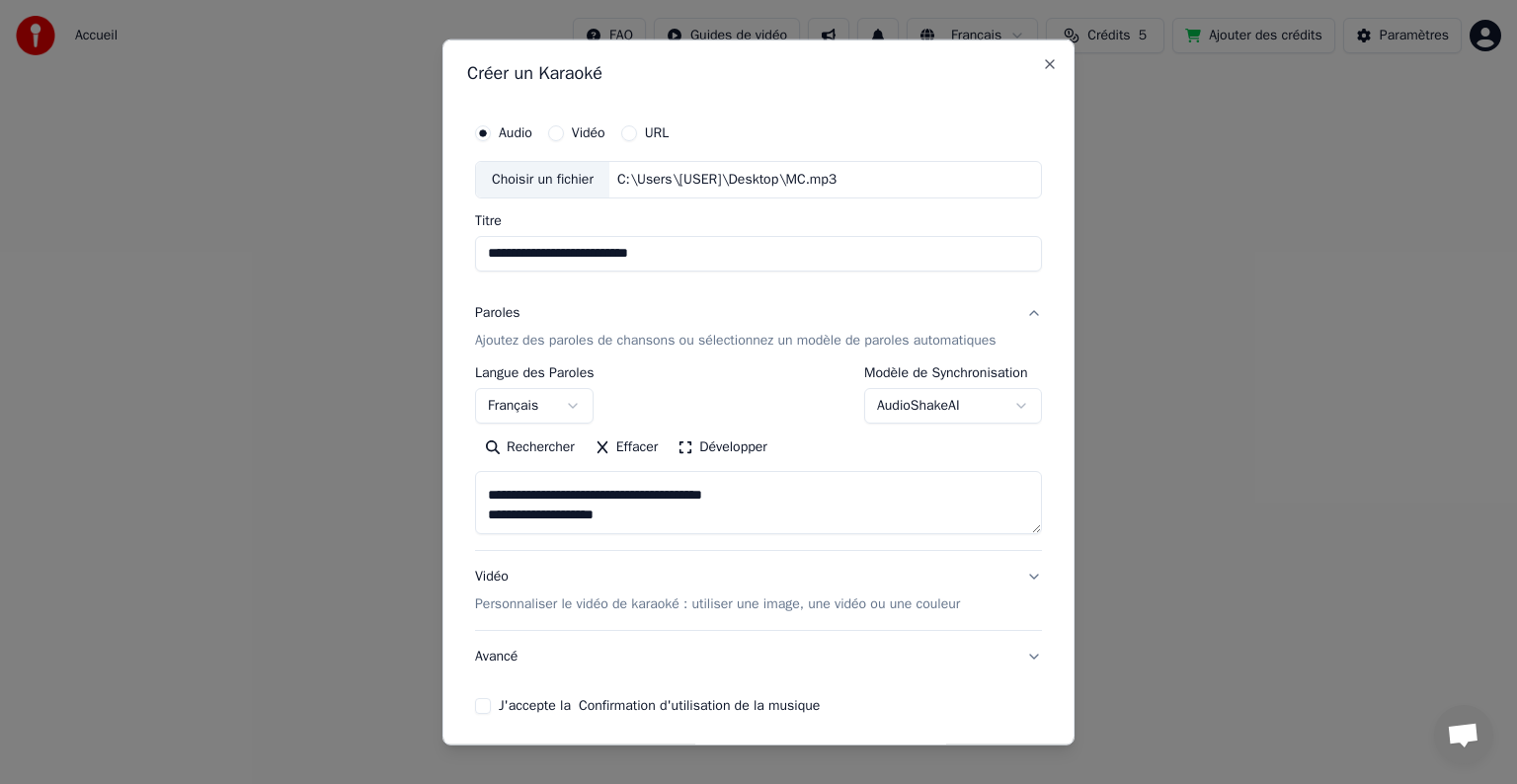 click at bounding box center (758, 503) 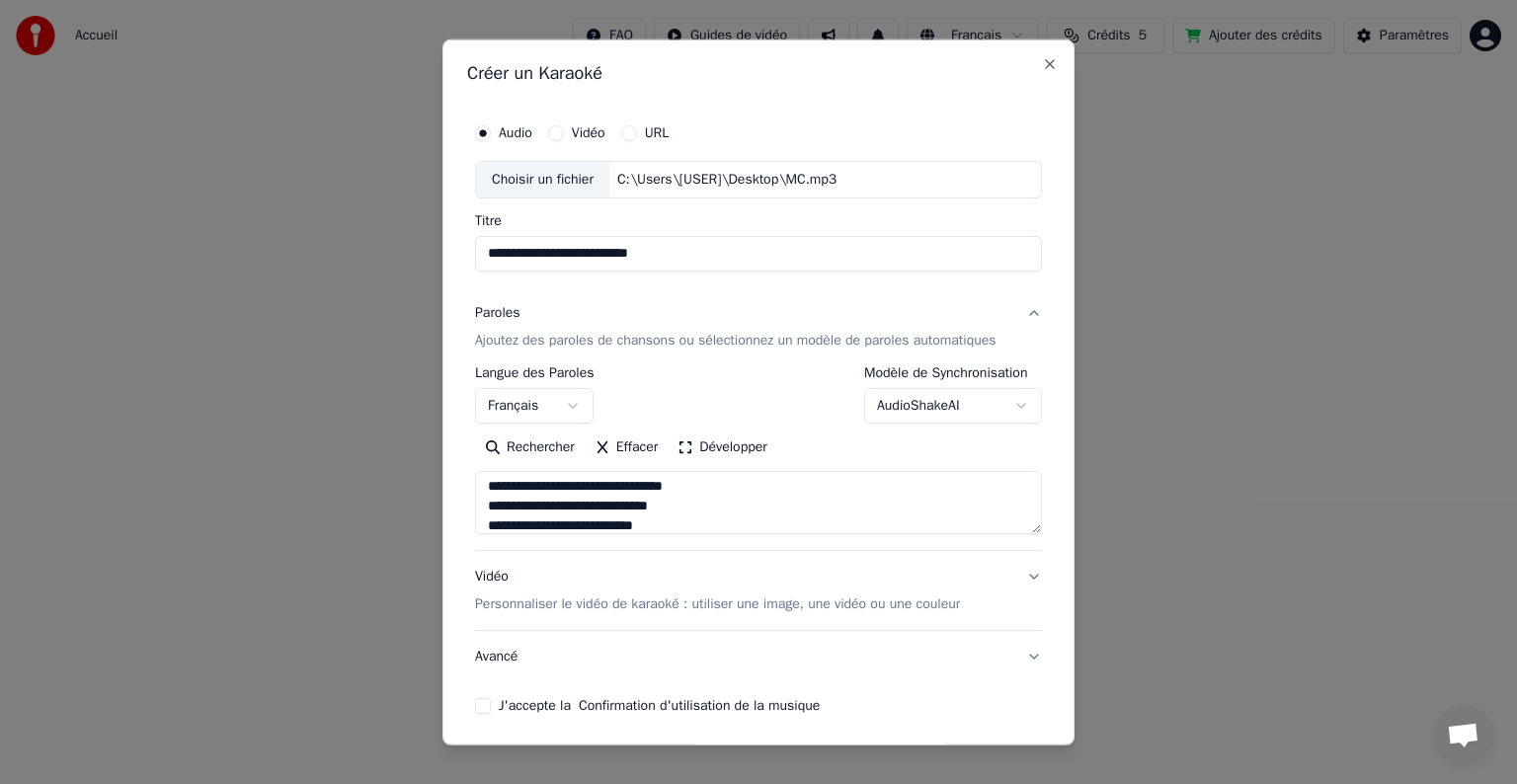 scroll, scrollTop: 0, scrollLeft: 0, axis: both 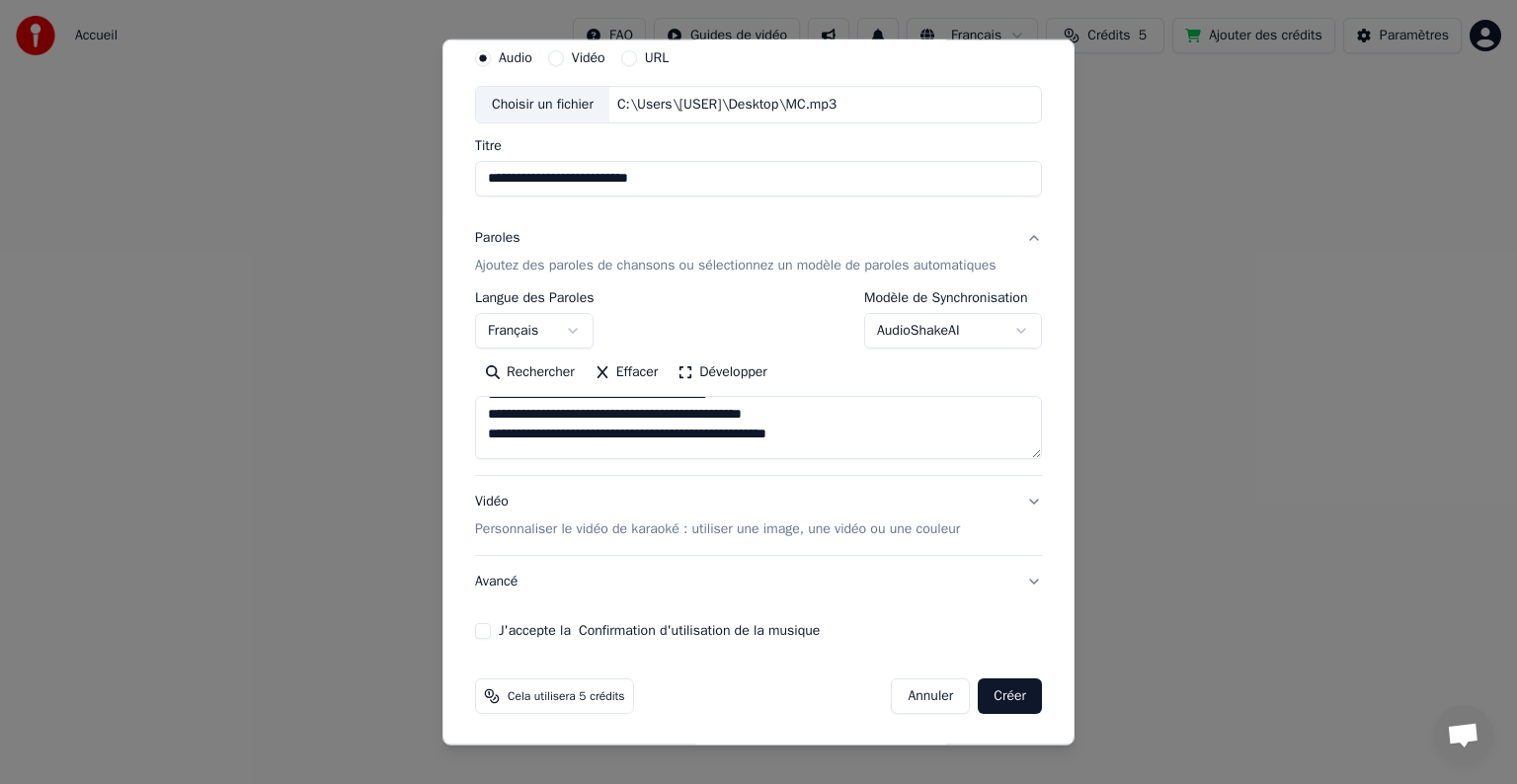 type on "**********" 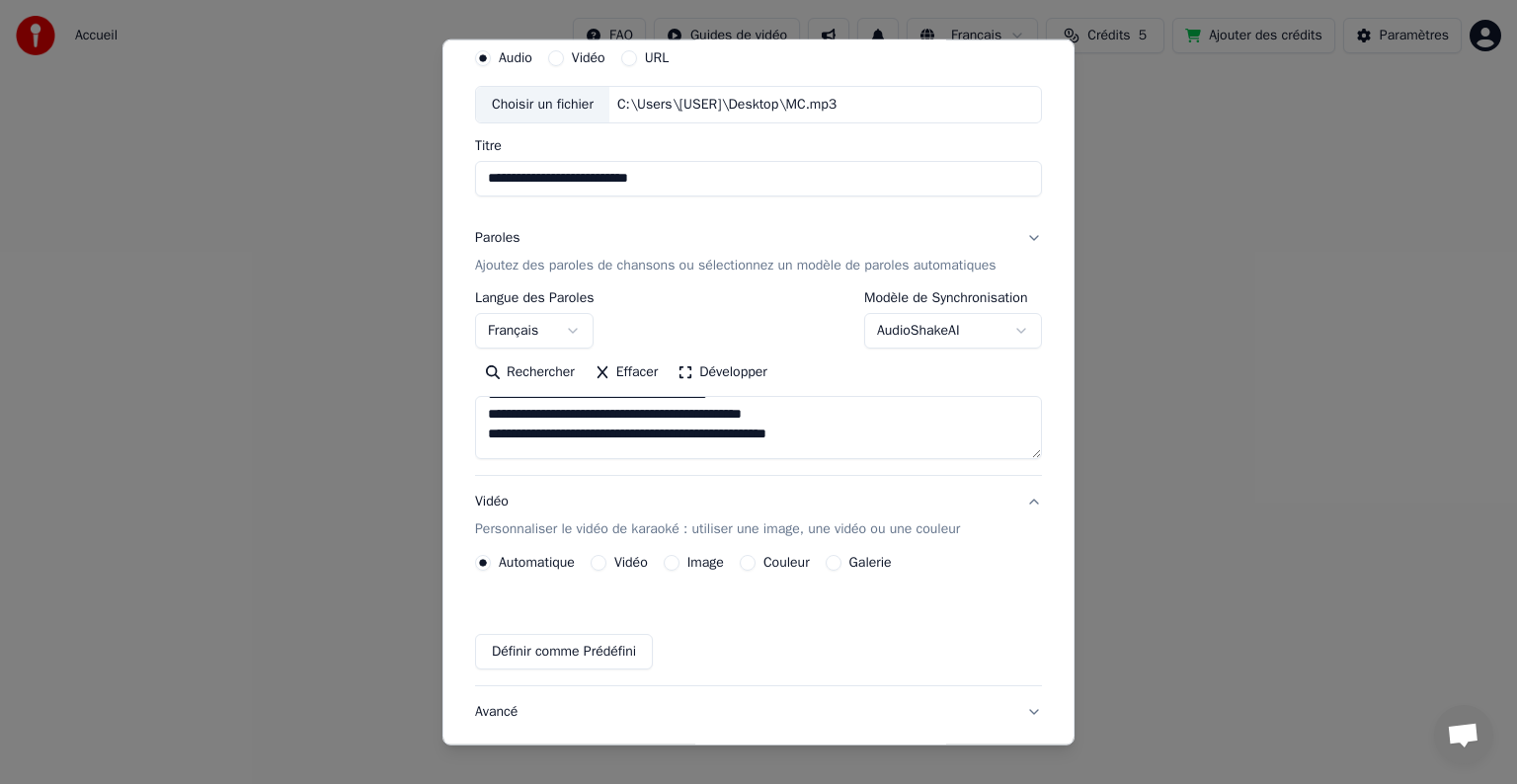 scroll, scrollTop: 22, scrollLeft: 0, axis: vertical 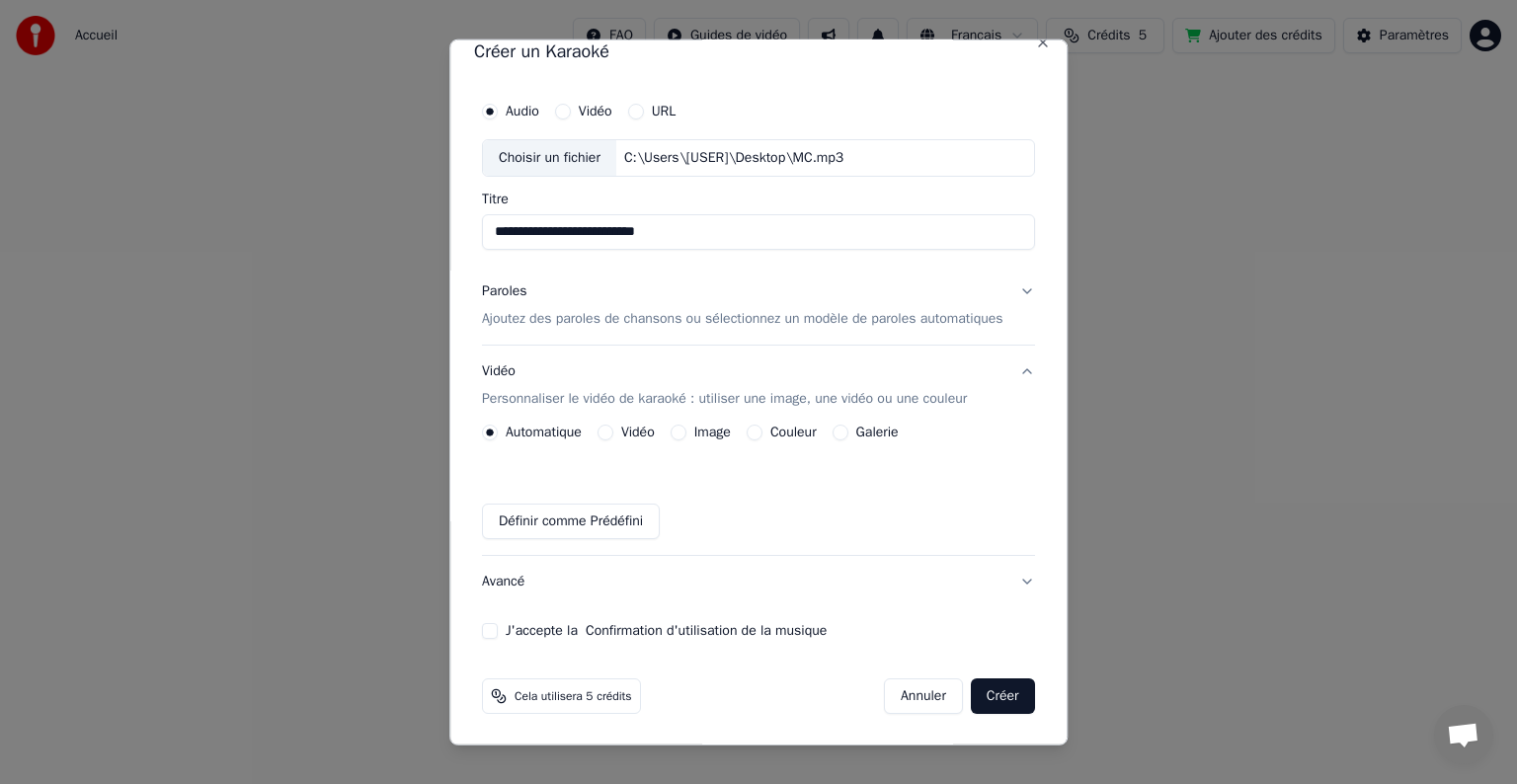 click on "Vidéo" at bounding box center [638, 432] 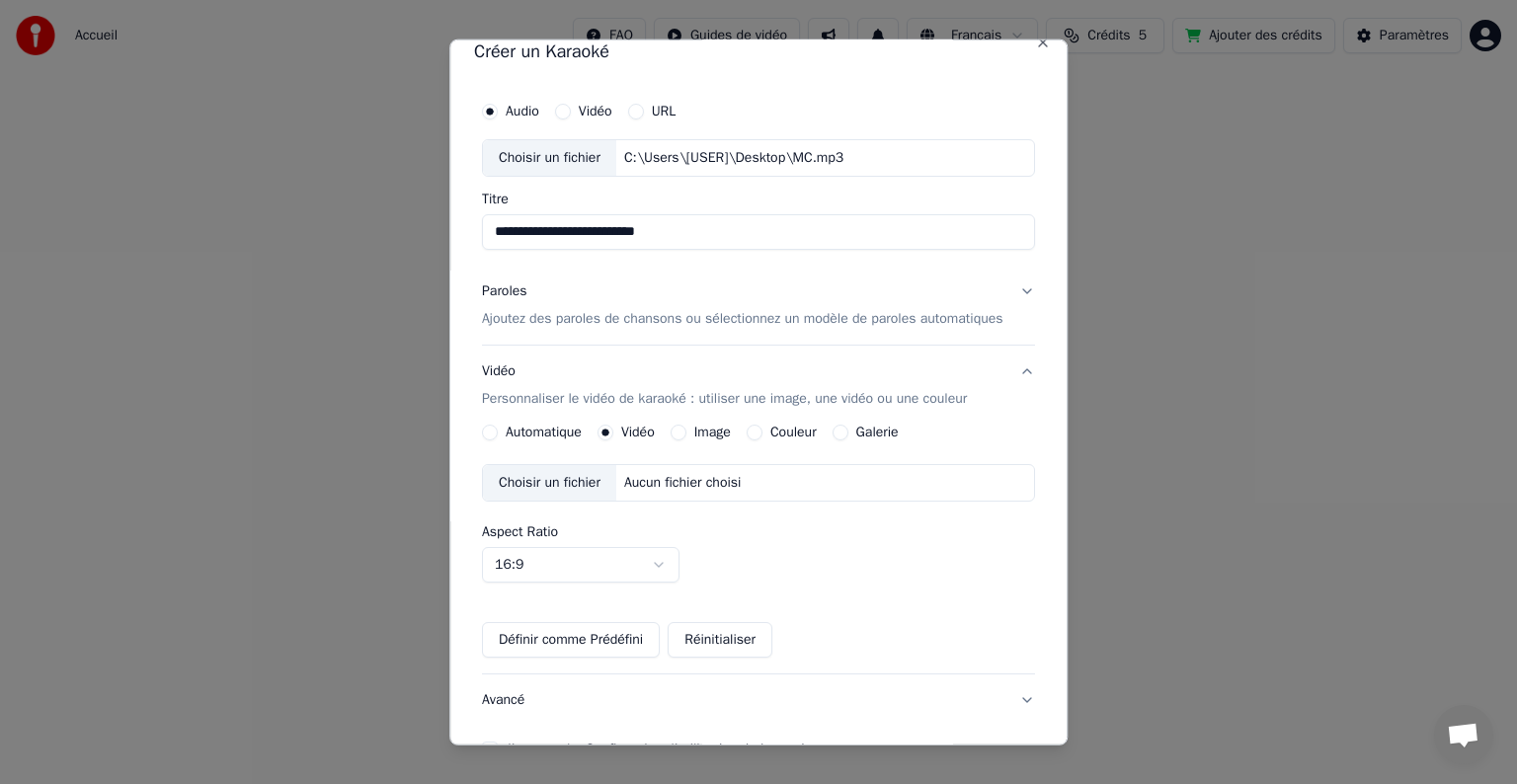 click on "Image" at bounding box center (712, 432) 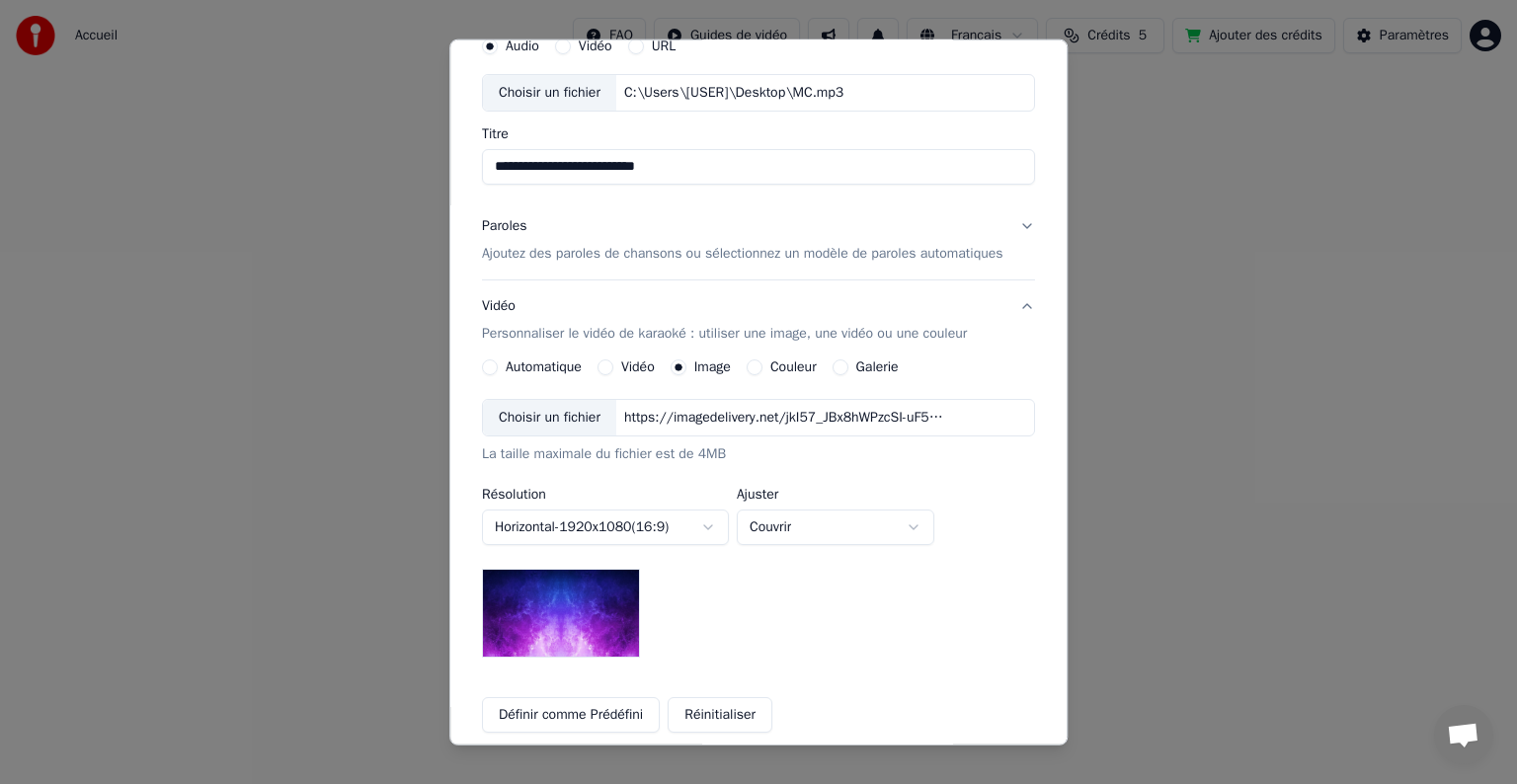 scroll, scrollTop: 120, scrollLeft: 0, axis: vertical 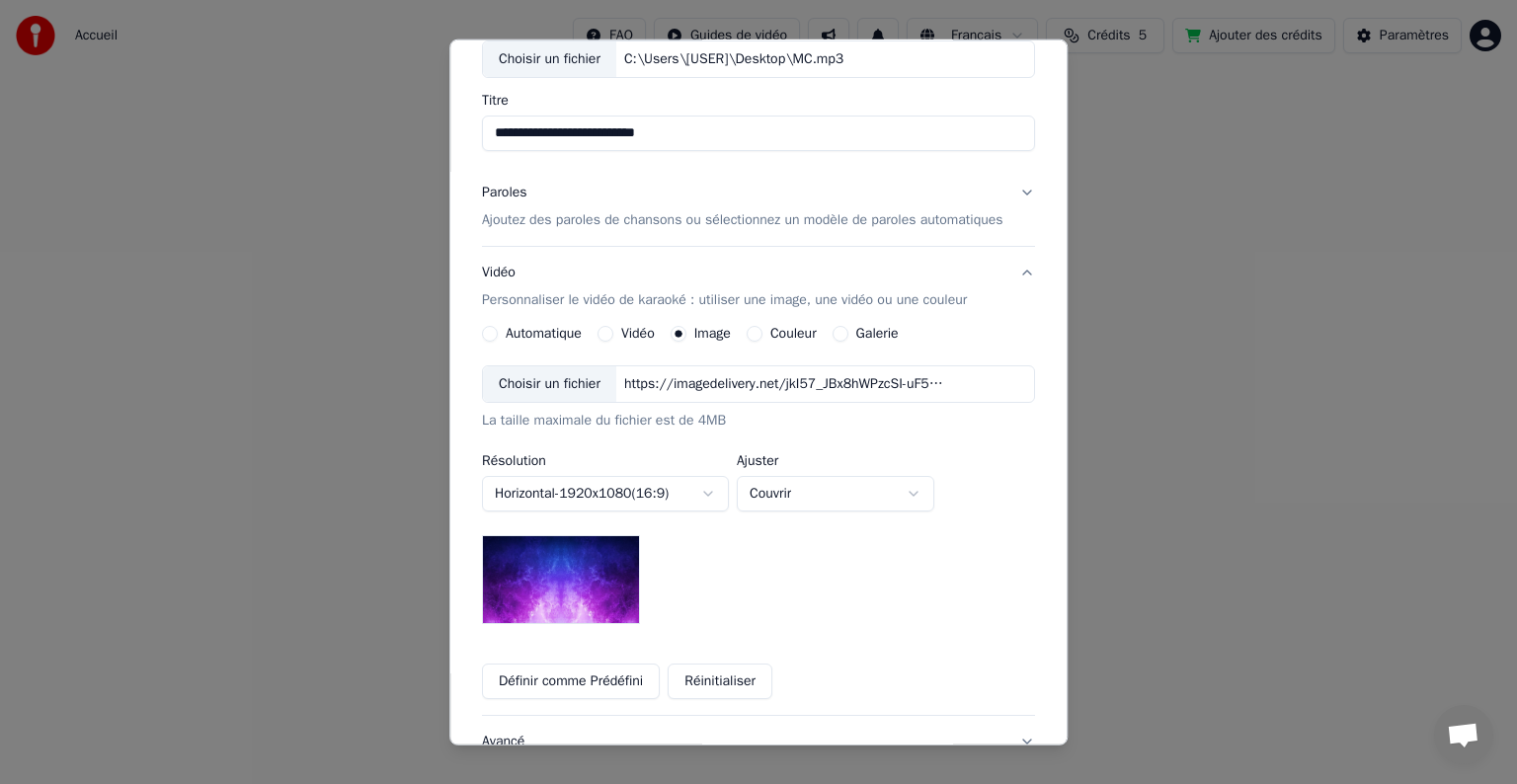click on "**********" at bounding box center (758, 296) 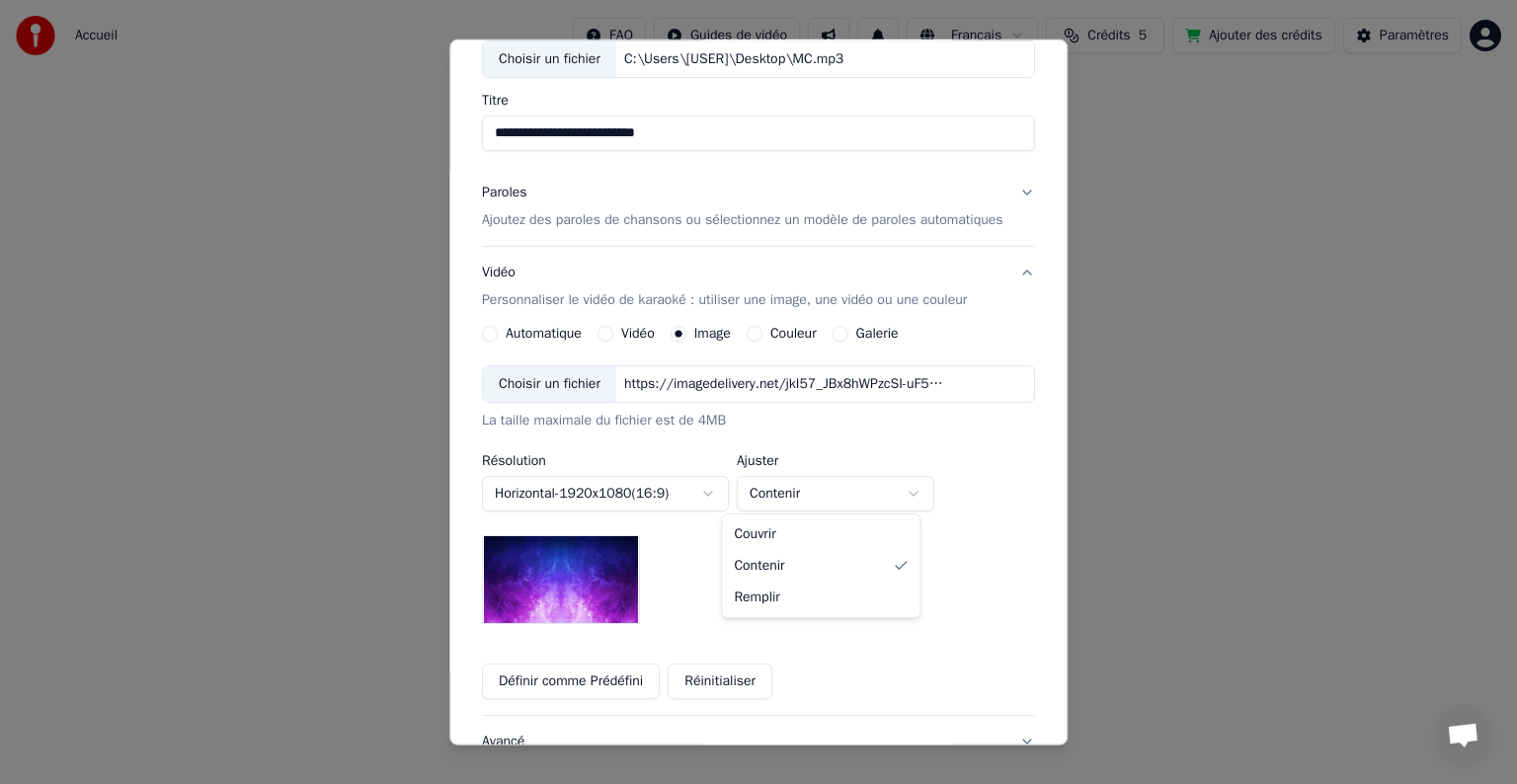 click on "**********" at bounding box center [758, 296] 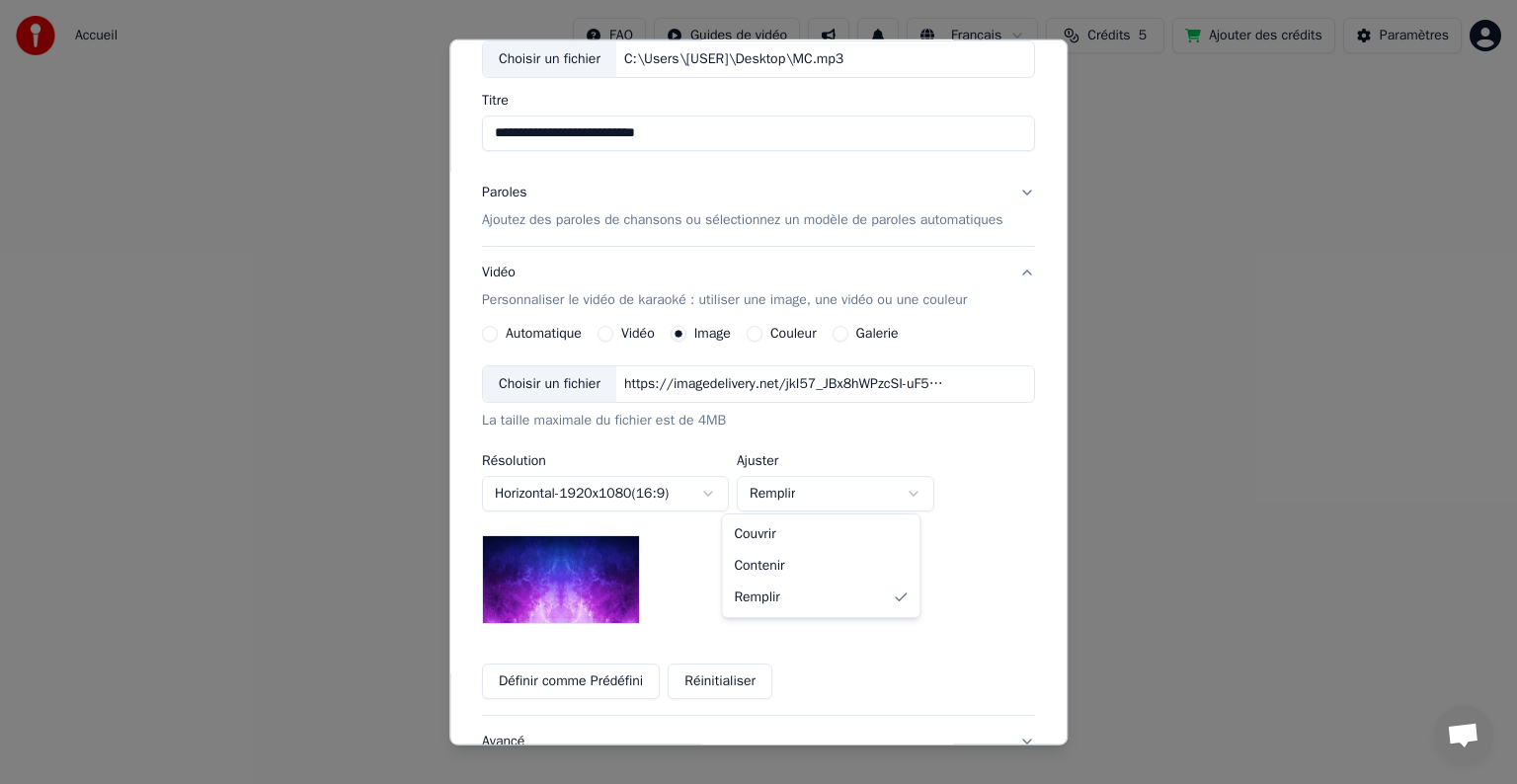 click on "**********" at bounding box center (758, 296) 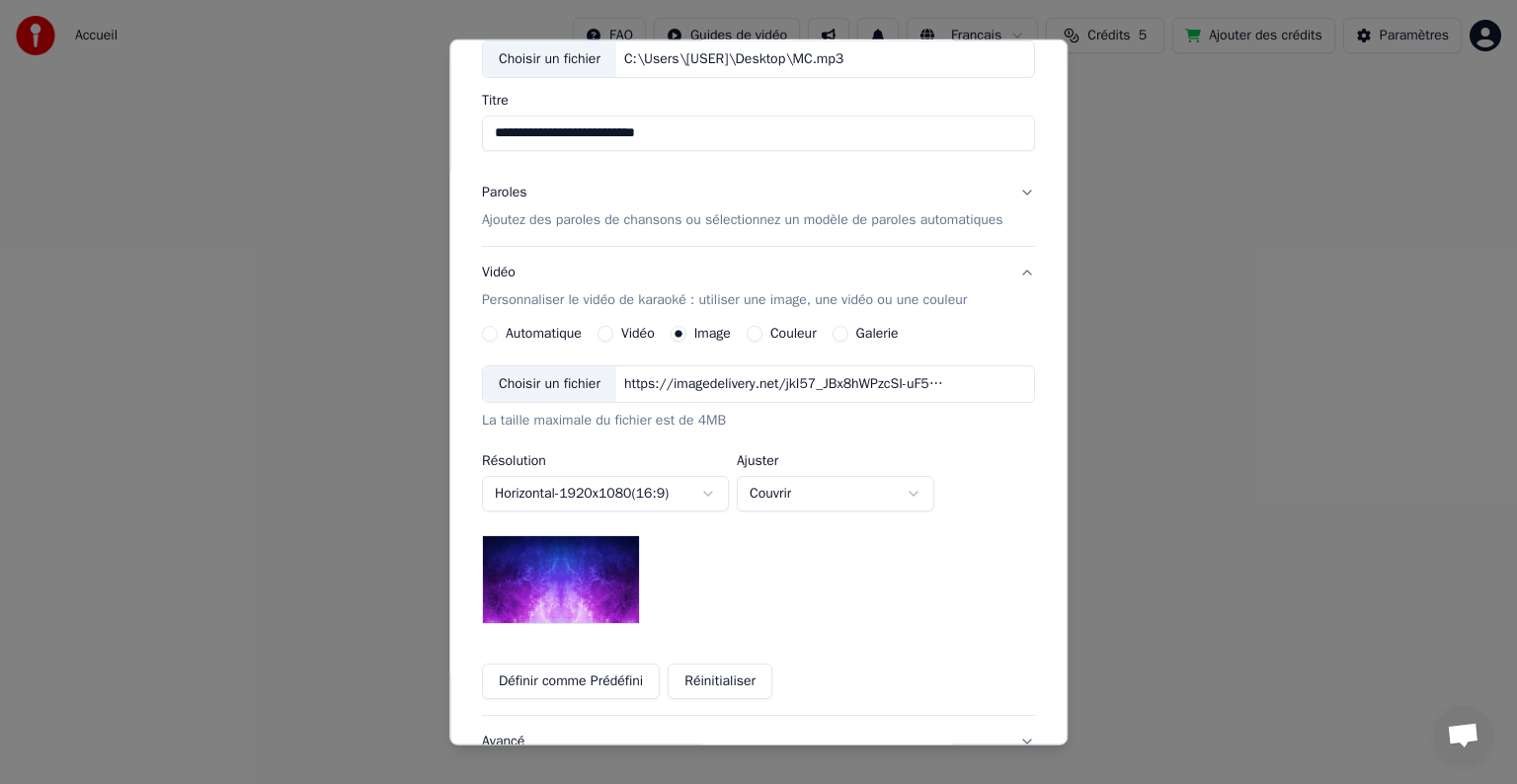 click on "Galerie" at bounding box center [877, 334] 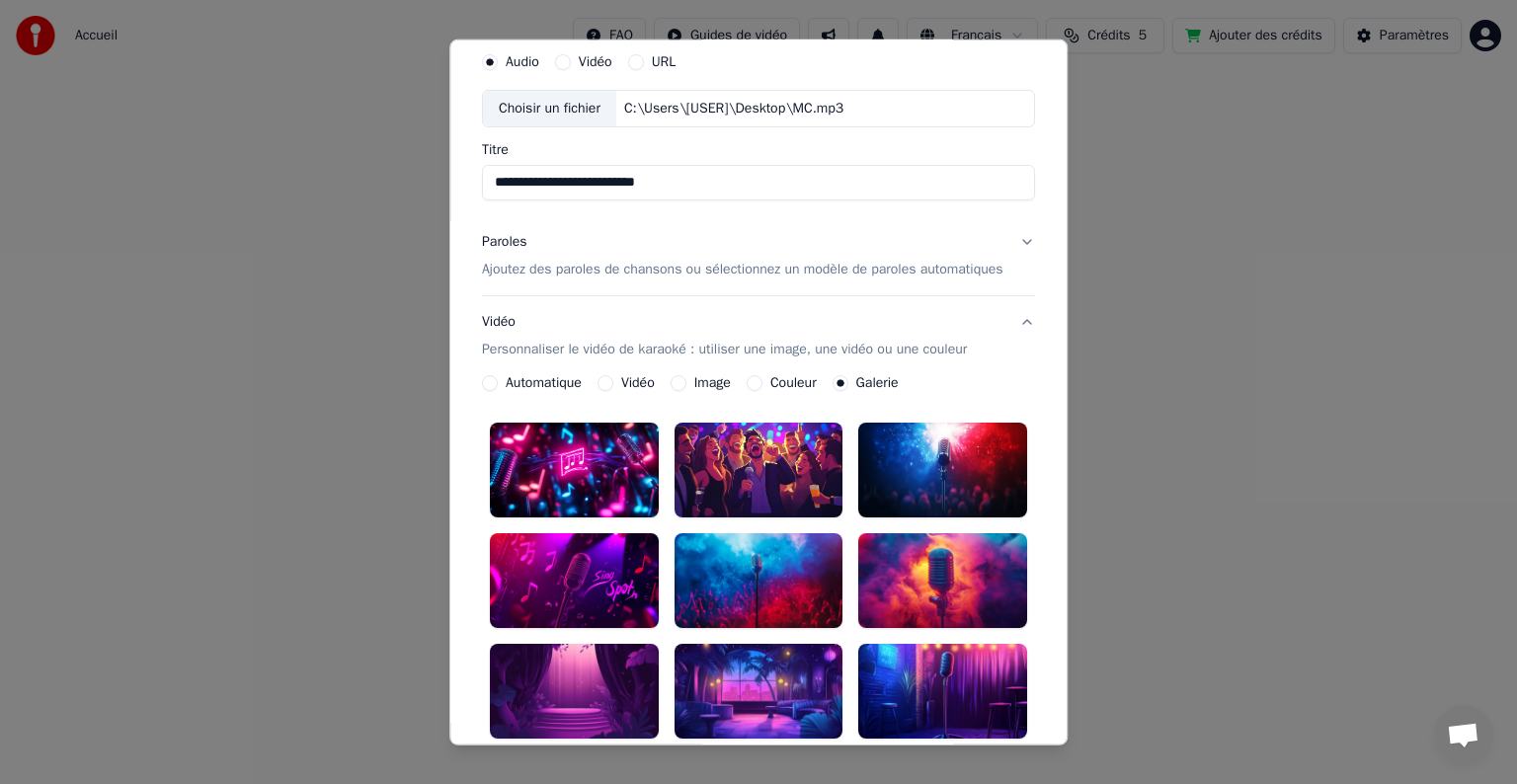 scroll, scrollTop: 61, scrollLeft: 0, axis: vertical 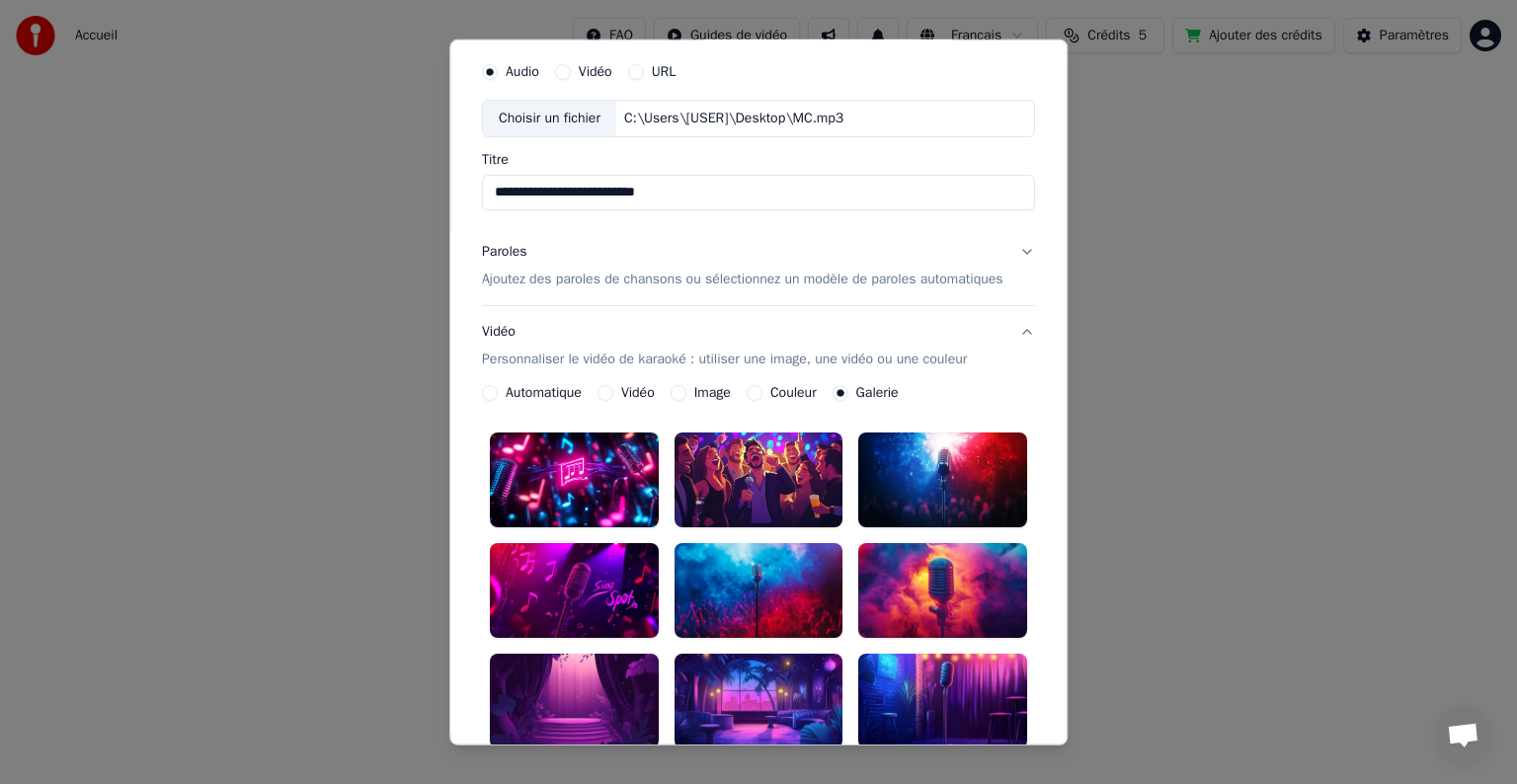 click at bounding box center [574, 480] 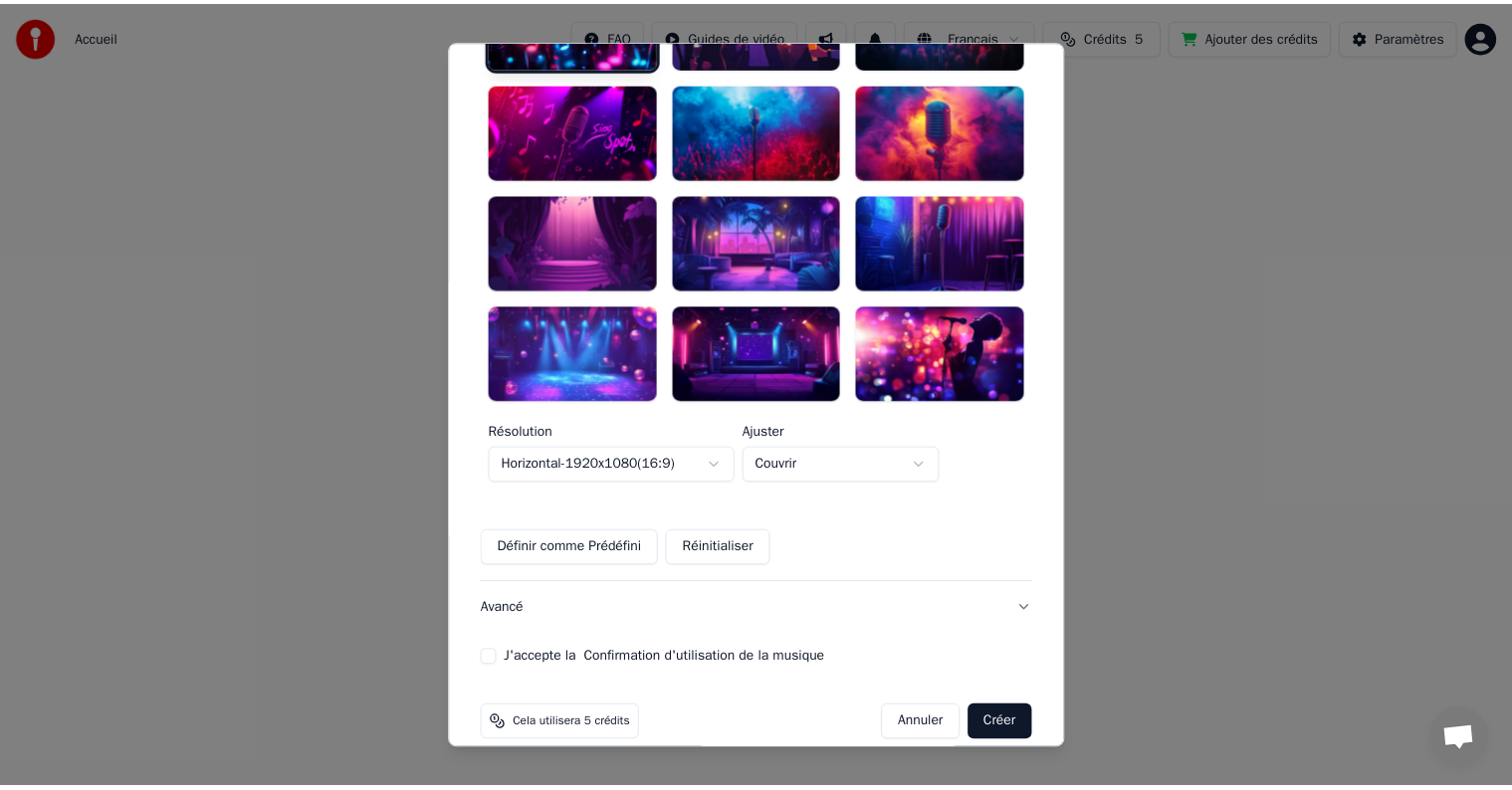 scroll, scrollTop: 559, scrollLeft: 0, axis: vertical 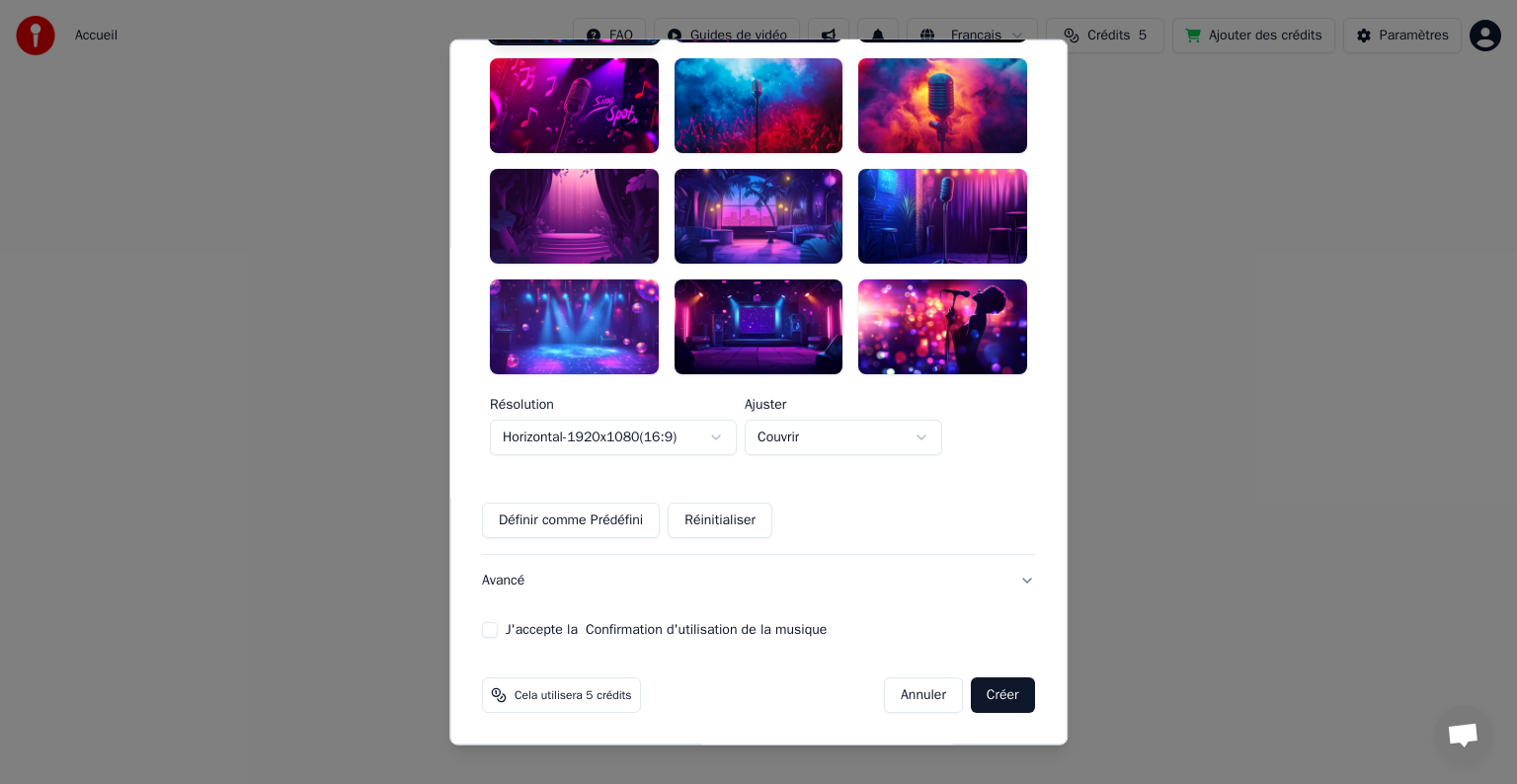 click on "J'accepte la   Confirmation d'utilisation de la musique" at bounding box center [490, 629] 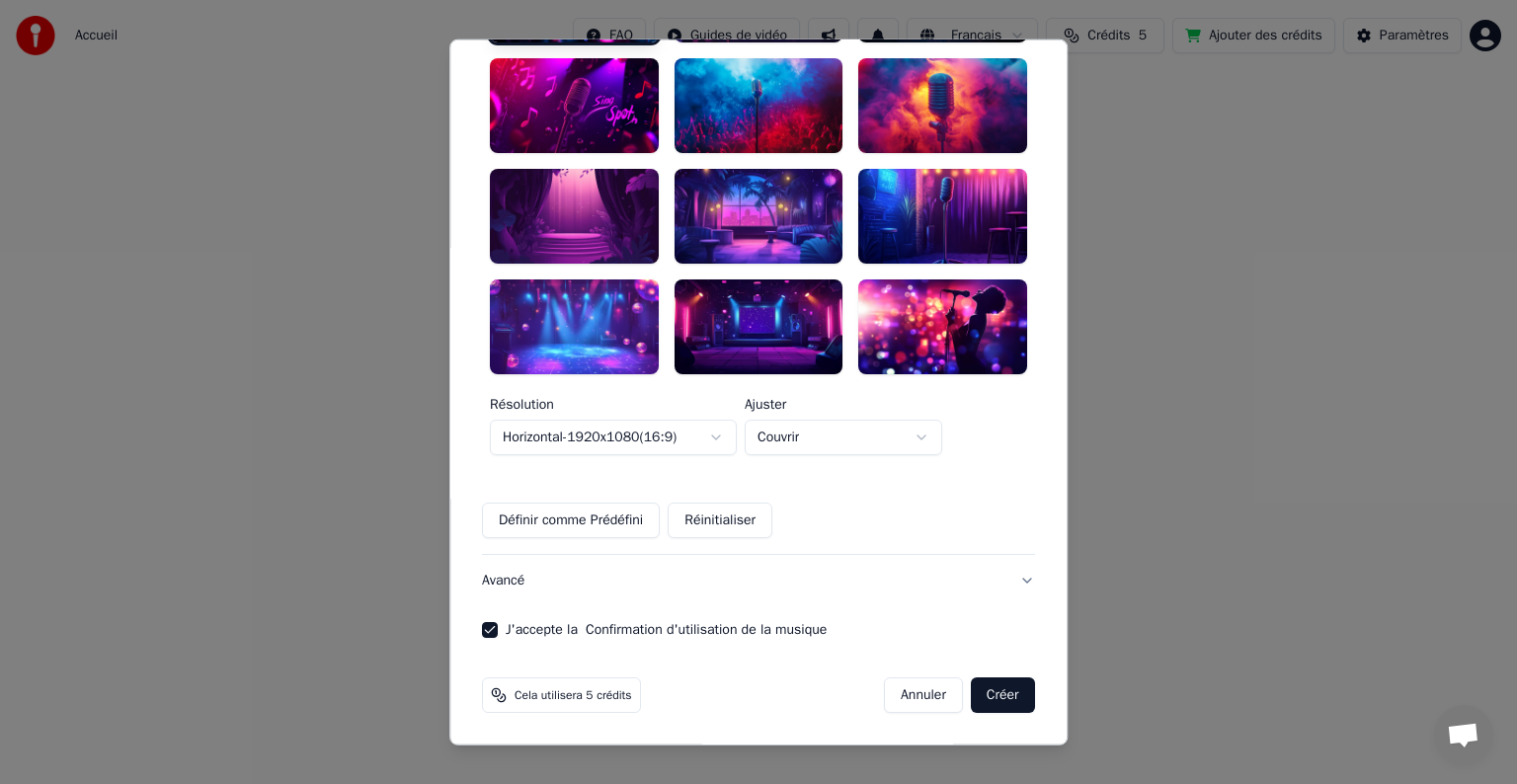 click on "Créer" at bounding box center [1002, 694] 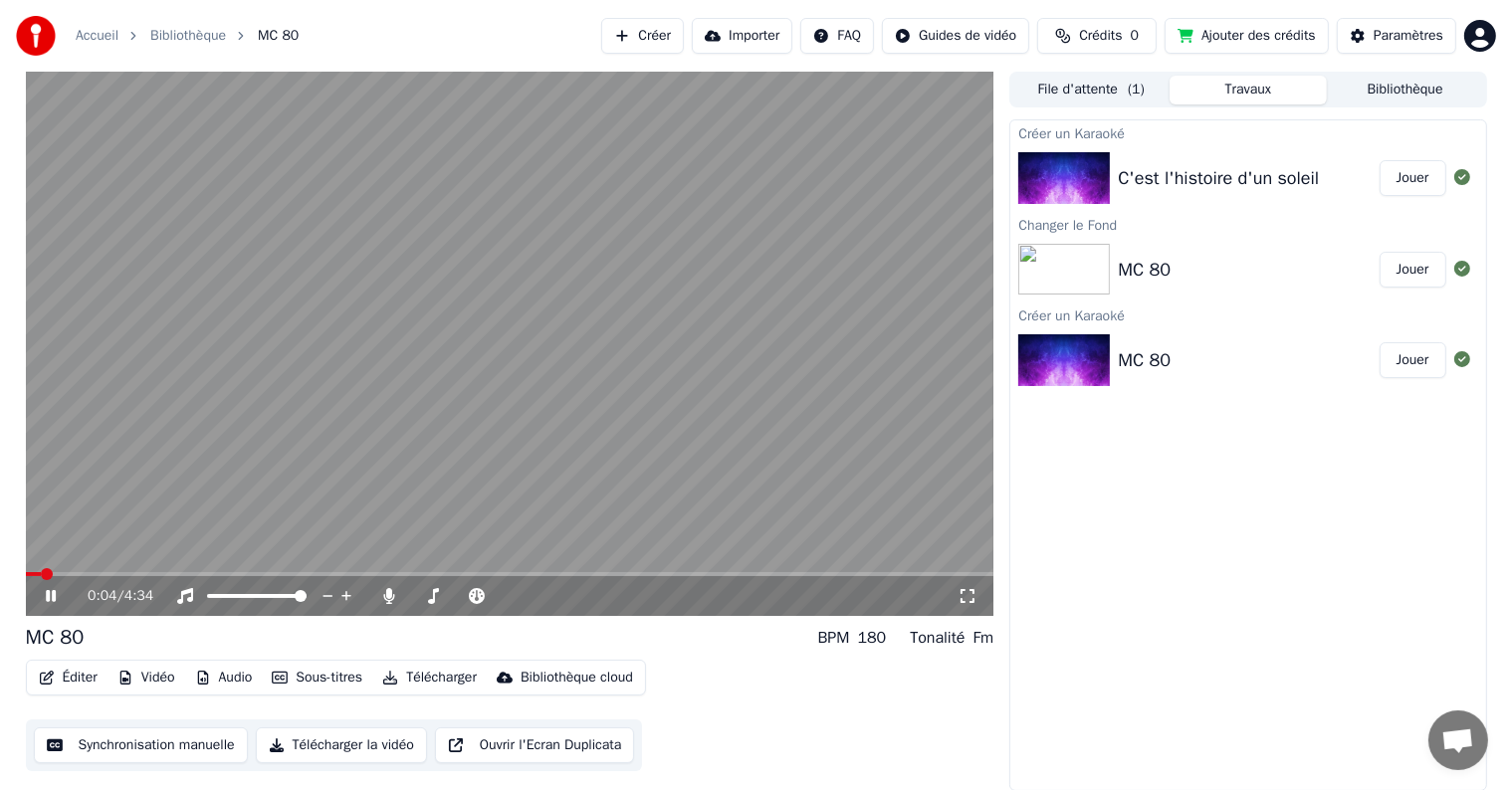 click at bounding box center (1064, 178) 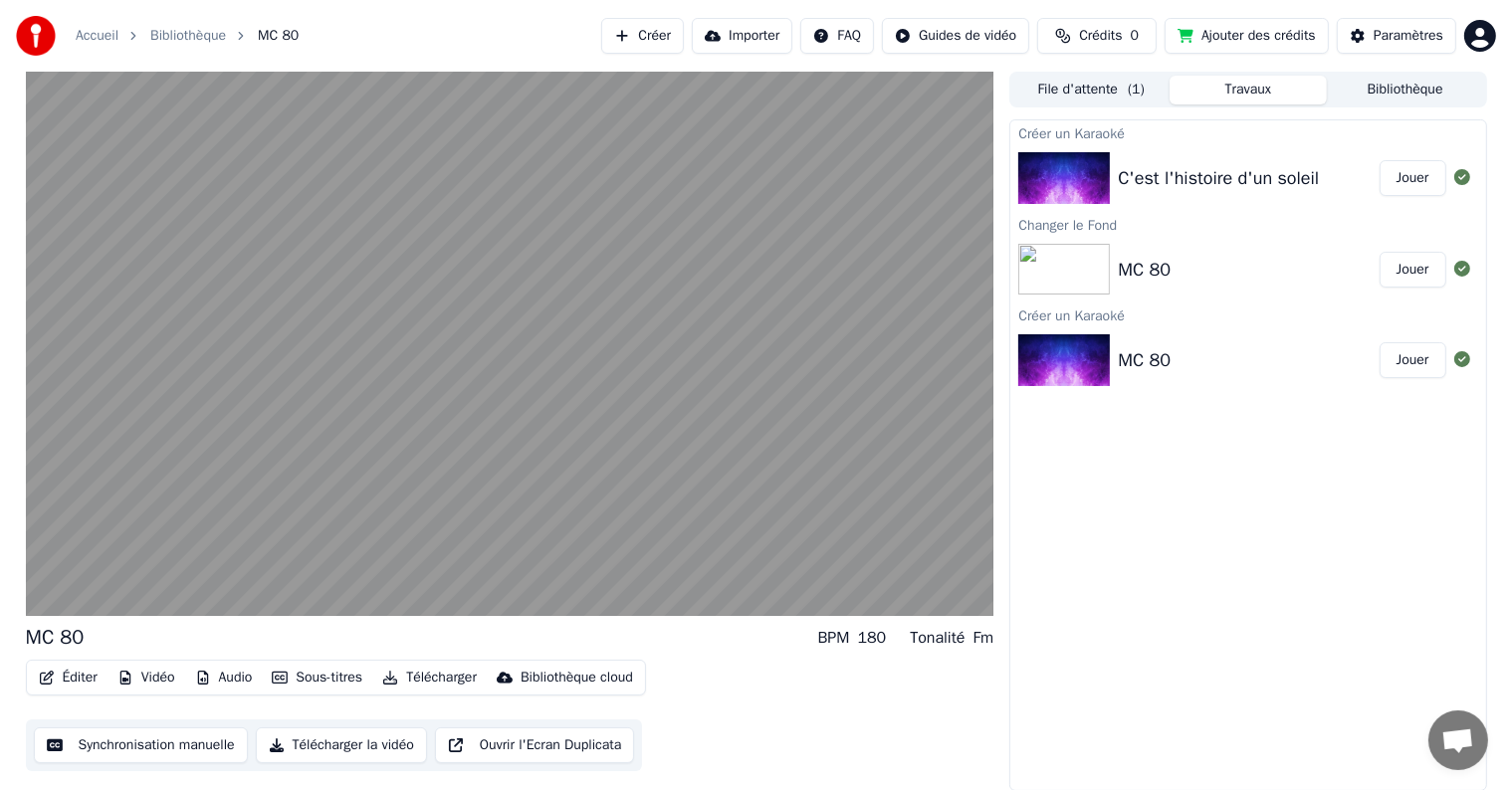 click at bounding box center (1064, 178) 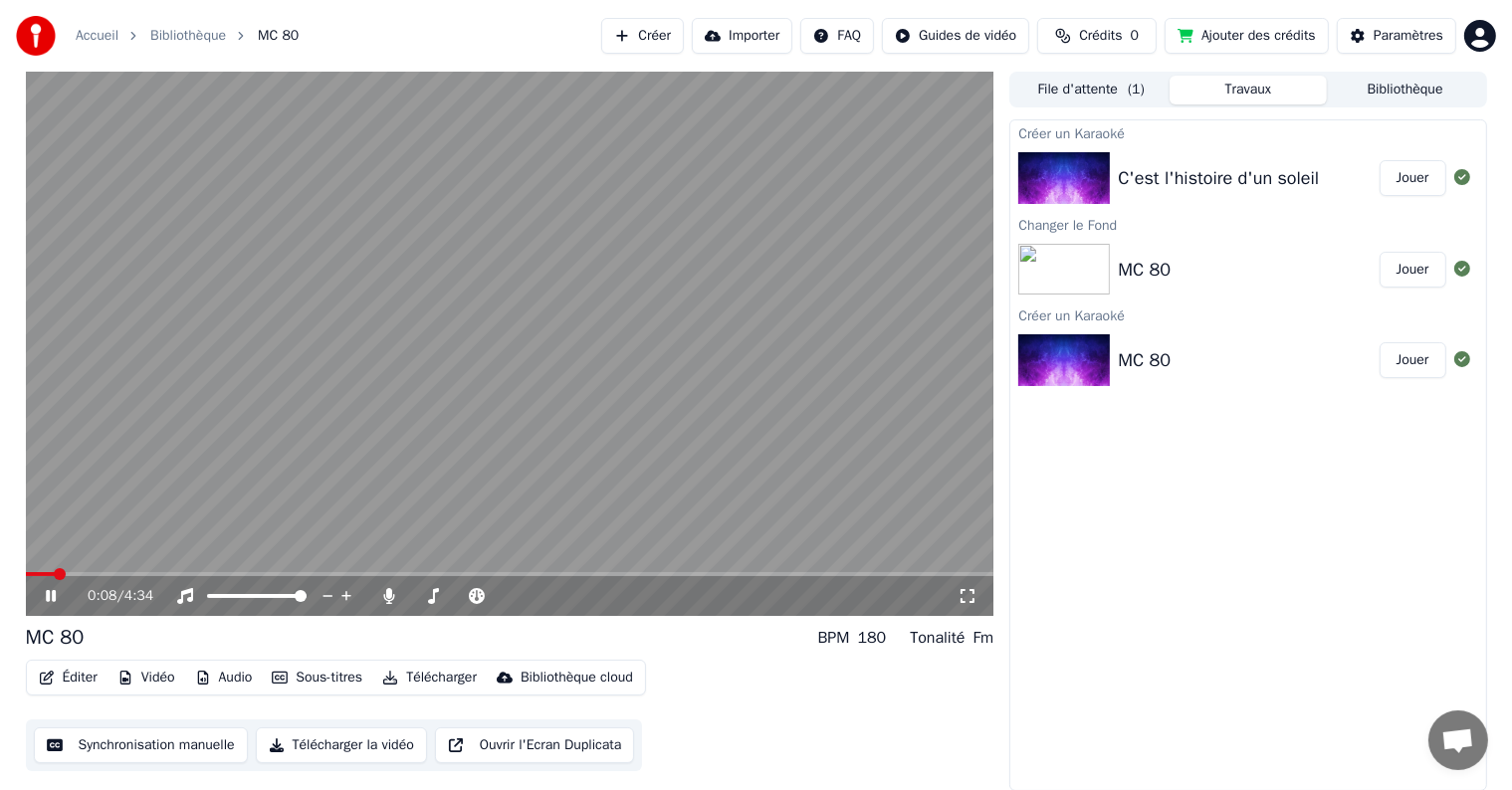 click at bounding box center [510, 574] 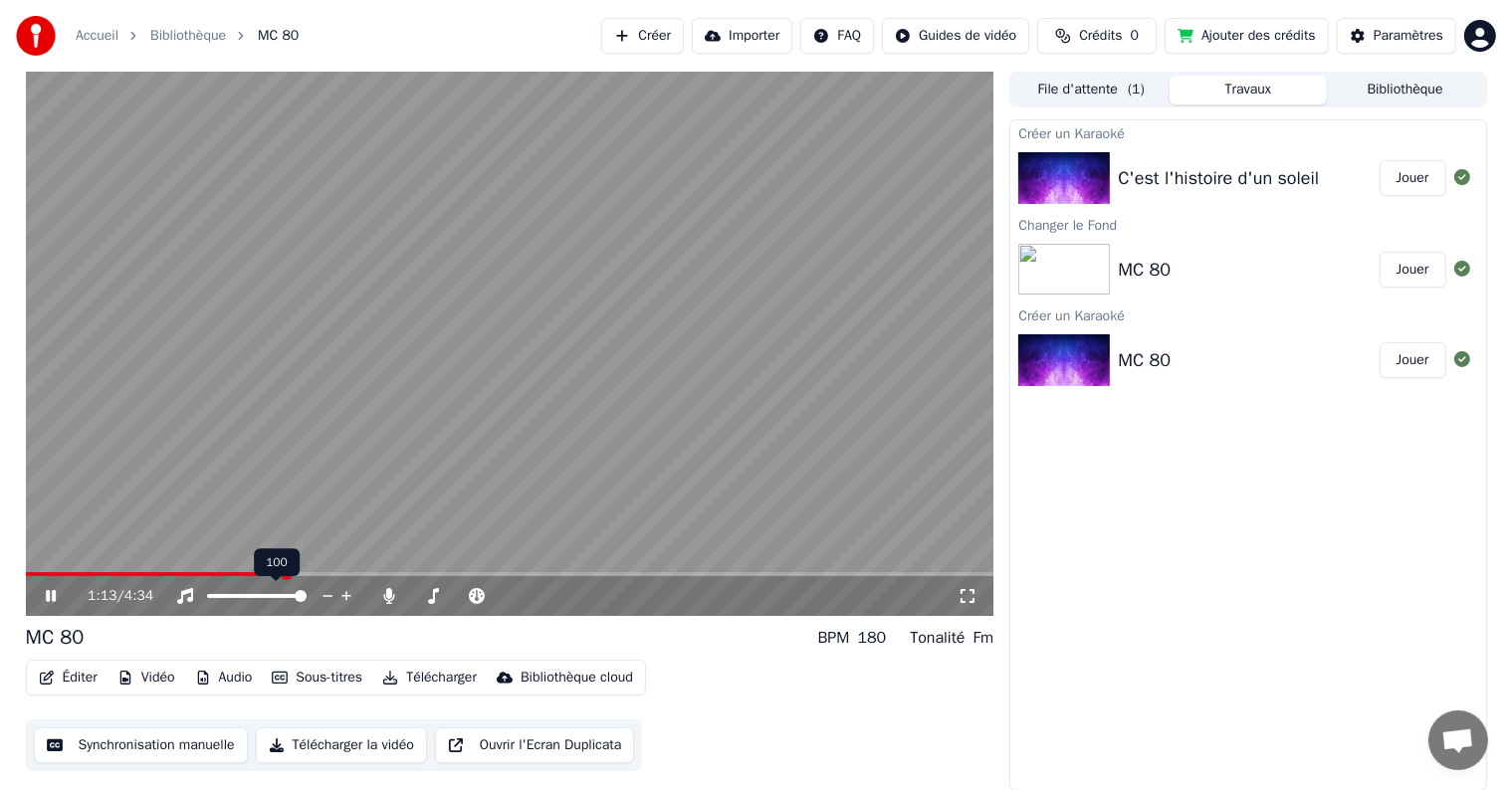 click at bounding box center (510, 343) 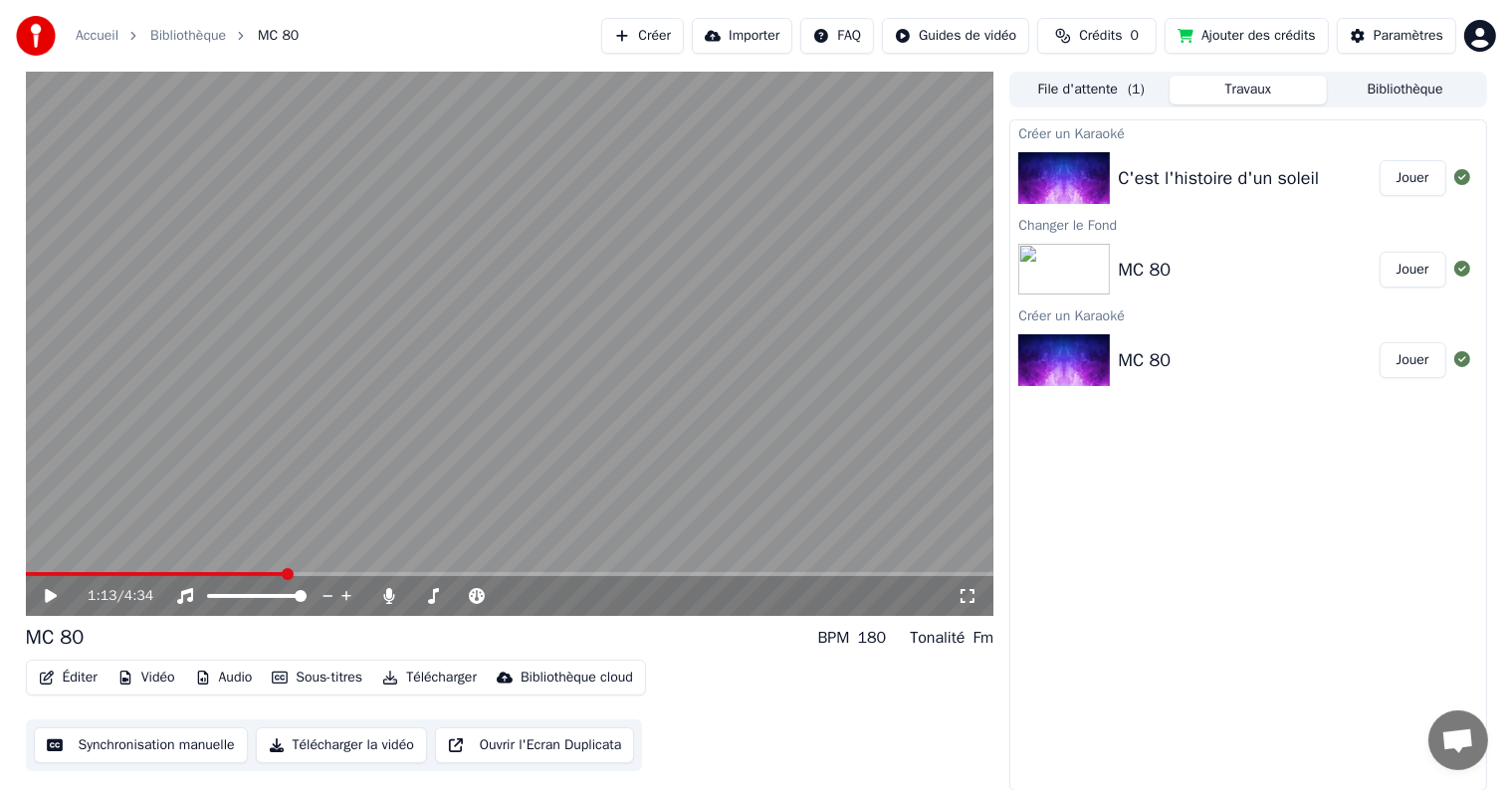 click on "Crédits 0" at bounding box center (1097, 36) 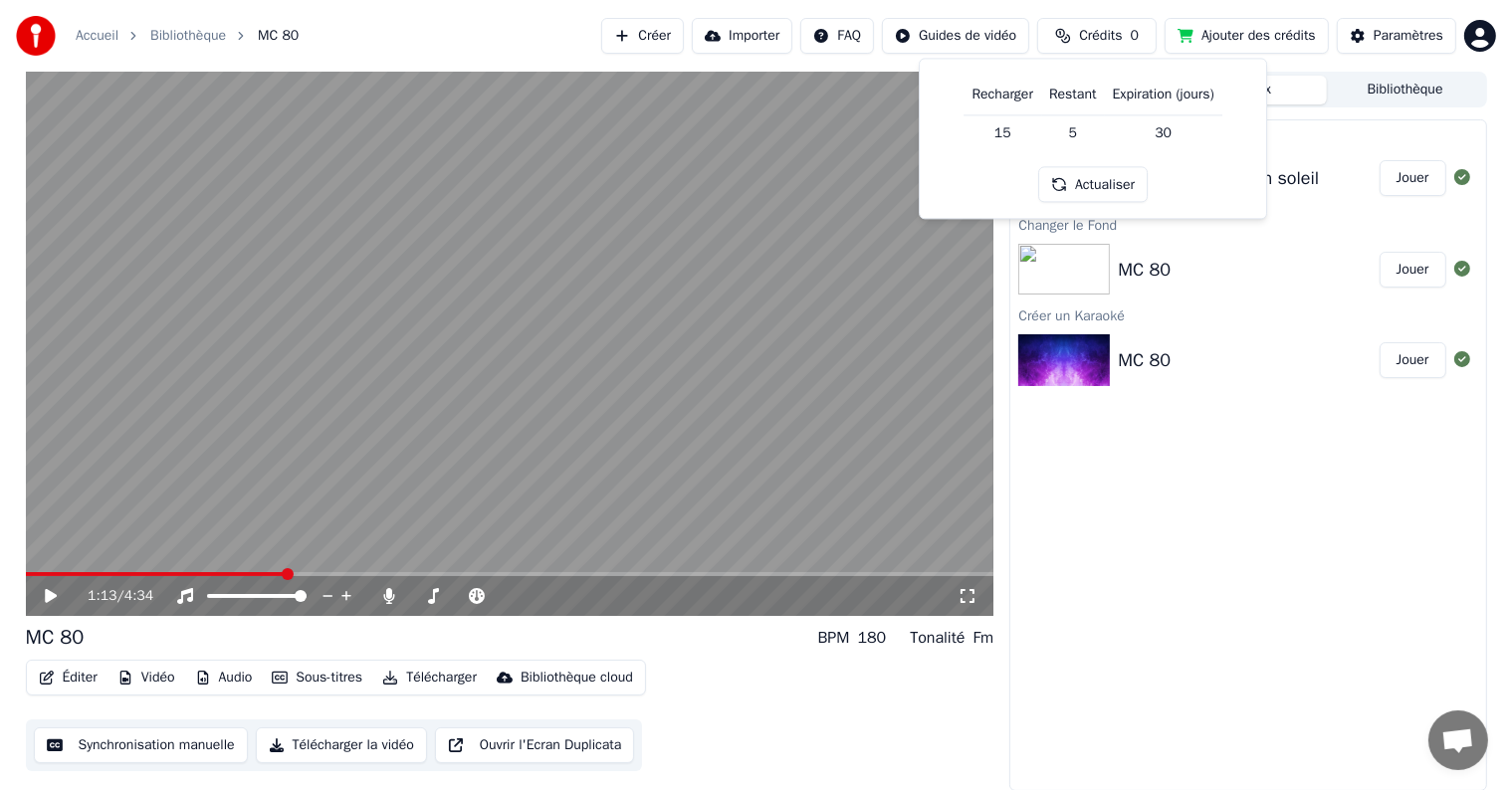 click on "Actualiser" at bounding box center (1093, 185) 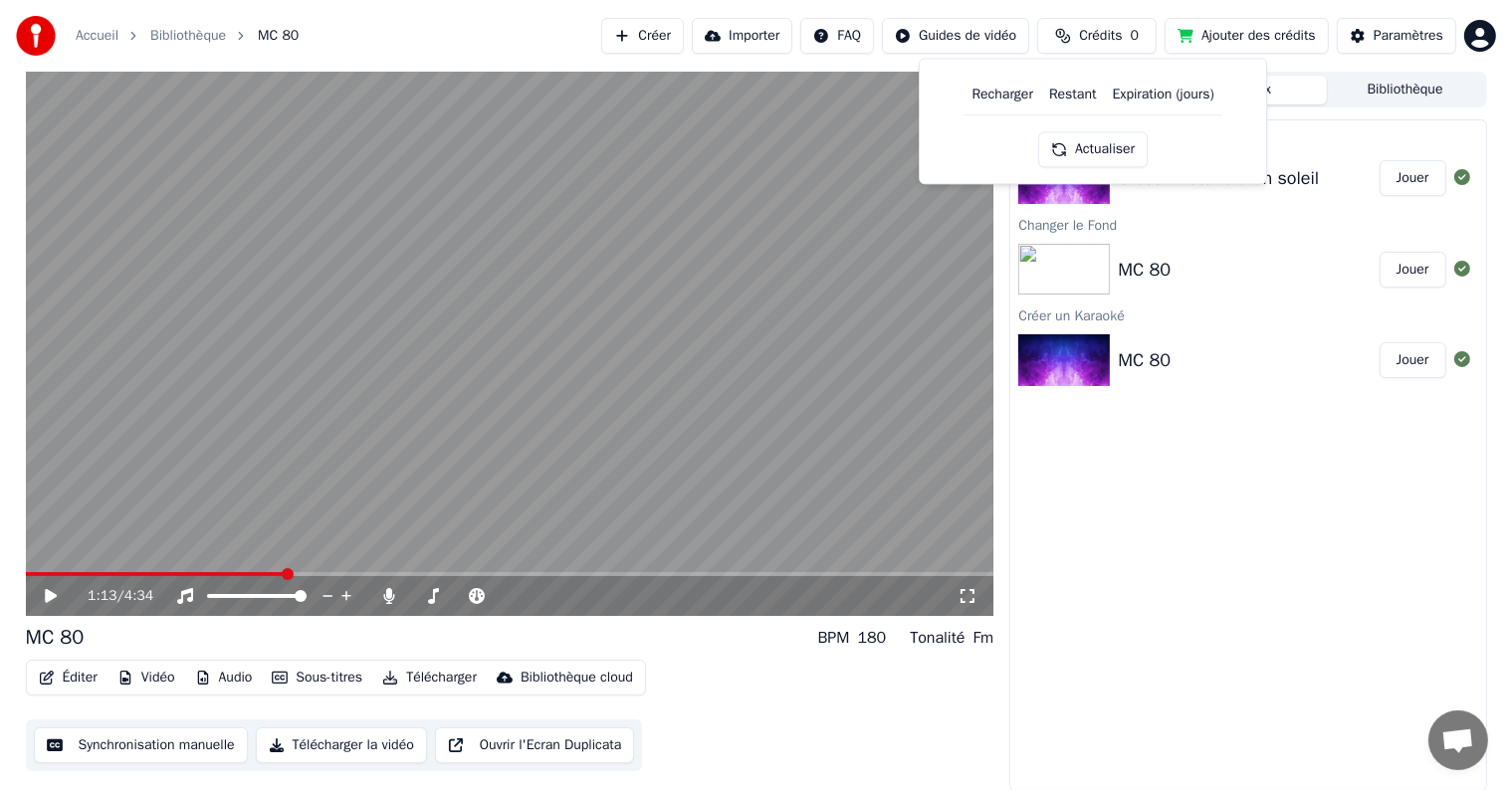 click on "Actualiser" at bounding box center [1093, 149] 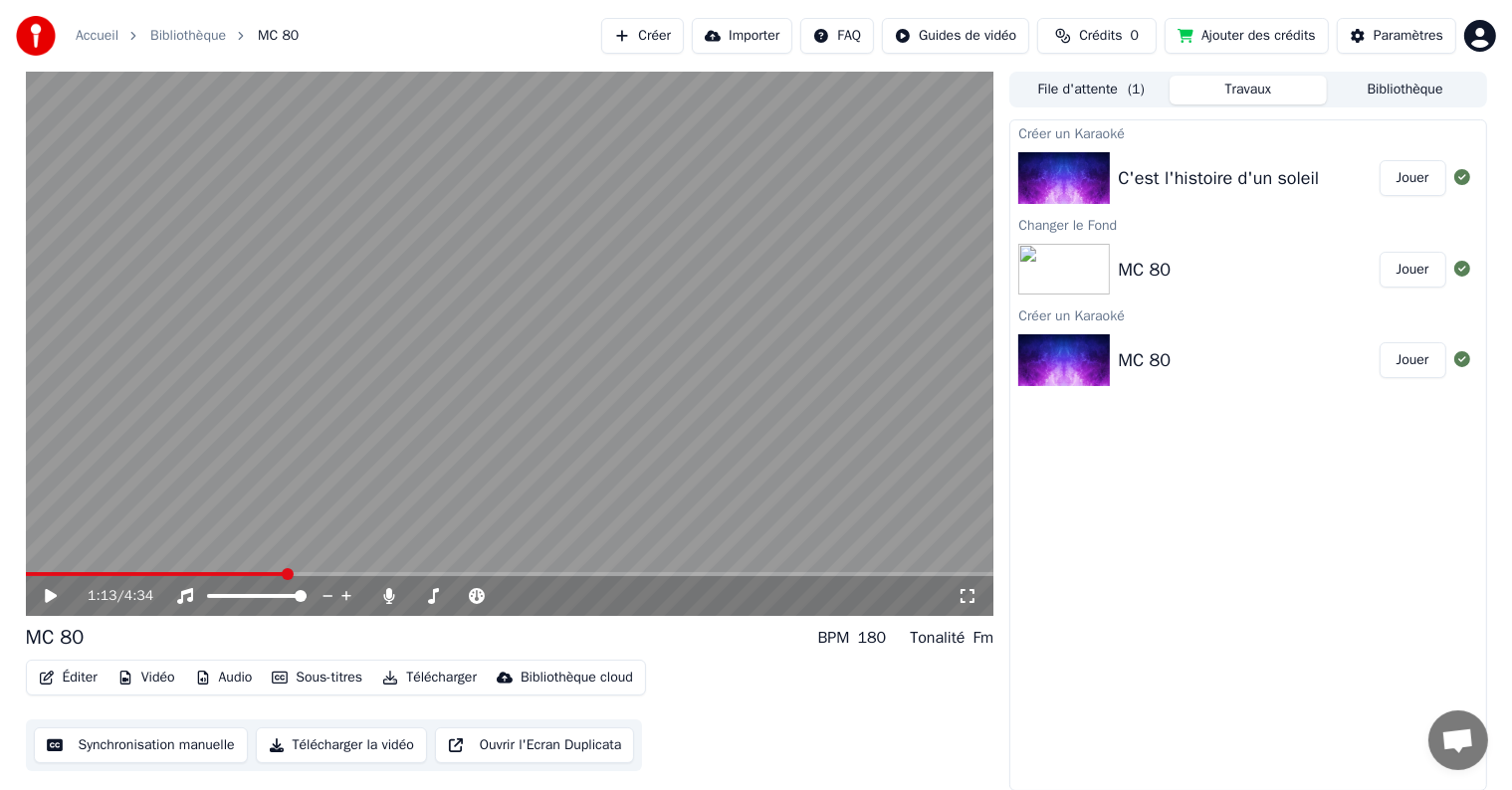click at bounding box center (1064, 270) 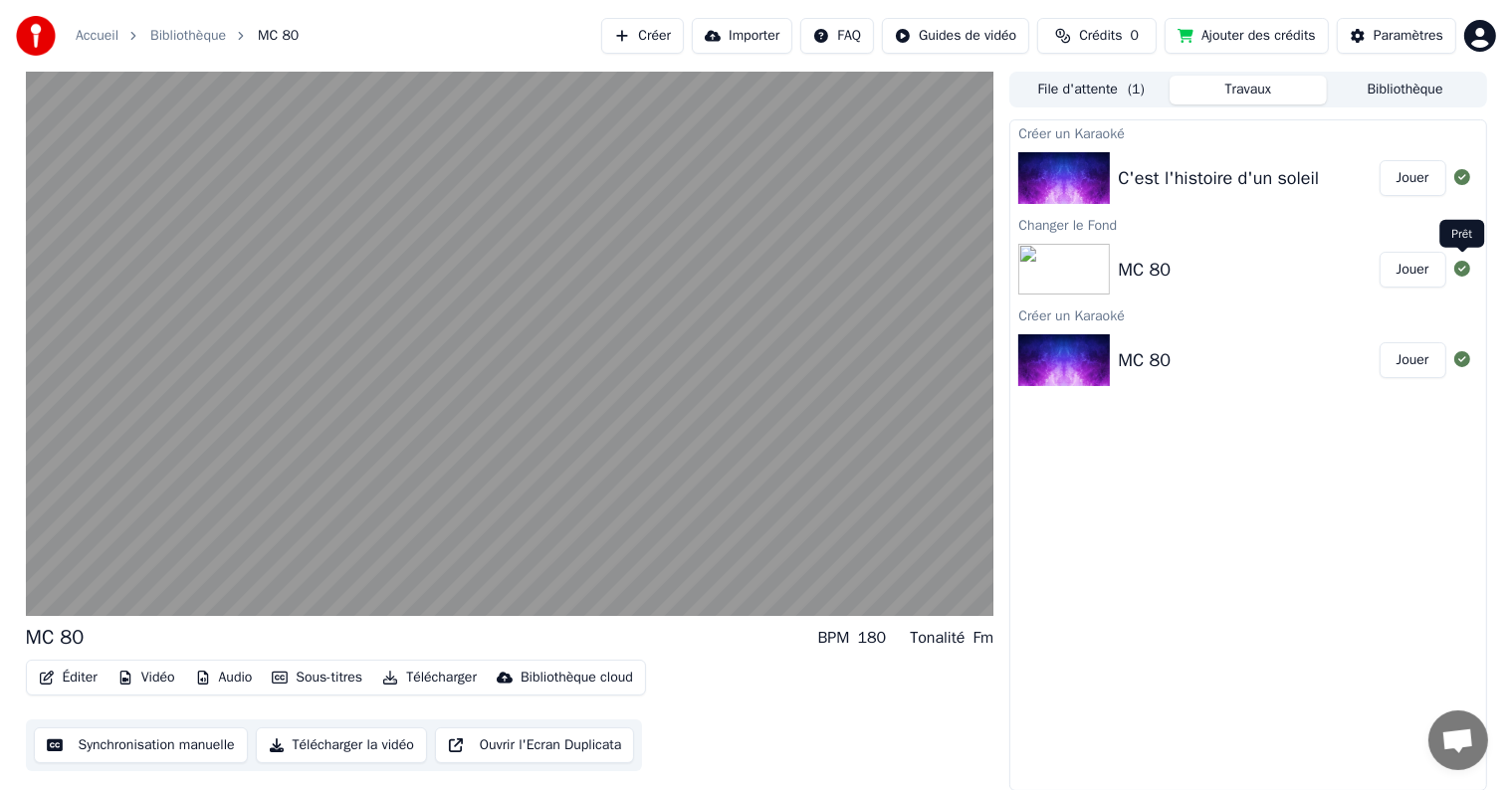 click 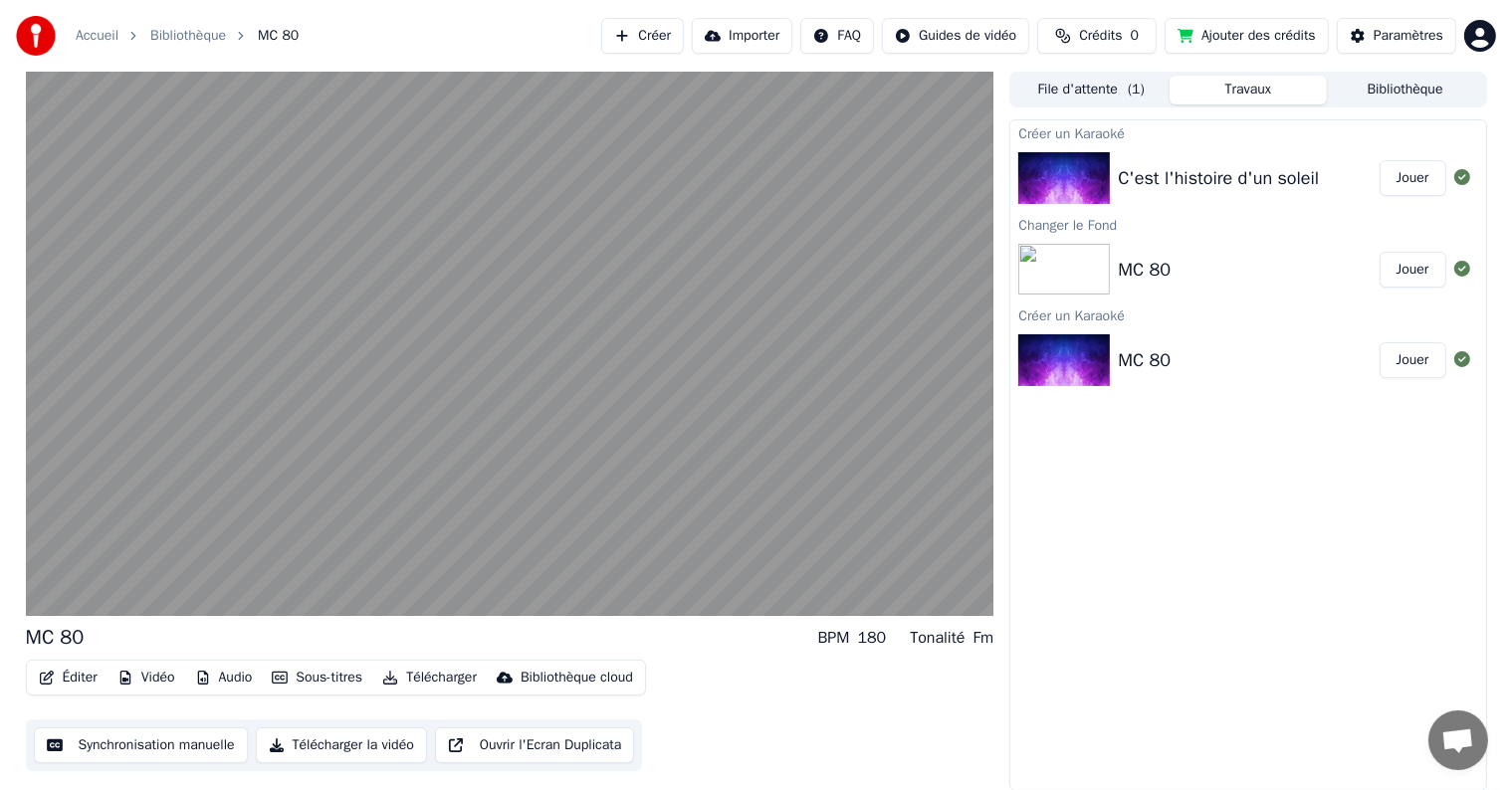 click 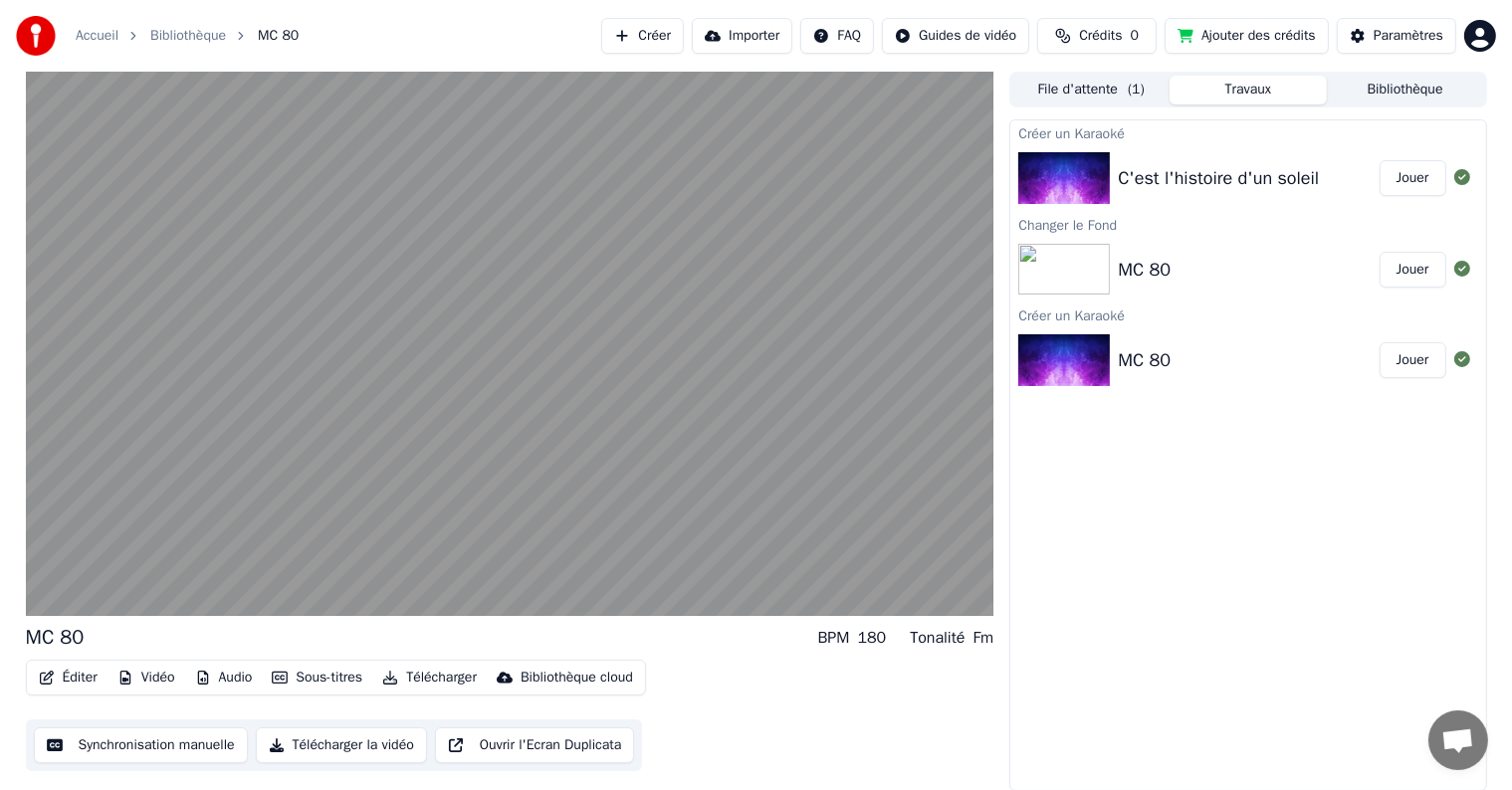click on "C'est l'histoire d'un soleil" at bounding box center [1218, 178] 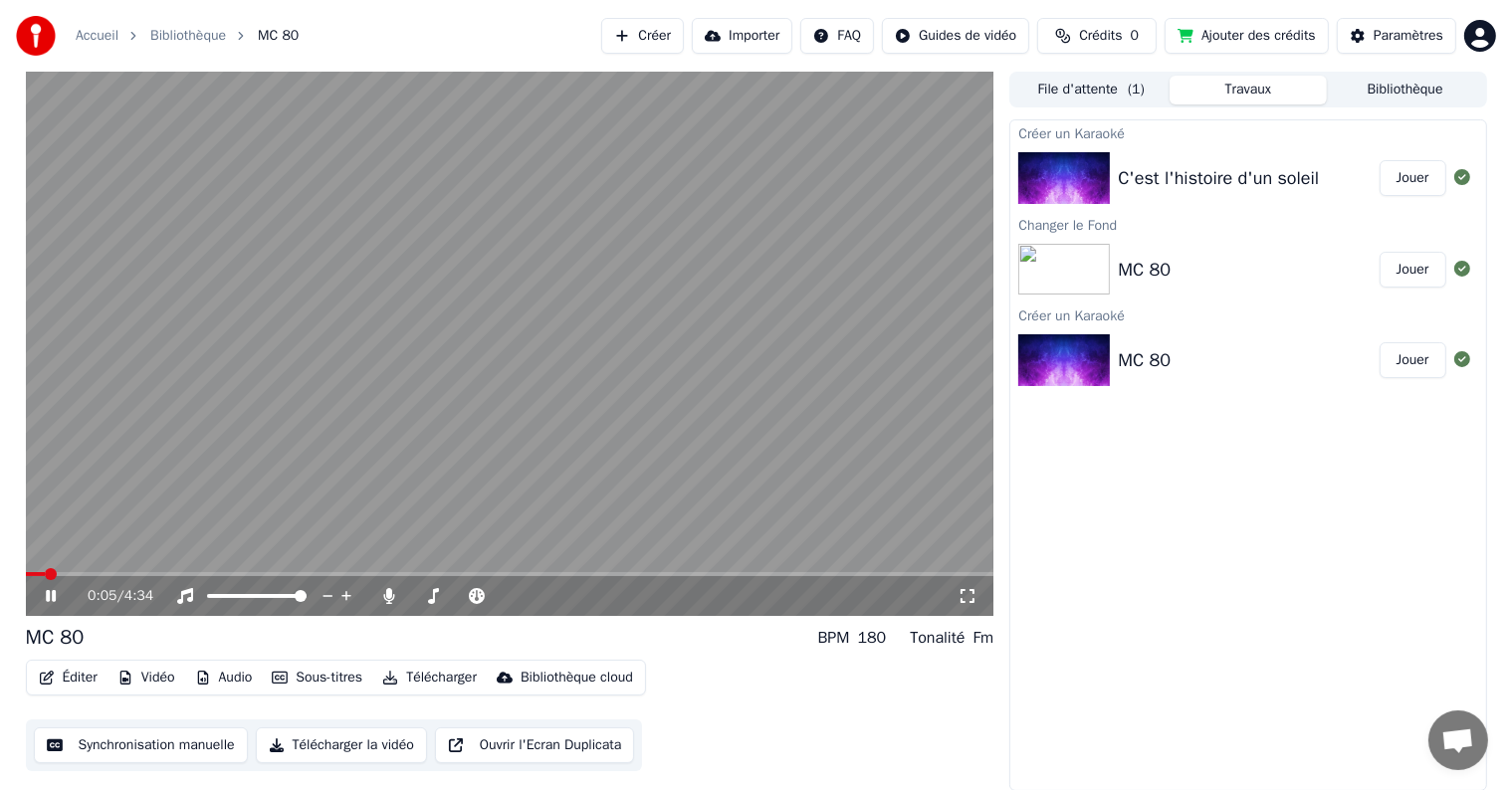 click on "Bibliothèque" at bounding box center (188, 36) 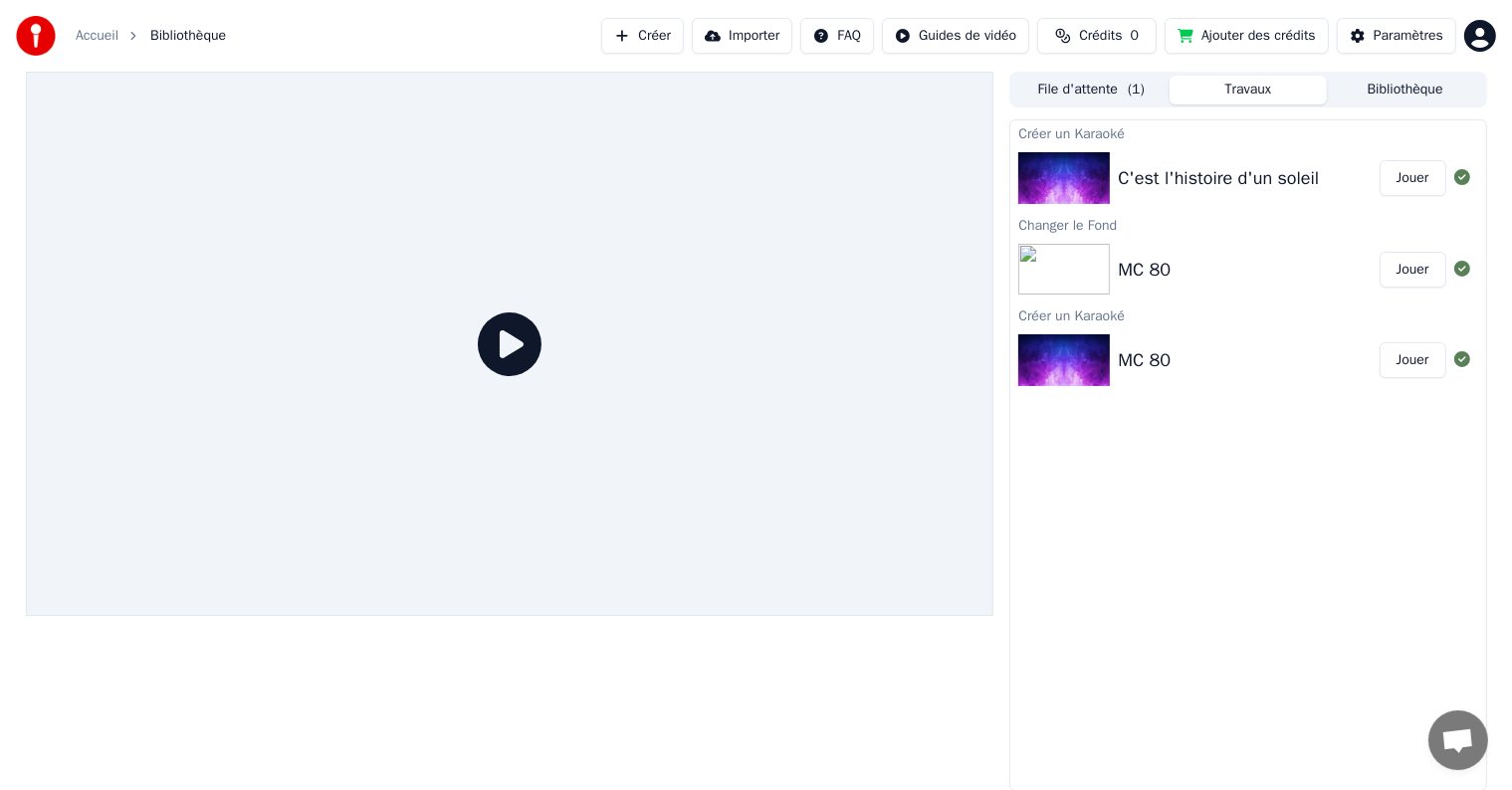 click at bounding box center (1064, 360) 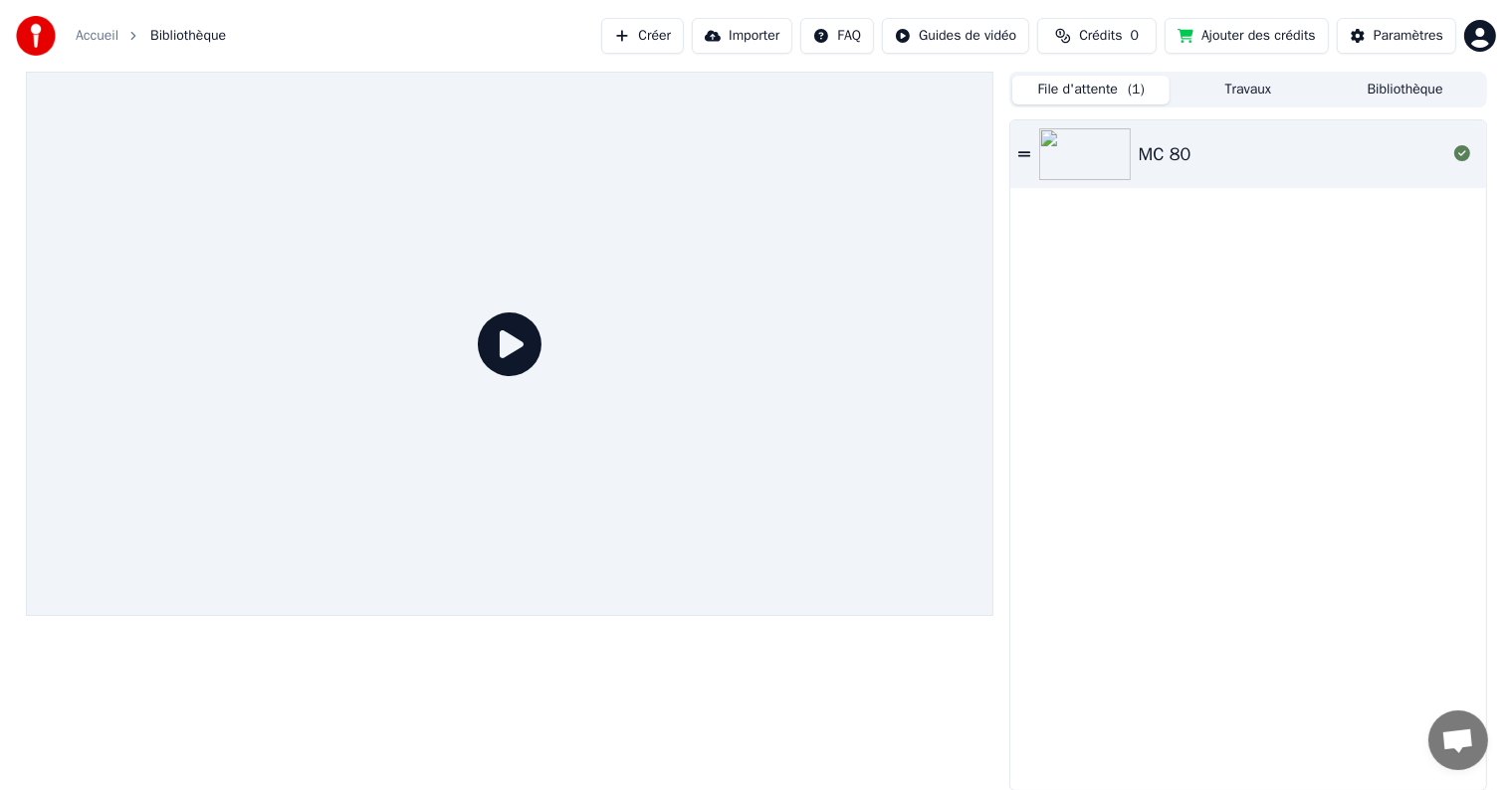 click on "File d'attente ( 1 )" at bounding box center [1091, 90] 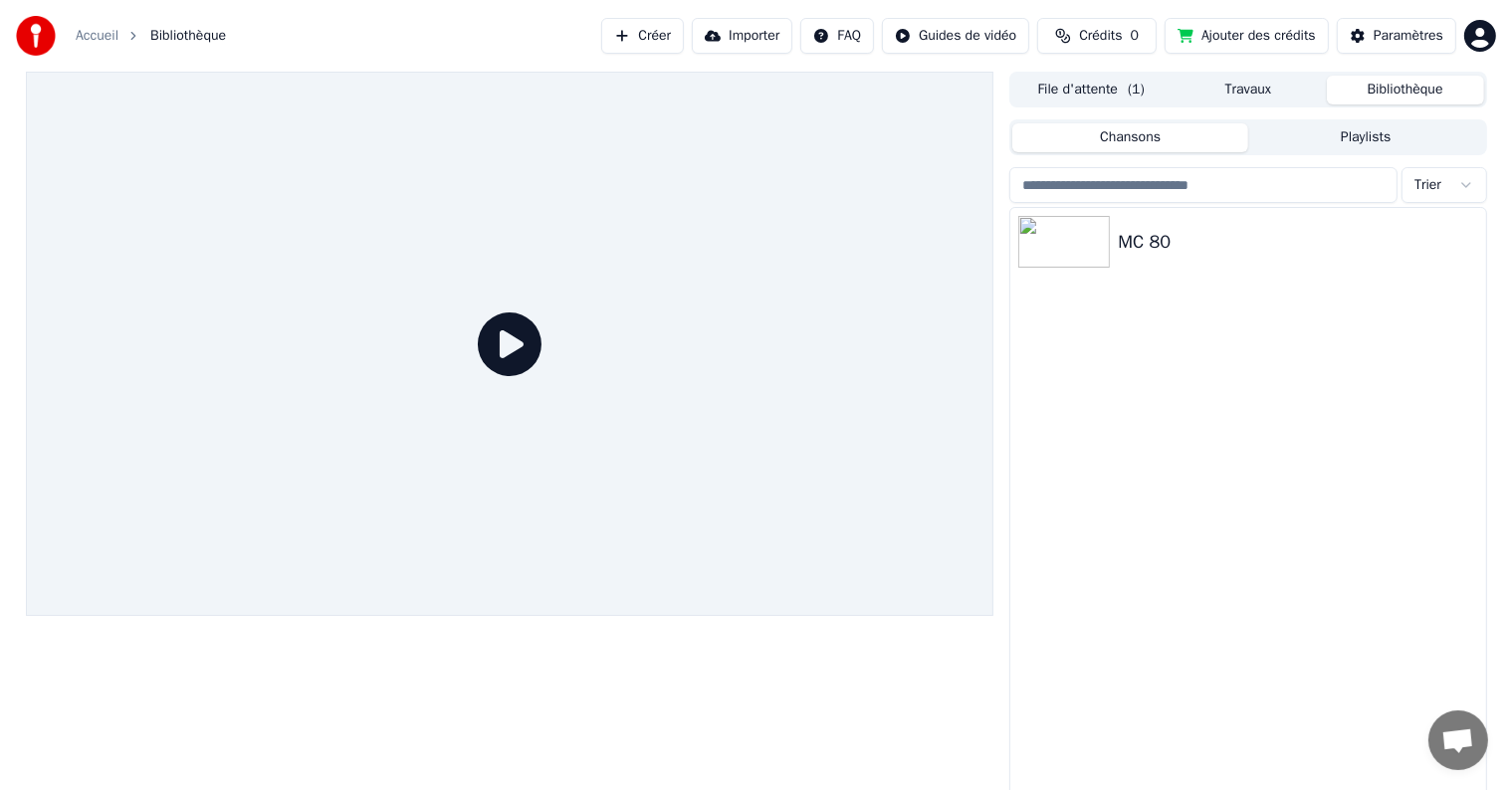 click on "Bibliothèque" at bounding box center (1405, 90) 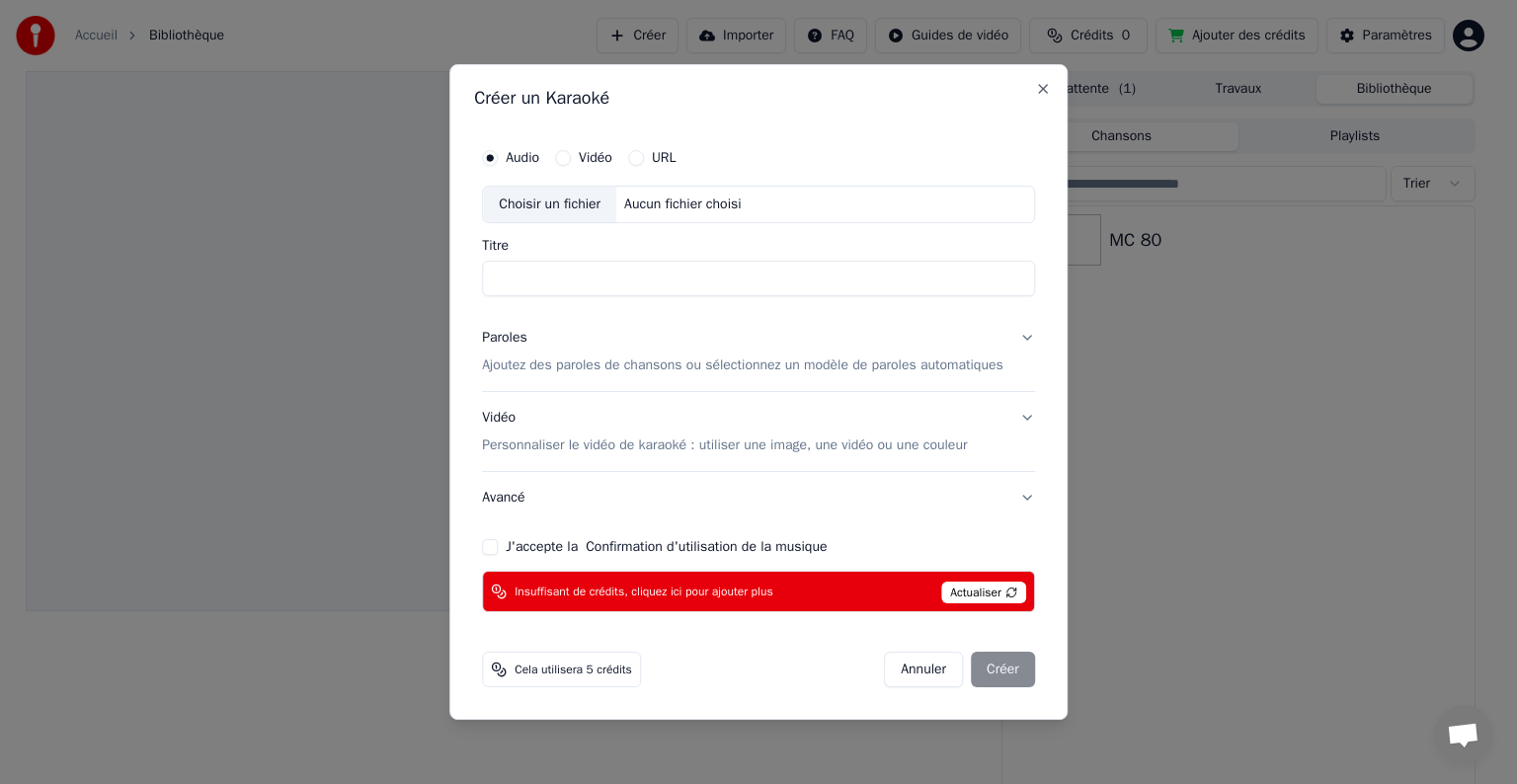 click on "Actualiser" at bounding box center (984, 592) 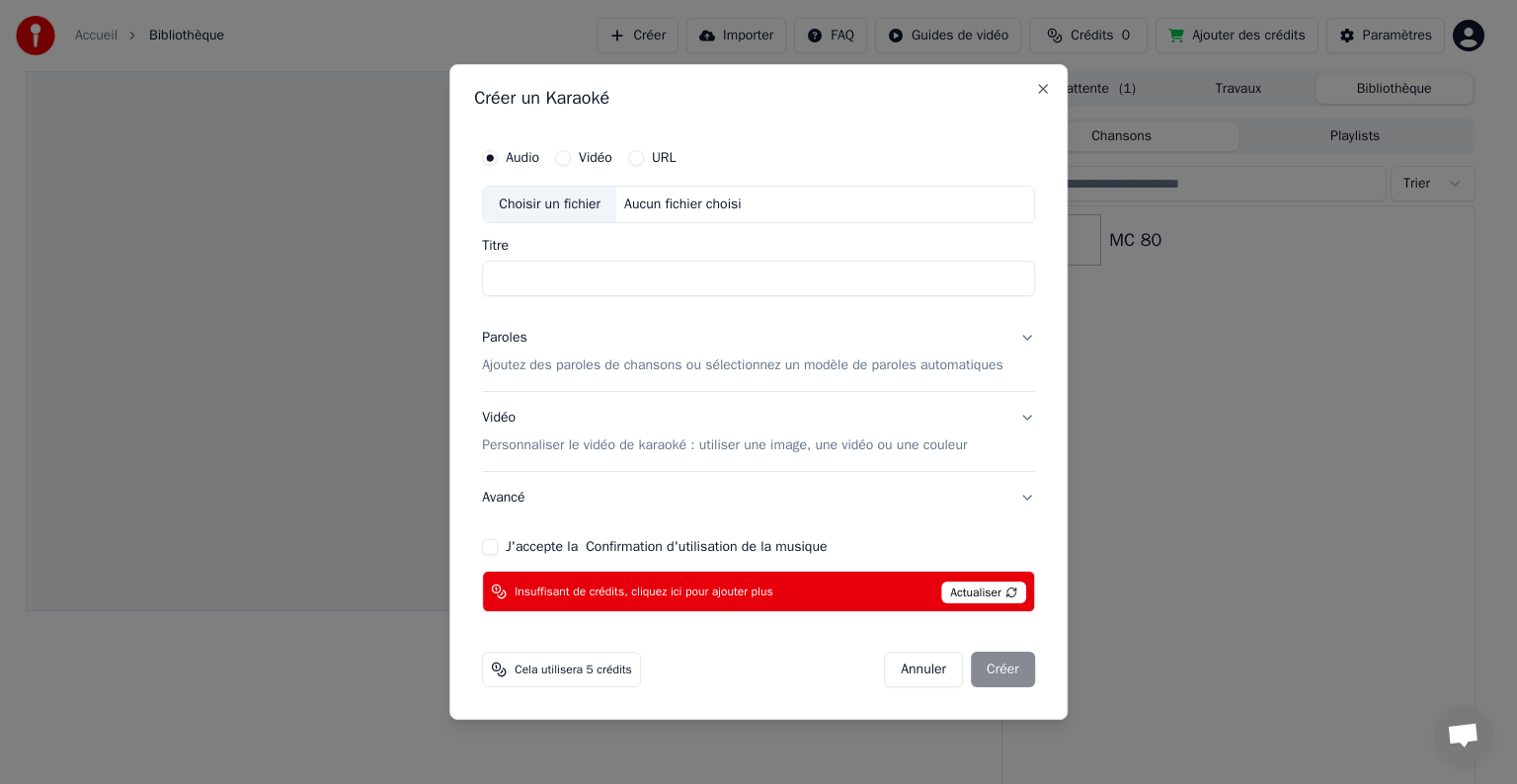 click on "Actualiser" at bounding box center [984, 592] 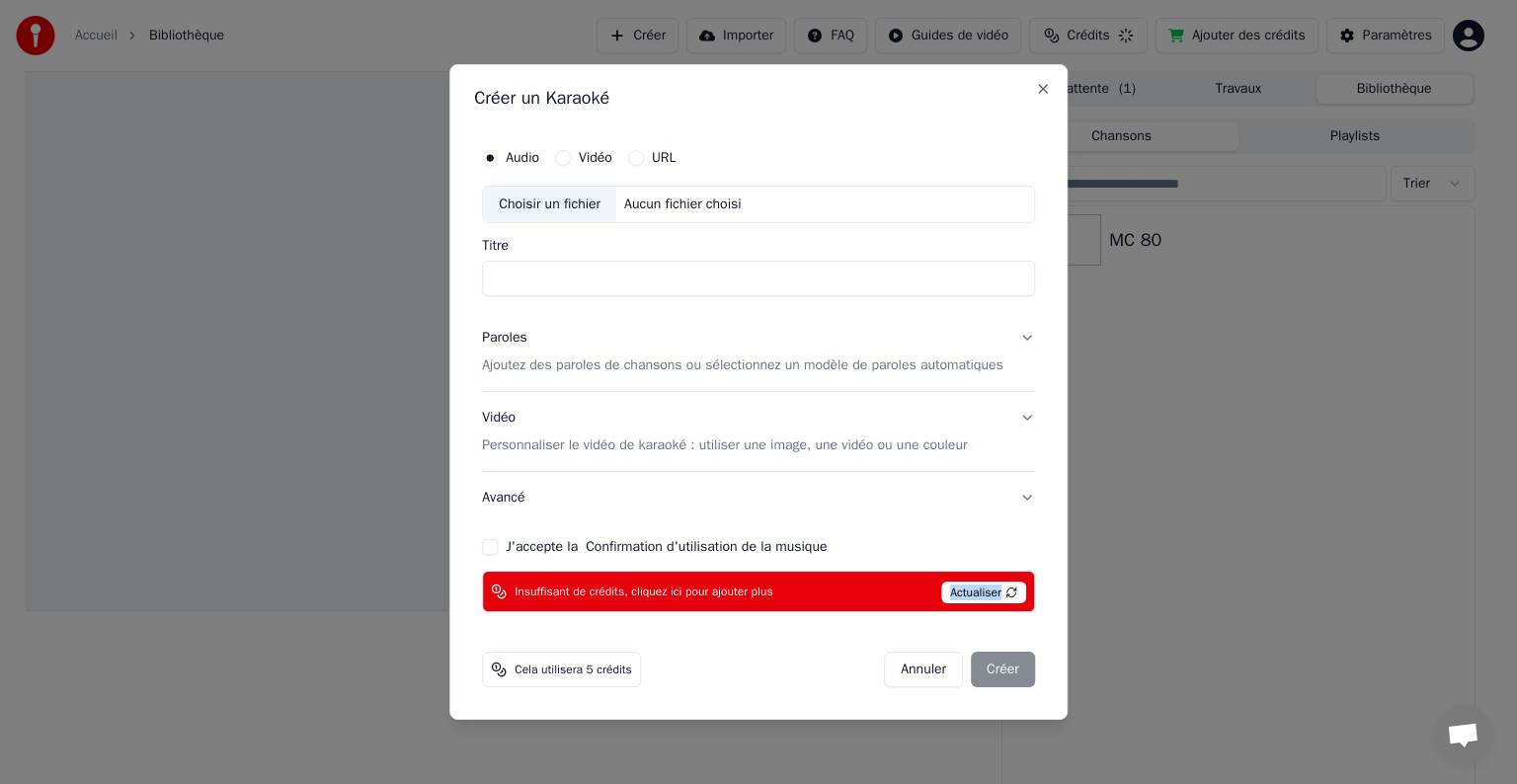 click on "Actualiser" at bounding box center [984, 592] 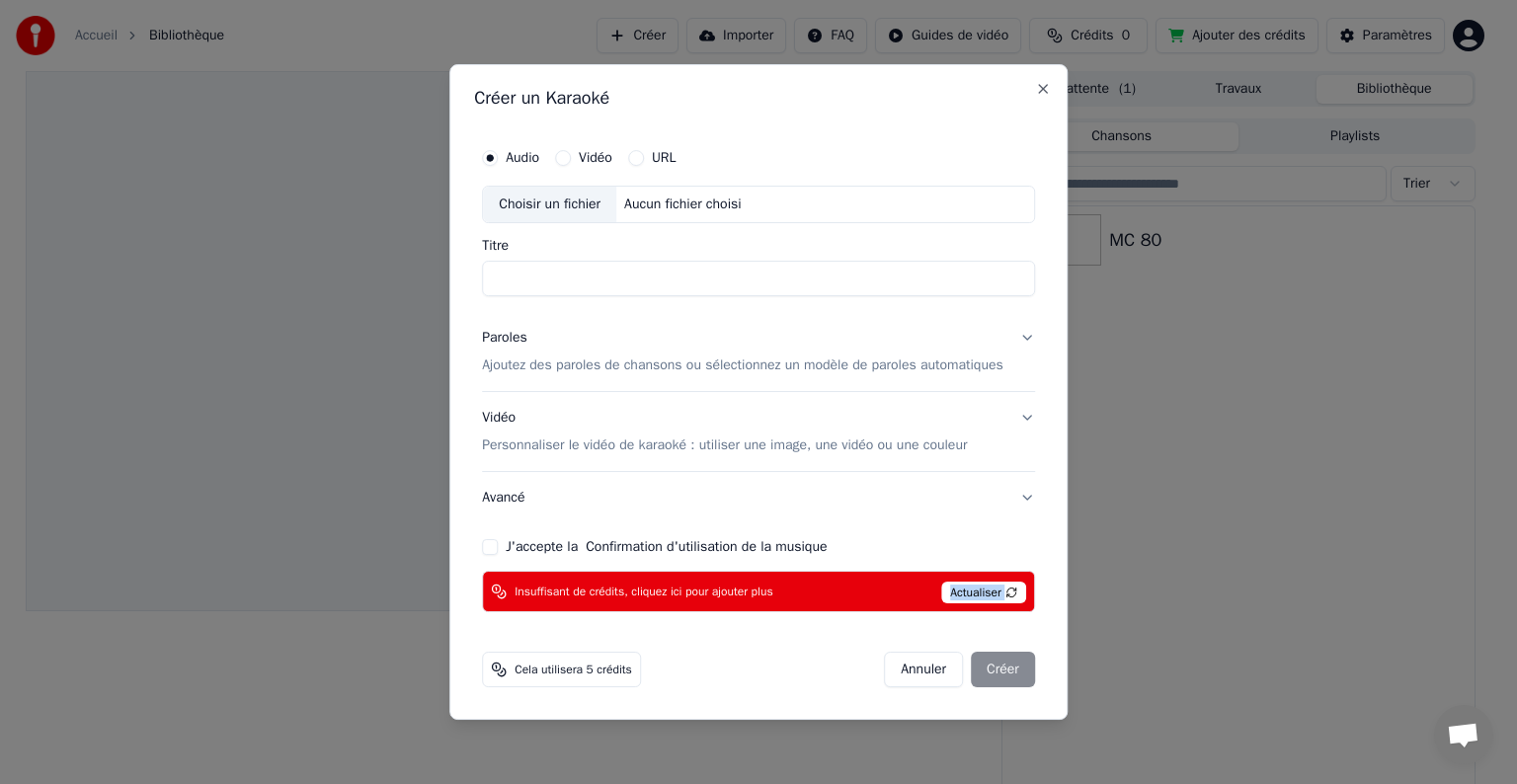 click on "Actualiser" at bounding box center [984, 592] 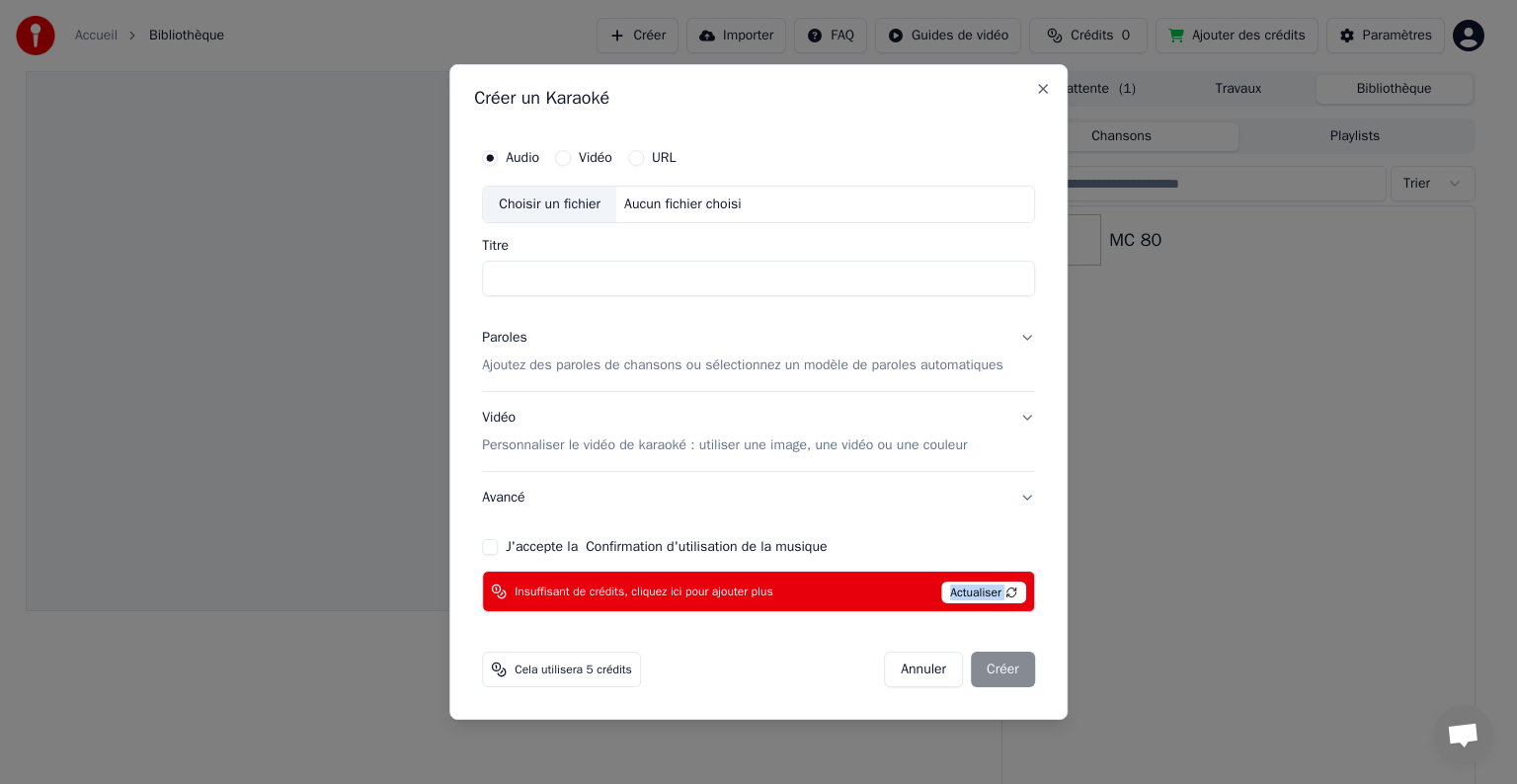 click on "Actualiser" at bounding box center [984, 592] 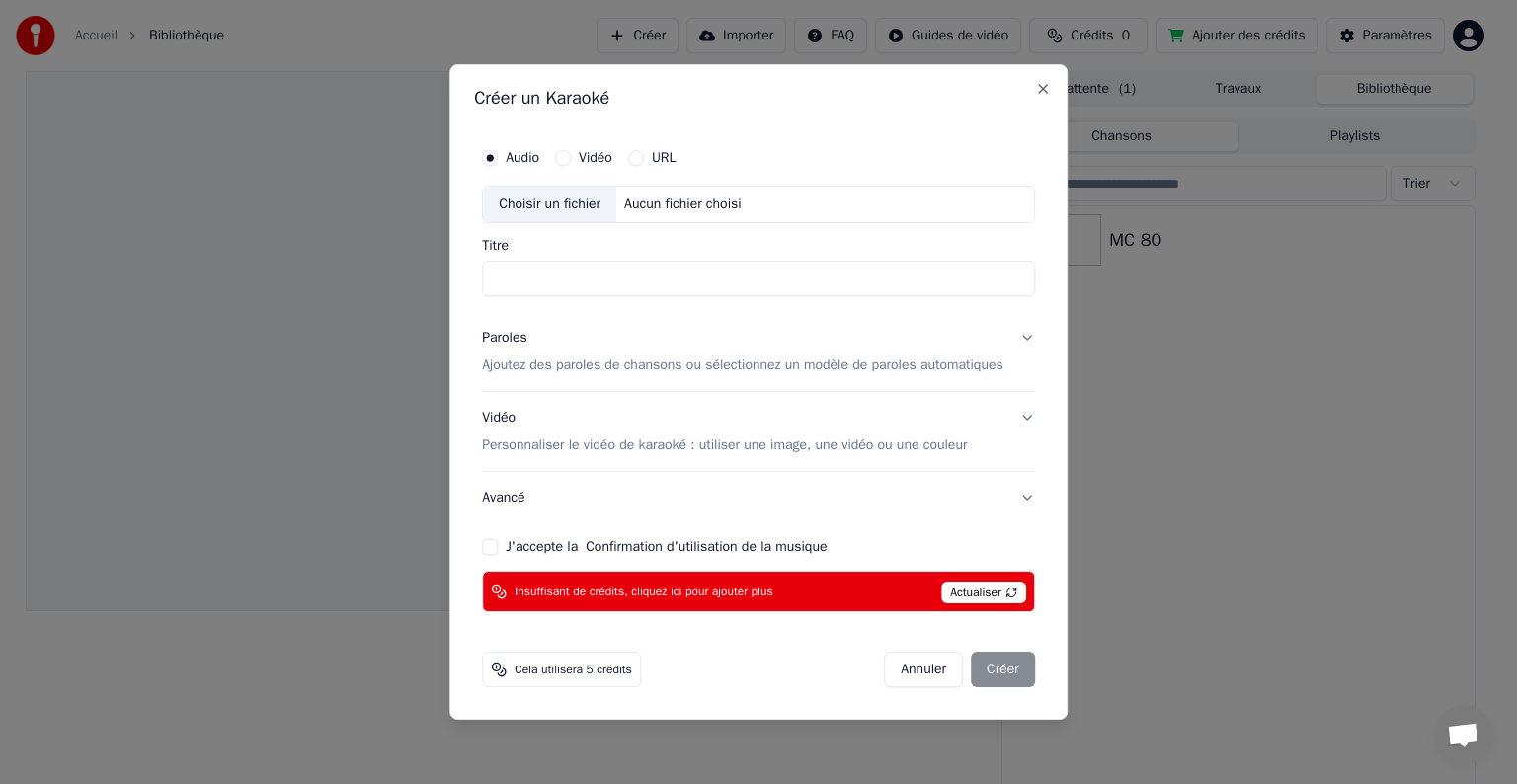 click on "Actualiser" at bounding box center (984, 592) 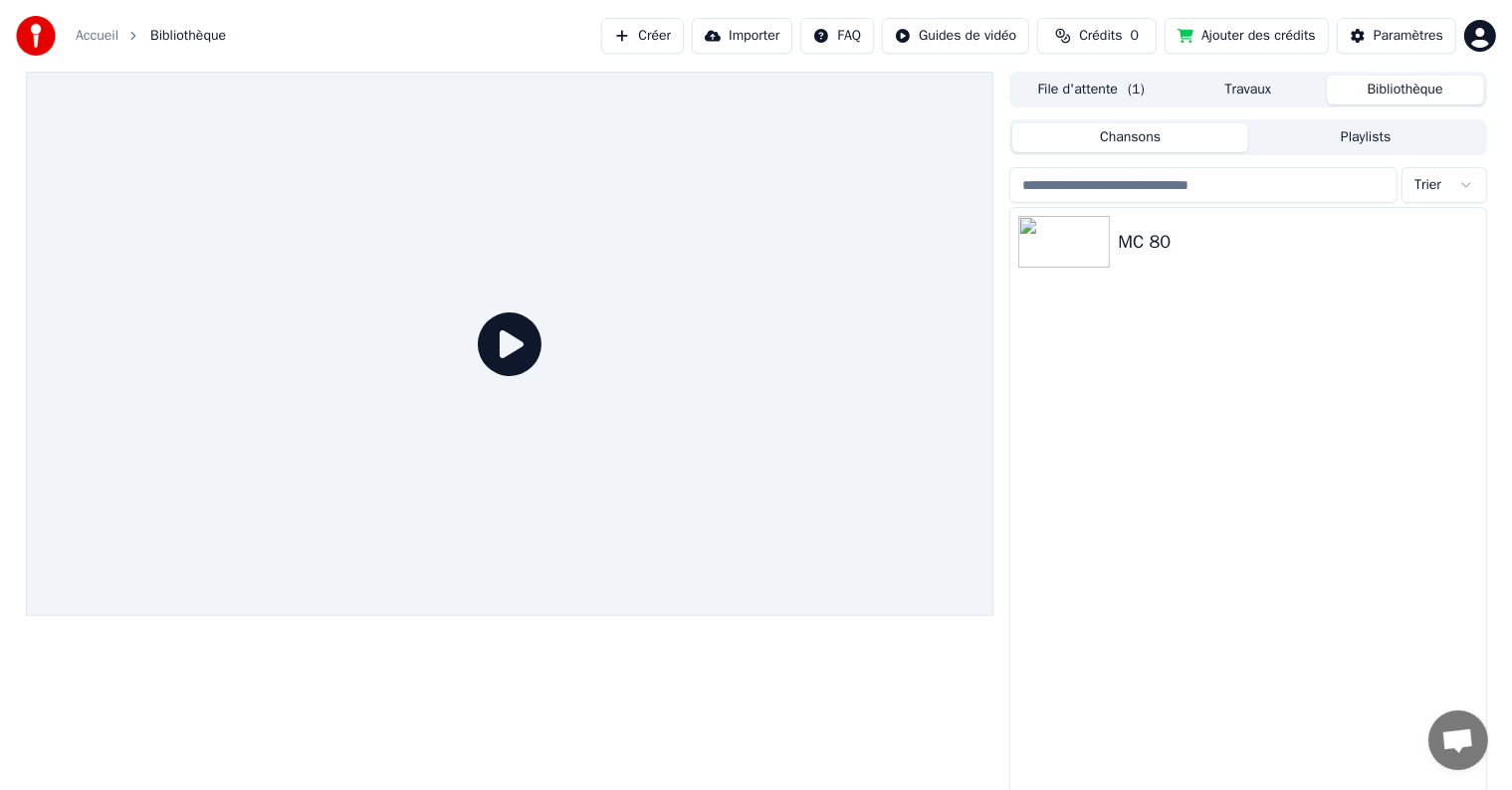 click on "Accueil" at bounding box center [97, 36] 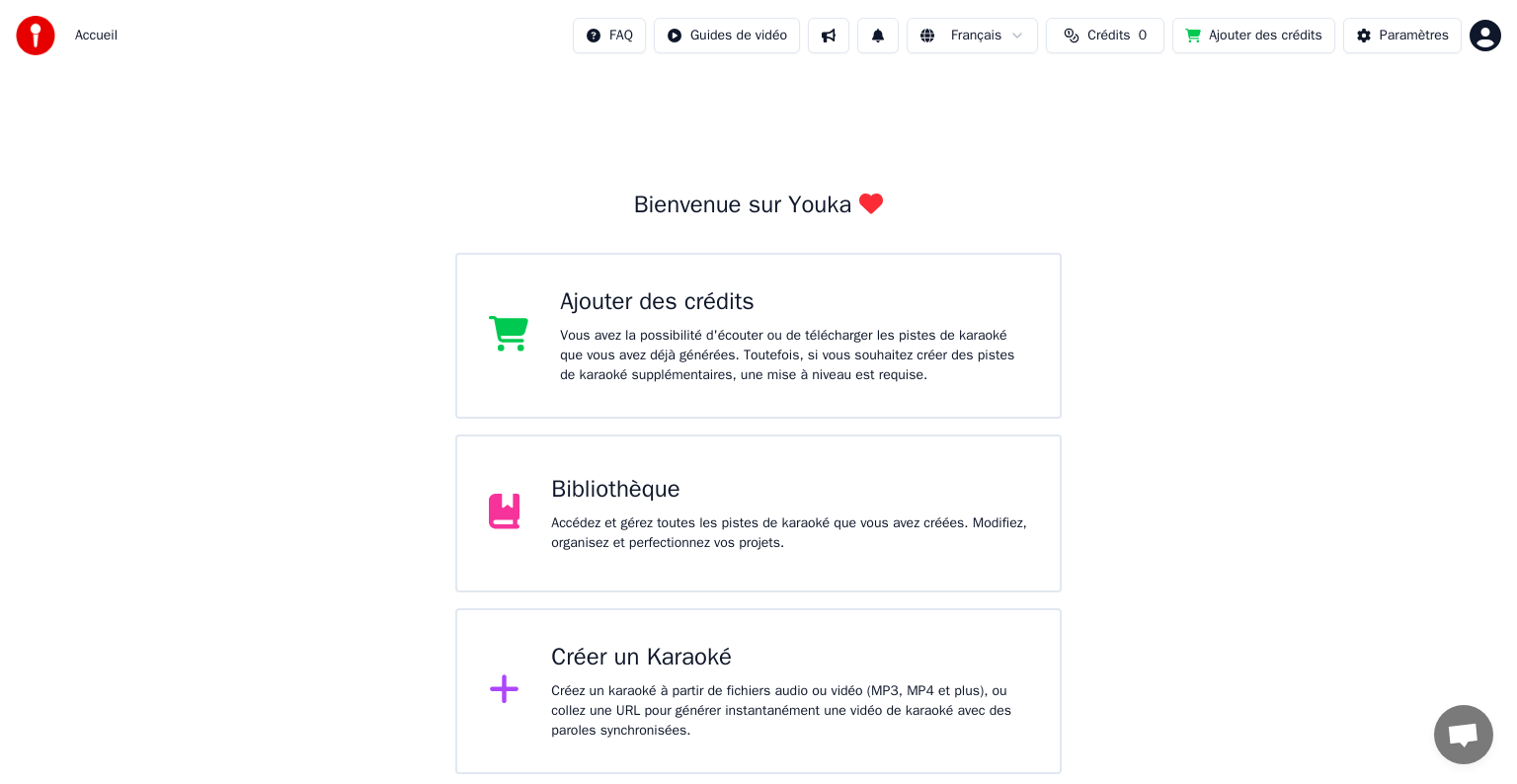click on "Vous avez la possibilité d'écouter ou de télécharger les pistes de karaoké que vous avez déjà générées. Toutefois, si vous souhaitez créer des pistes de karaoké supplémentaires, une mise à niveau est requise." at bounding box center [794, 355] 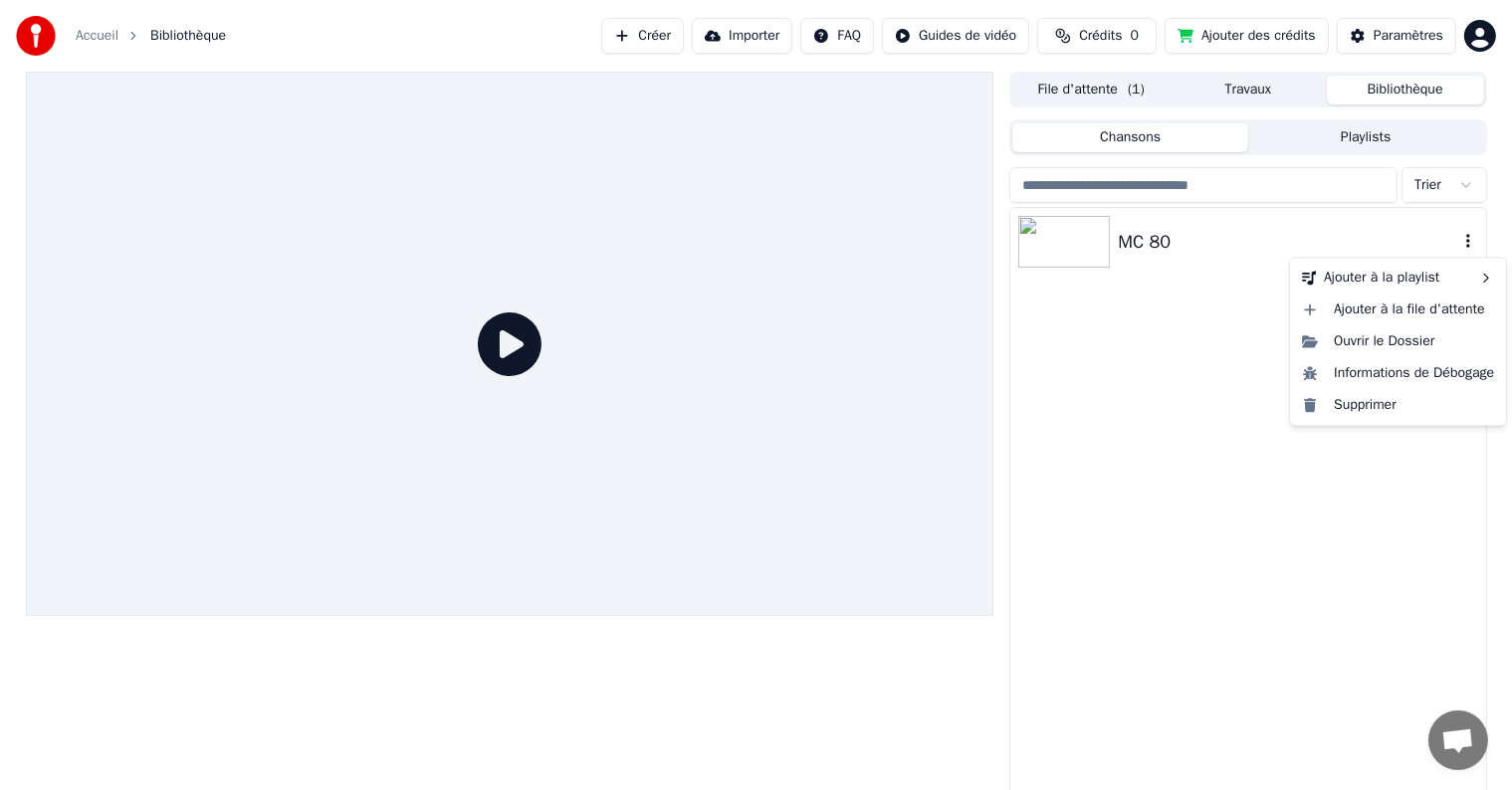 click 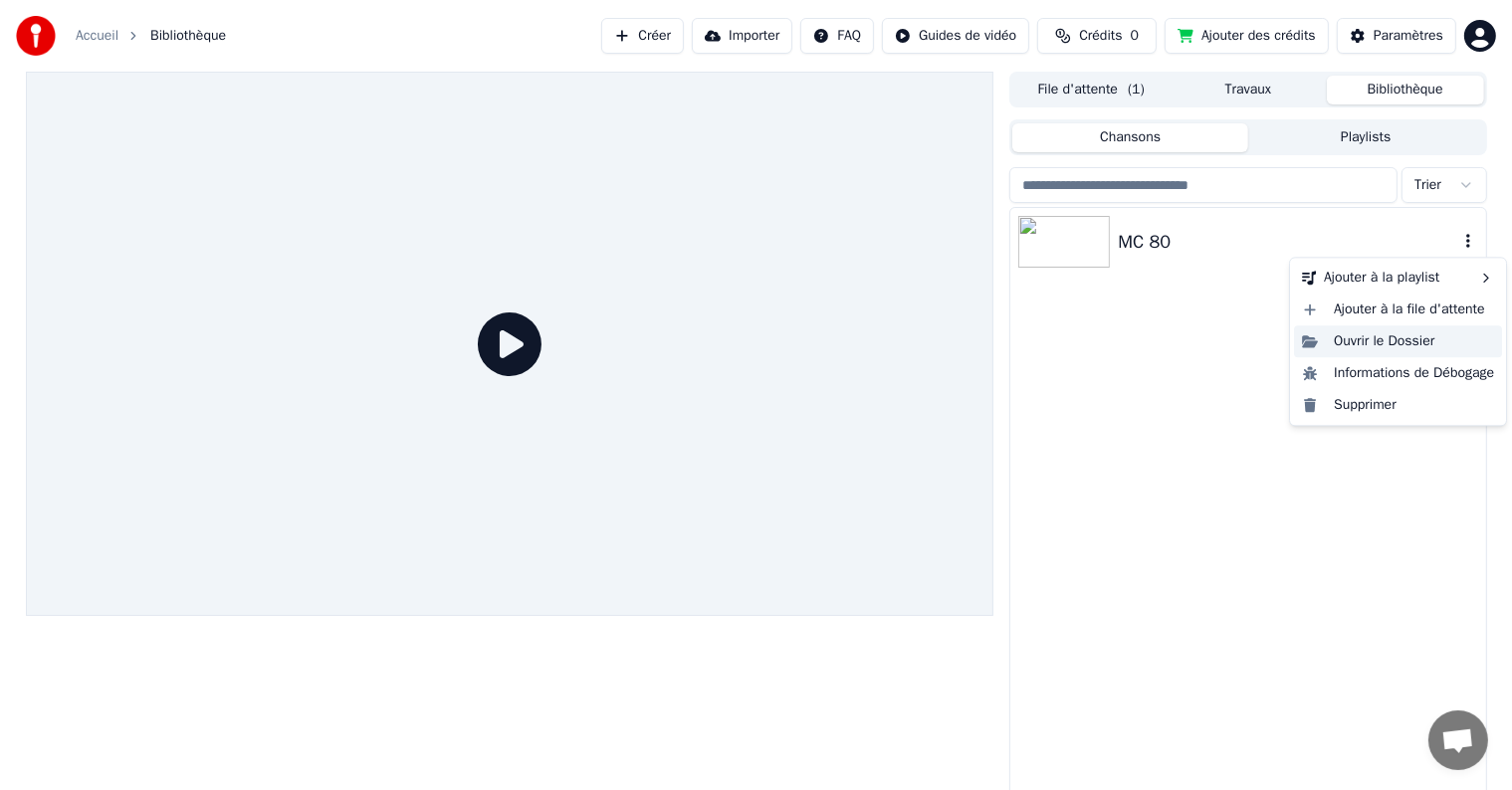 click on "Ouvrir le Dossier" at bounding box center [1398, 341] 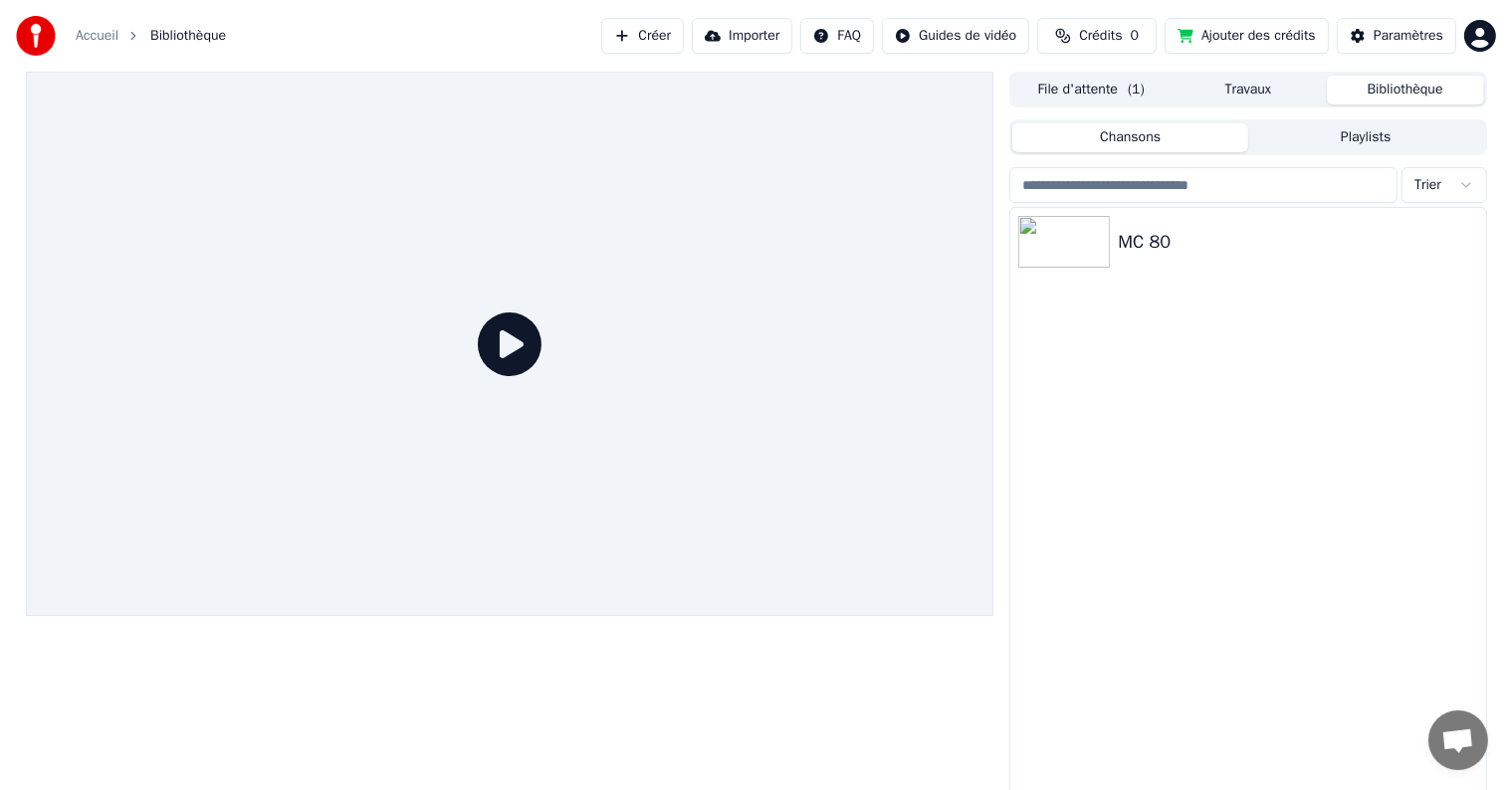click 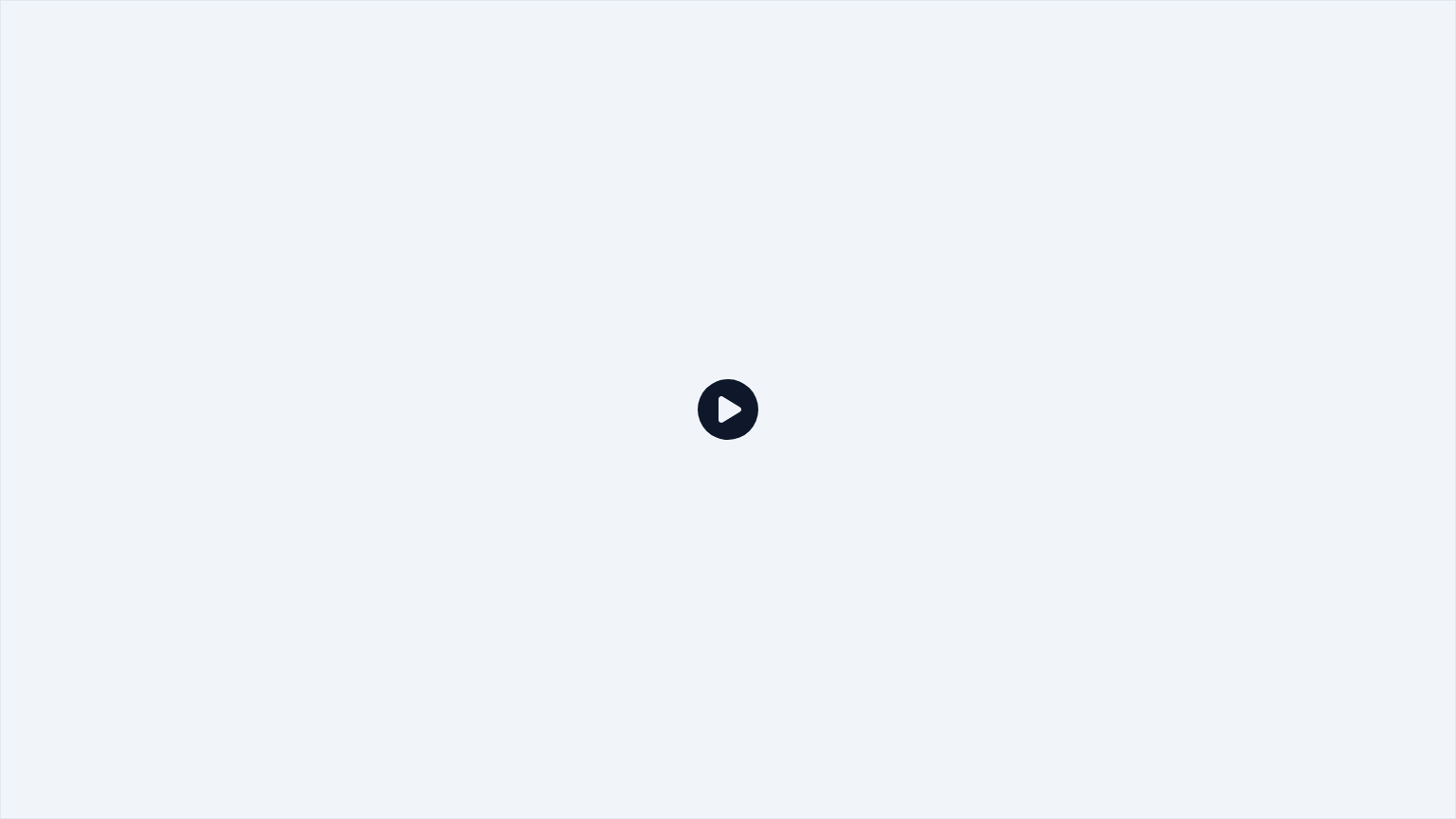 click 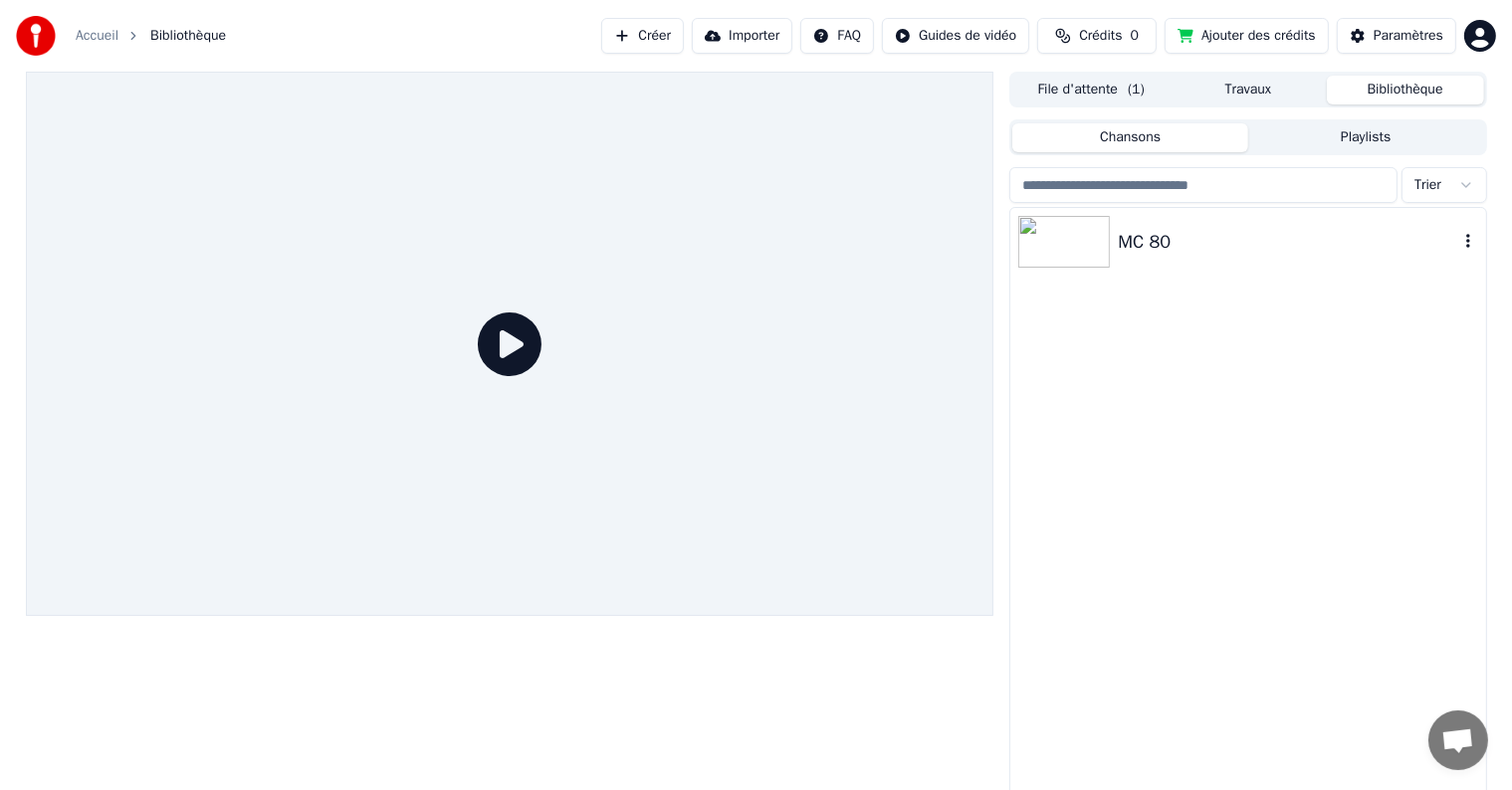 click at bounding box center [1064, 242] 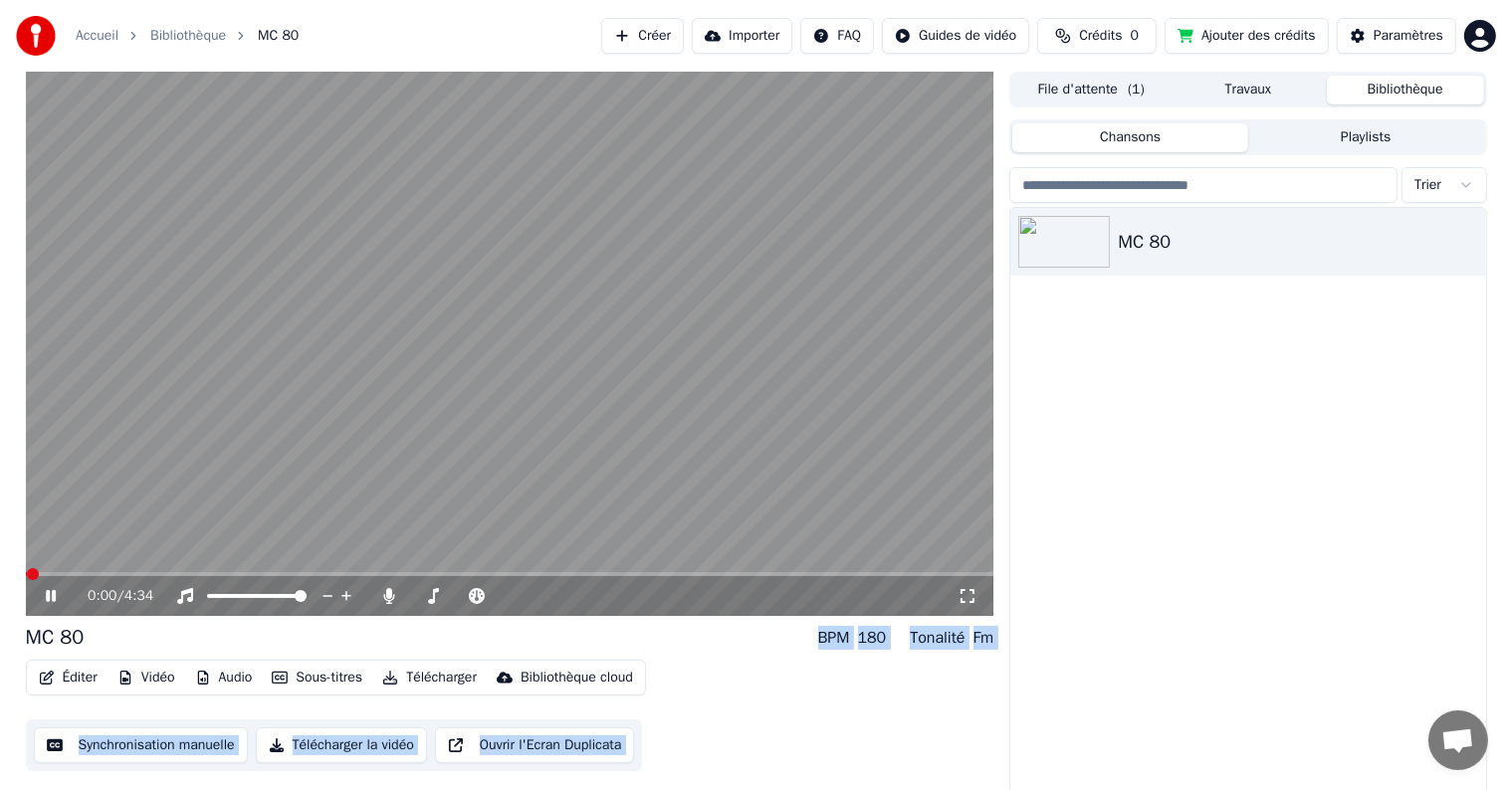 click on "Télécharger" at bounding box center (429, 678) 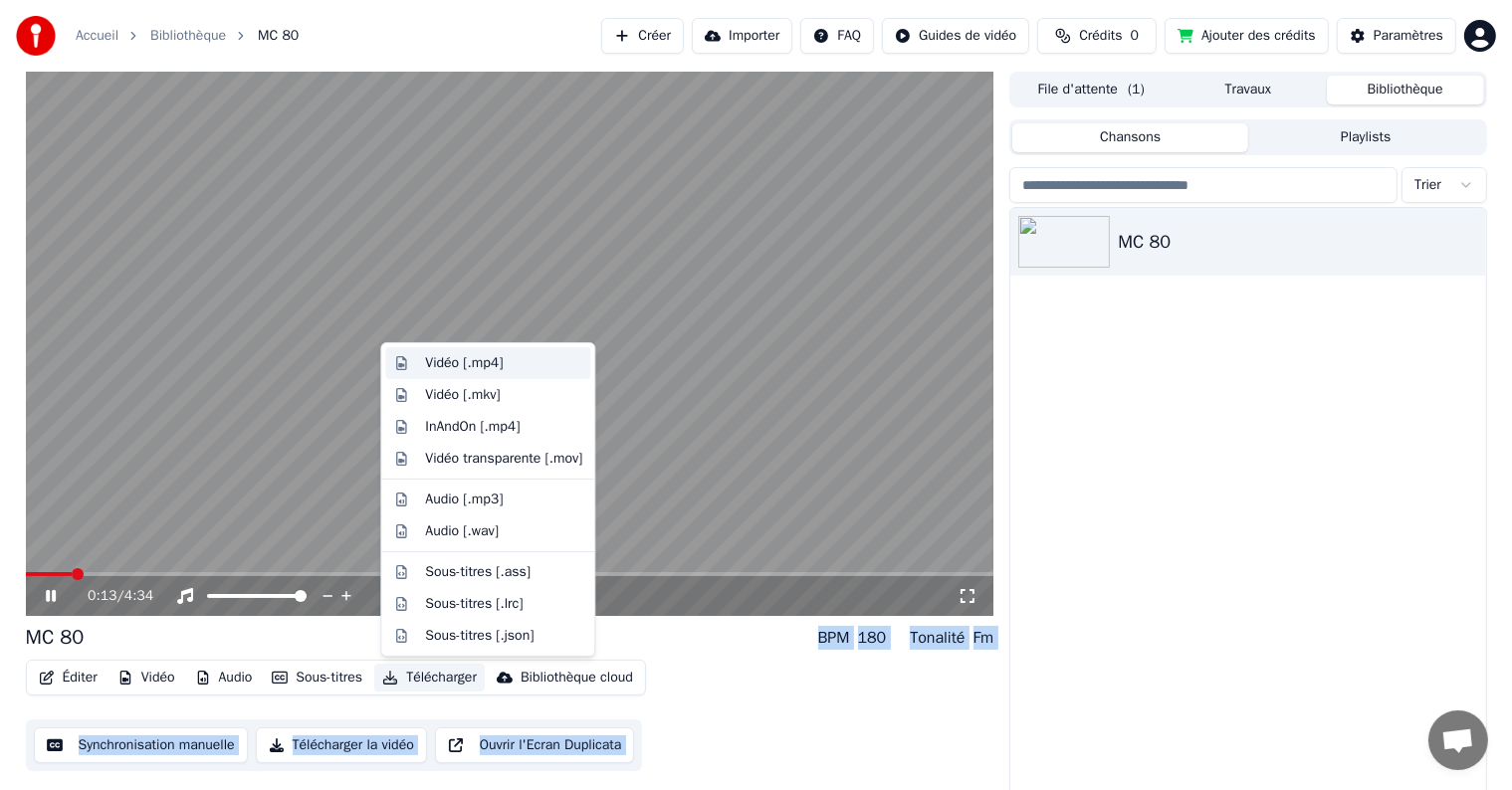 click on "Vidéo [.mp4]" at bounding box center [464, 363] 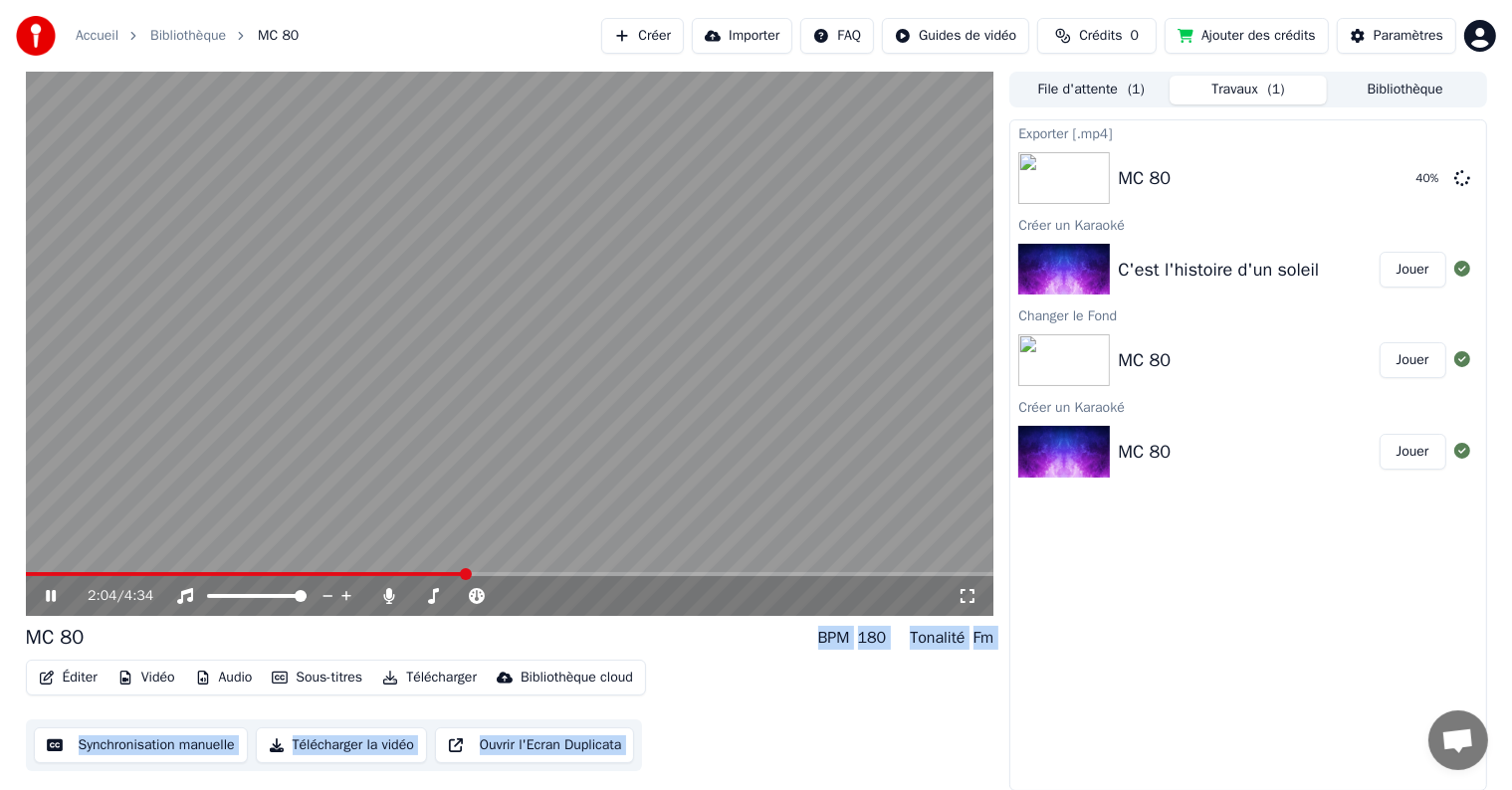 click at bounding box center [510, 343] 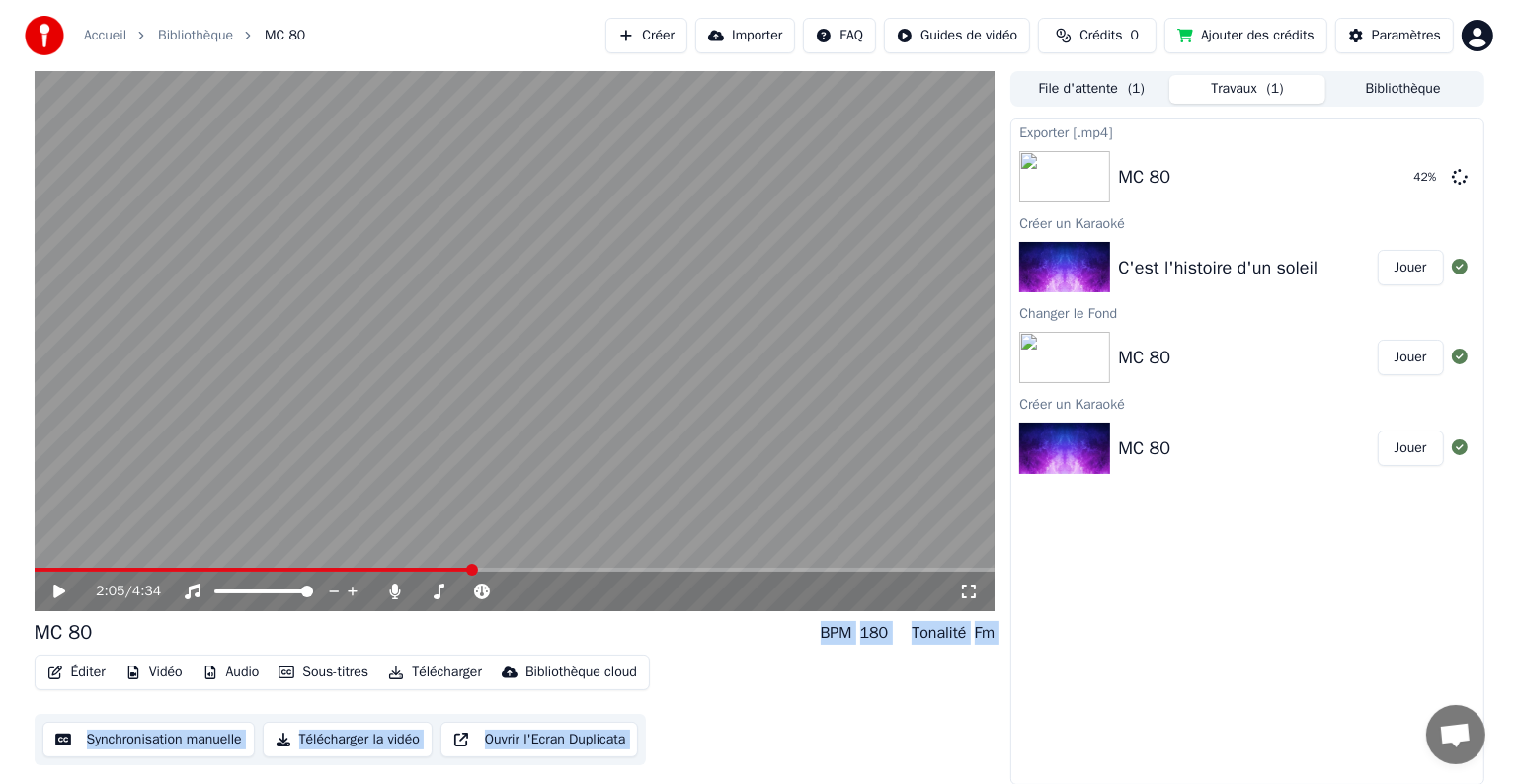 scroll, scrollTop: 0, scrollLeft: 0, axis: both 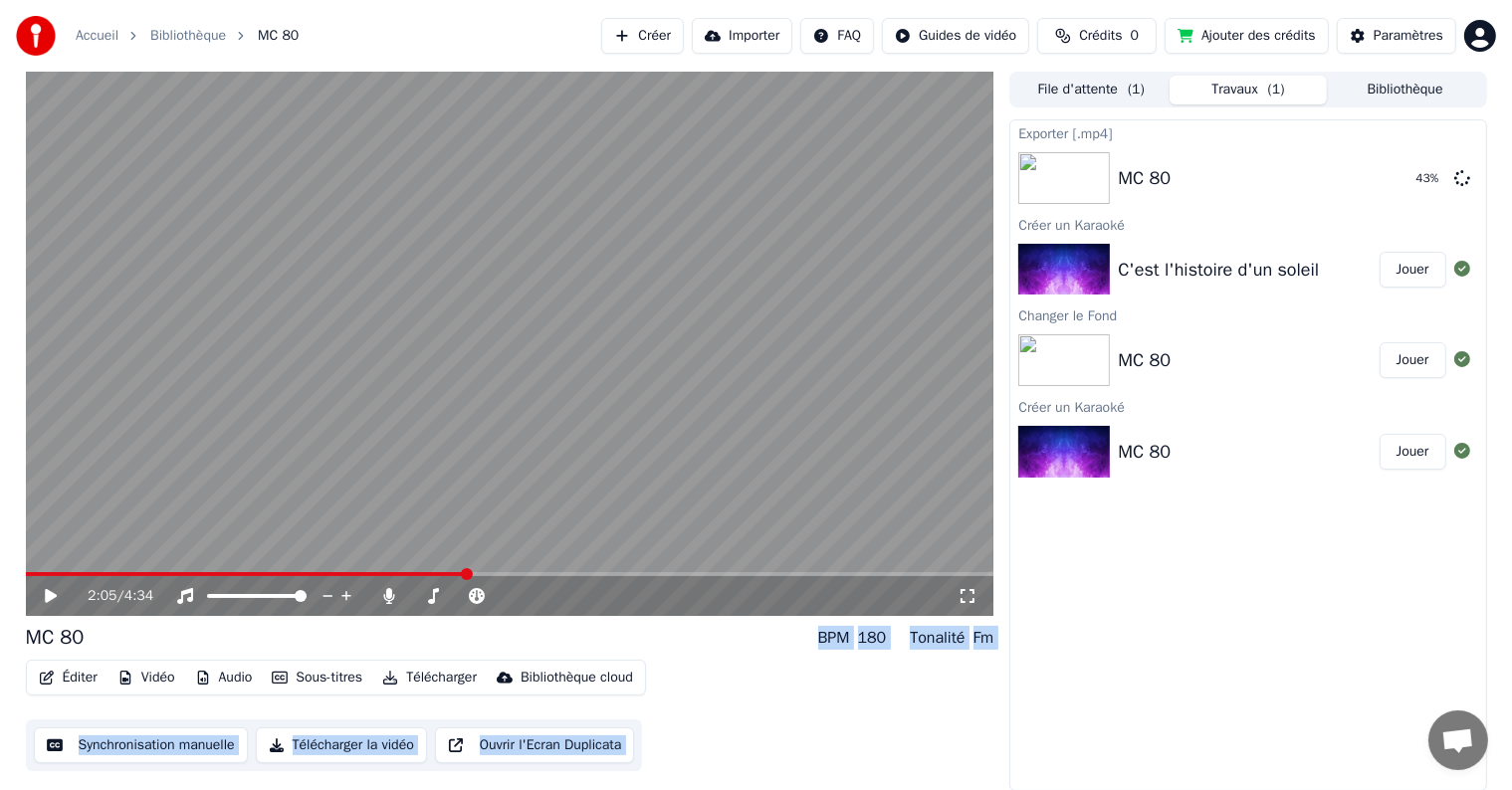 click on "Éditer Vidéo Audio Sous-titres Télécharger Bibliothèque cloud Synchronisation manuelle Télécharger la vidéo Ouvrir l'Ecran Duplicata" at bounding box center (510, 715) 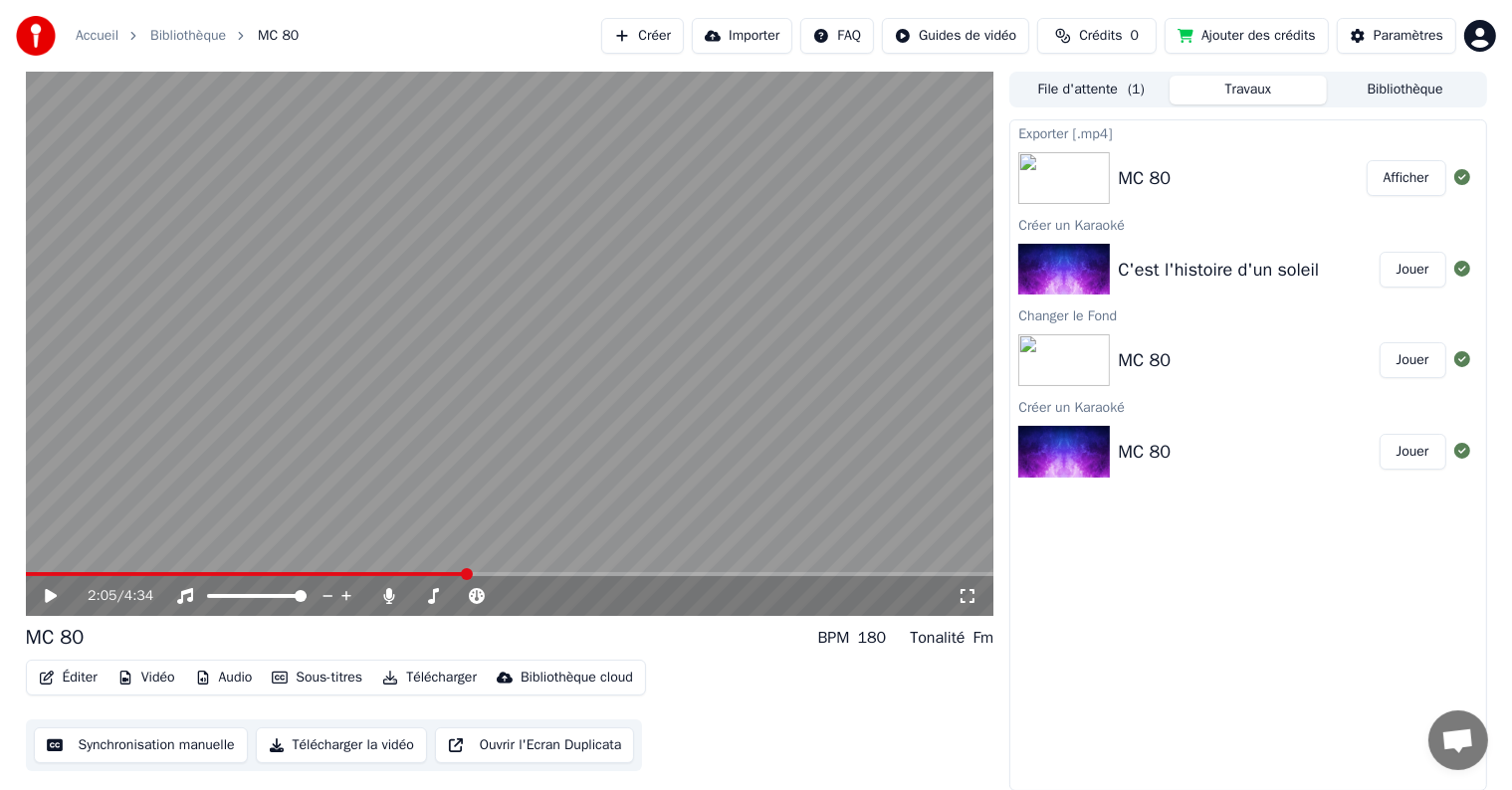 click on "Afficher" at bounding box center [1406, 178] 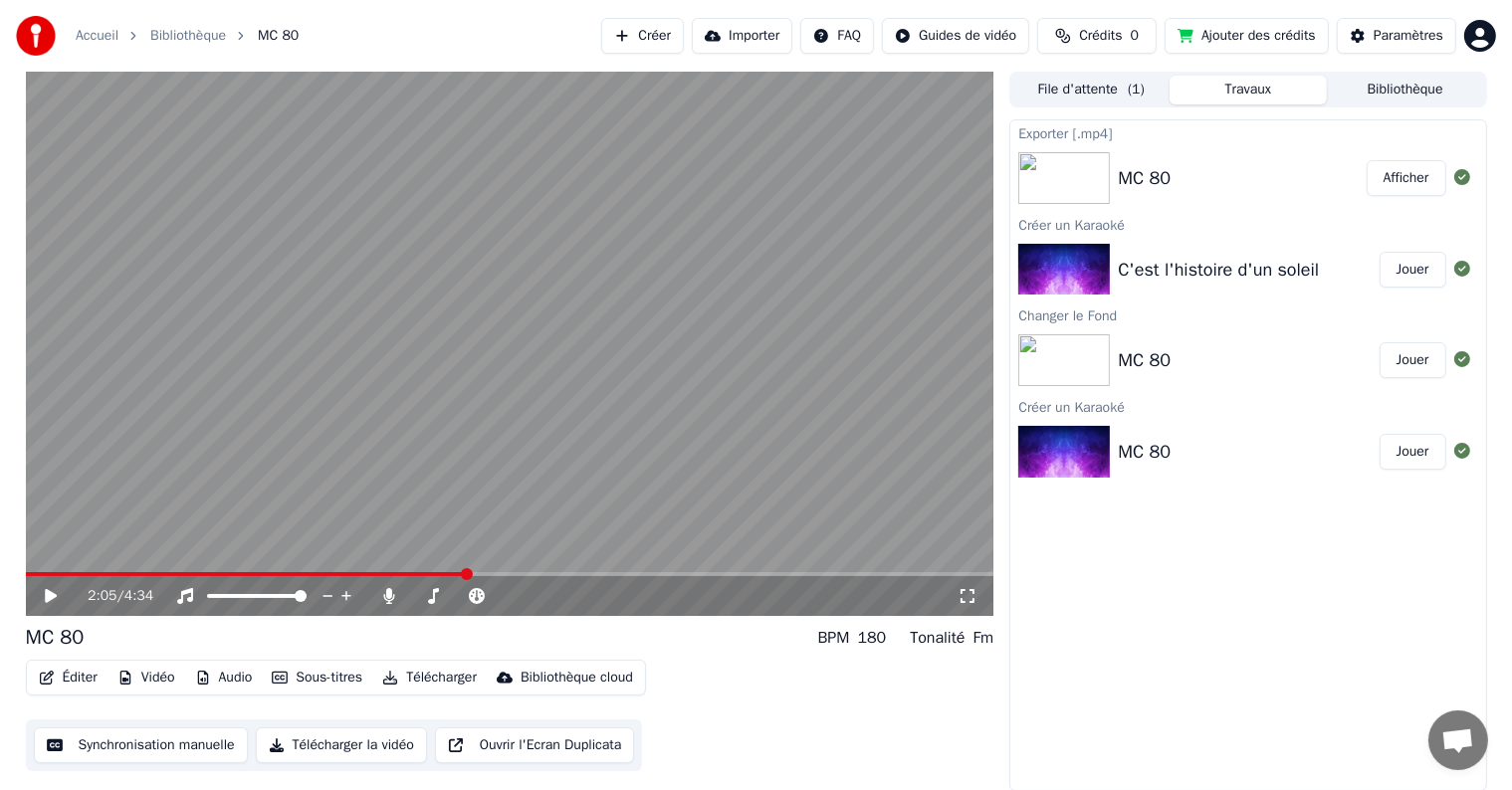 click on "Jouer" at bounding box center (1412, 270) 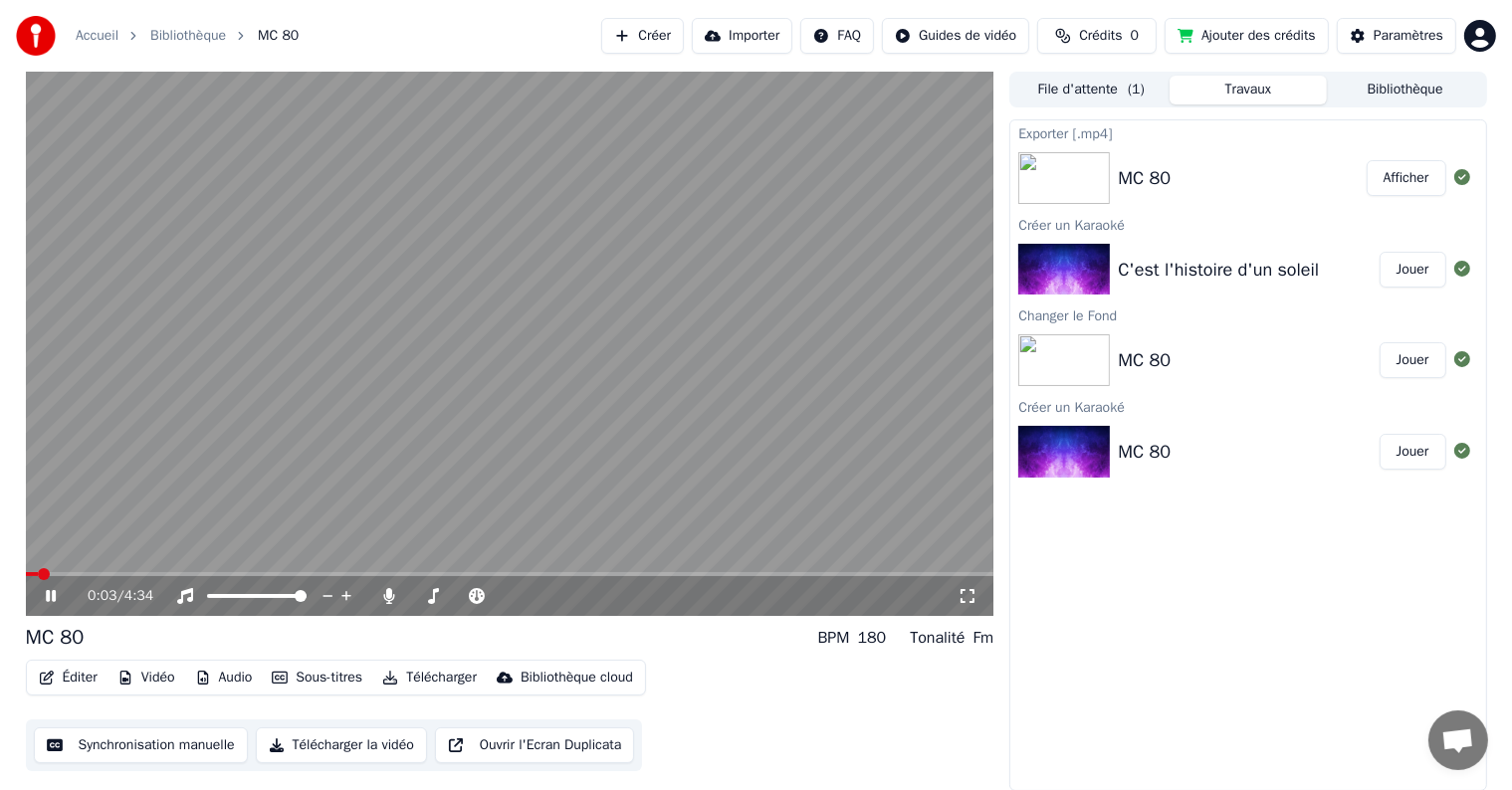 click at bounding box center [510, 343] 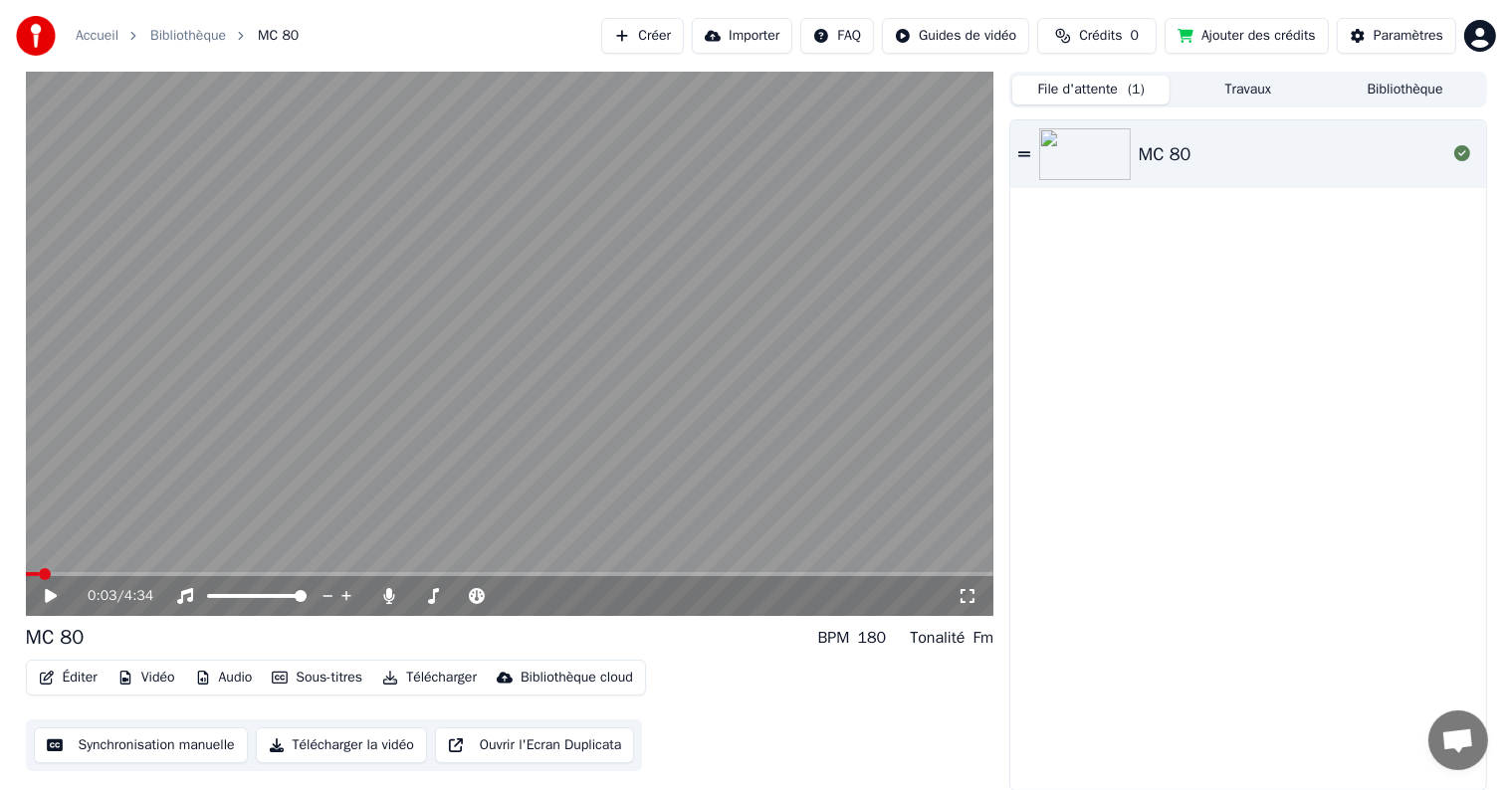 click on "File d'attente ( 1 )" at bounding box center (1091, 90) 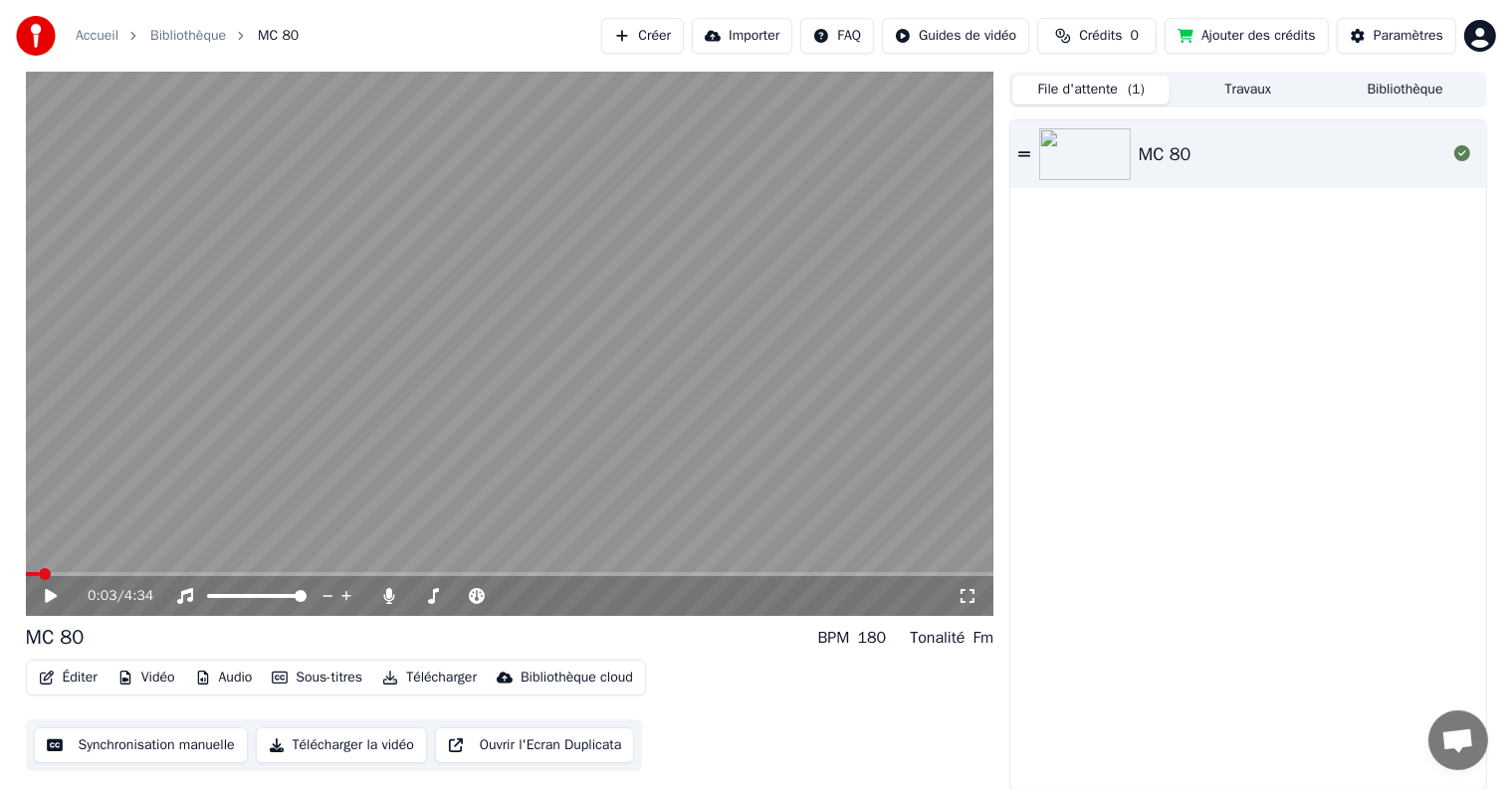 click on "Travaux" at bounding box center [1248, 90] 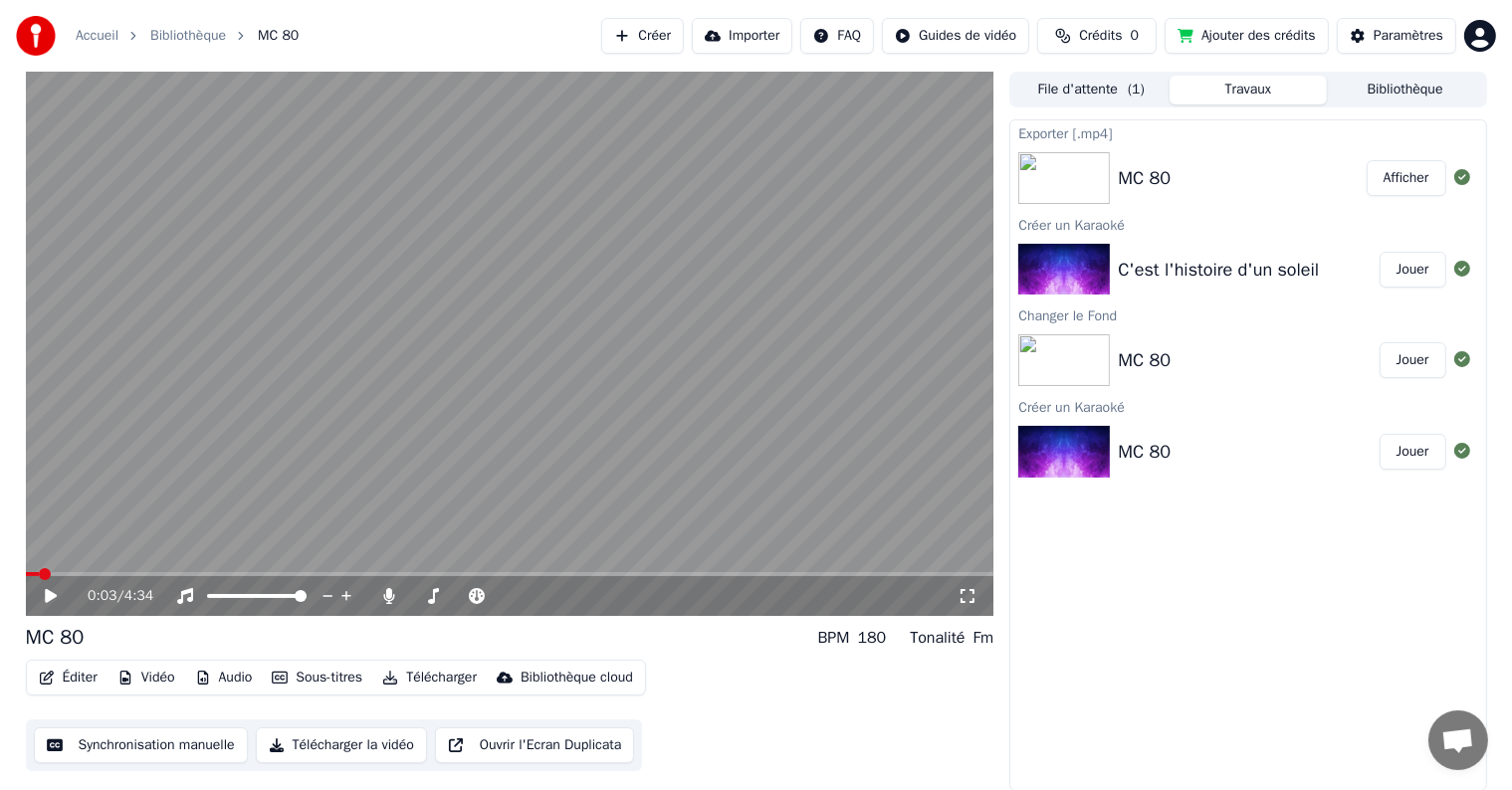click on "Bibliothèque" at bounding box center (1405, 90) 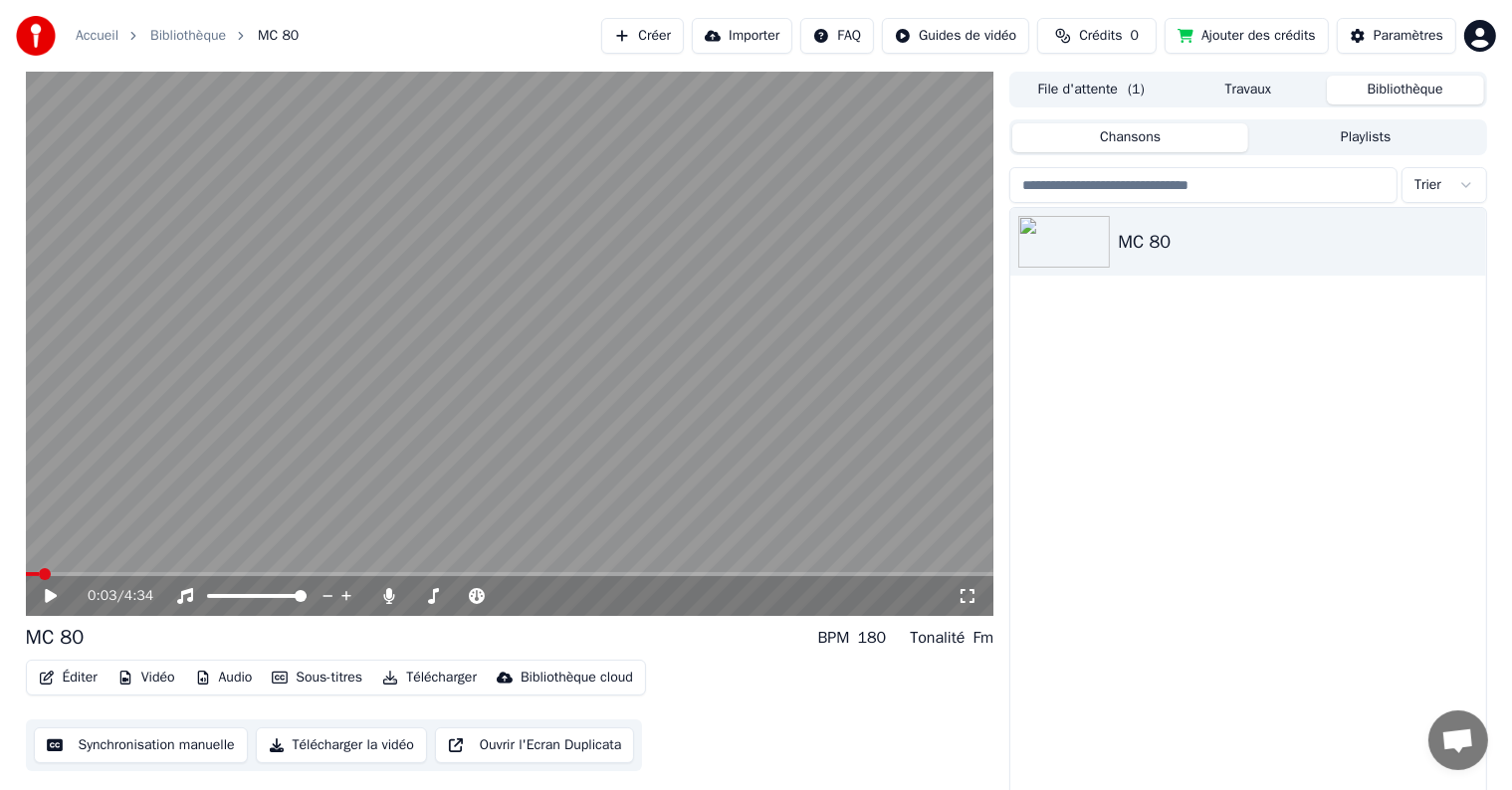 click on "File d'attente ( 1 )" at bounding box center [1091, 90] 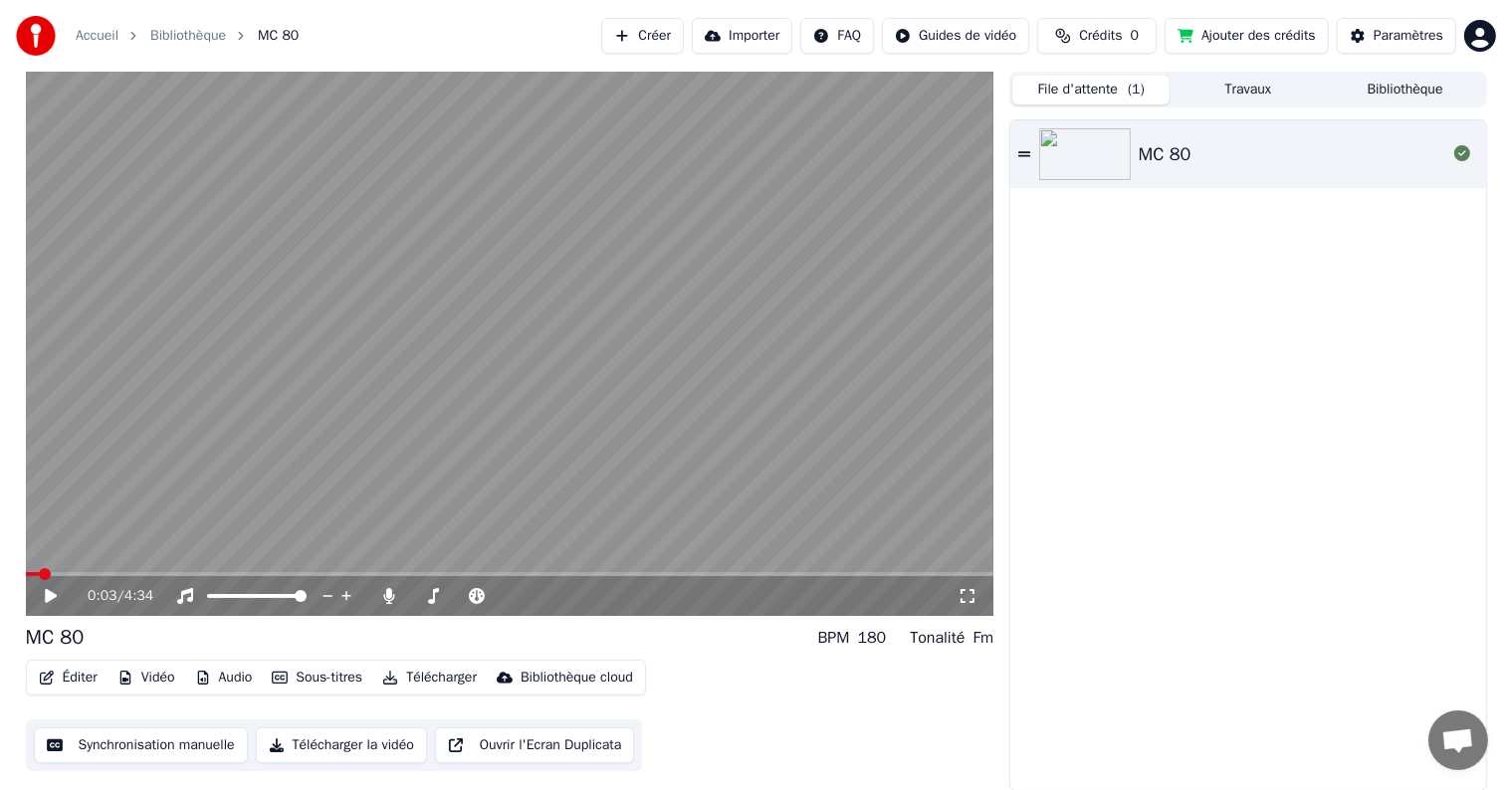 click on "Crédits" at bounding box center [1100, 36] 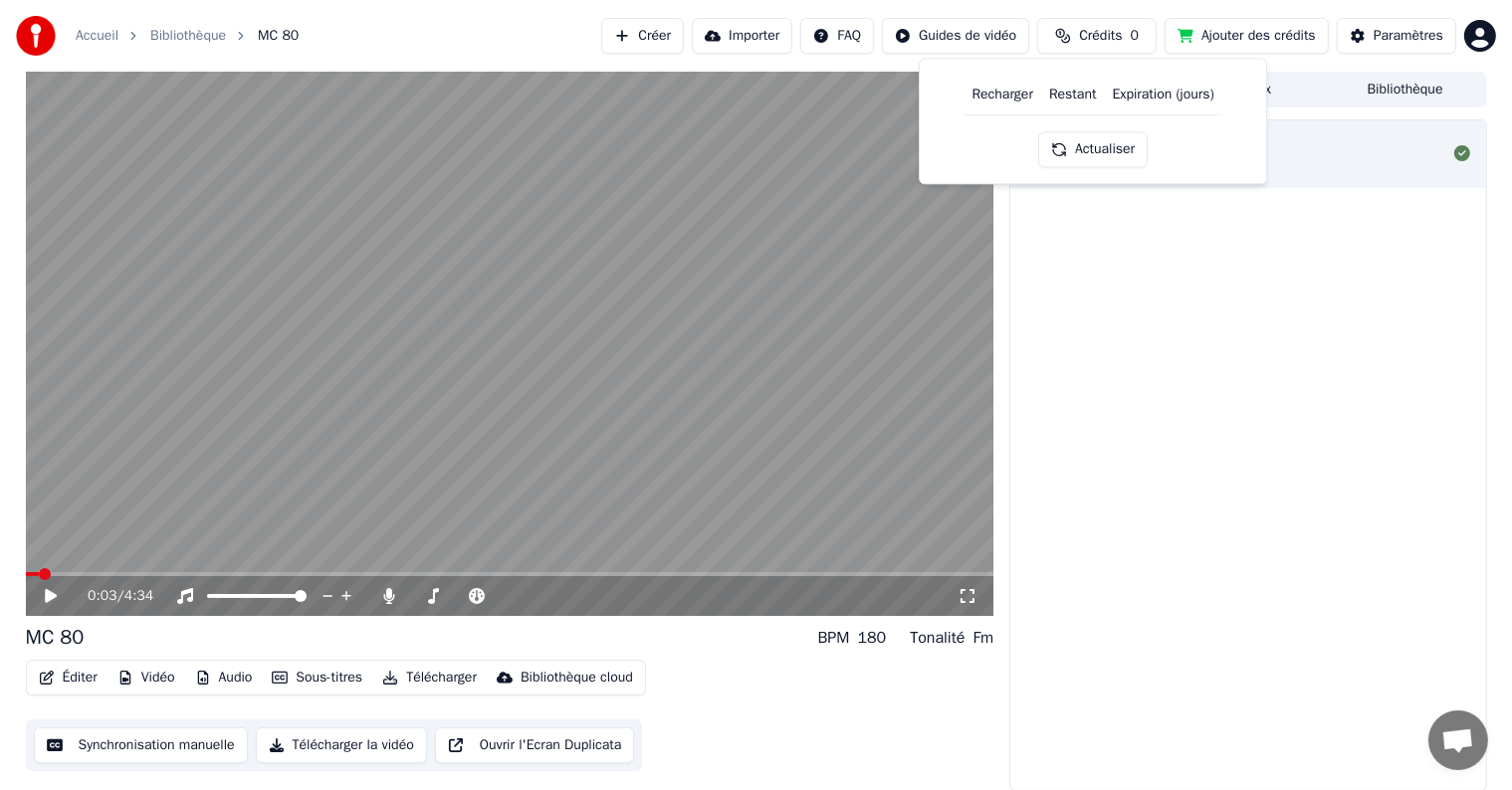 click on "Expiration (jours)" at bounding box center (1164, 95) 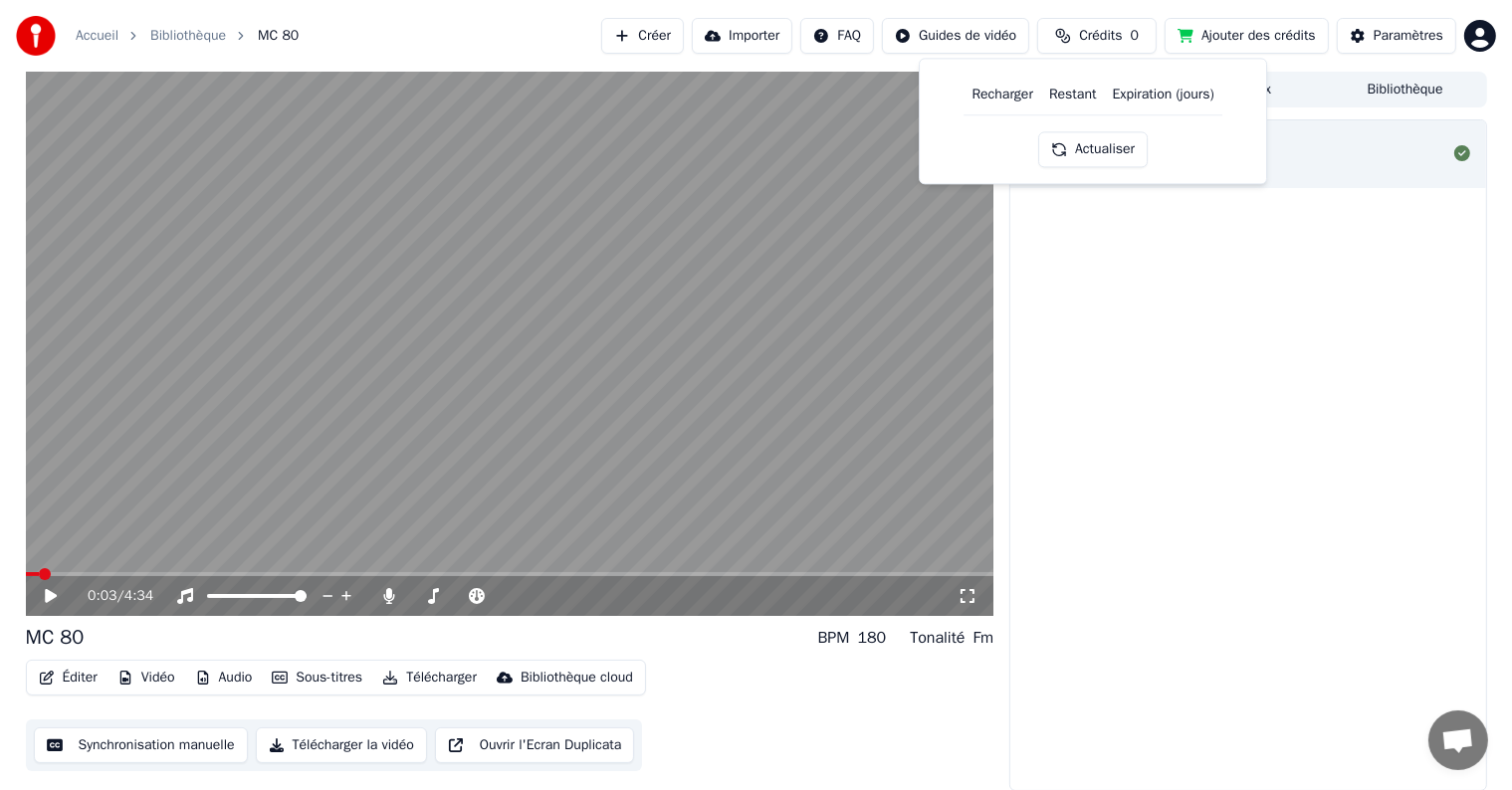 click on "Crédits" at bounding box center (1100, 36) 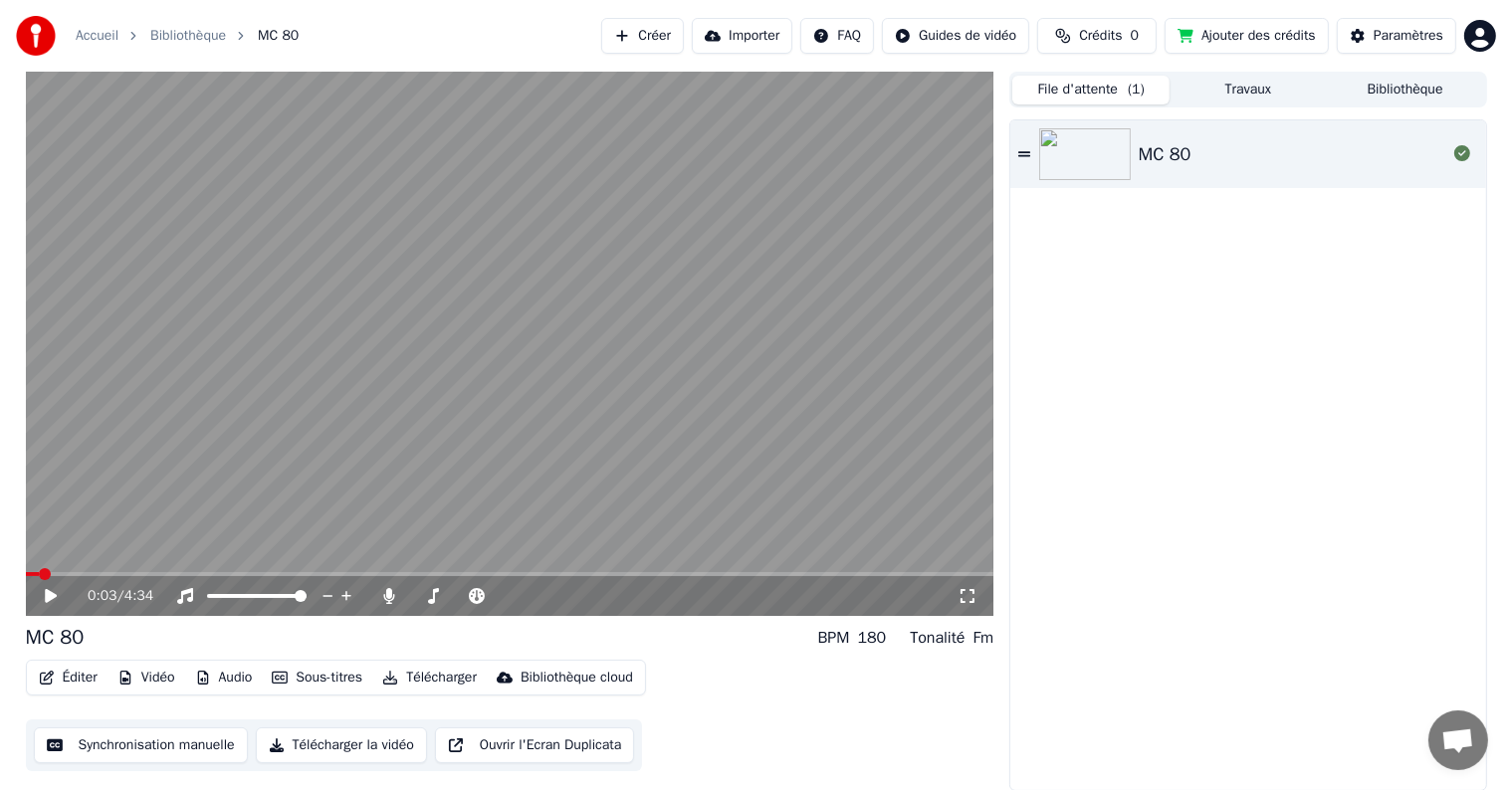 click on "Ajouter des crédits" at bounding box center [1246, 36] 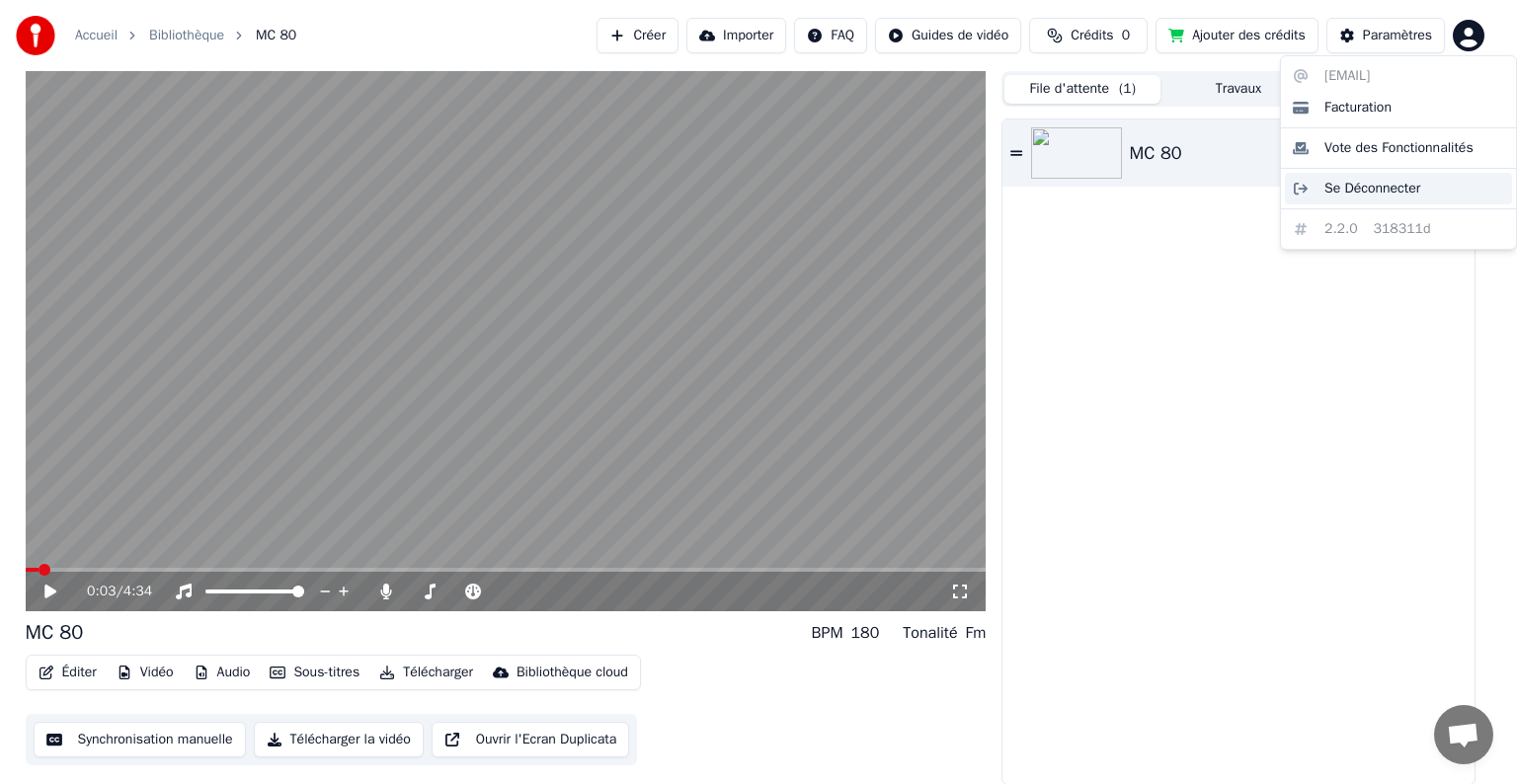 click on "Se Déconnecter" at bounding box center [1372, 189] 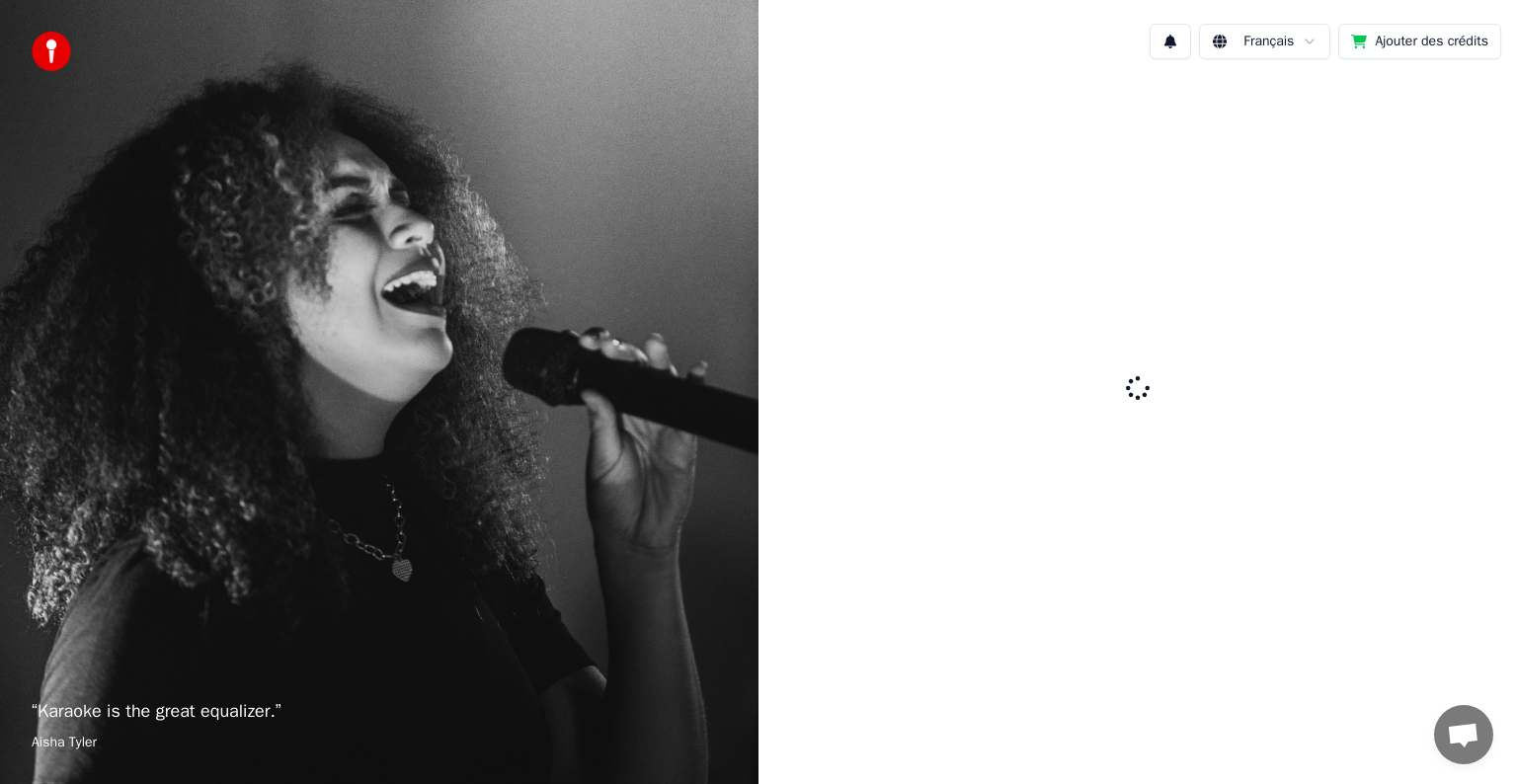 scroll, scrollTop: 0, scrollLeft: 0, axis: both 